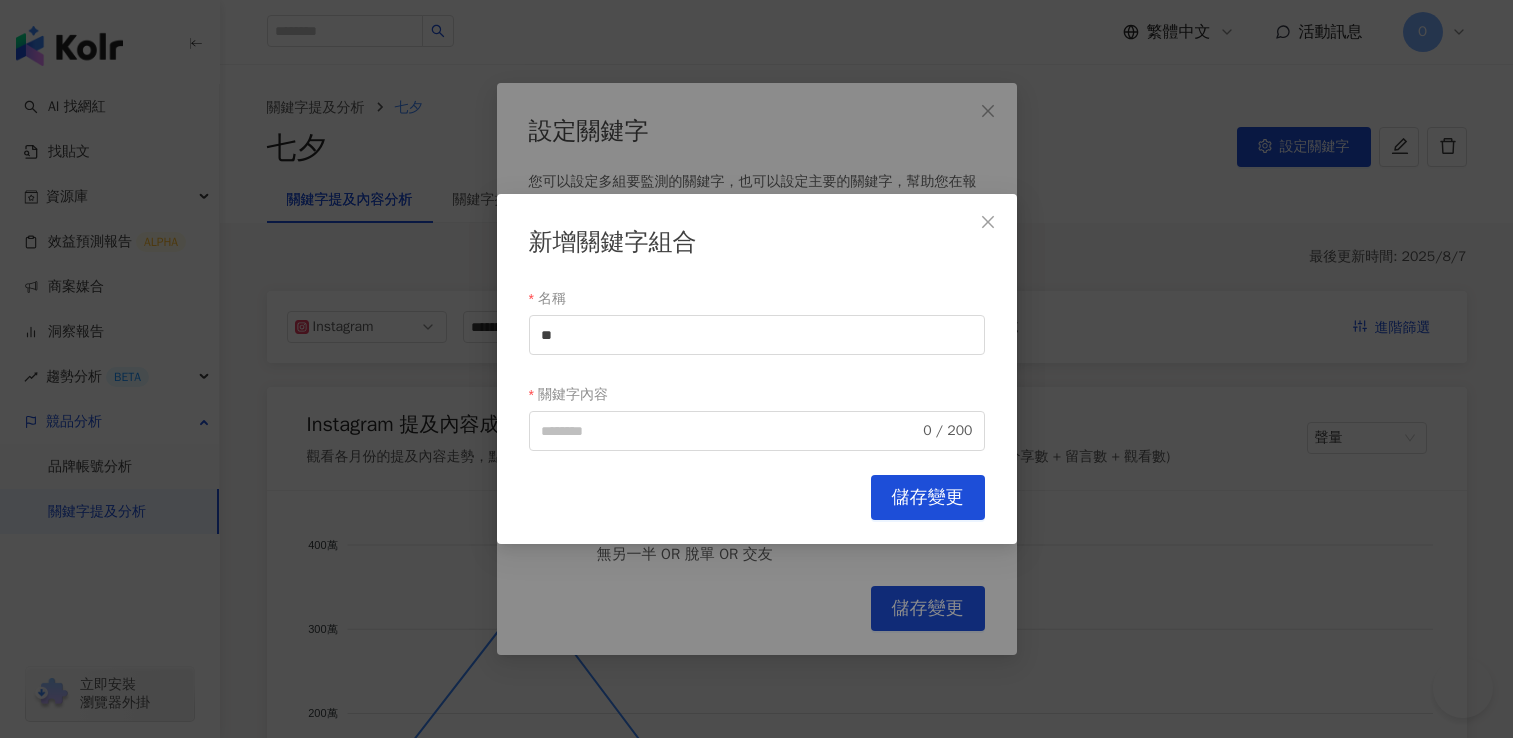 scroll, scrollTop: 0, scrollLeft: 0, axis: both 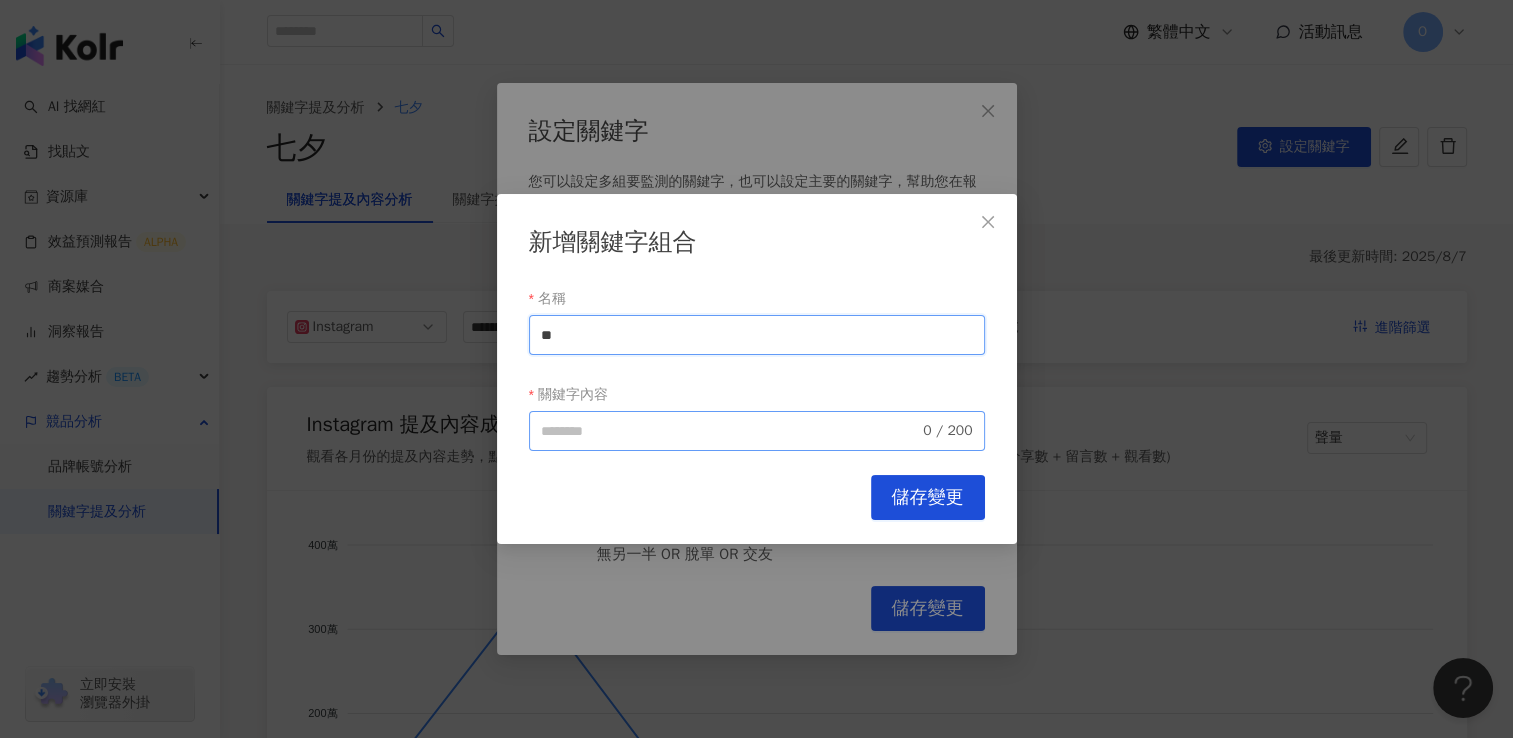 click on "0 / 200" at bounding box center (757, 431) 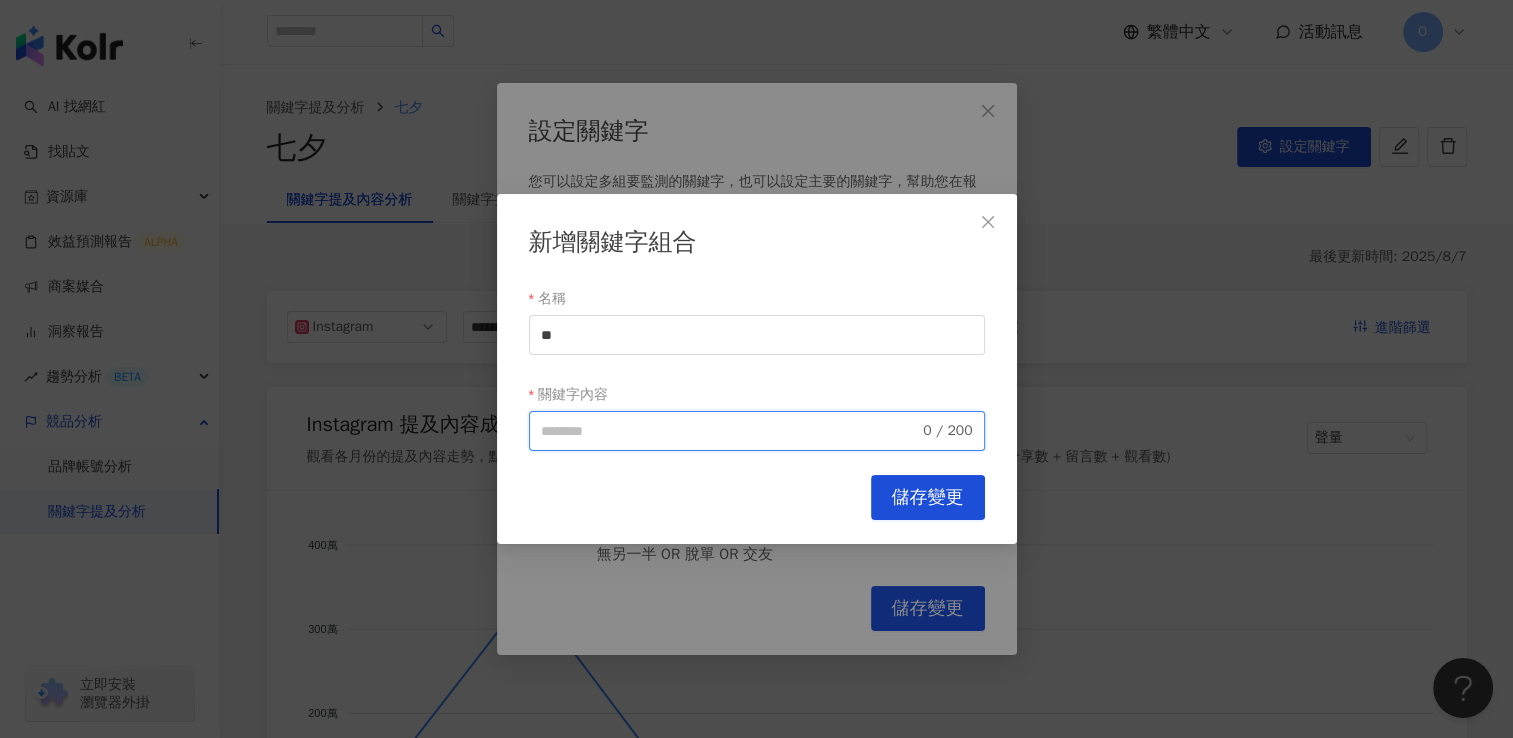 click on "關鍵字內容" at bounding box center [730, 431] 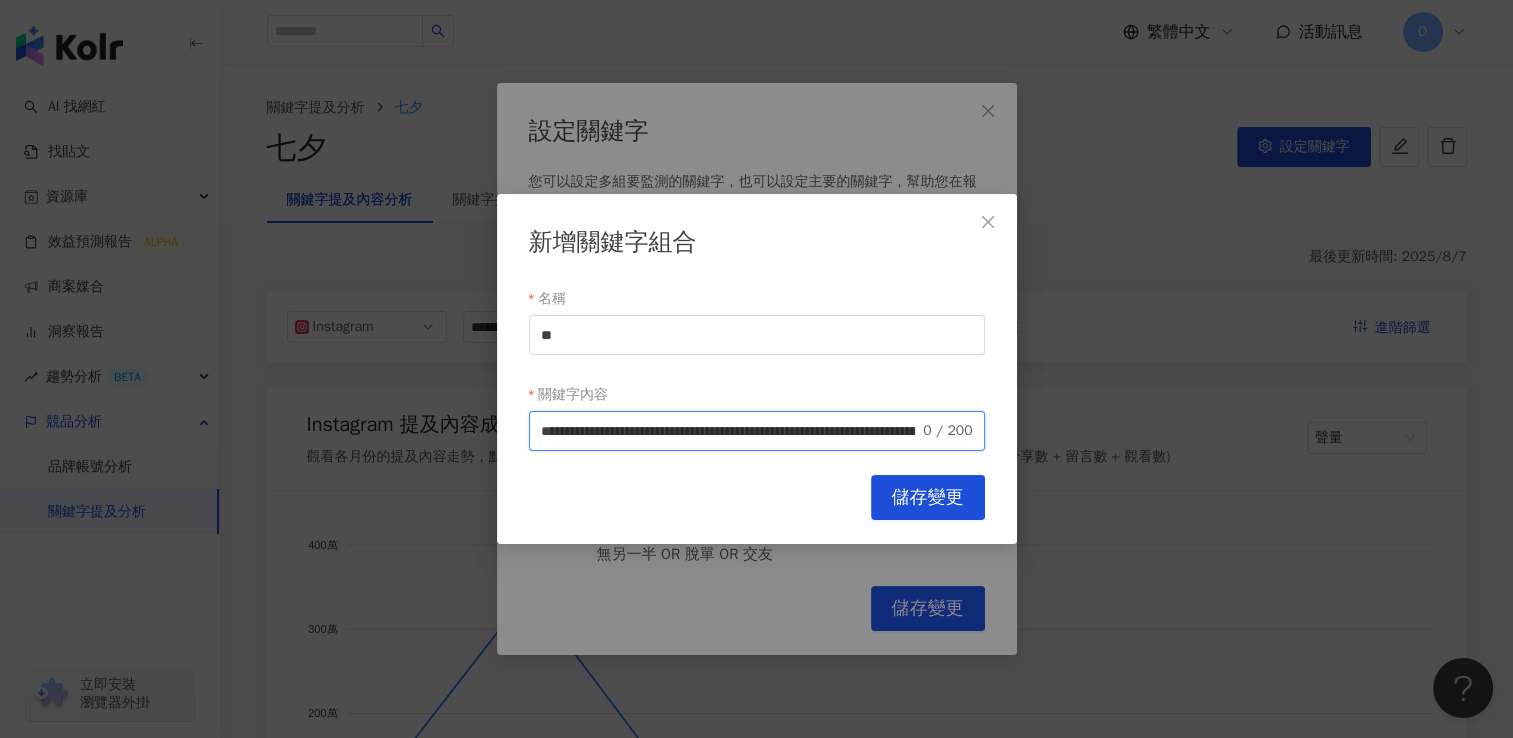 scroll, scrollTop: 0, scrollLeft: 1459, axis: horizontal 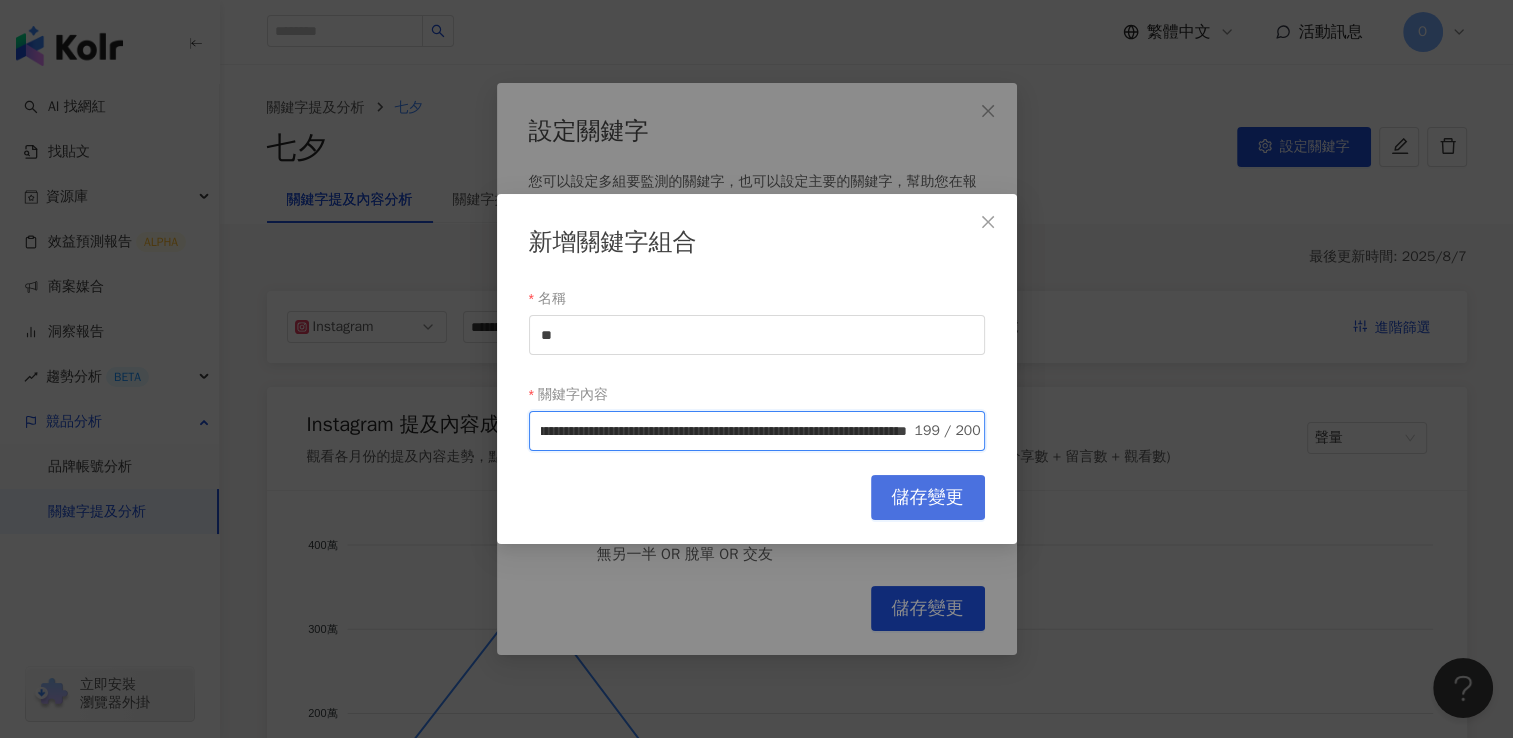 type on "**********" 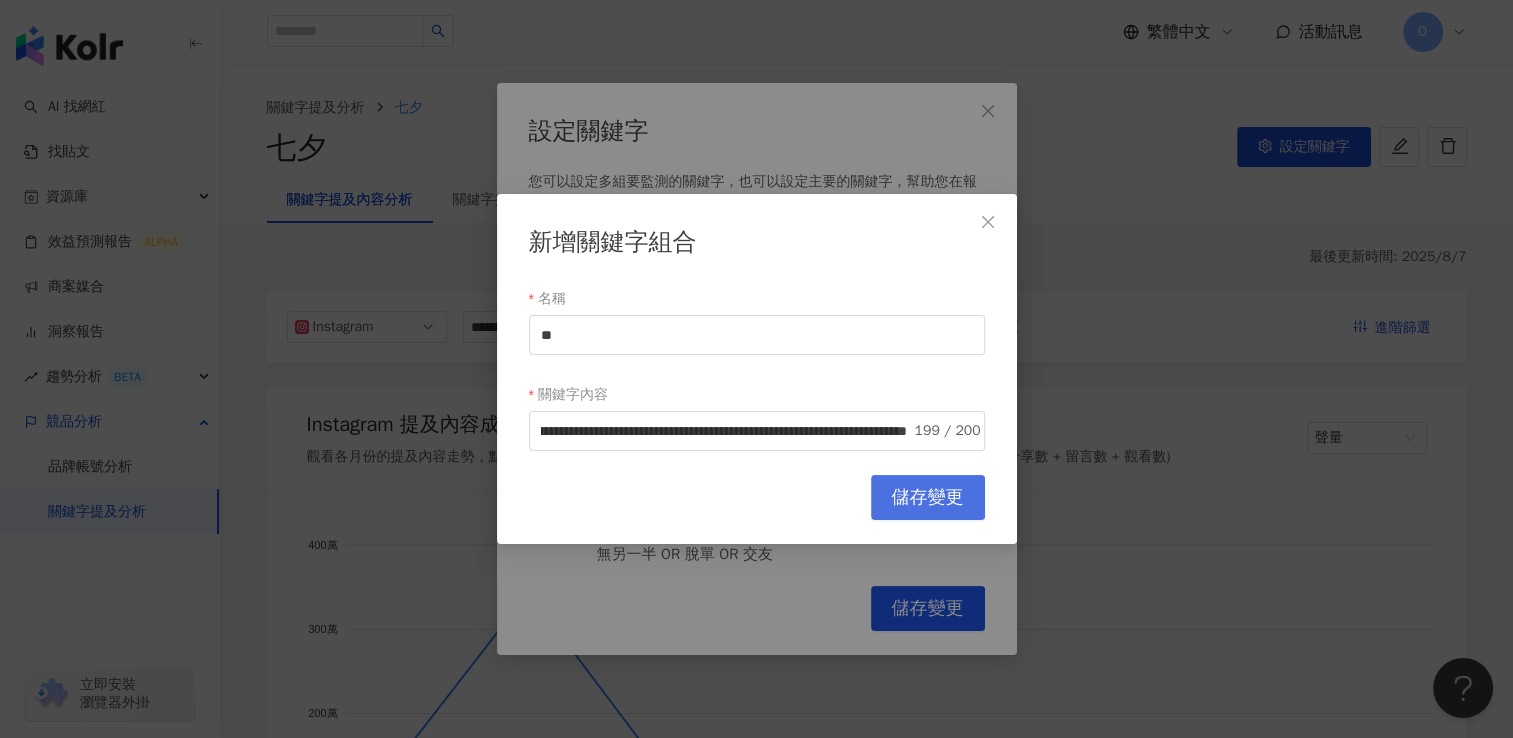 click on "儲存變更" at bounding box center [928, 498] 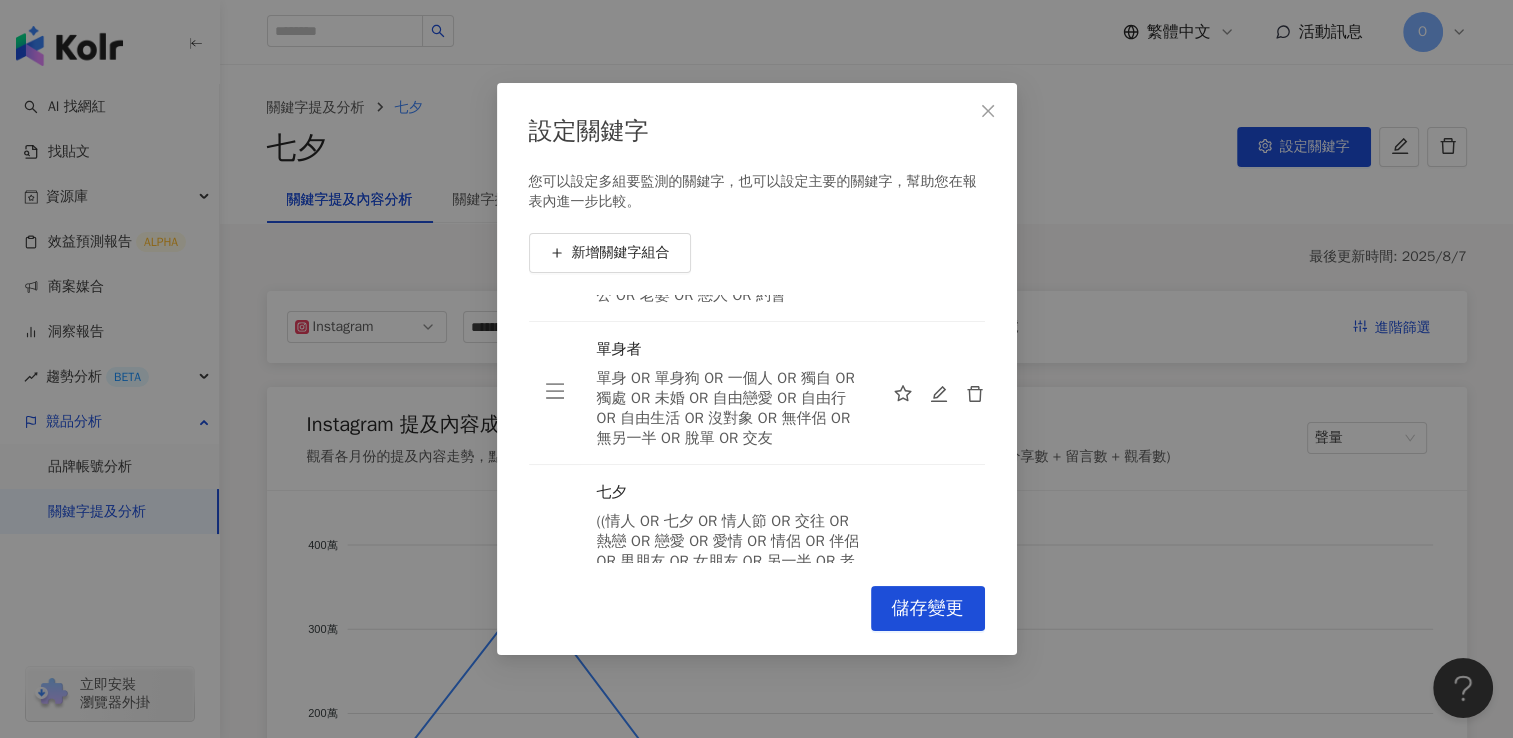 scroll, scrollTop: 261, scrollLeft: 0, axis: vertical 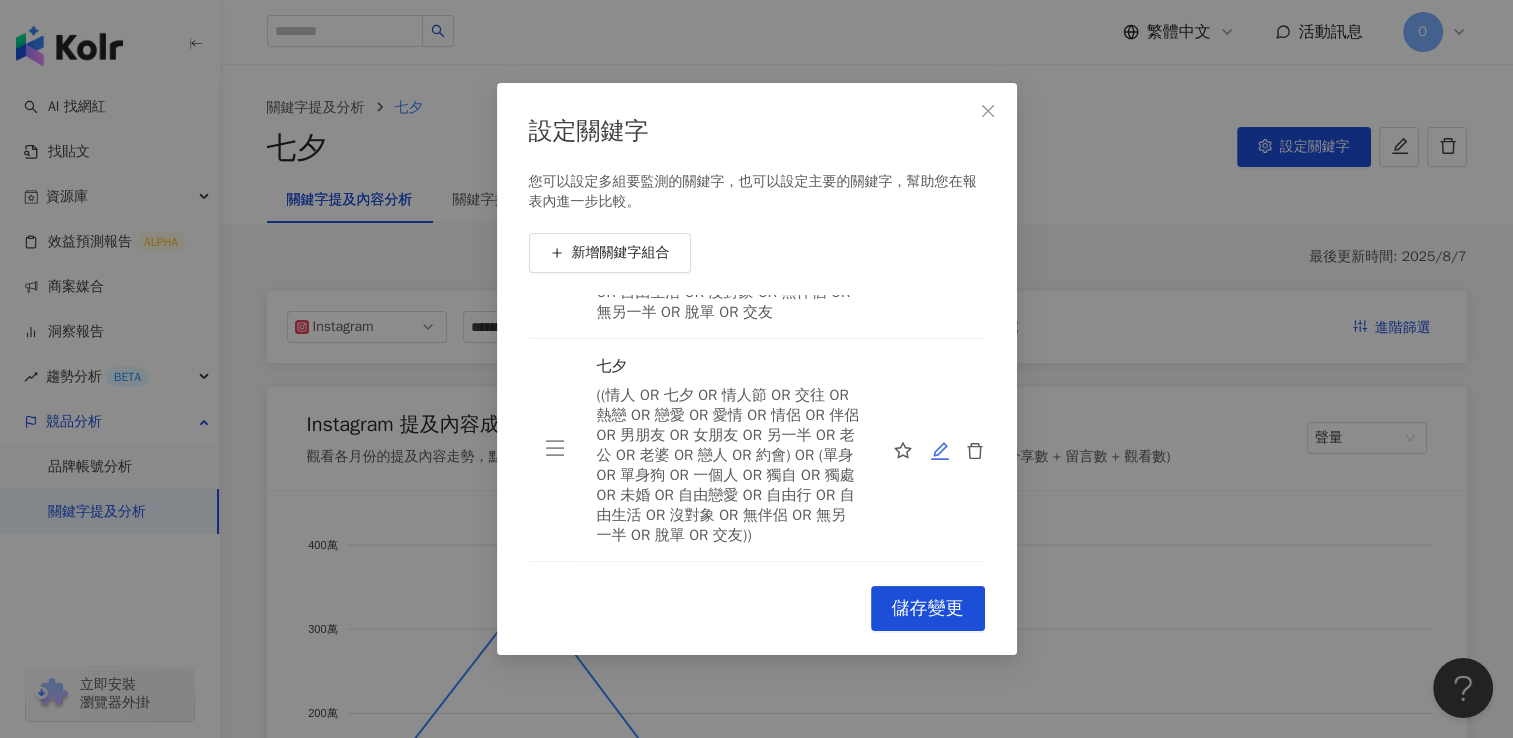 click 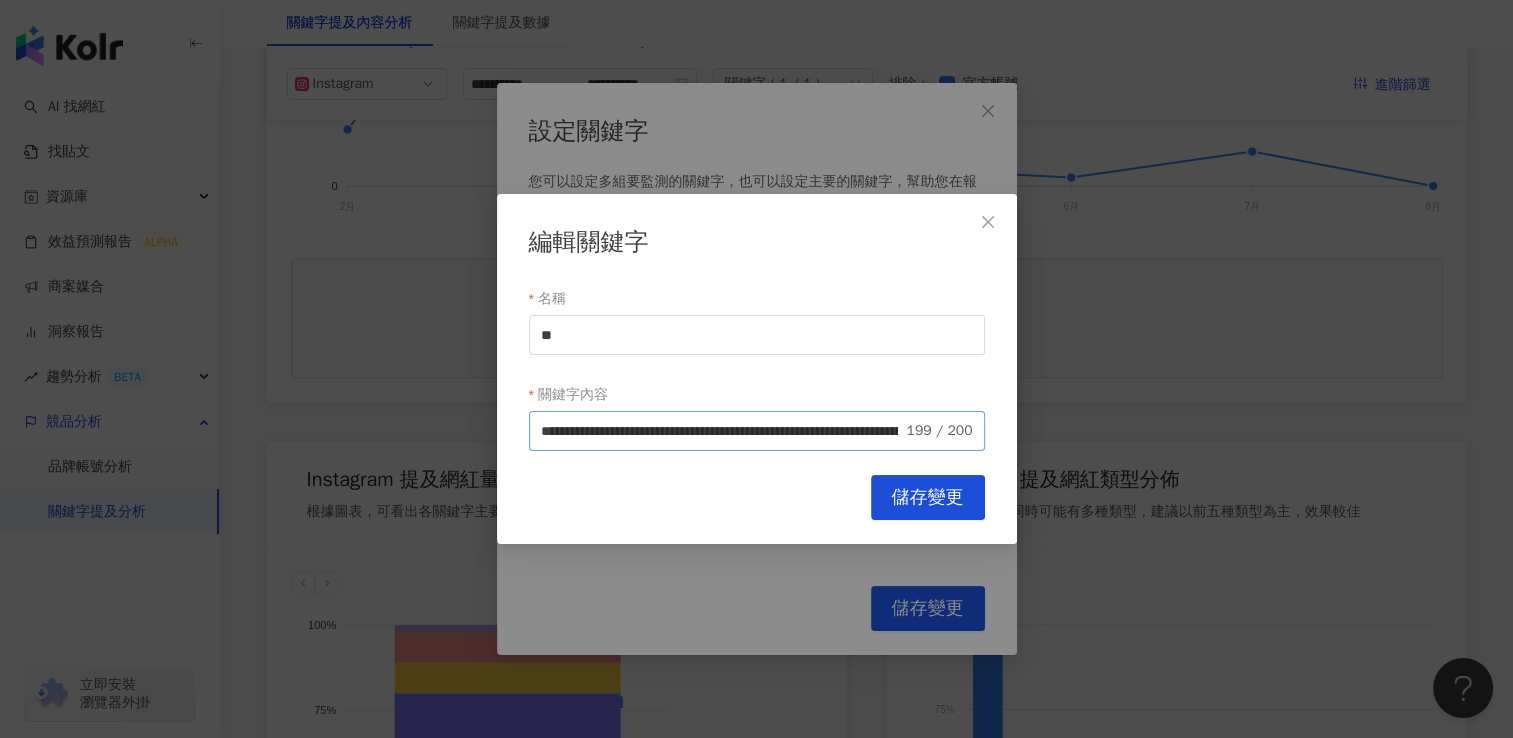 scroll, scrollTop: 700, scrollLeft: 0, axis: vertical 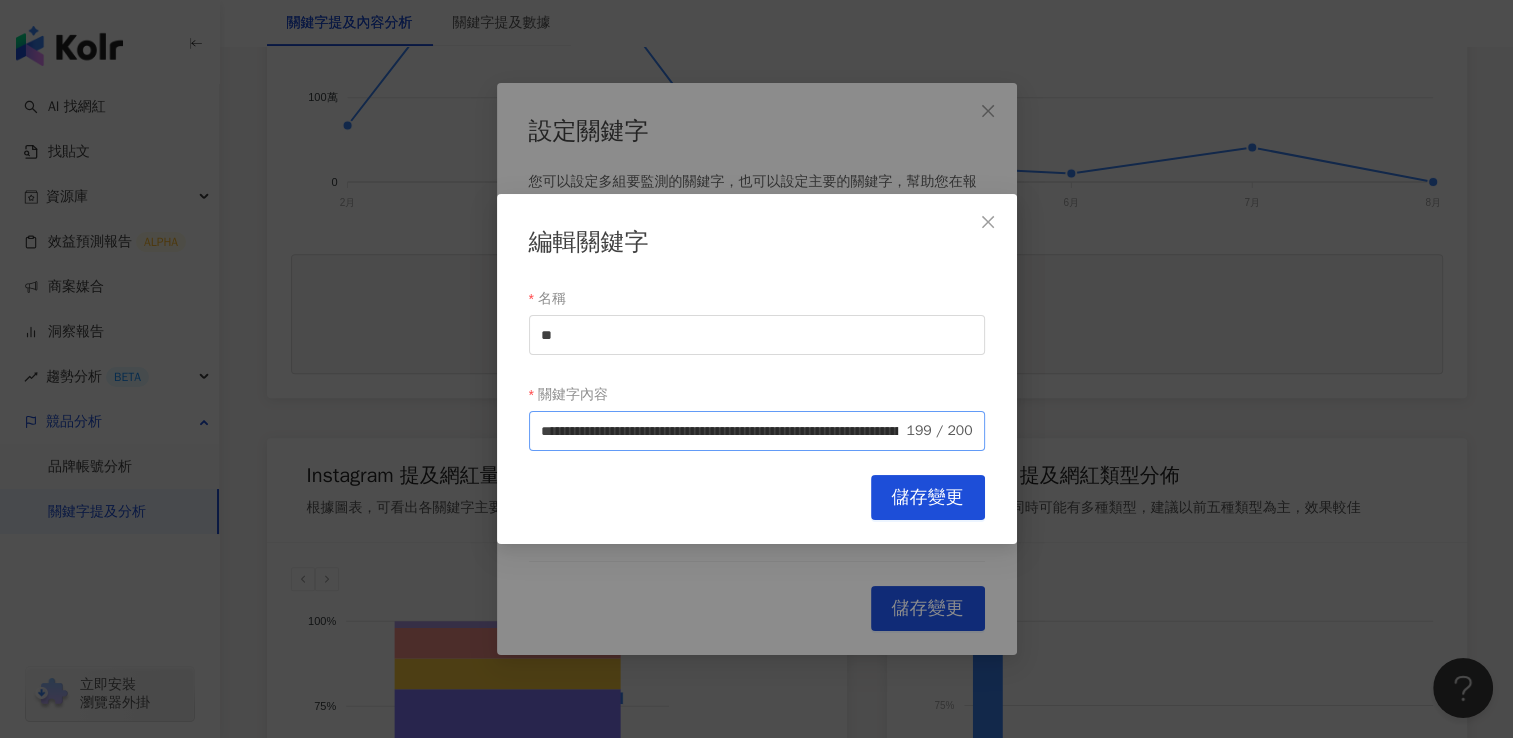 click on "199 / 200" at bounding box center (939, 431) 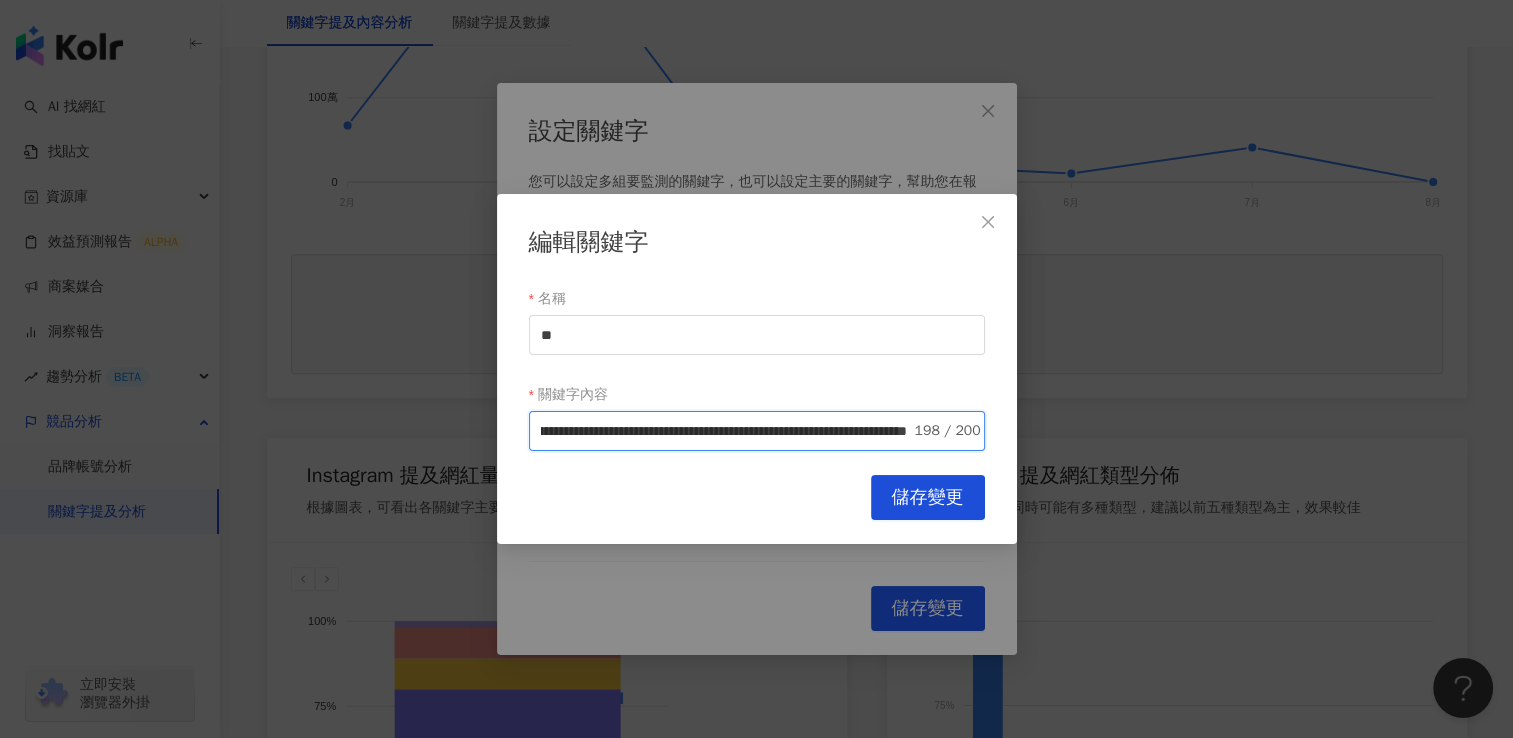 scroll, scrollTop: 0, scrollLeft: 1454, axis: horizontal 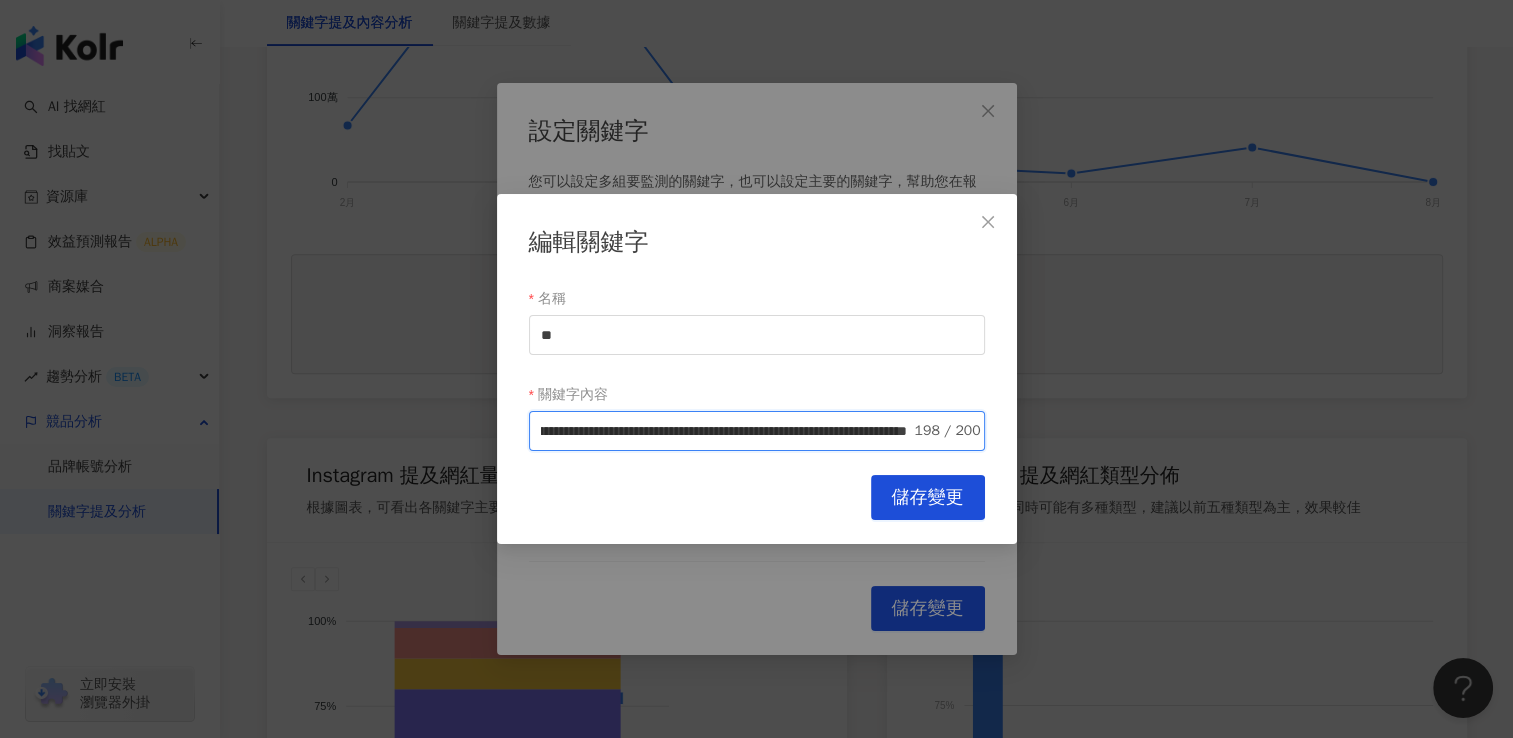 click on "**********" at bounding box center (726, 431) 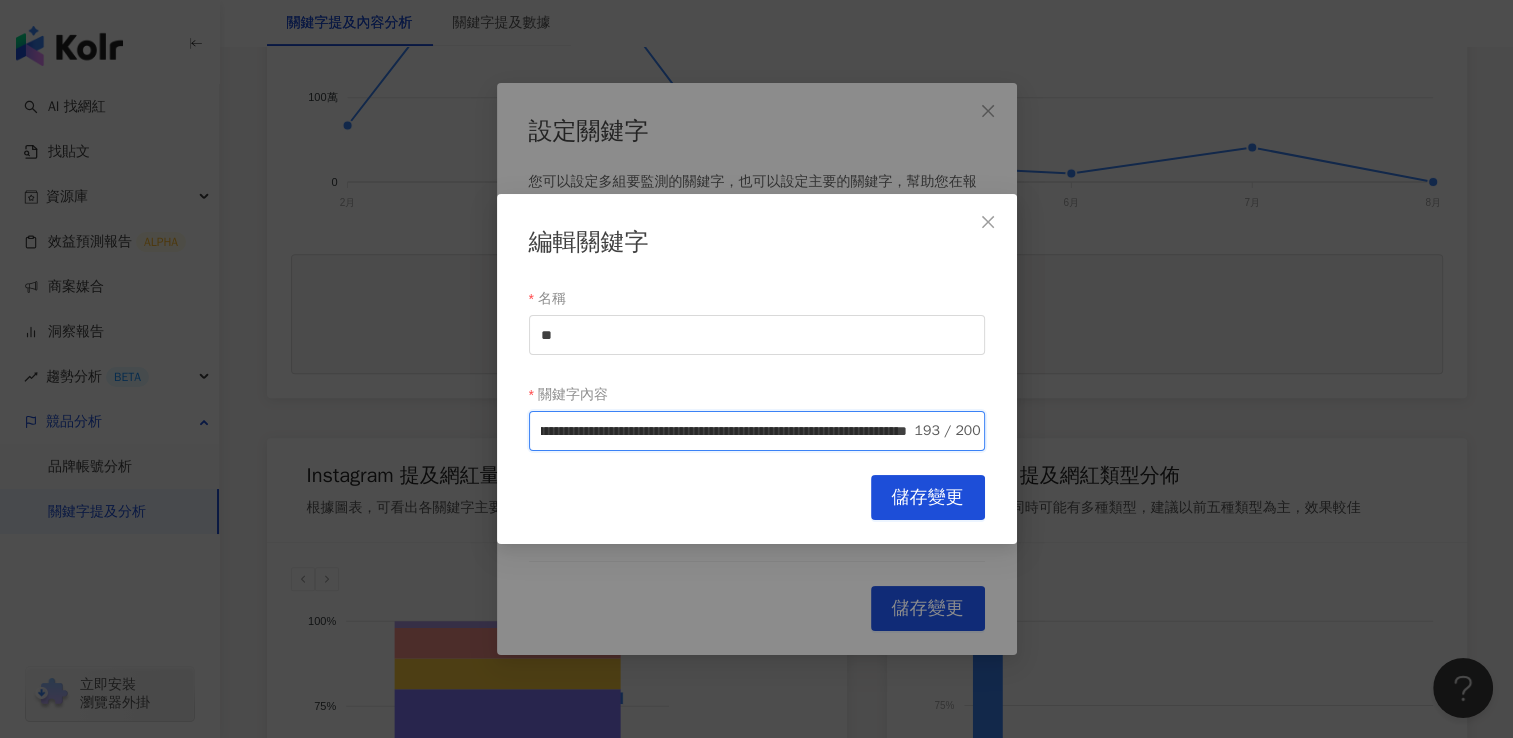 scroll, scrollTop: 0, scrollLeft: 1432, axis: horizontal 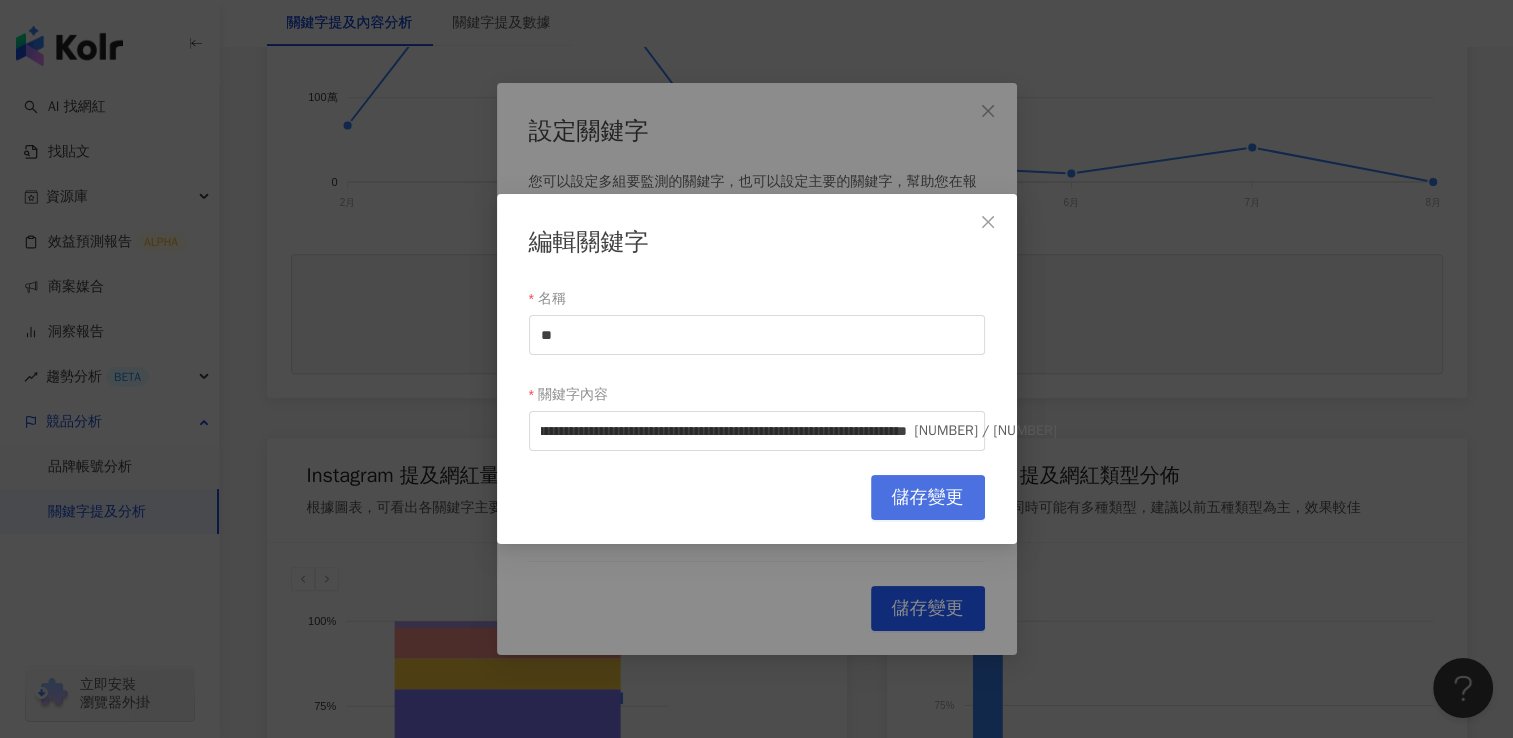 click on "儲存變更" at bounding box center (928, 498) 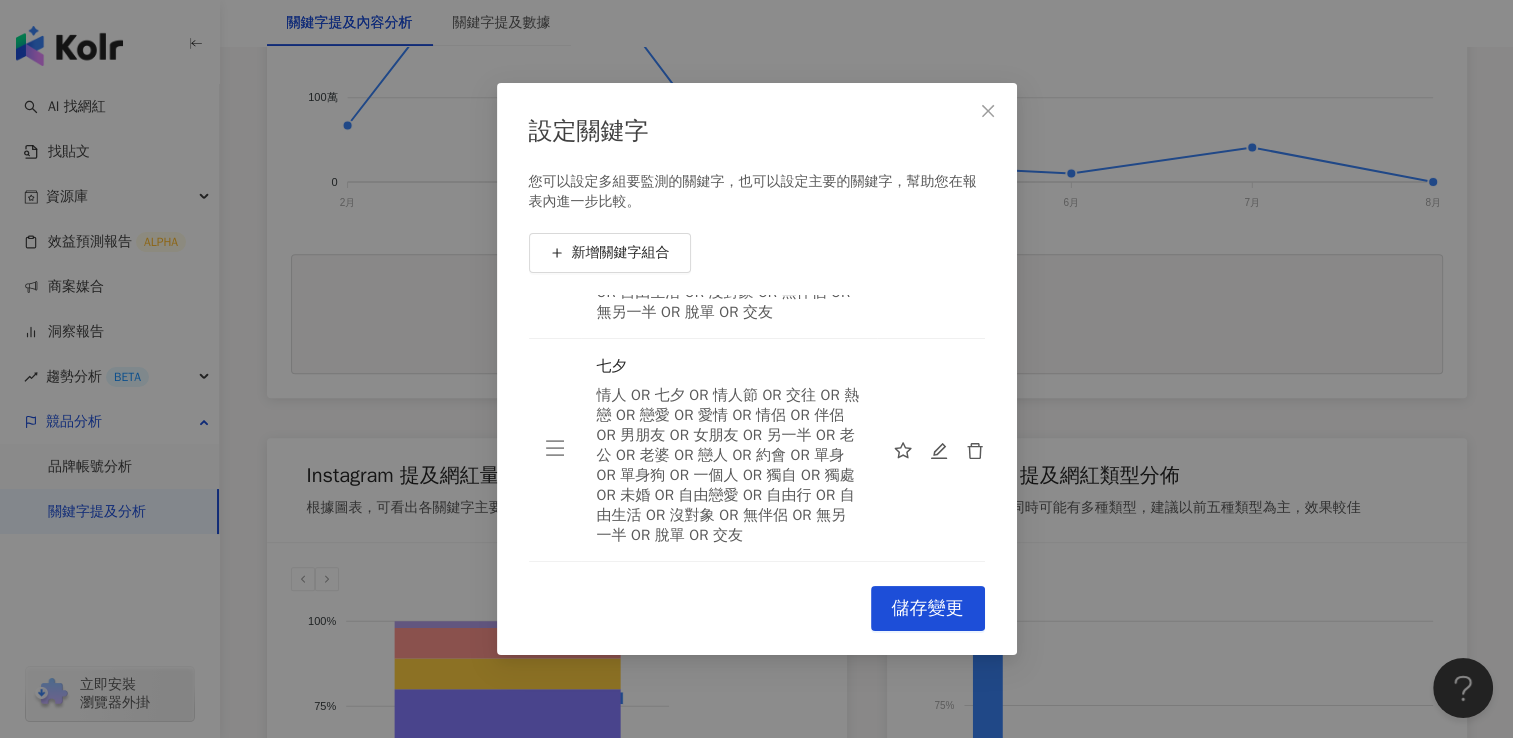 scroll, scrollTop: 241, scrollLeft: 0, axis: vertical 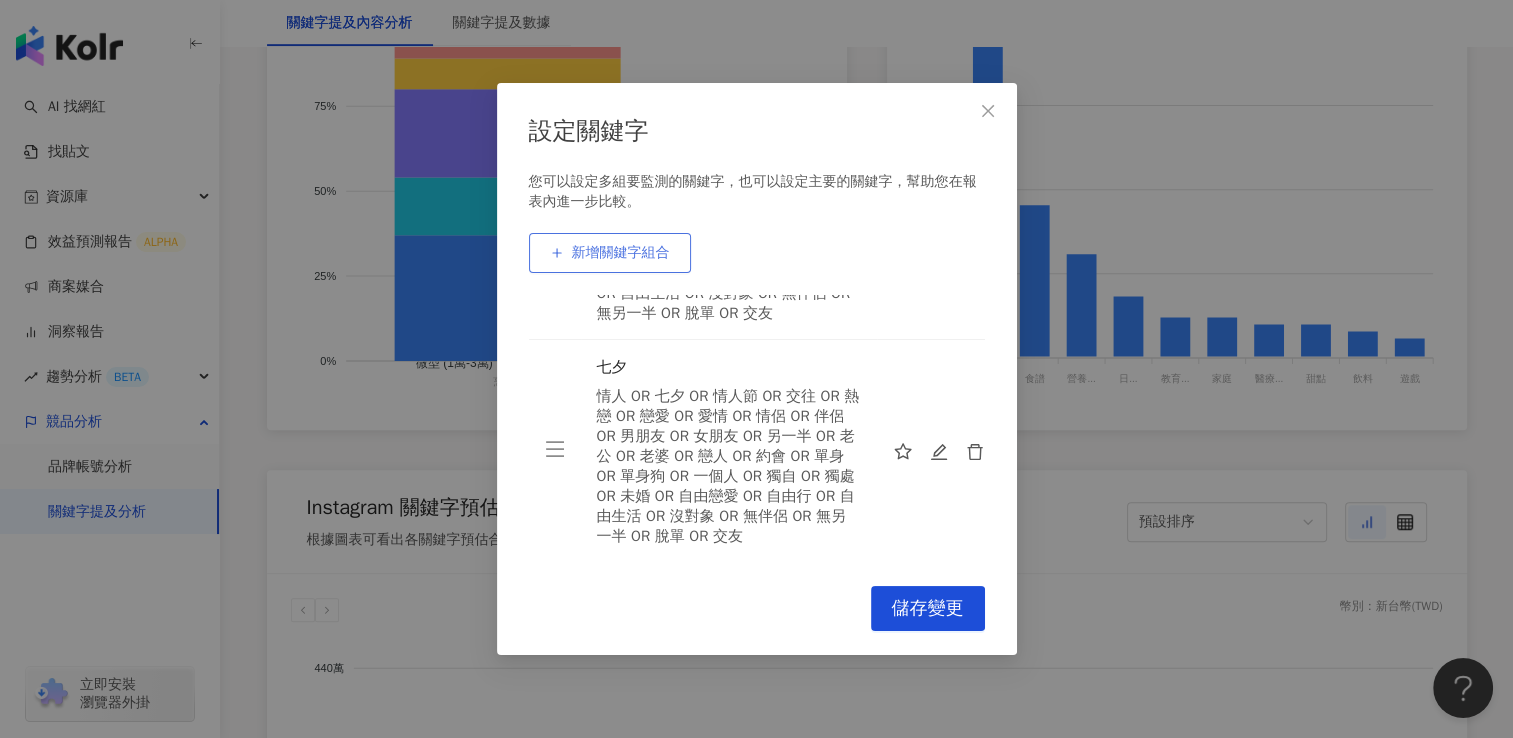 click on "新增關鍵字組合" at bounding box center (621, 253) 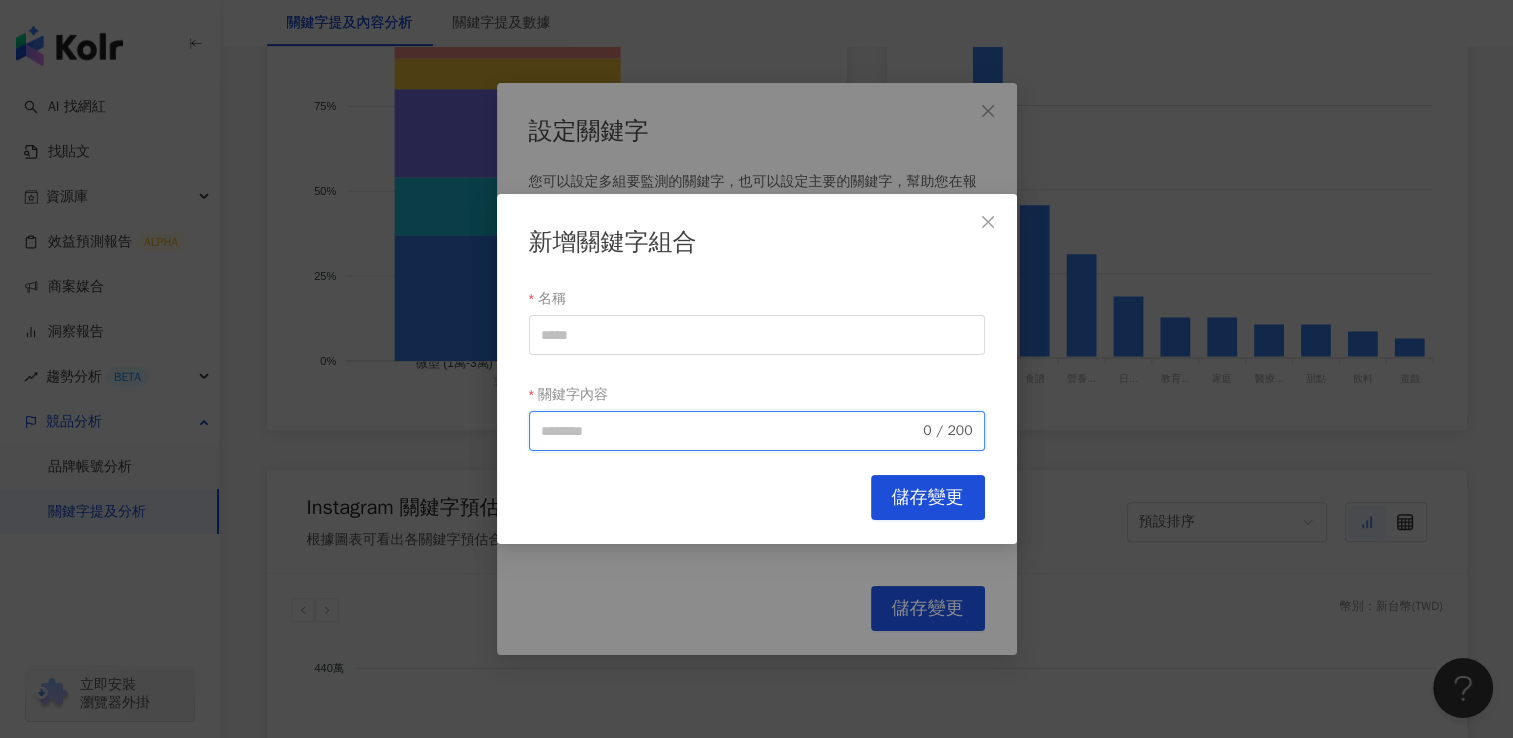 click on "關鍵字內容" at bounding box center (730, 431) 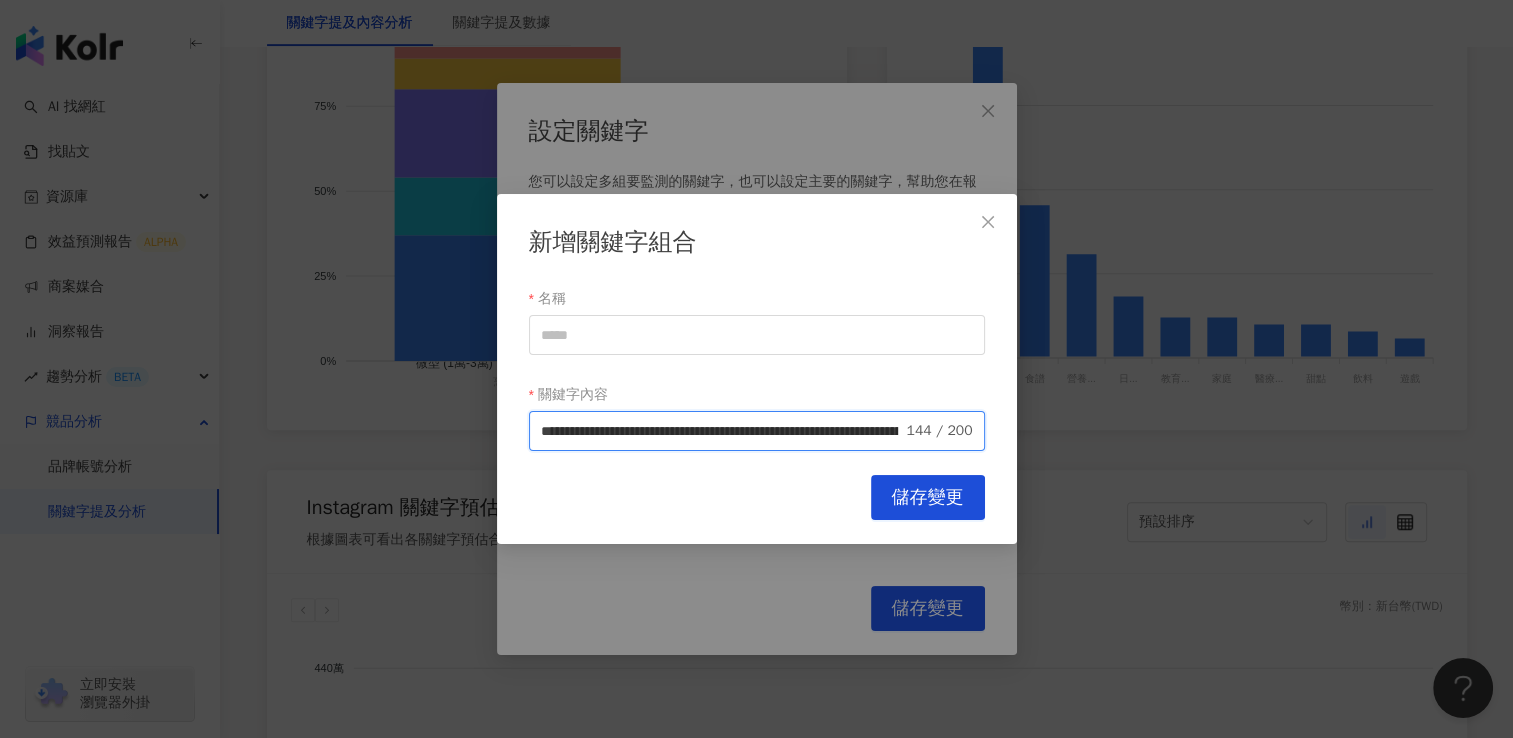 scroll, scrollTop: 0, scrollLeft: 928, axis: horizontal 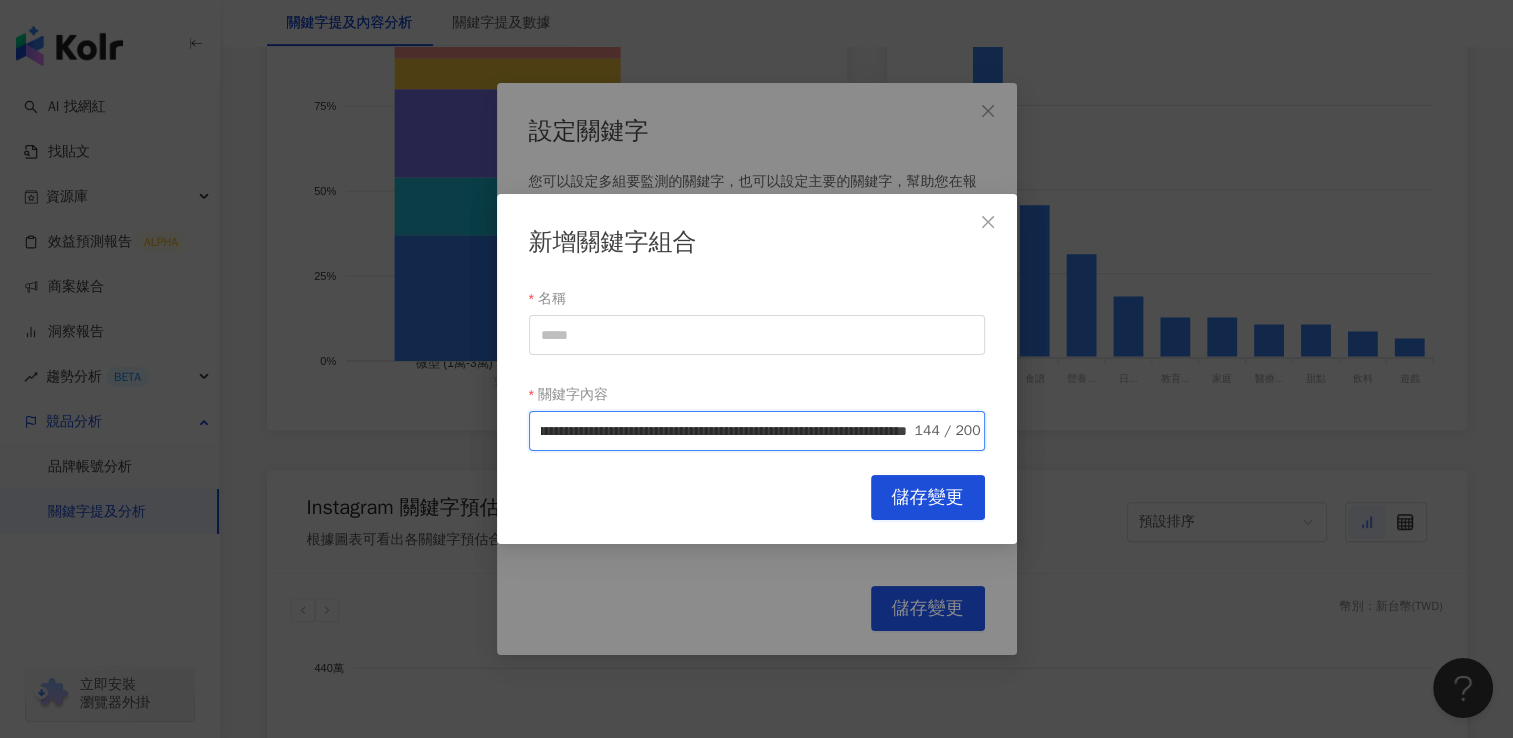 type on "**********" 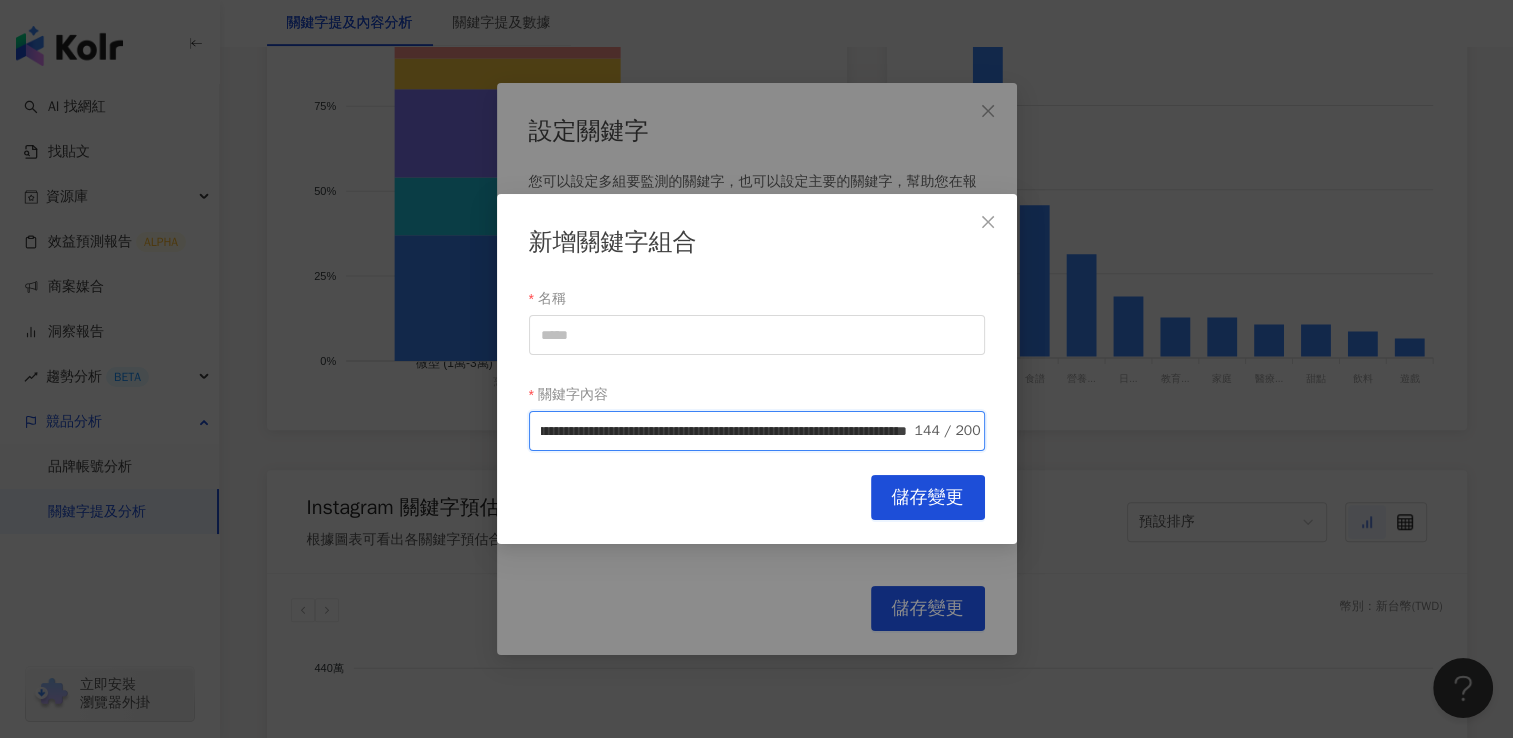 scroll, scrollTop: 0, scrollLeft: 0, axis: both 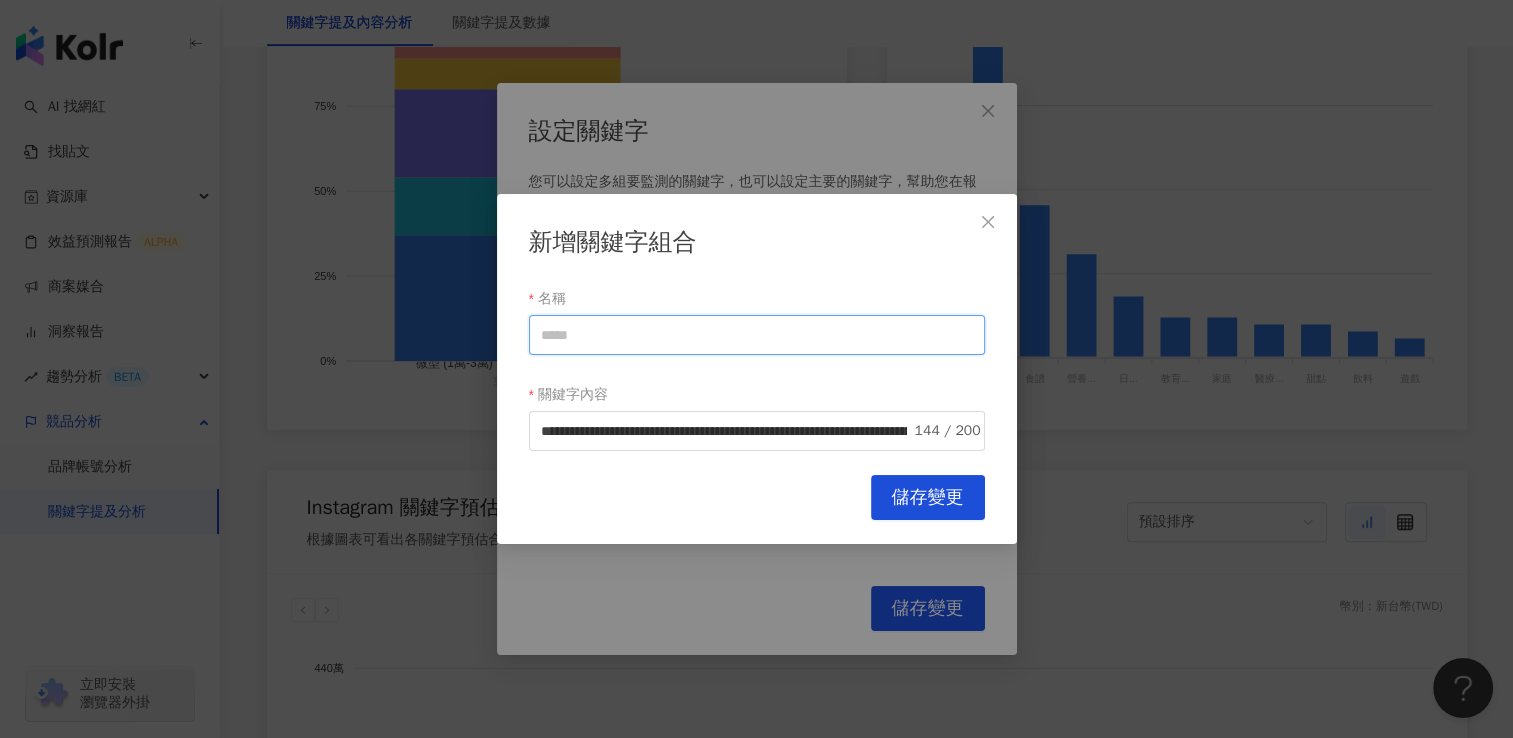 click on "名稱" at bounding box center (757, 335) 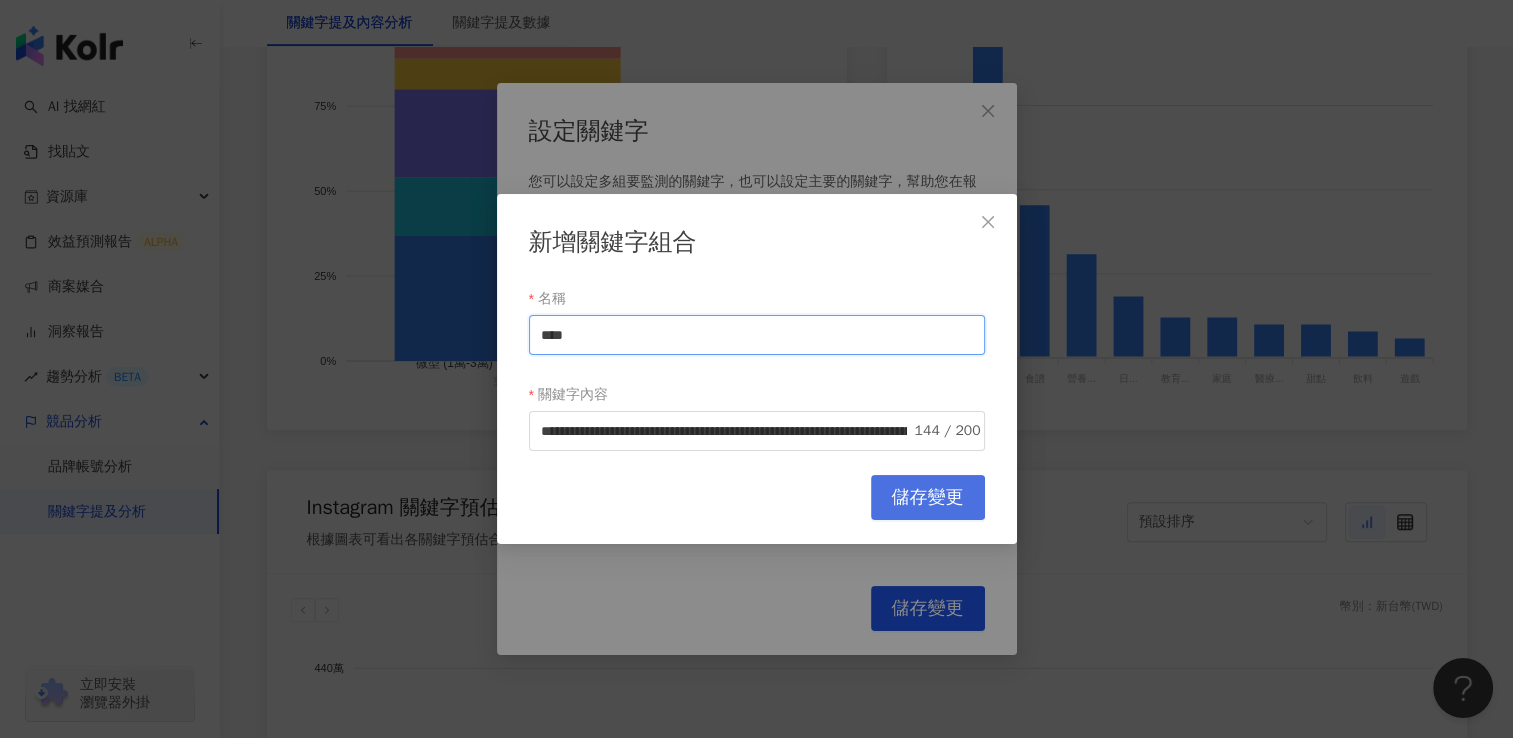 type on "****" 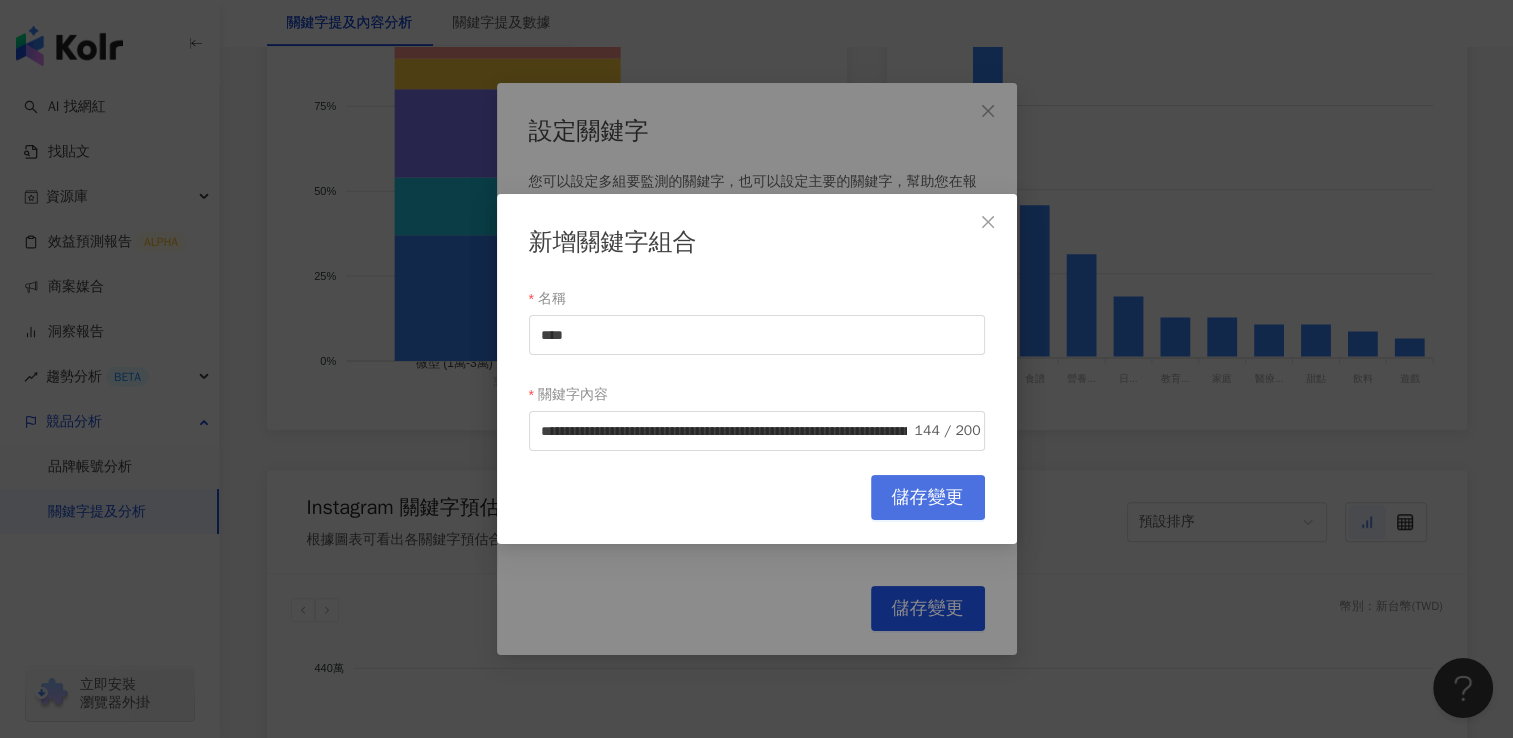 click on "儲存變更" at bounding box center (928, 497) 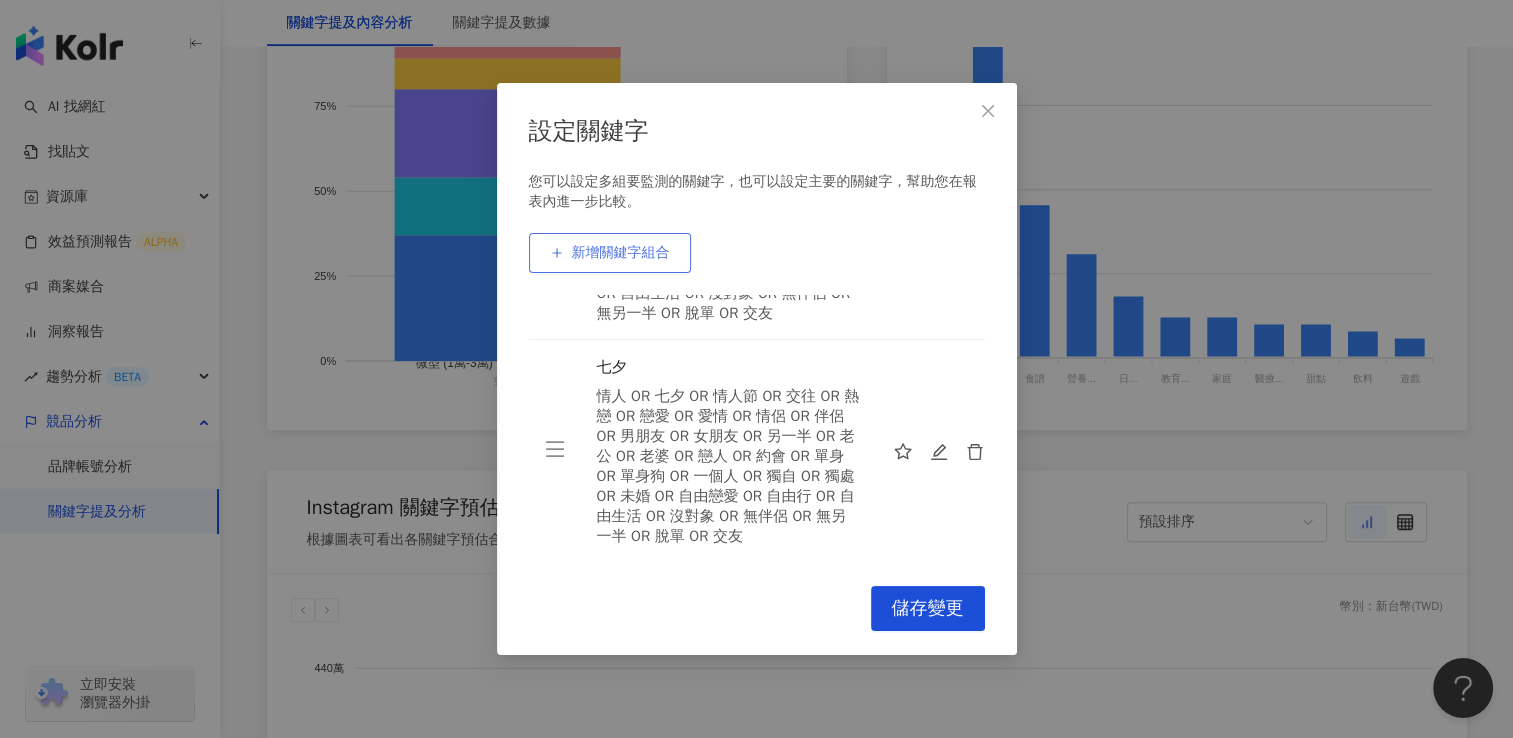 click on "新增關鍵字組合" at bounding box center (621, 253) 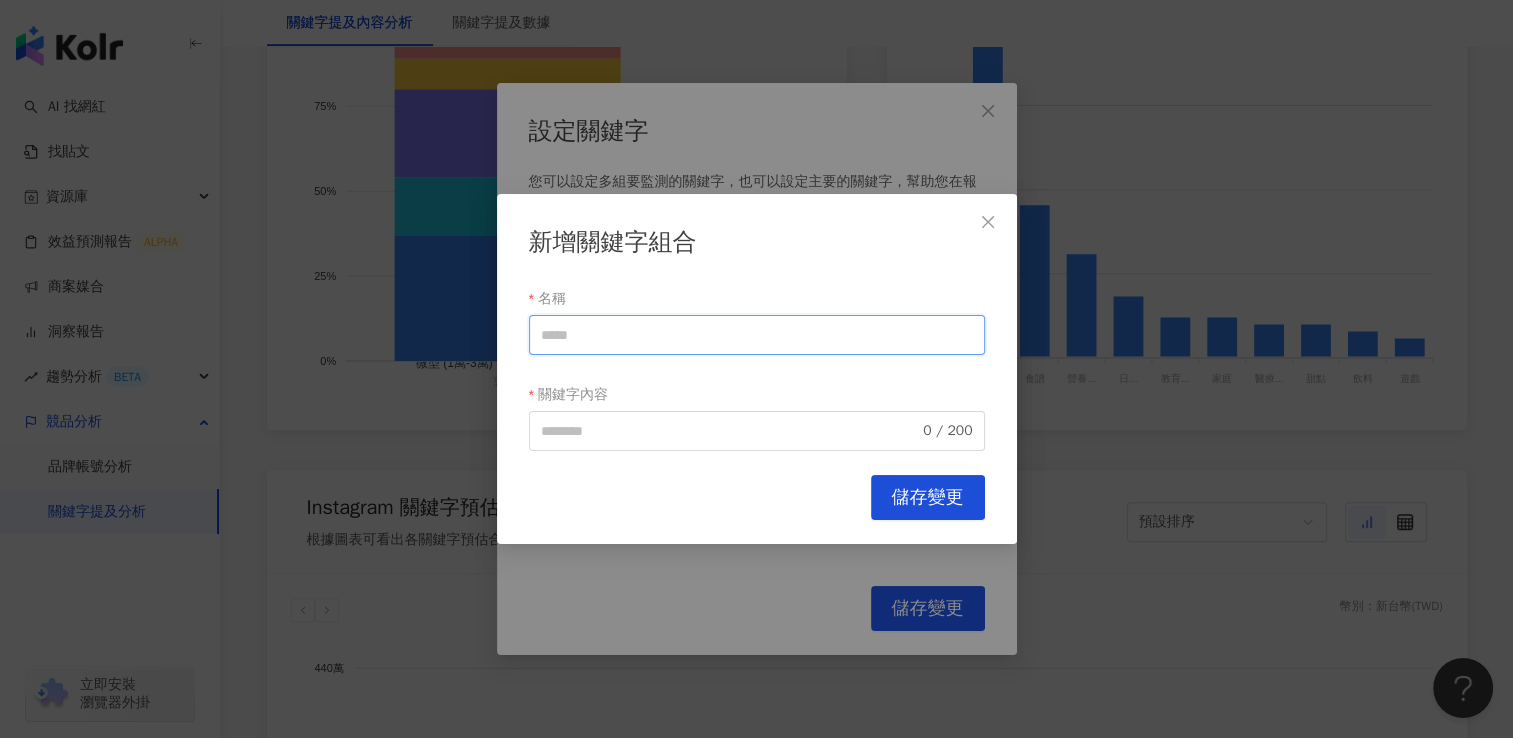 click on "名稱" at bounding box center [757, 335] 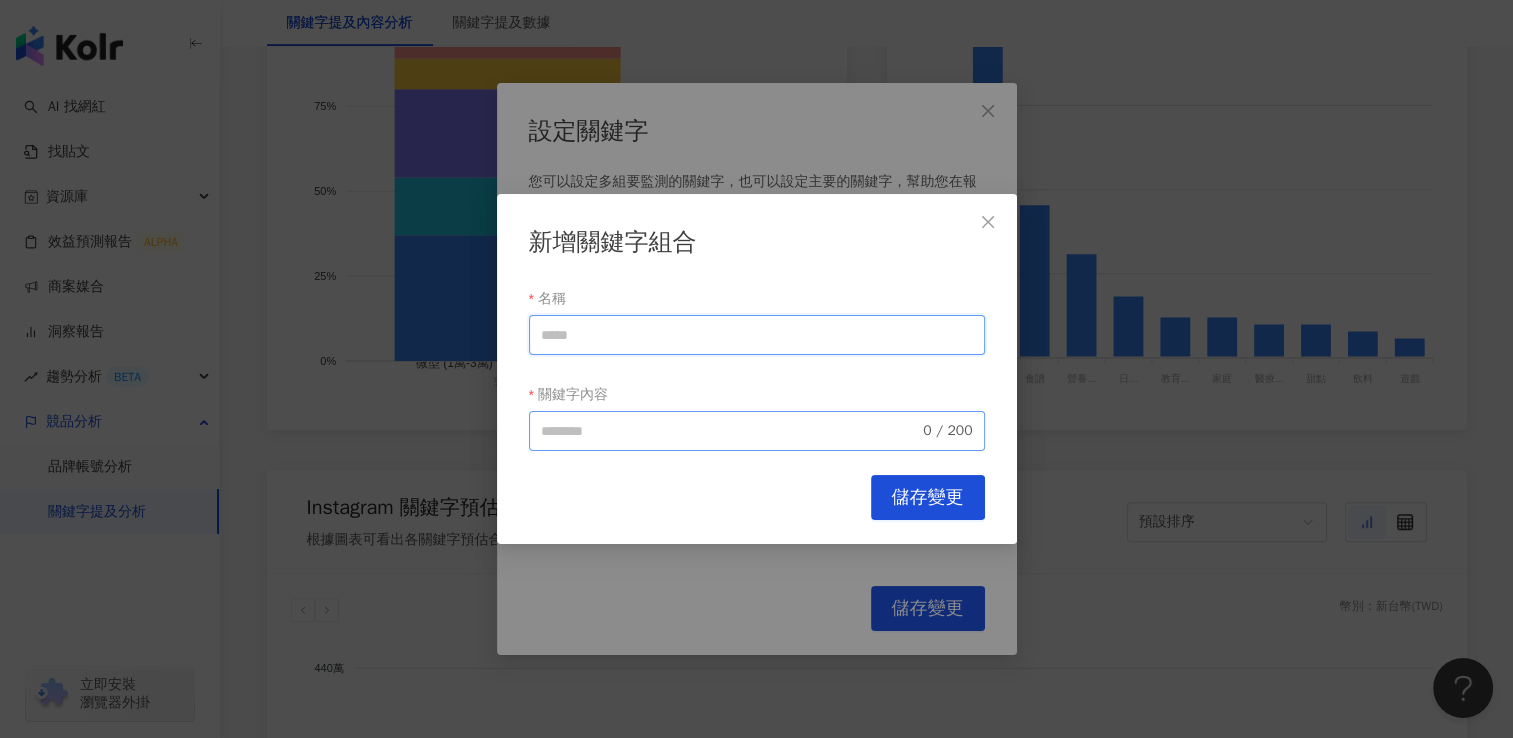 paste on "****" 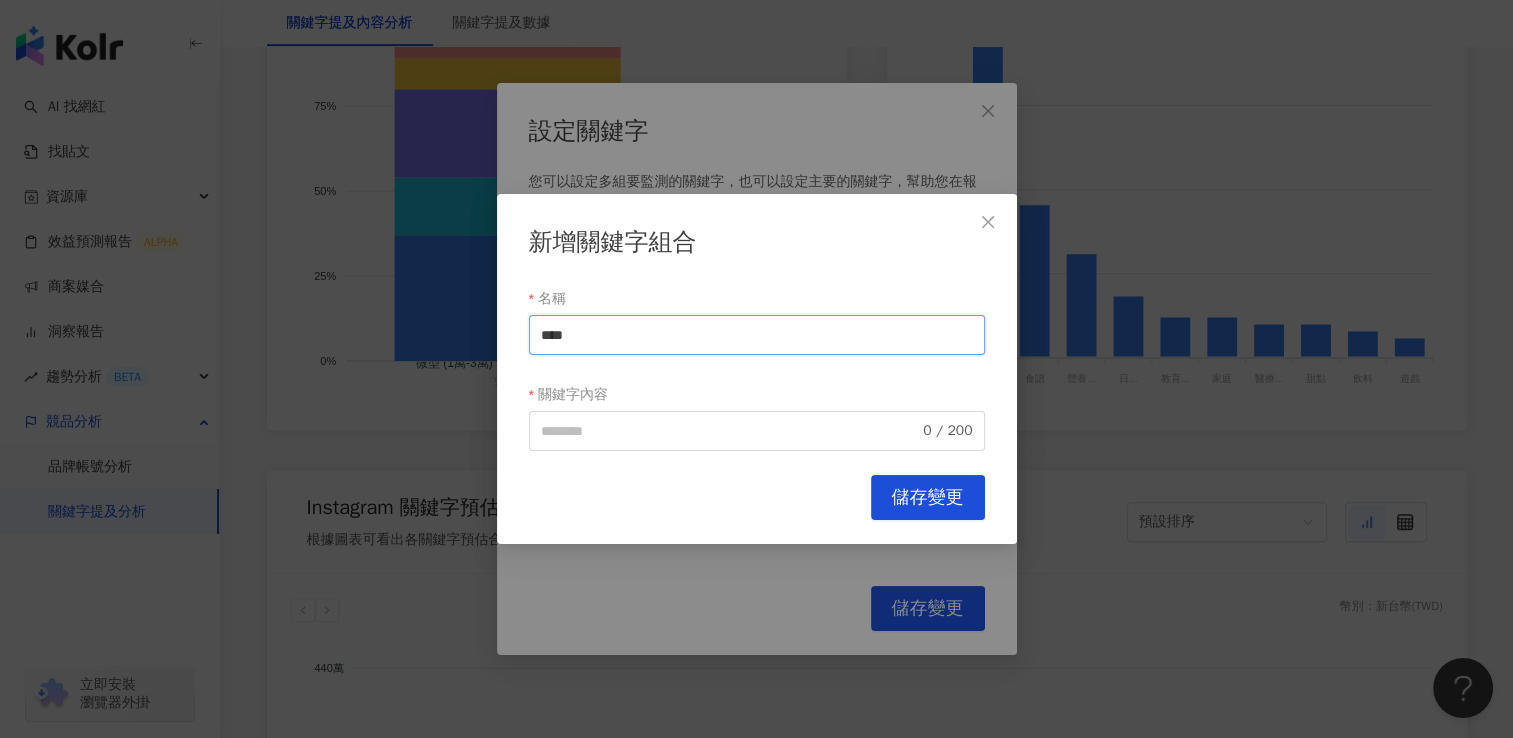 type on "****" 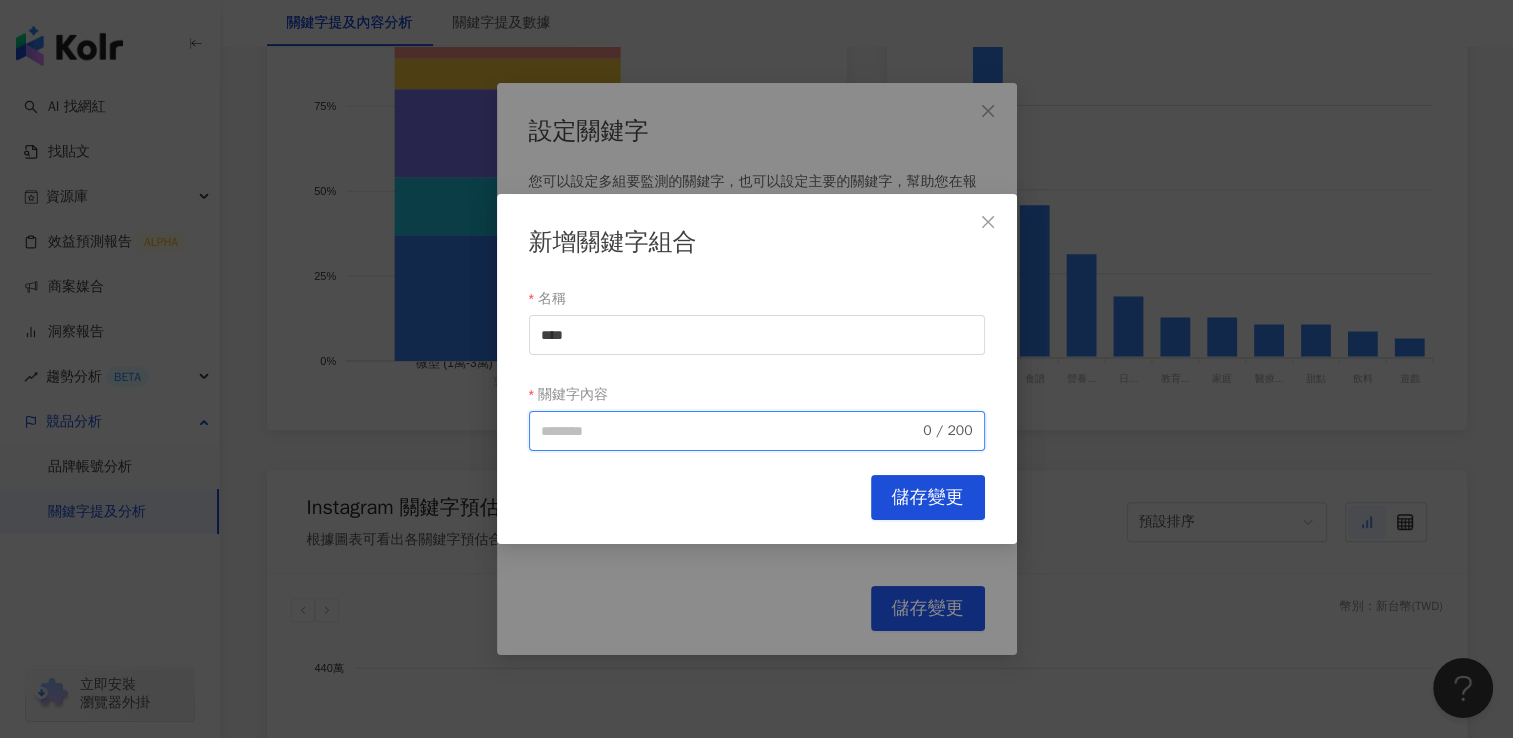 click on "關鍵字內容" at bounding box center (730, 431) 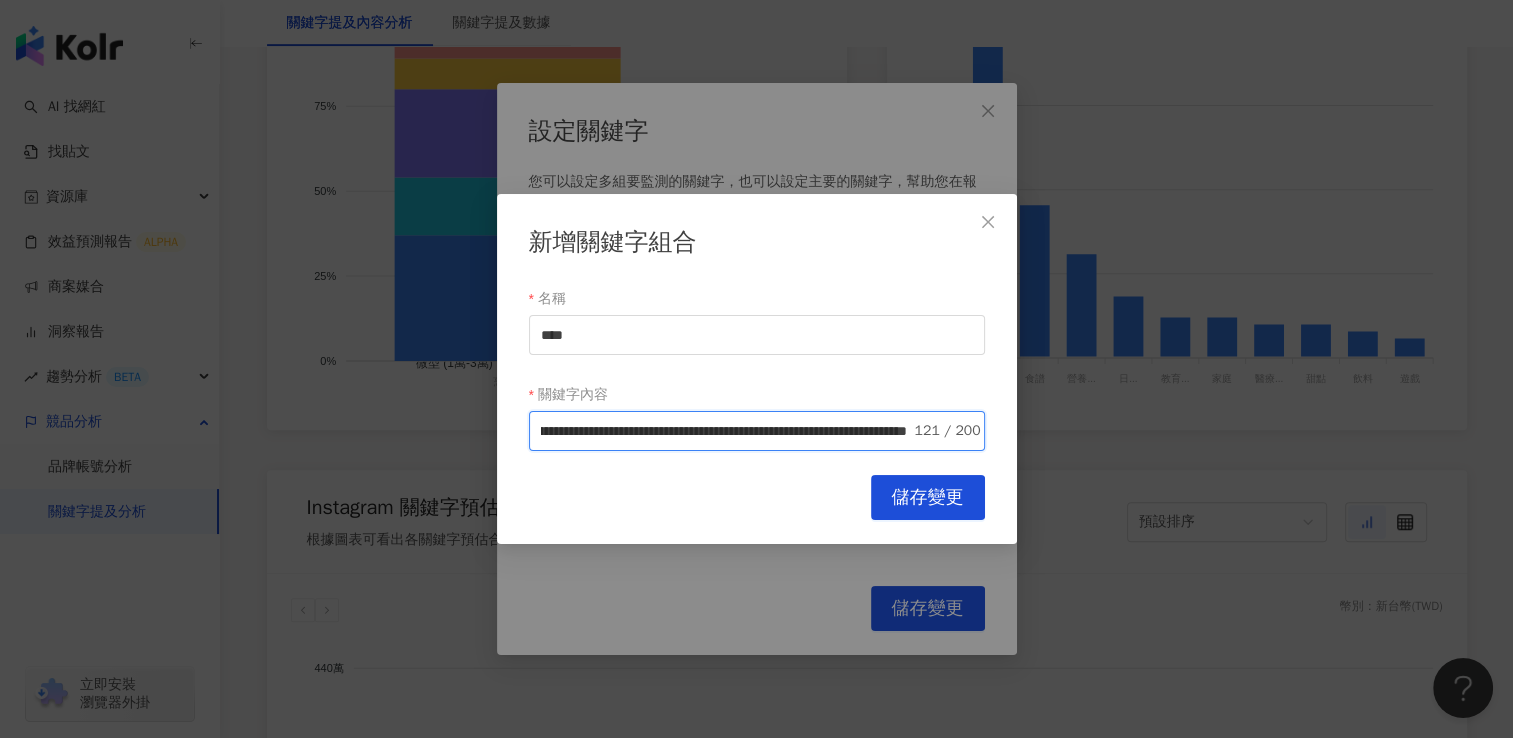 scroll, scrollTop: 0, scrollLeft: 796, axis: horizontal 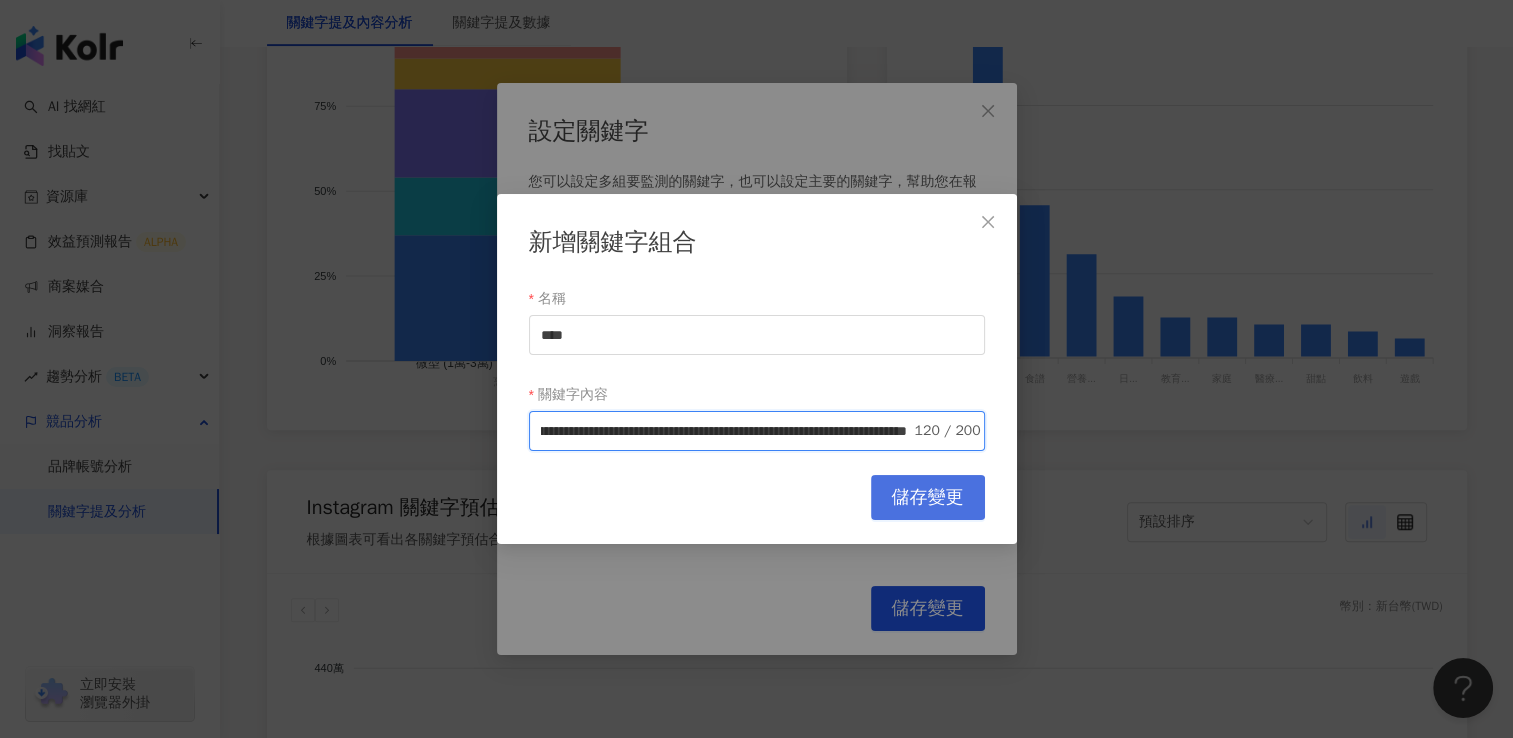 type on "**********" 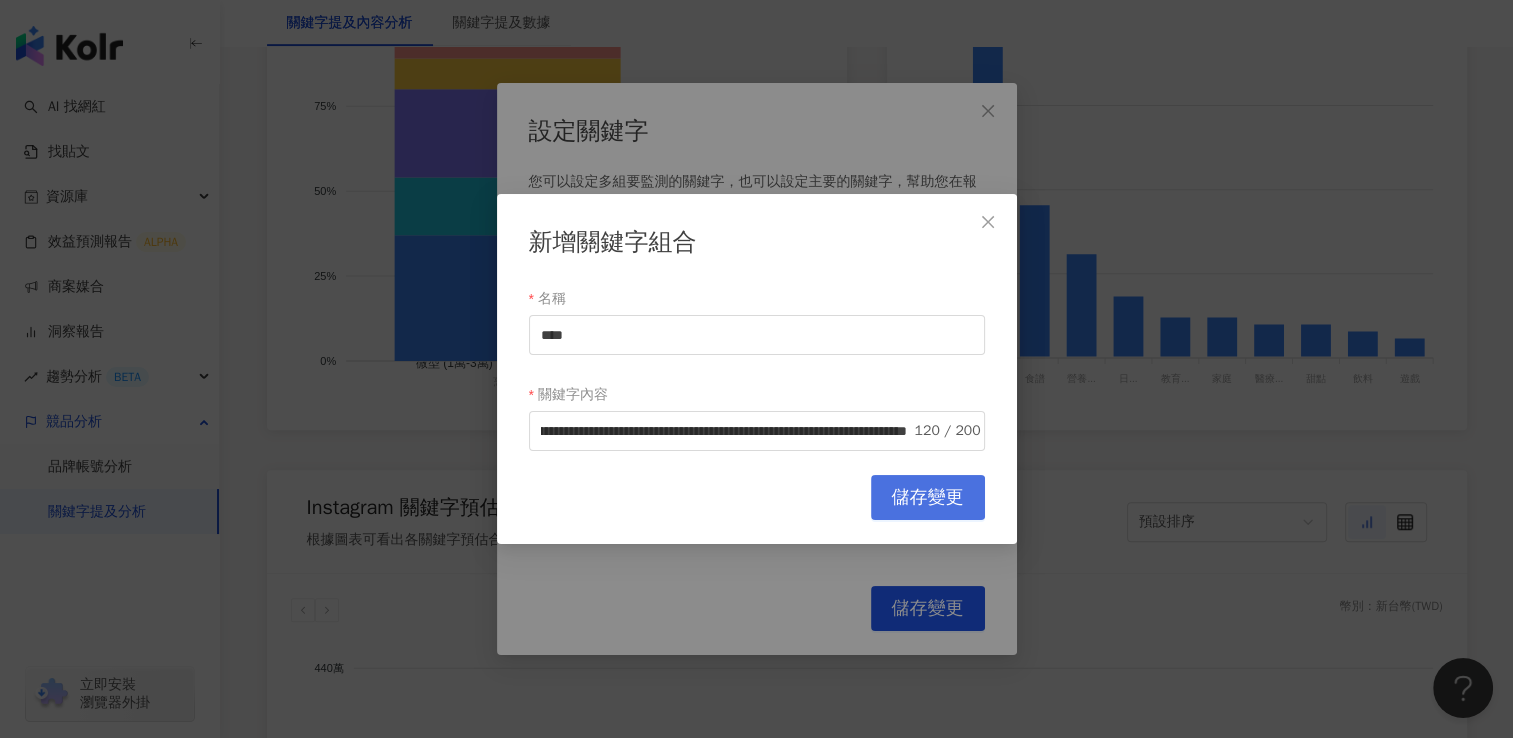click on "儲存變更" at bounding box center (928, 497) 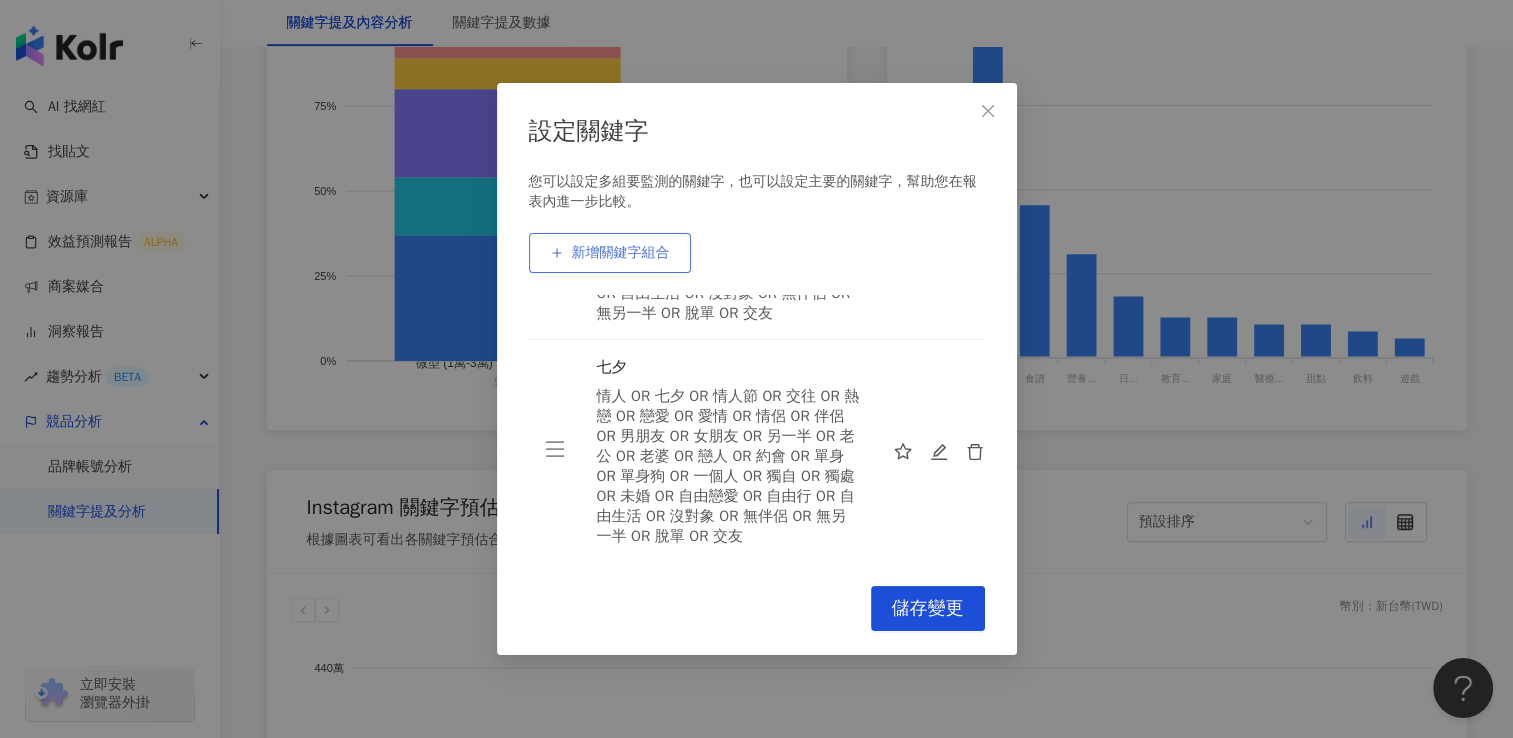 click on "新增關鍵字組合" at bounding box center [621, 253] 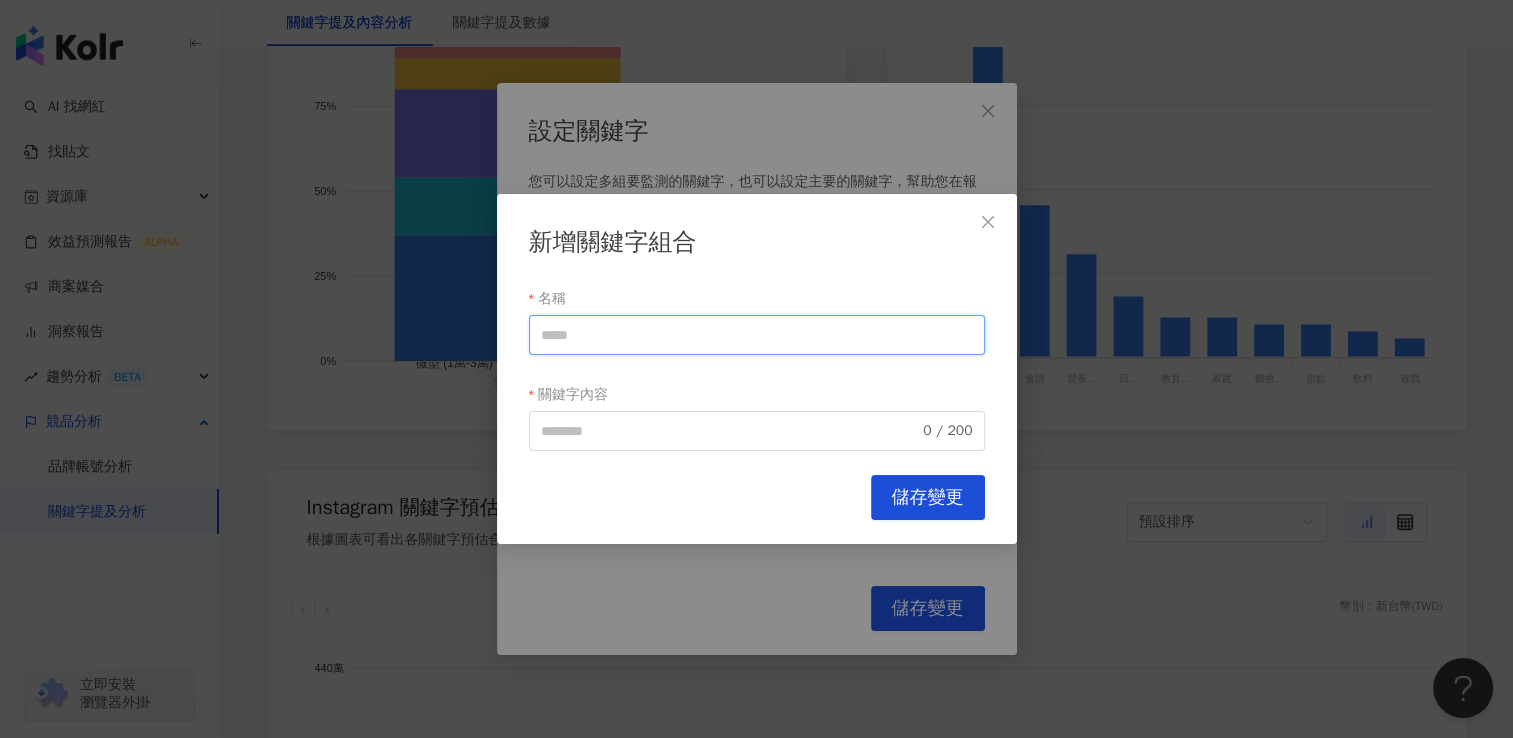 click on "名稱" at bounding box center (757, 335) 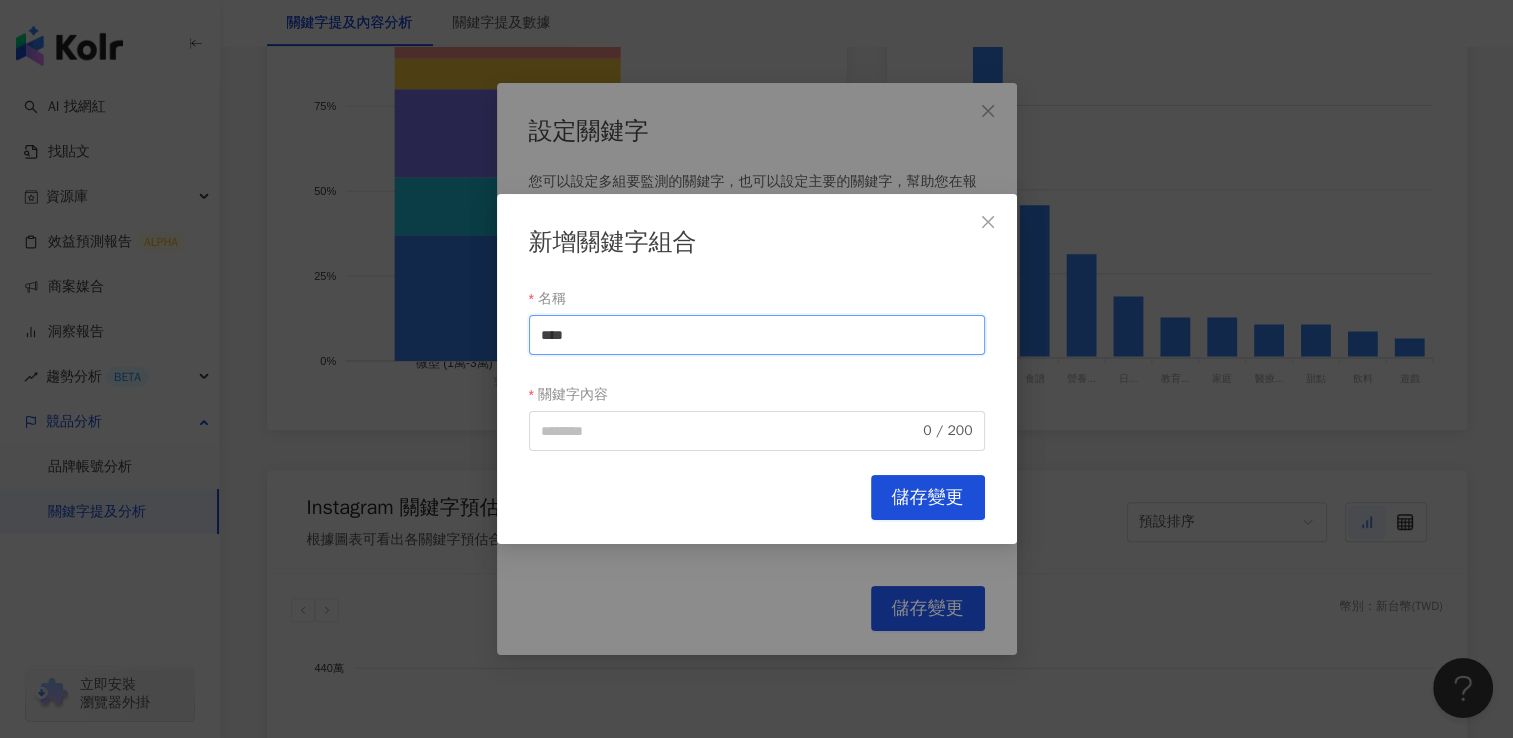 type on "****" 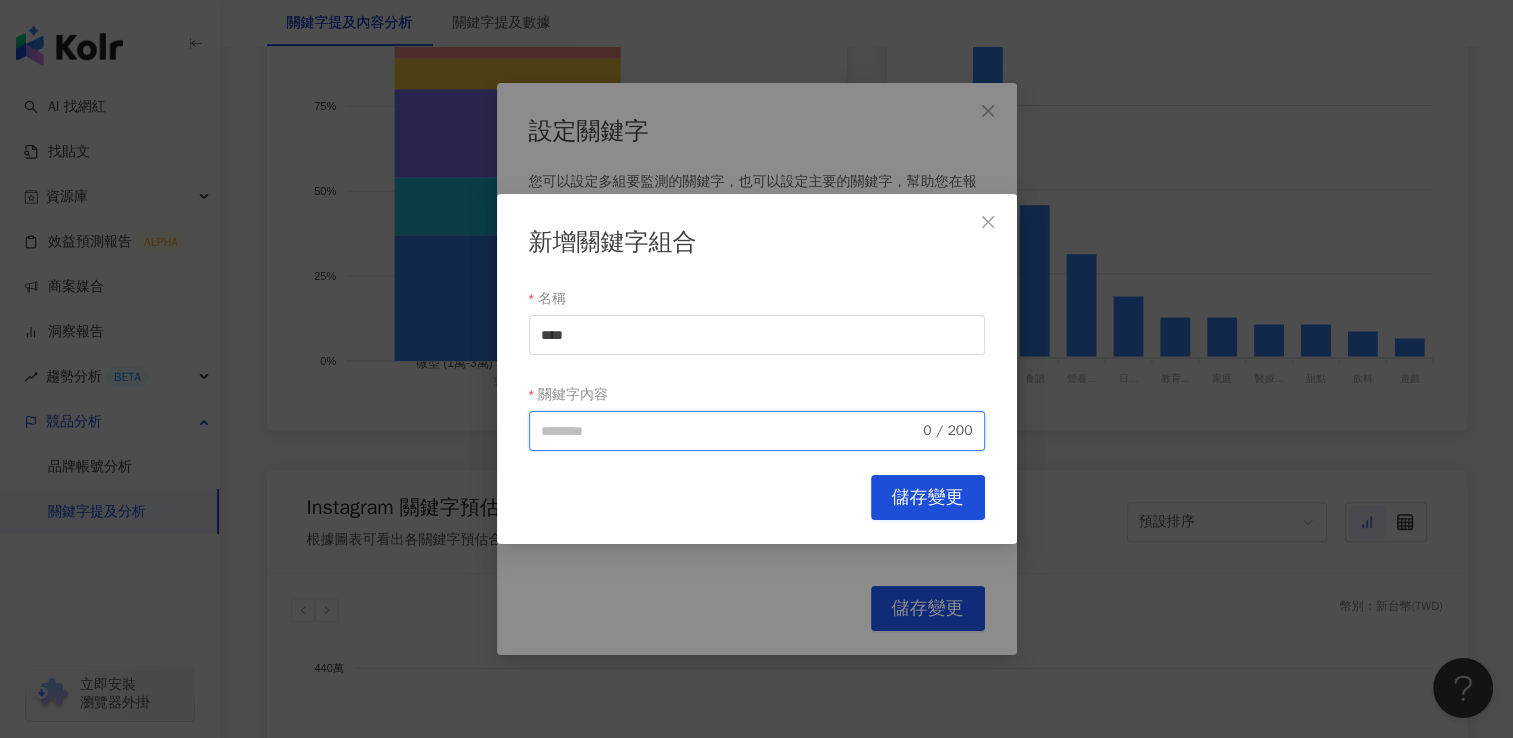 click on "關鍵字內容" at bounding box center (730, 431) 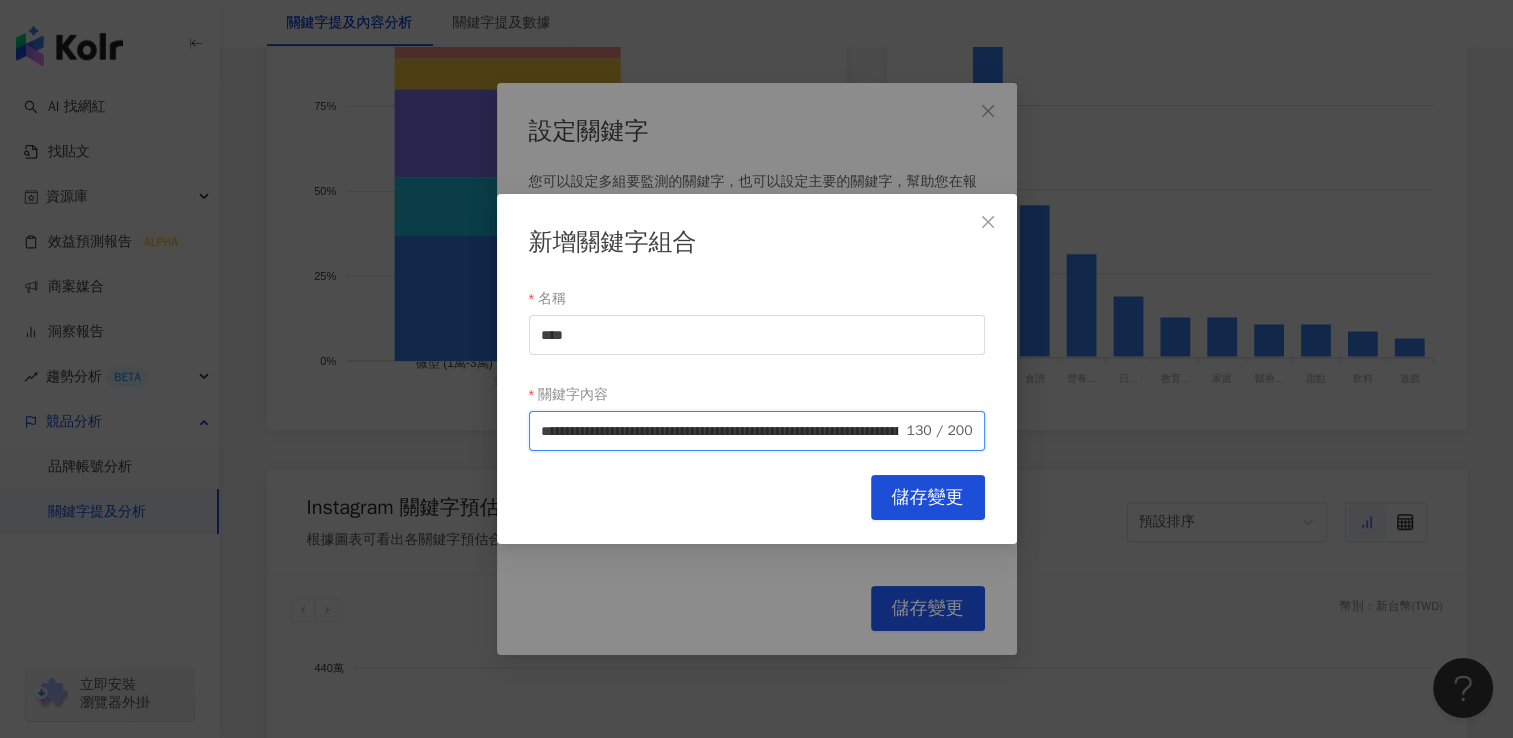 scroll, scrollTop: 0, scrollLeft: 966, axis: horizontal 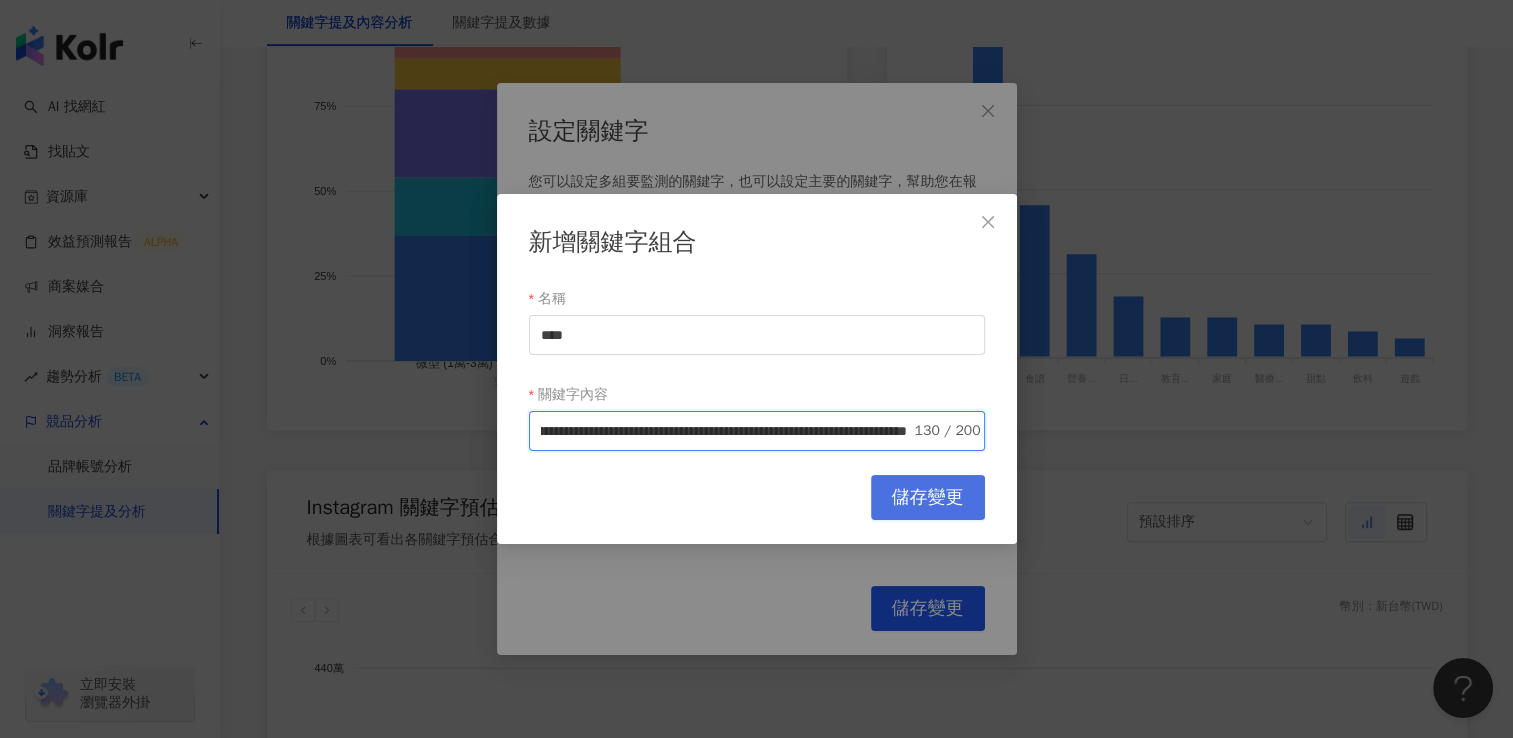 type on "**********" 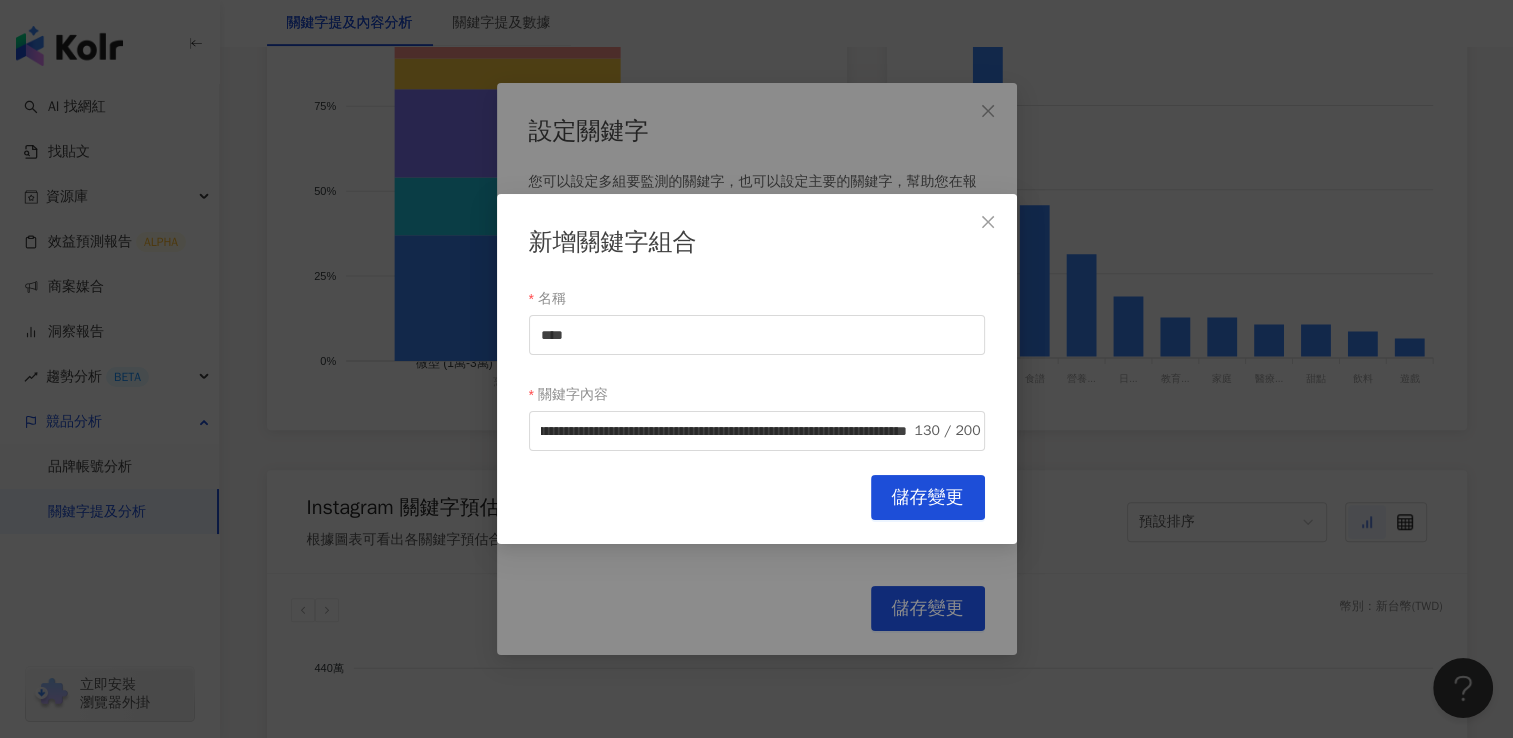 click on "儲存變更" at bounding box center [928, 498] 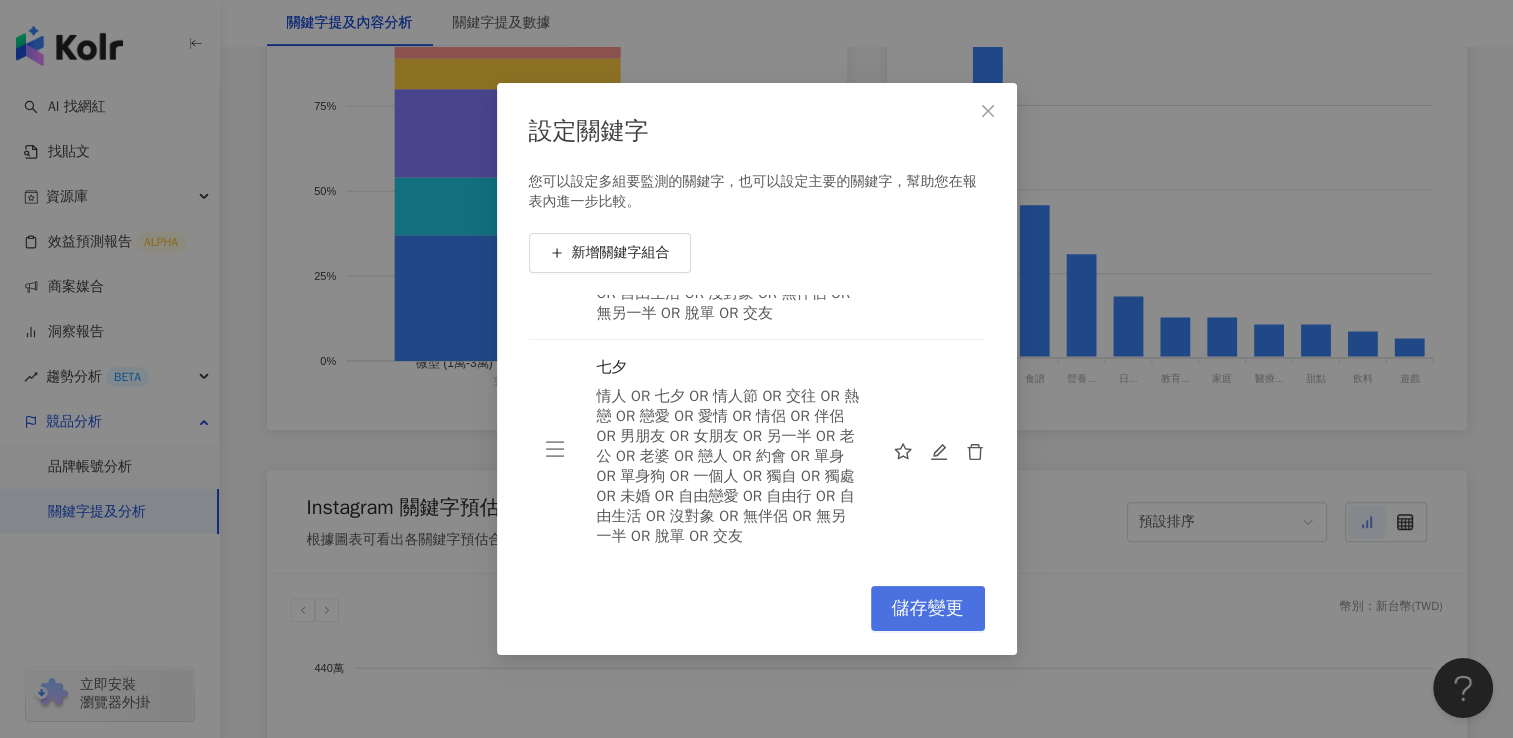 click on "儲存變更" at bounding box center [928, 609] 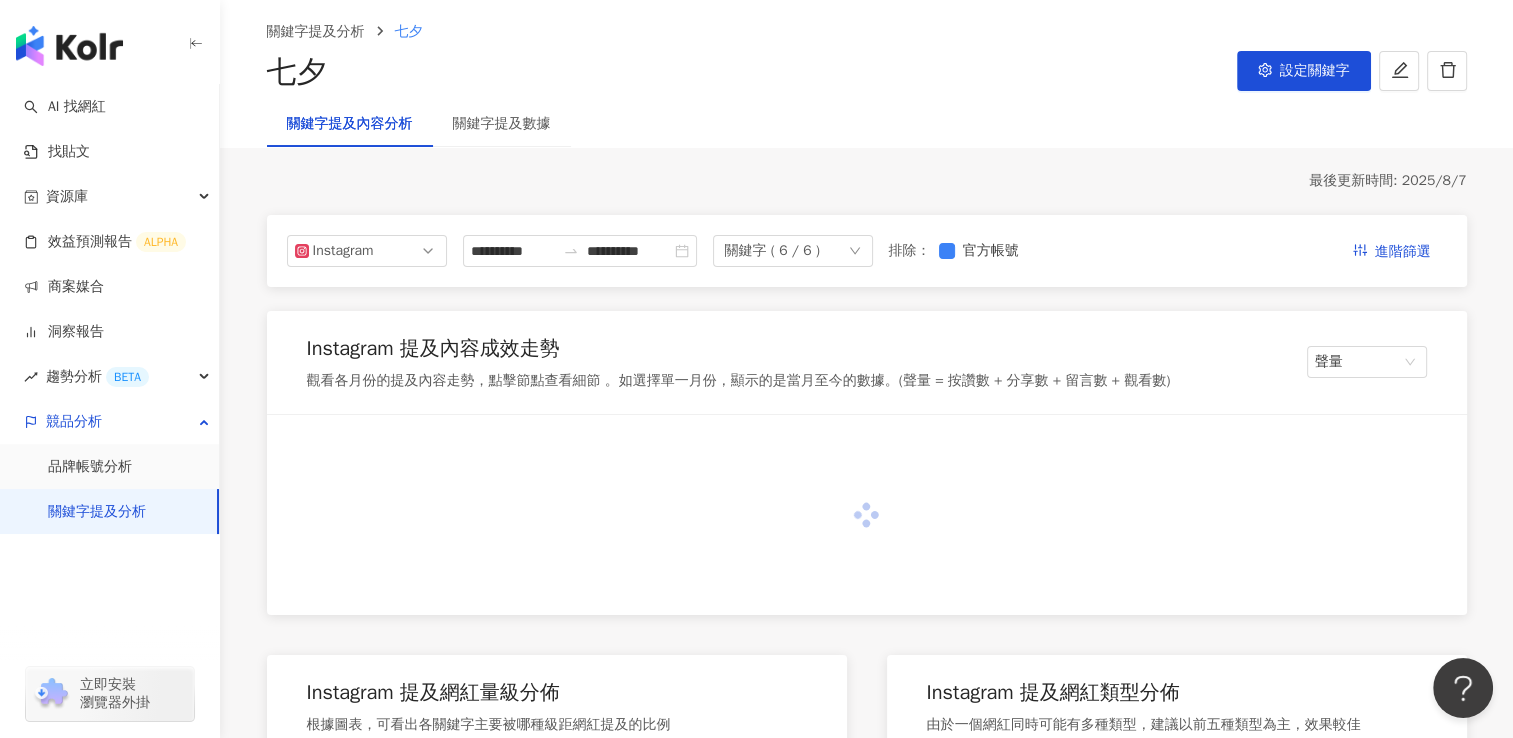 scroll, scrollTop: 0, scrollLeft: 0, axis: both 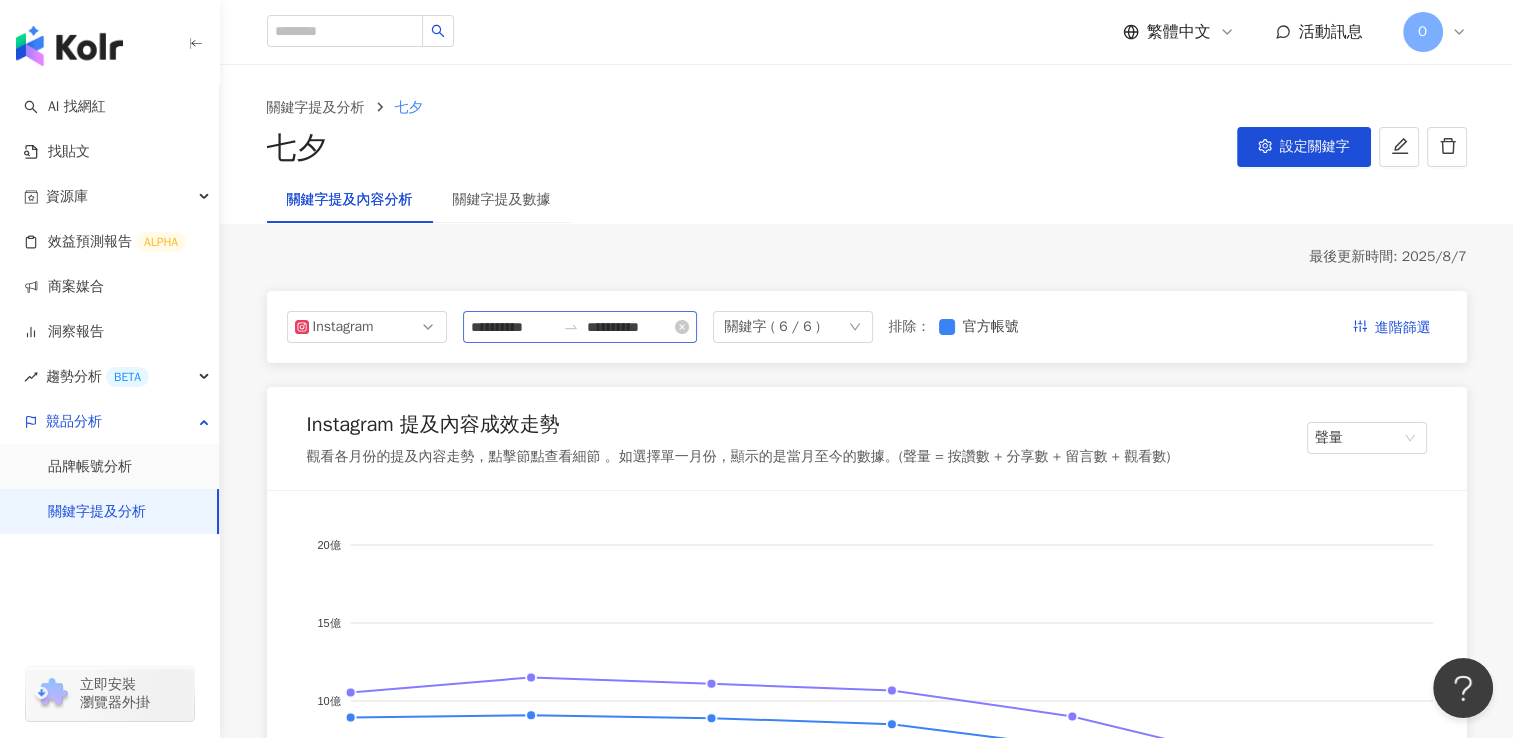 click at bounding box center (571, 327) 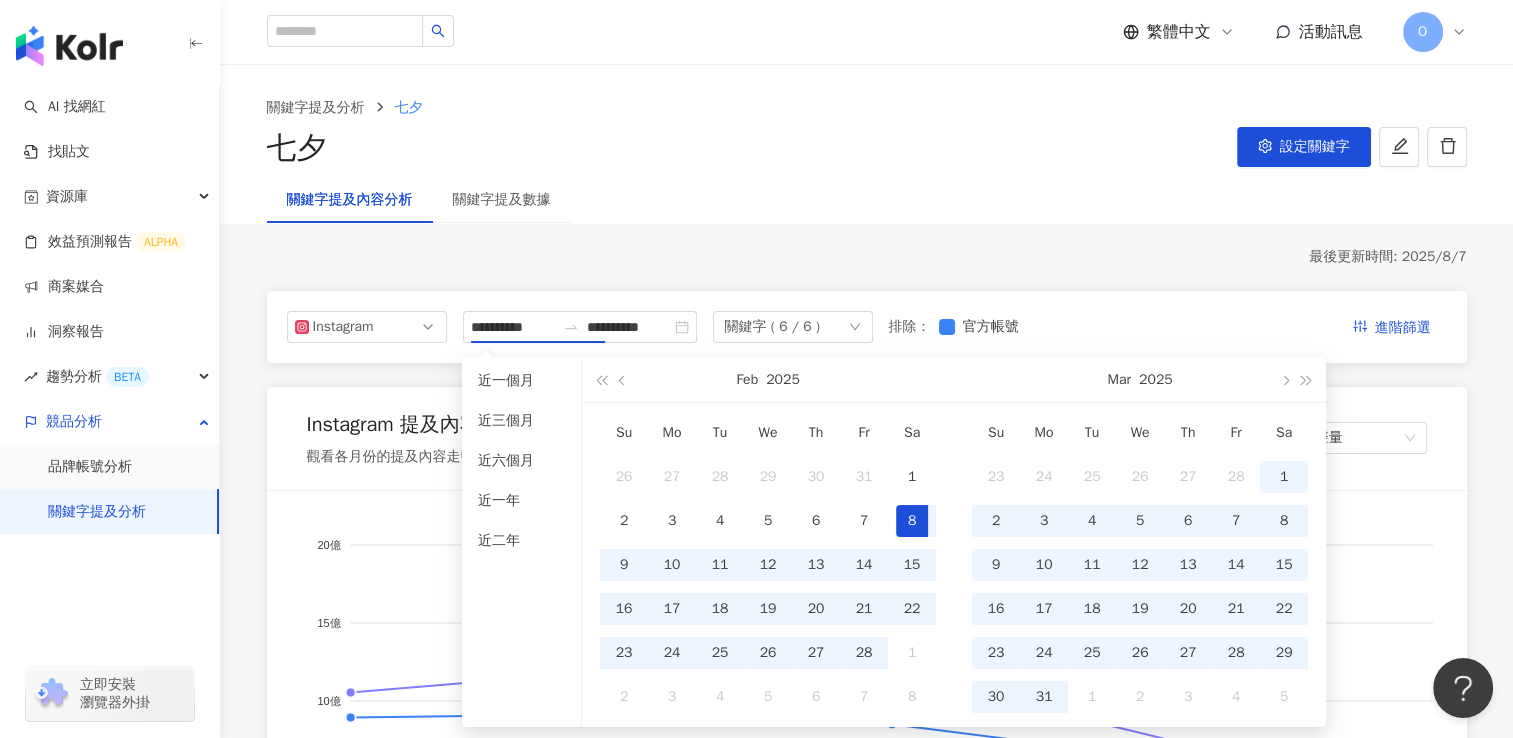 click on "**********" at bounding box center (867, 2929) 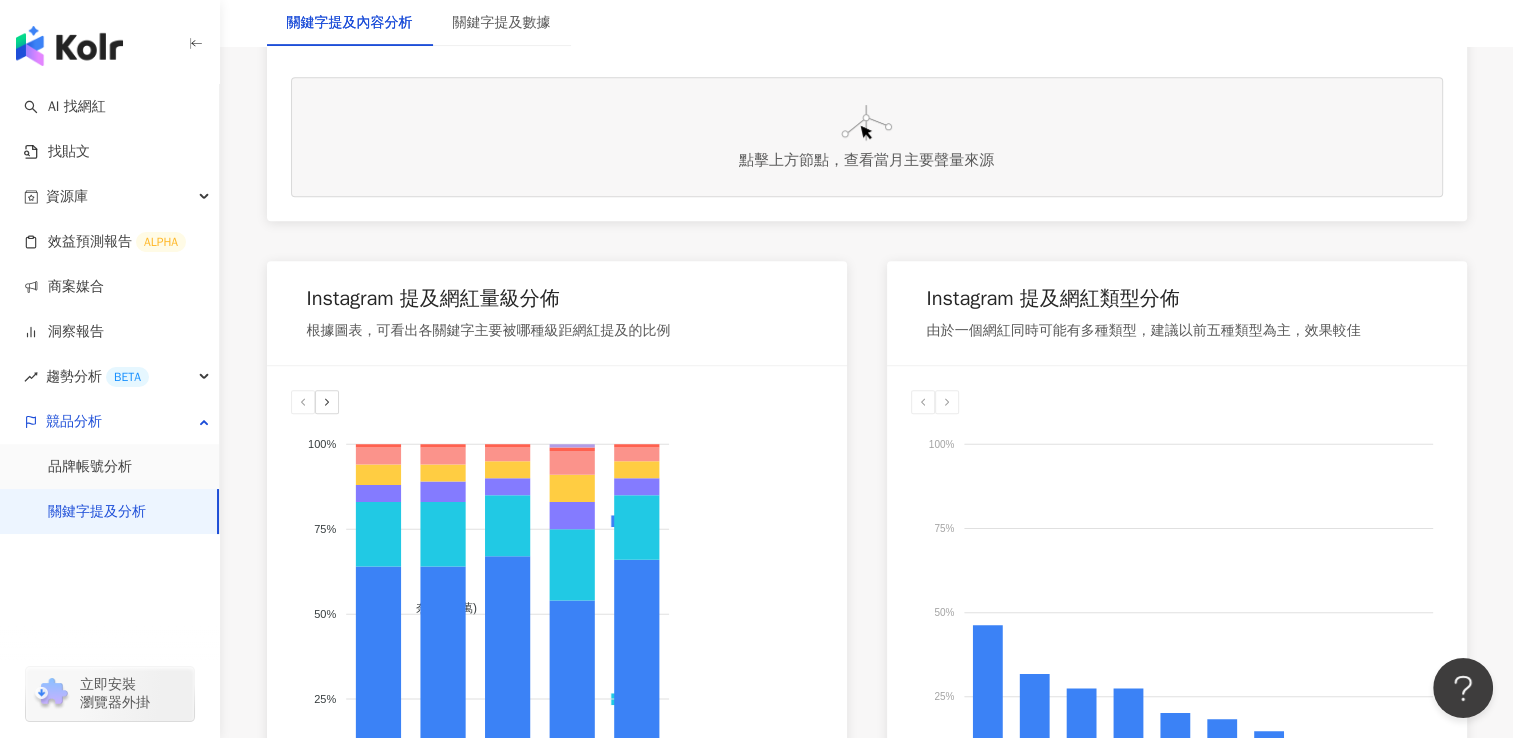 scroll, scrollTop: 1000, scrollLeft: 0, axis: vertical 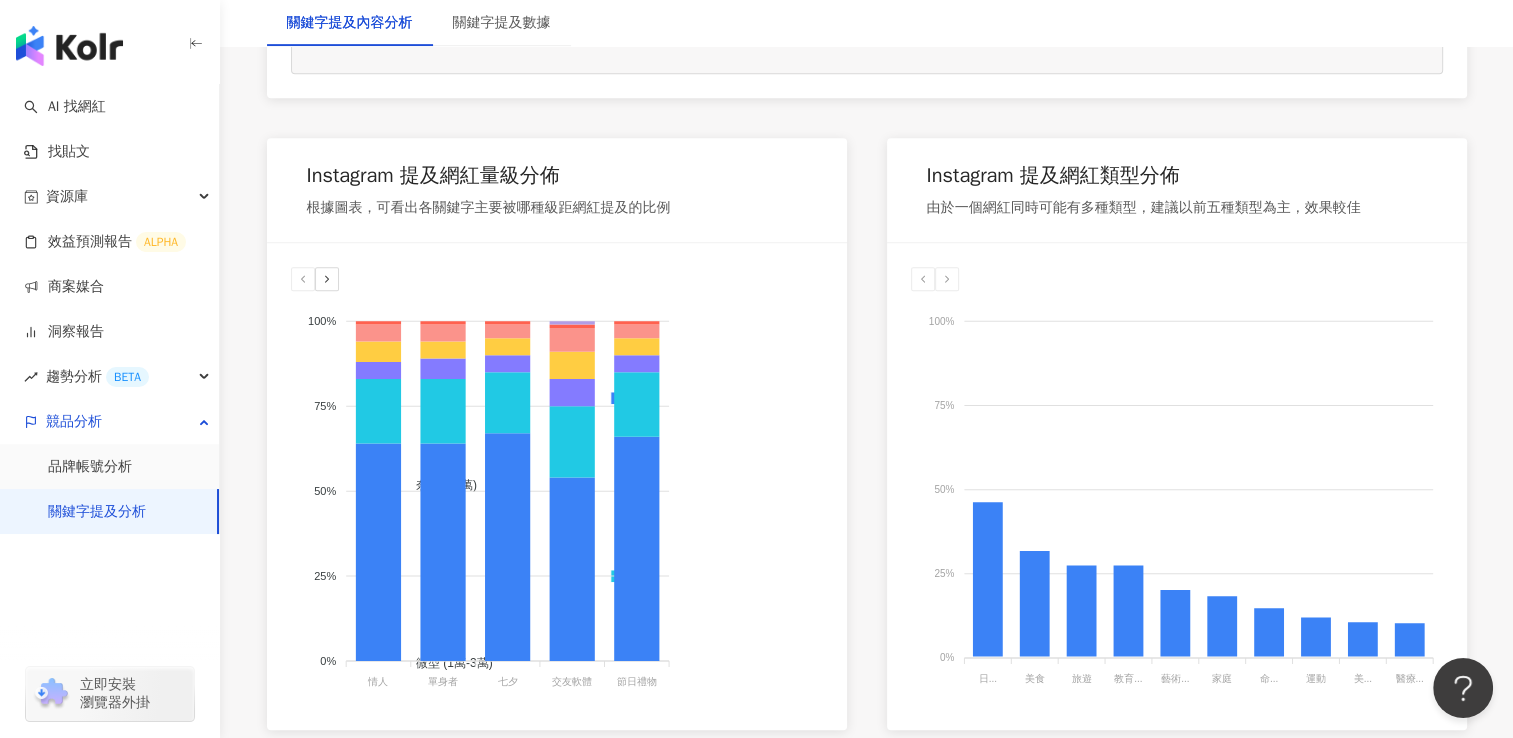 click at bounding box center [327, 279] 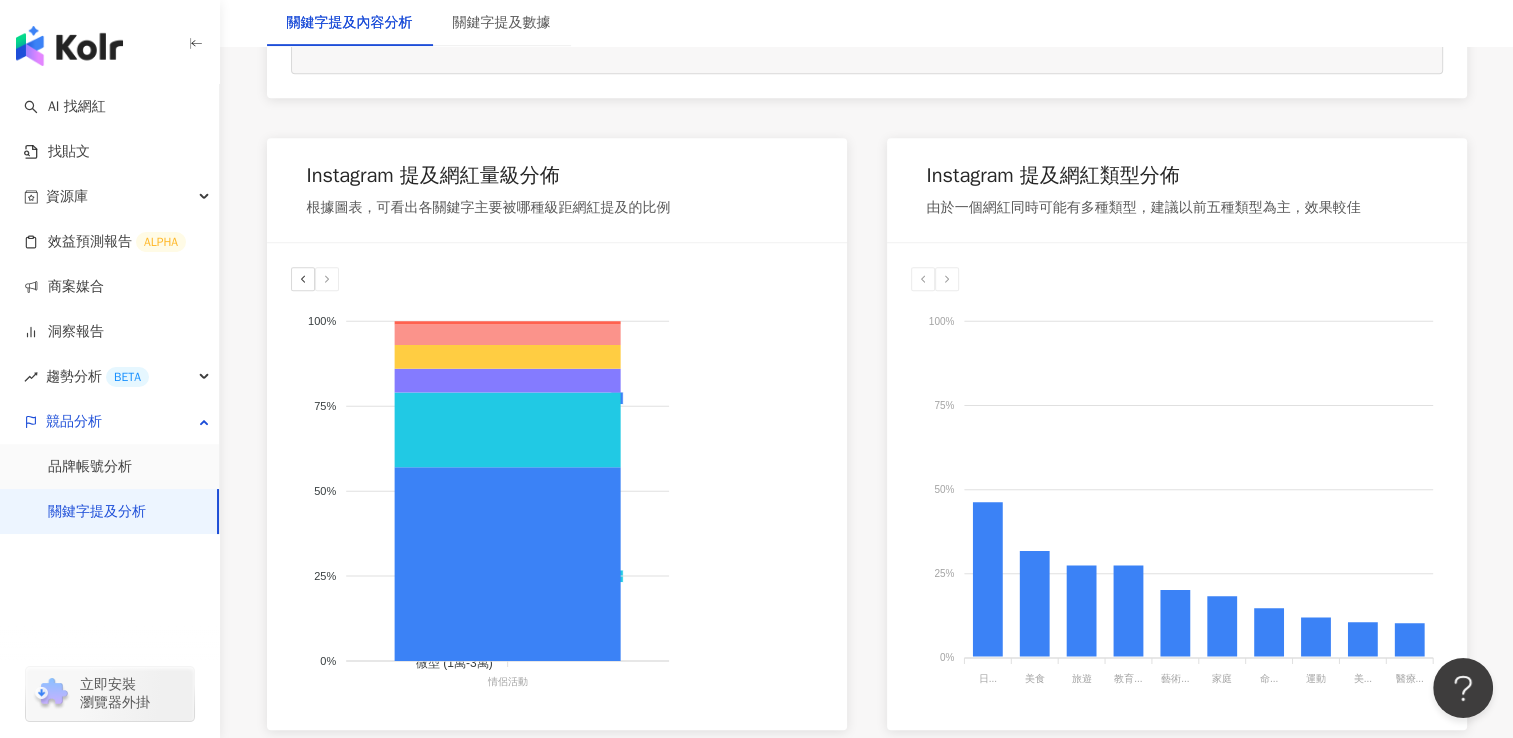 click 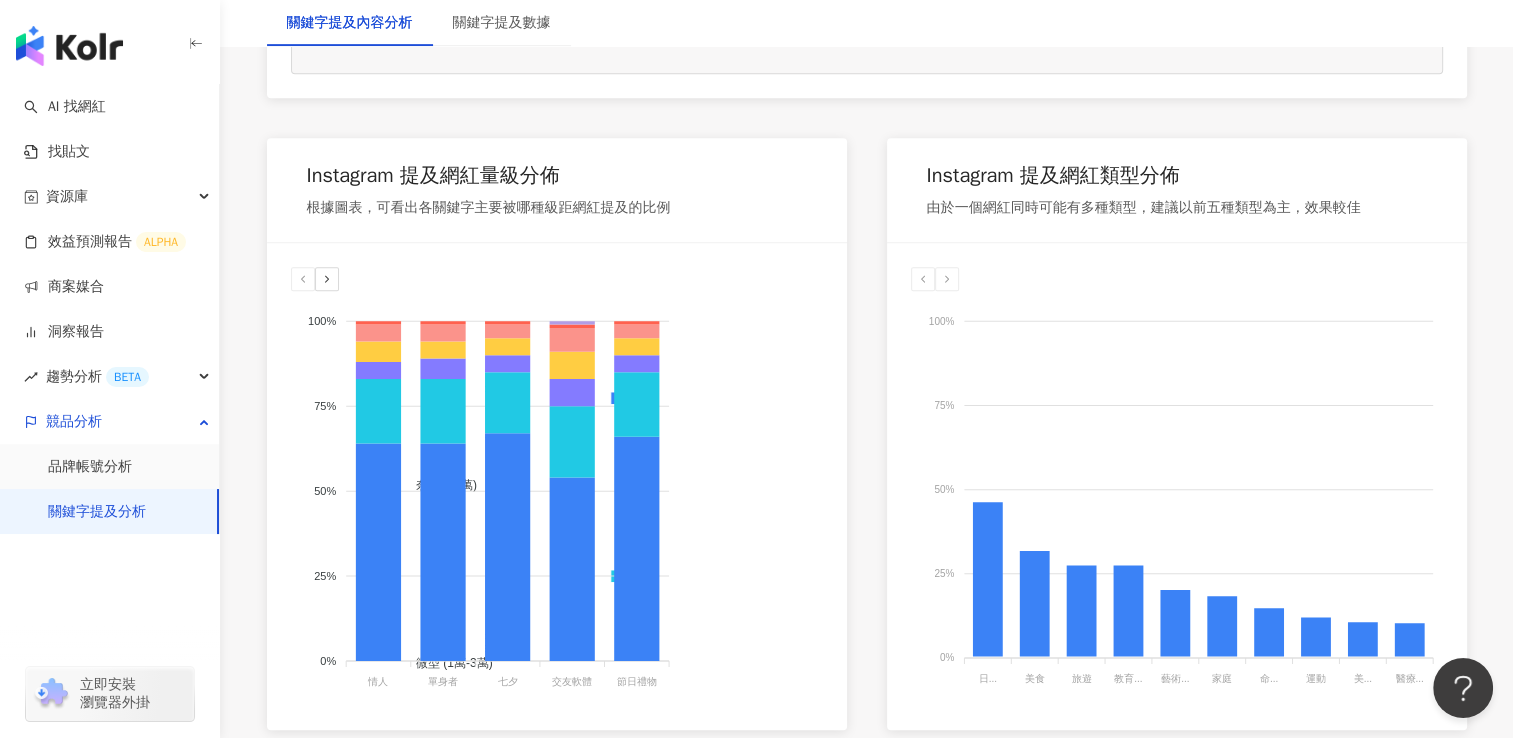 click 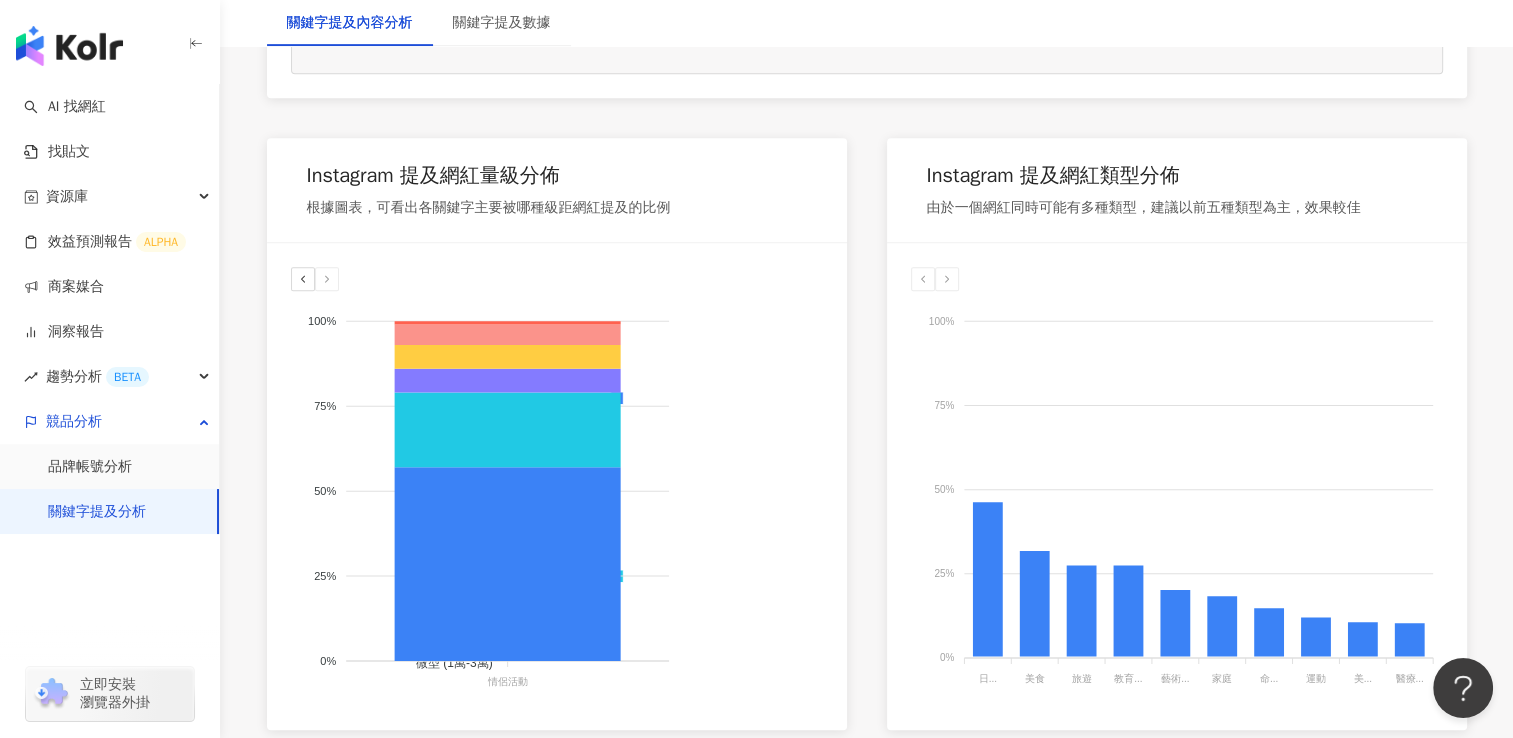 click at bounding box center [303, 279] 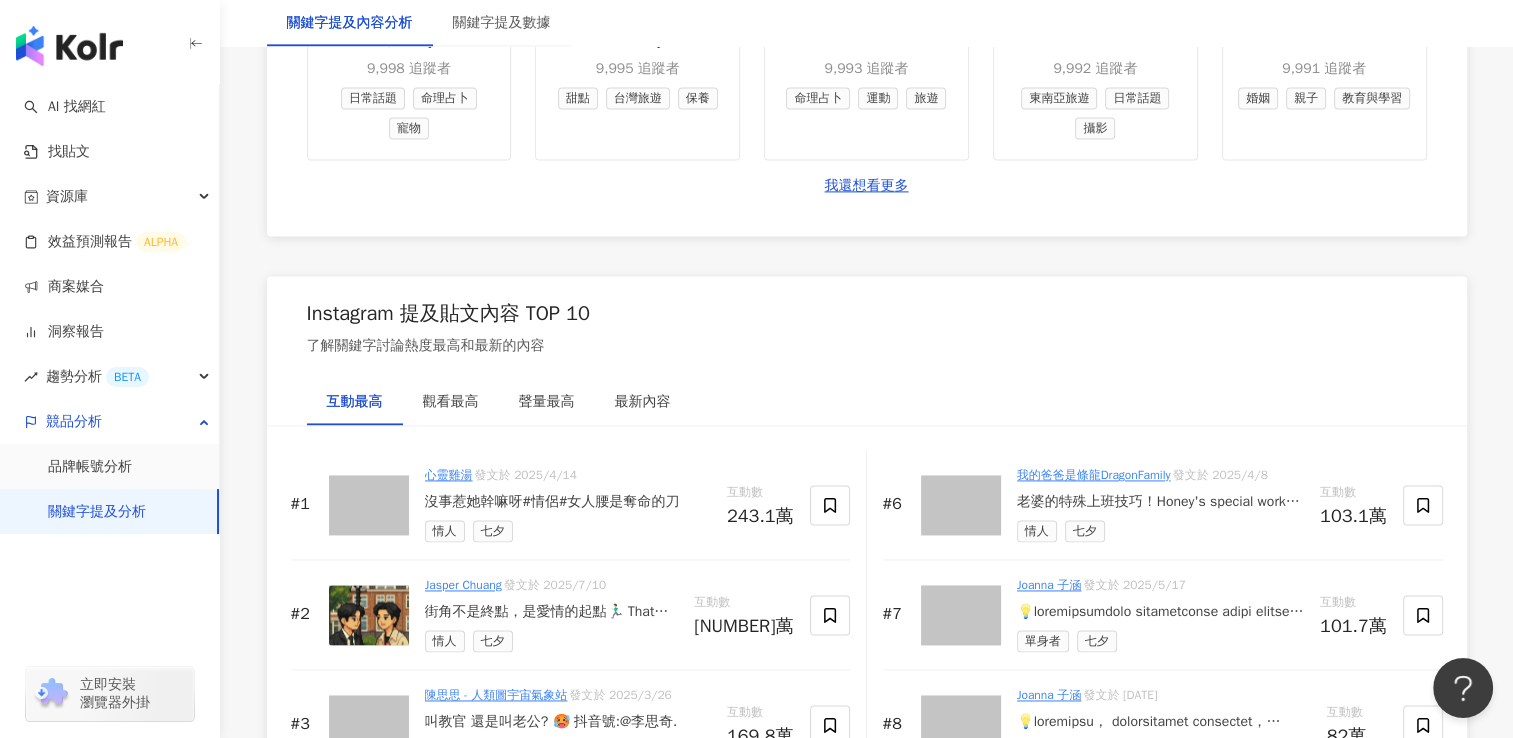scroll, scrollTop: 2900, scrollLeft: 0, axis: vertical 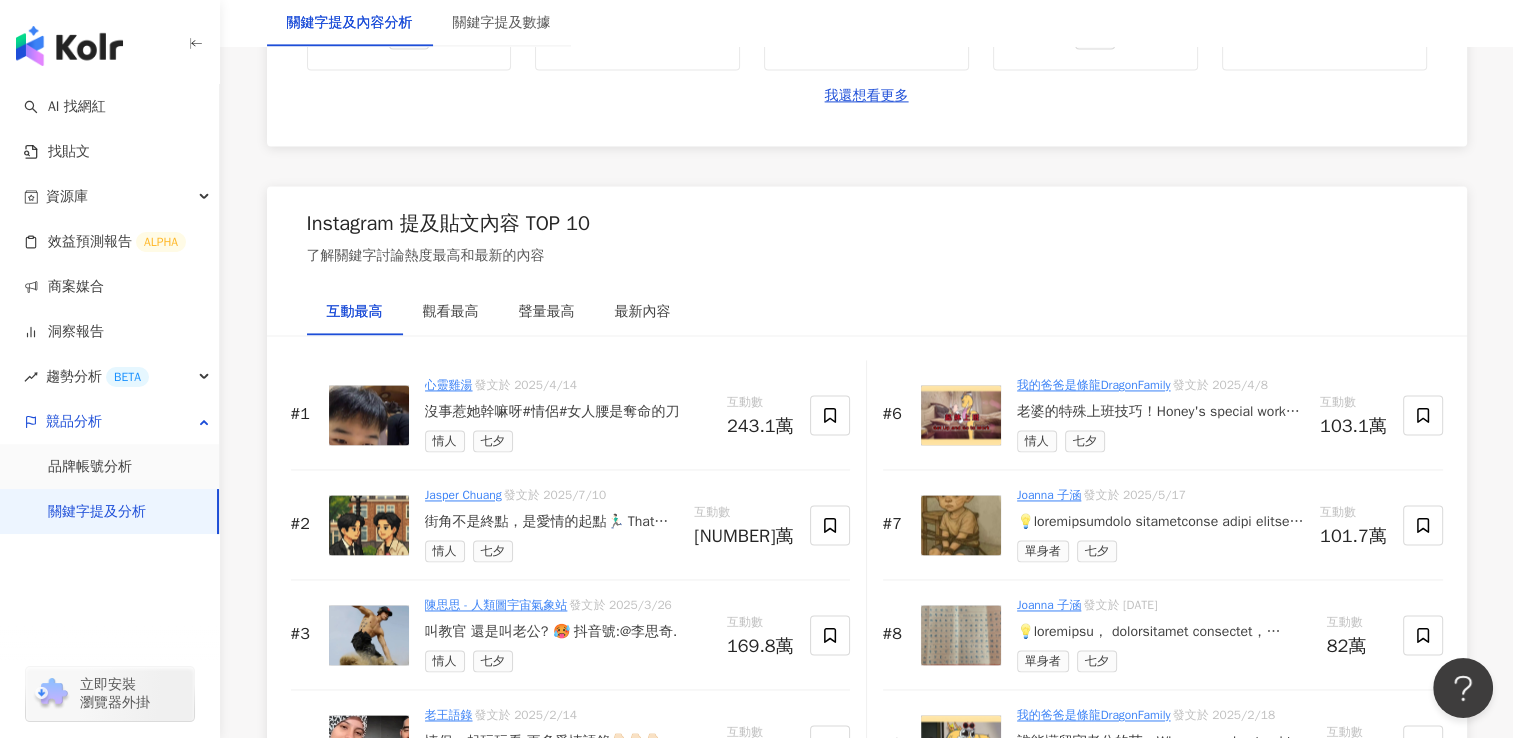 click on "沒事惹她幹嘛呀#情侶#女人腰是奪命的刀" at bounding box center [568, 412] 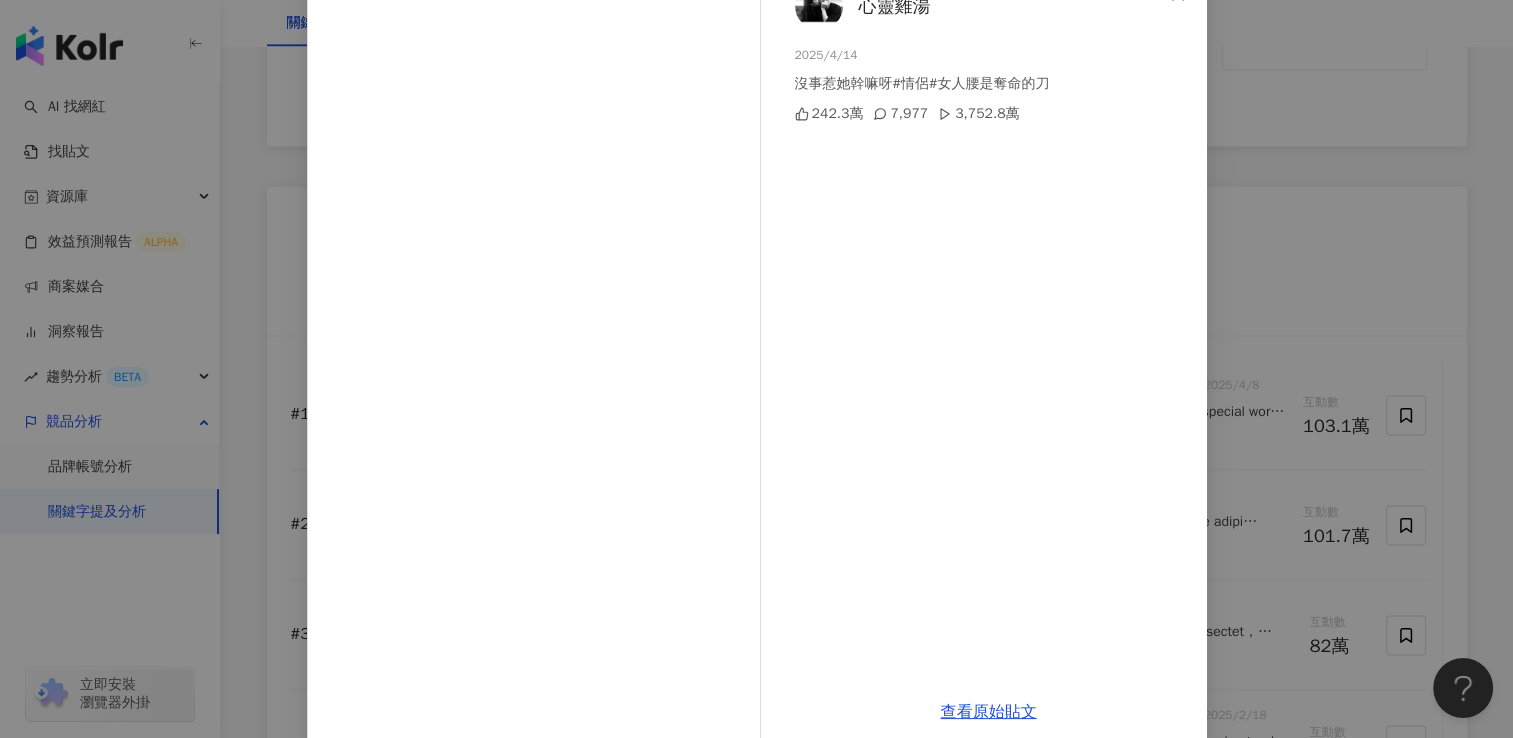 scroll, scrollTop: 160, scrollLeft: 0, axis: vertical 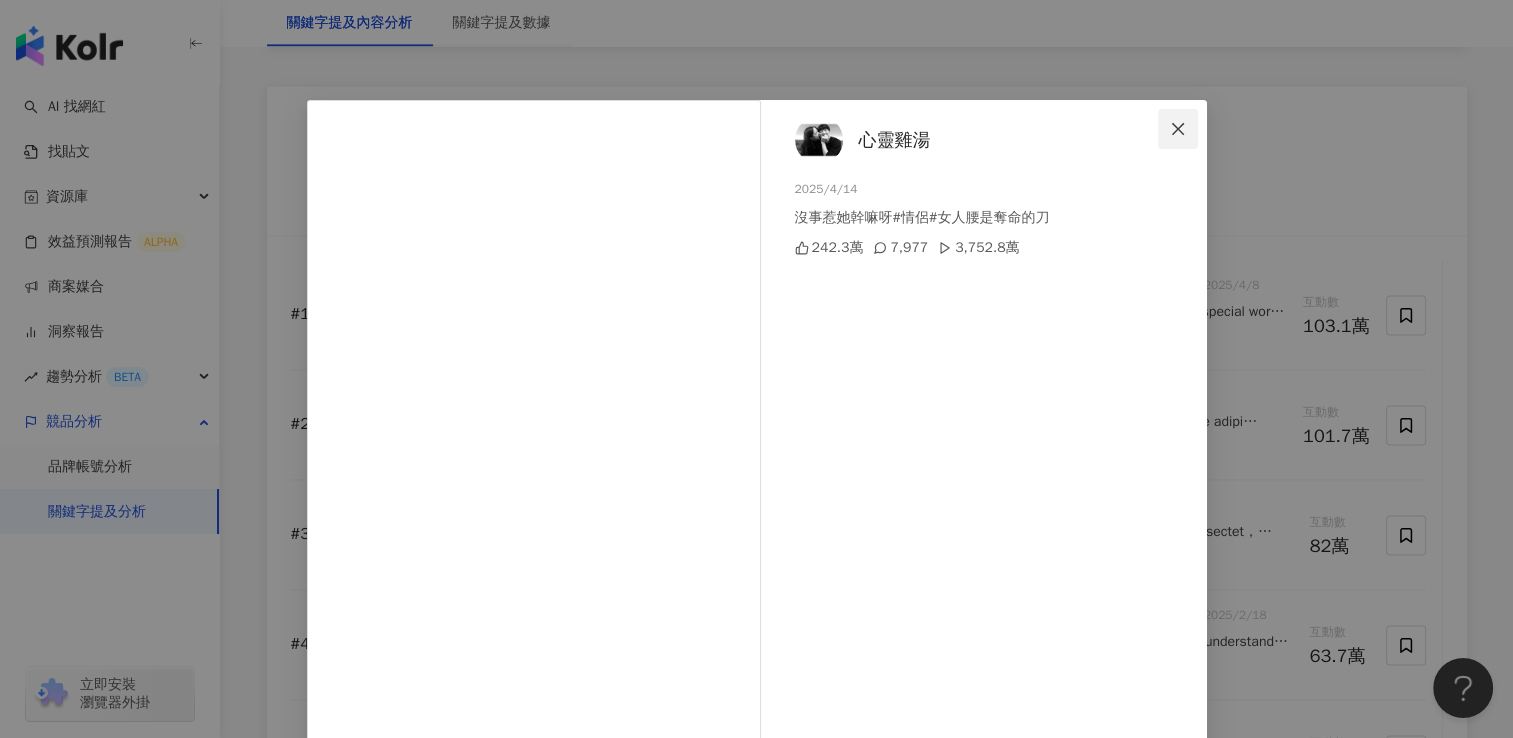 click 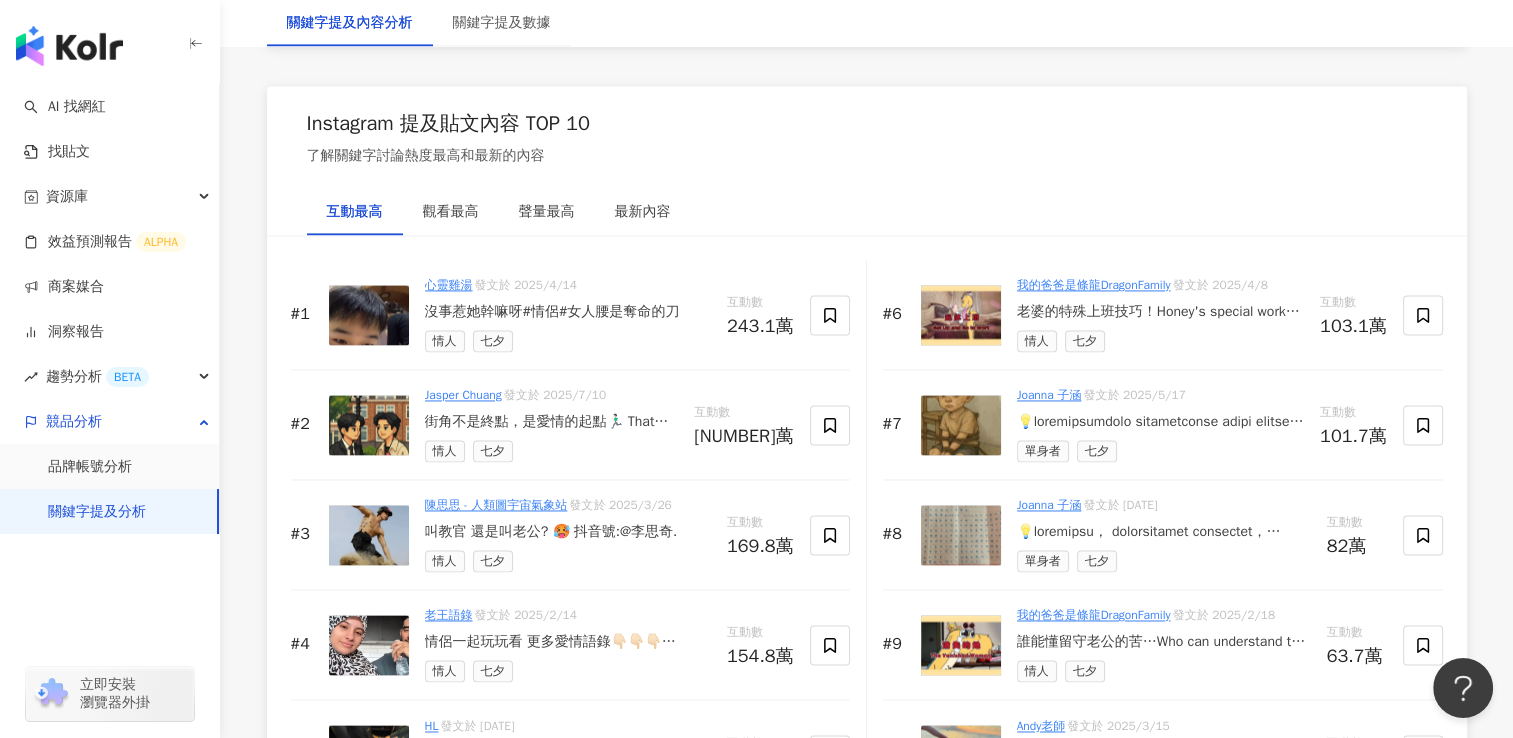 click on "沒事惹她幹嘛呀#情侶#女人腰是奪命的刀" at bounding box center [568, 312] 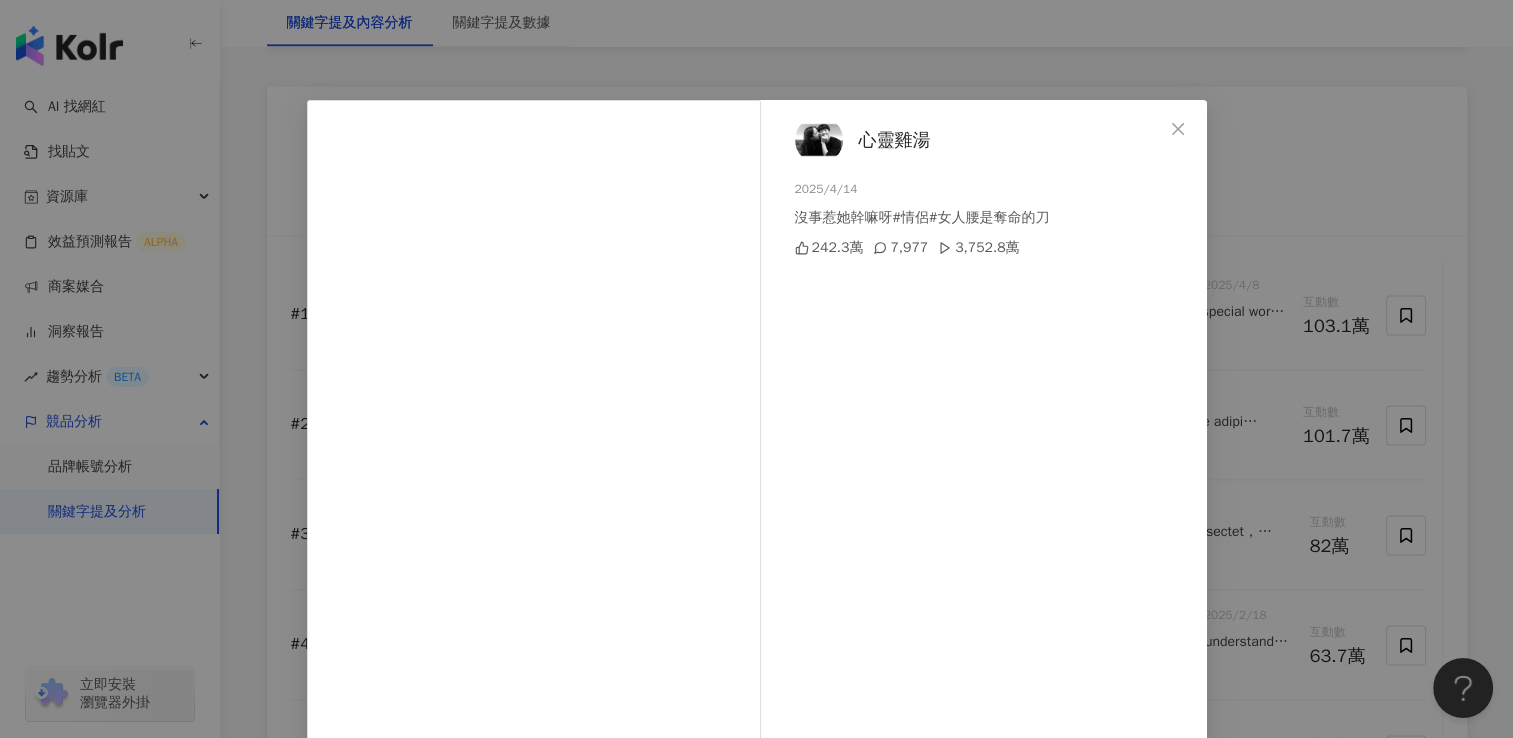 scroll, scrollTop: 0, scrollLeft: 0, axis: both 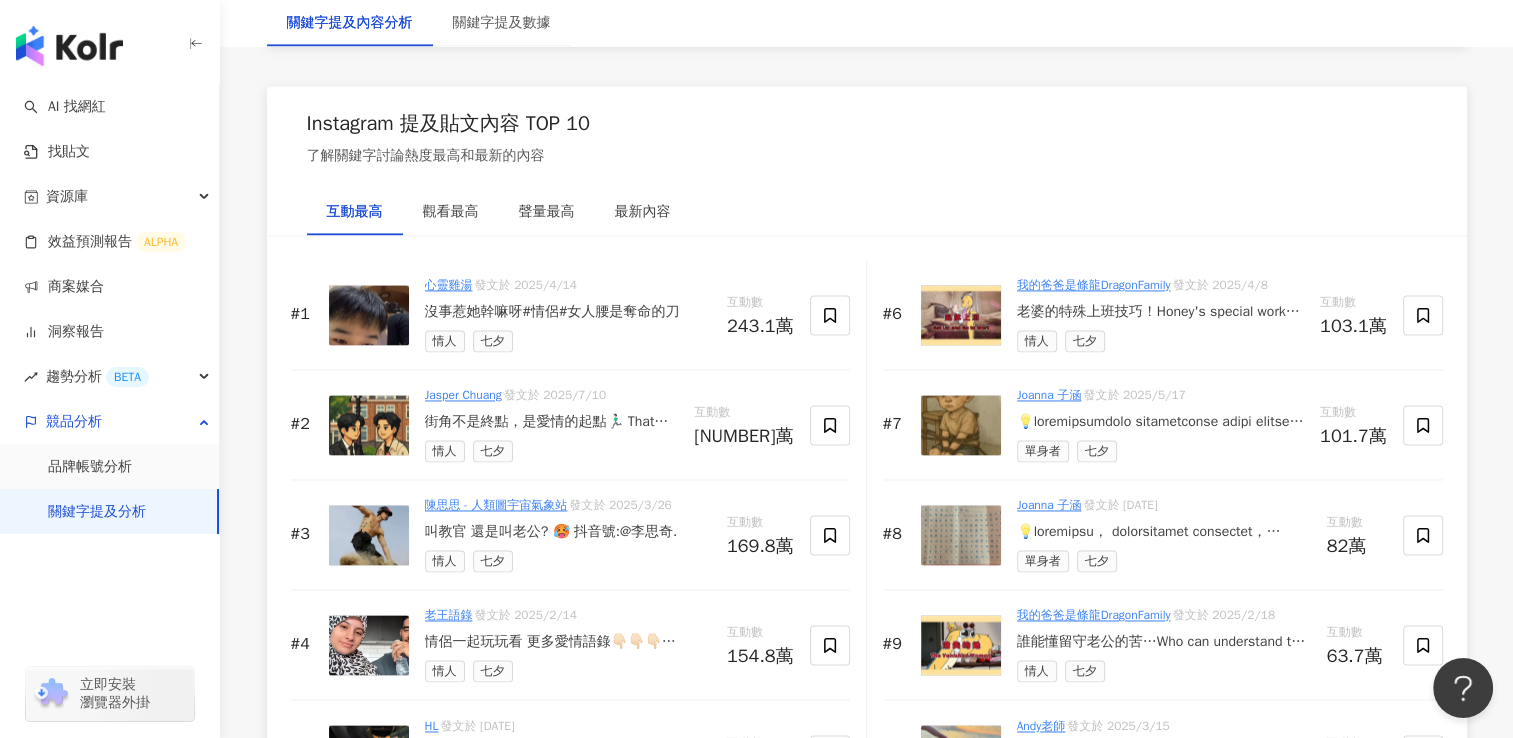 click on "街角不是終點，是愛情的起點🏃🏻‍♂️
That street corner wasn’t the end—it was the beginning of us 💖
.
.
.
.
.
.
#lover #love #couplegoals #relationshipgoals #couplereels #couple #fyp #viral #viralvideos #viralreels #reelsinstagram #nederland #netherlands #amsterdam #boystyle #instaboy #boys #boyfriend #travelgram #instatravel #網美集散地 #好想去旅行 #好想去喔 #輕旅行 #打卡景點 #網美景點 #夫夫 #情侶寫真 #情侶照 #情侶攝影" at bounding box center (552, 422) 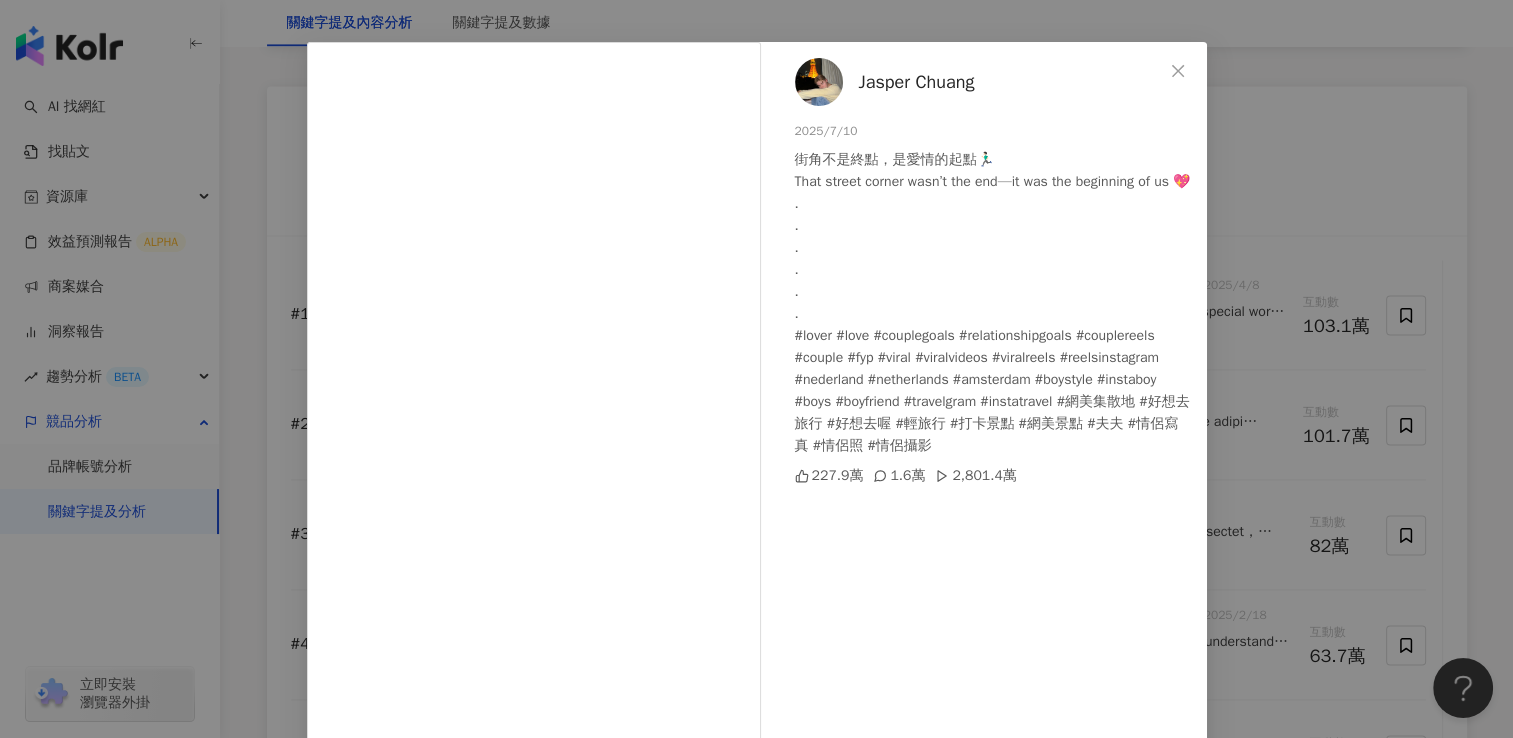 scroll, scrollTop: 0, scrollLeft: 0, axis: both 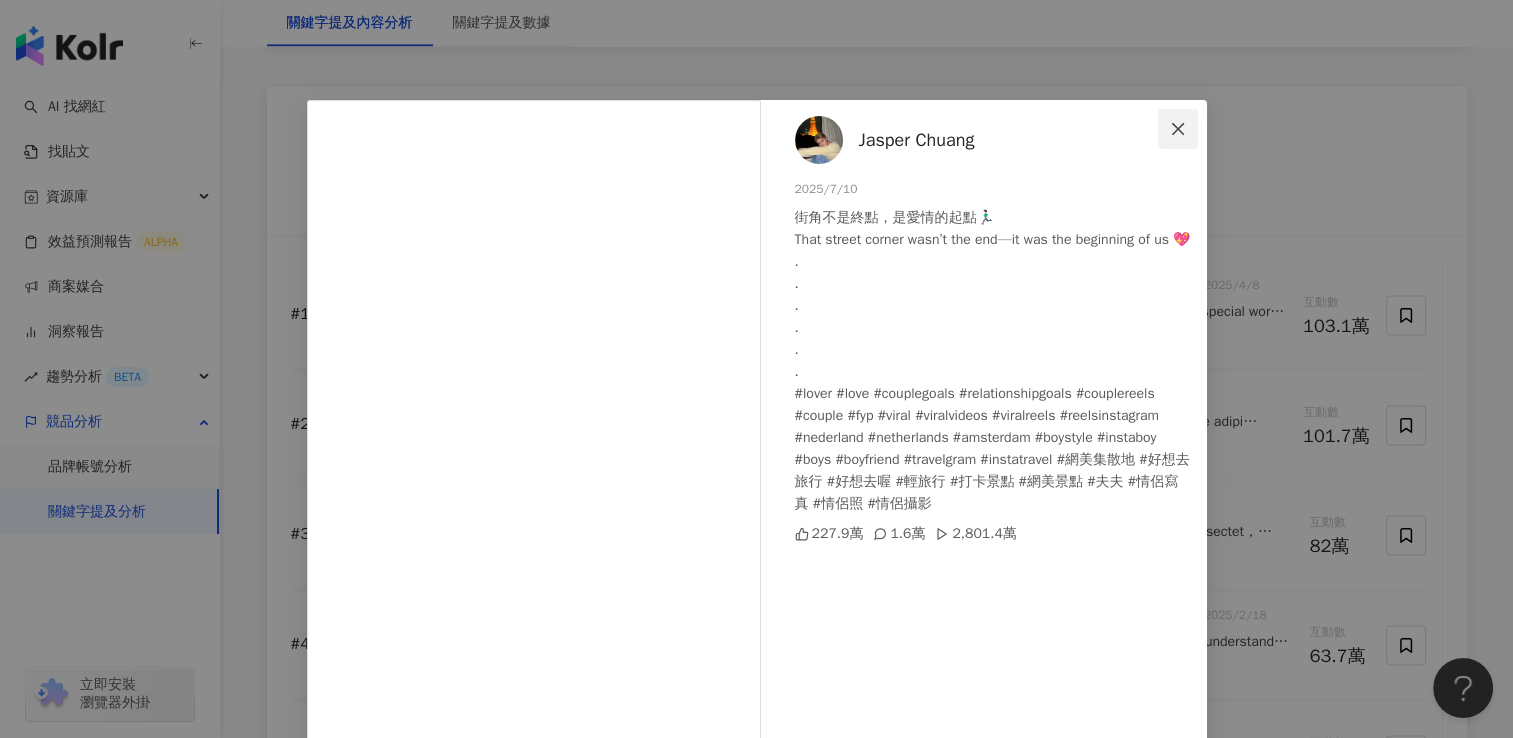 click 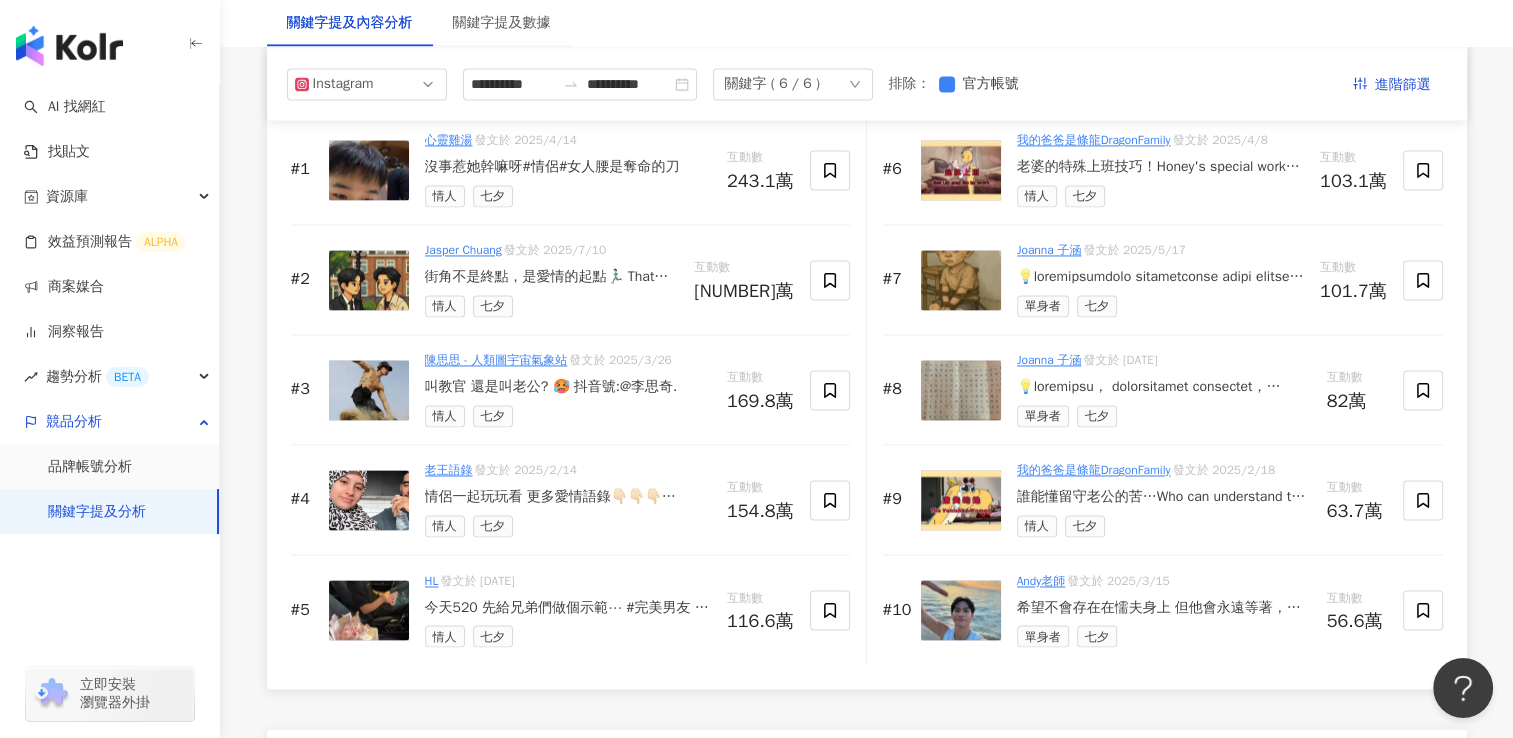 scroll, scrollTop: 3100, scrollLeft: 0, axis: vertical 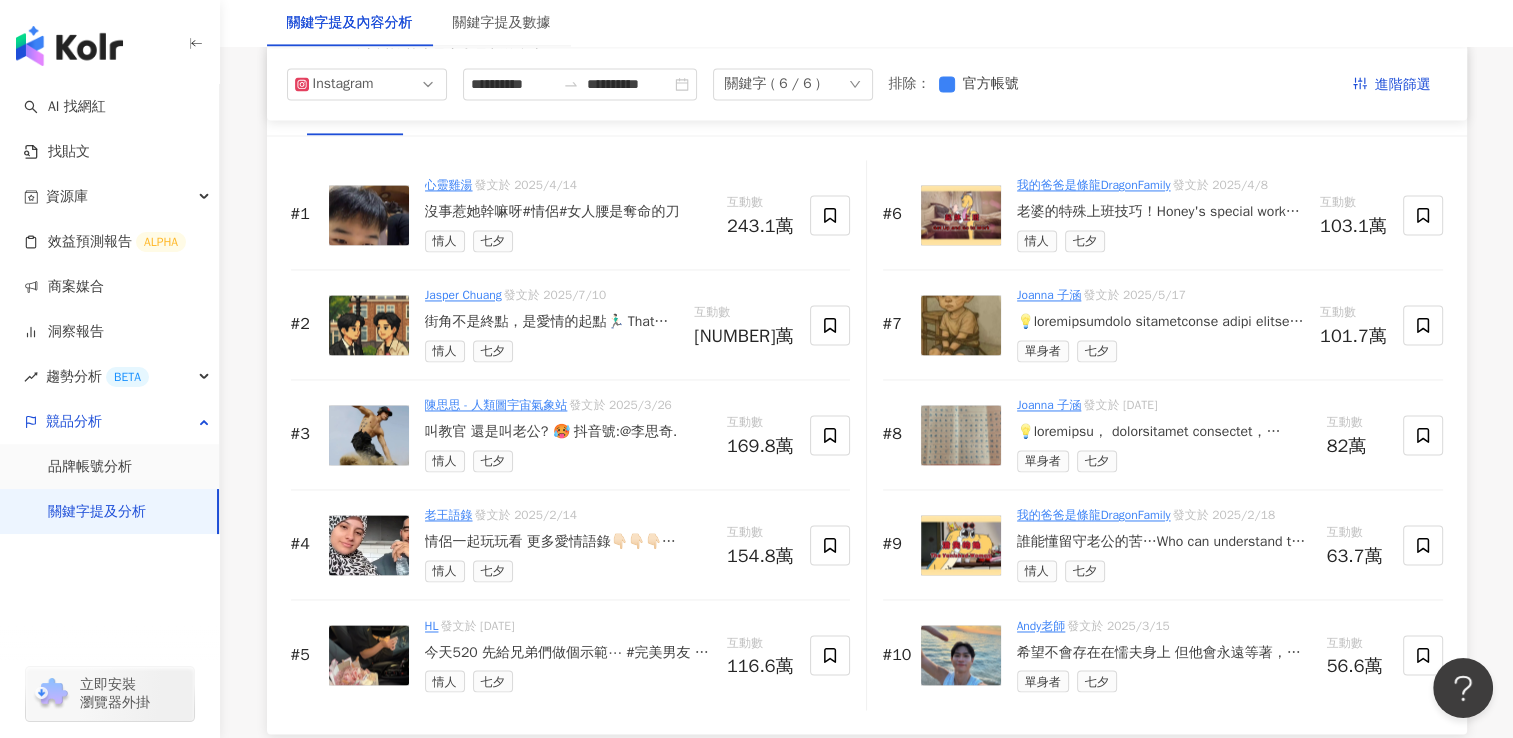 click on "叫教官 還是叫老公? 🥵
抖音號:@李思奇." at bounding box center (568, 432) 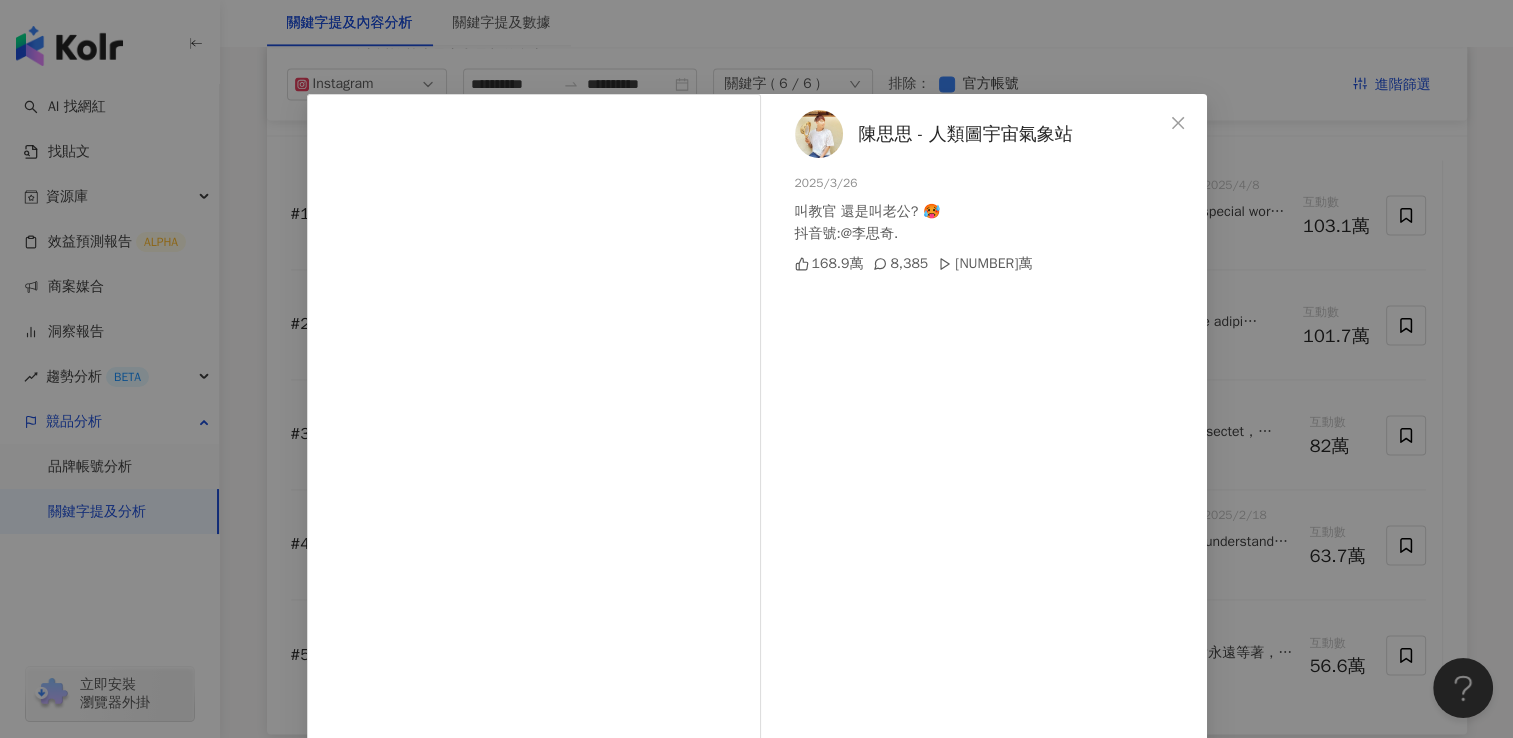scroll, scrollTop: 0, scrollLeft: 0, axis: both 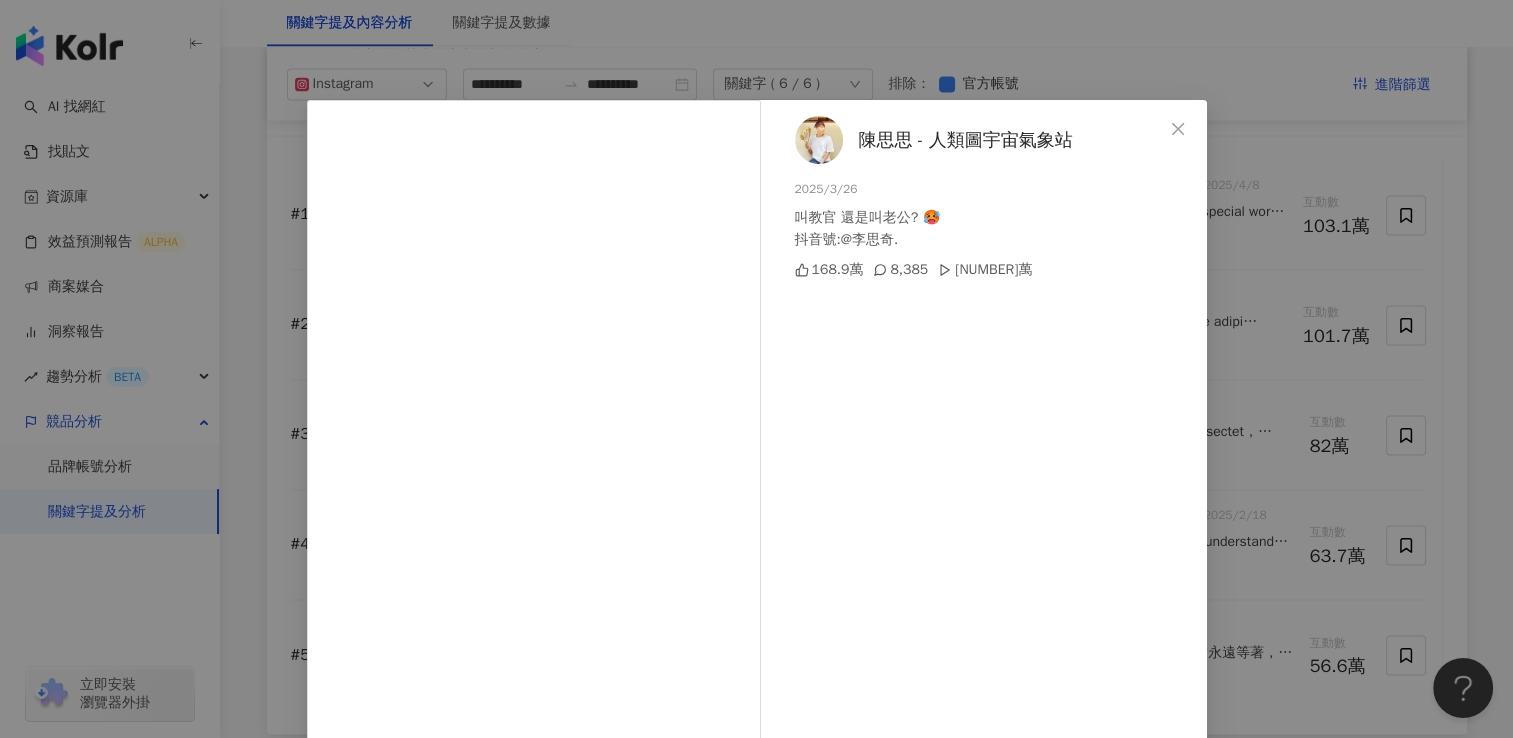 drag, startPoint x: 1165, startPoint y: 122, endPoint x: 1137, endPoint y: 134, distance: 30.463093 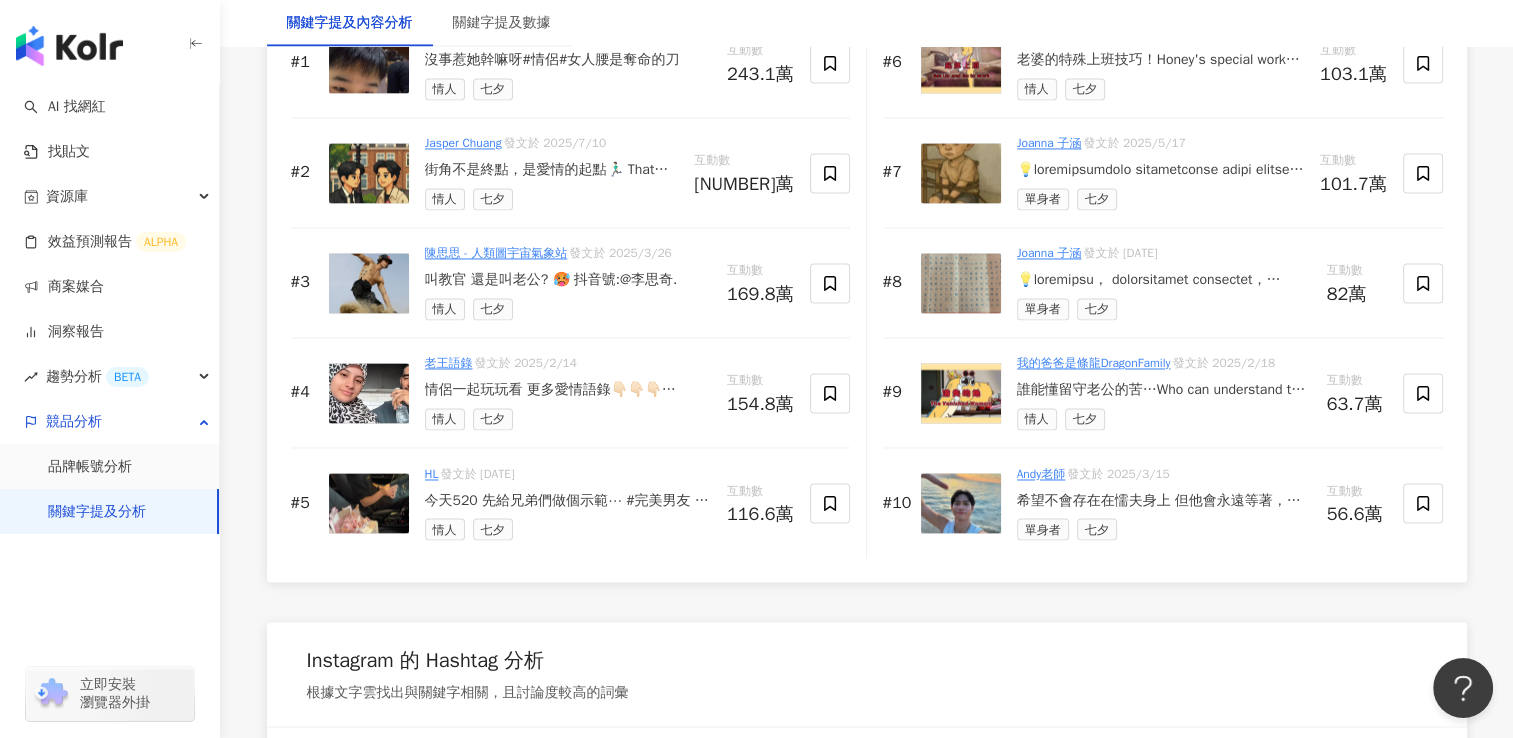 scroll, scrollTop: 3300, scrollLeft: 0, axis: vertical 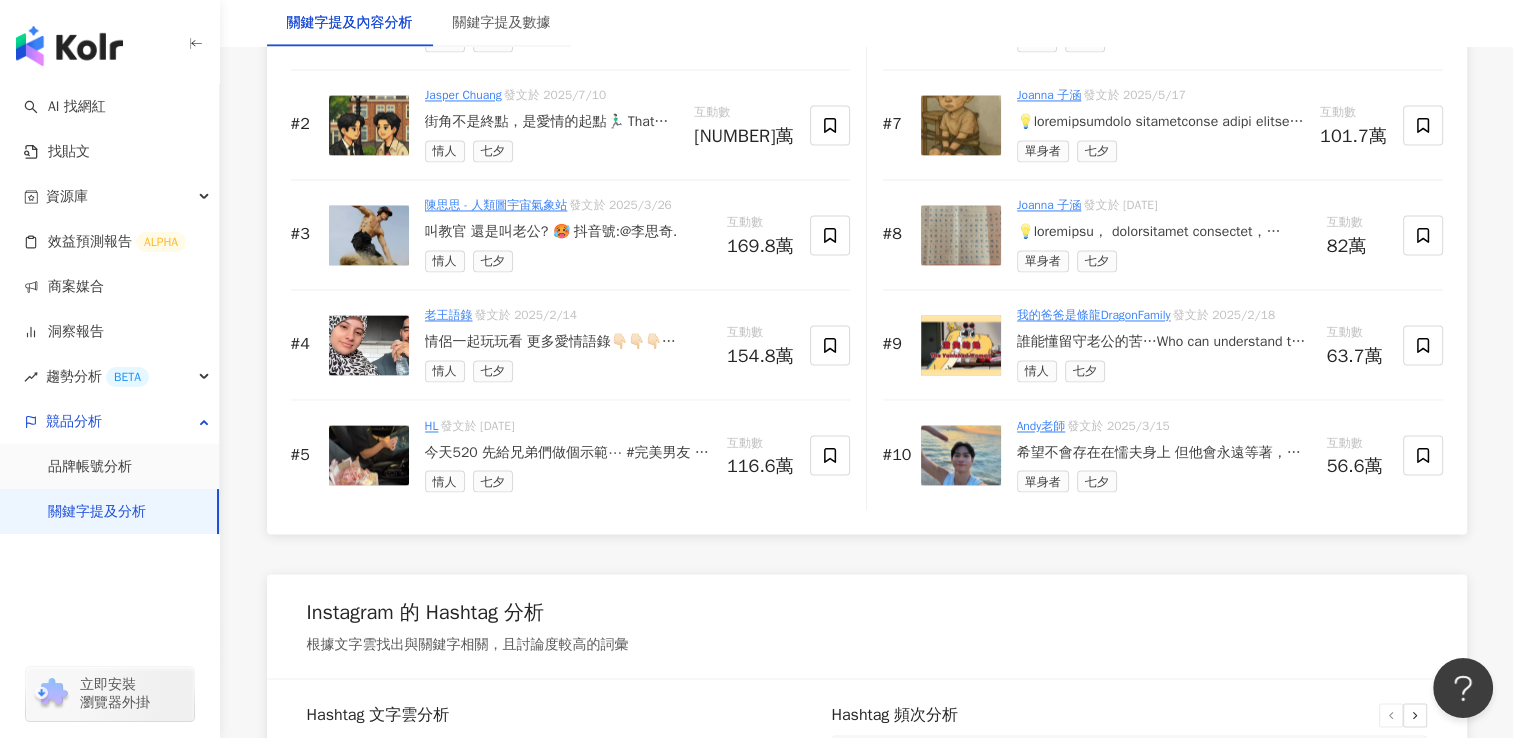 click on "情侶一起玩玩看
更多愛情語錄👇🏻👇🏻👇🏻
@[USERNAME] @[USERNAME]
#語錄 #經典語錄 #語錄控 #語錄分享 #語錄系列 #語錄句子 #心情語錄 #失戀語錄 #愛情語錄 #情感語錄 #治癒語錄 #愛情 #男女朋友 #感情 #感情語錄 #戀愛 #戀愛語錄 #傷心語錄 #文案 #文案語錄 #文案分享 #情感 #情感語錄 #情感語錄 #男女 #情侶 #迷因 #梗圖" at bounding box center (568, 342) 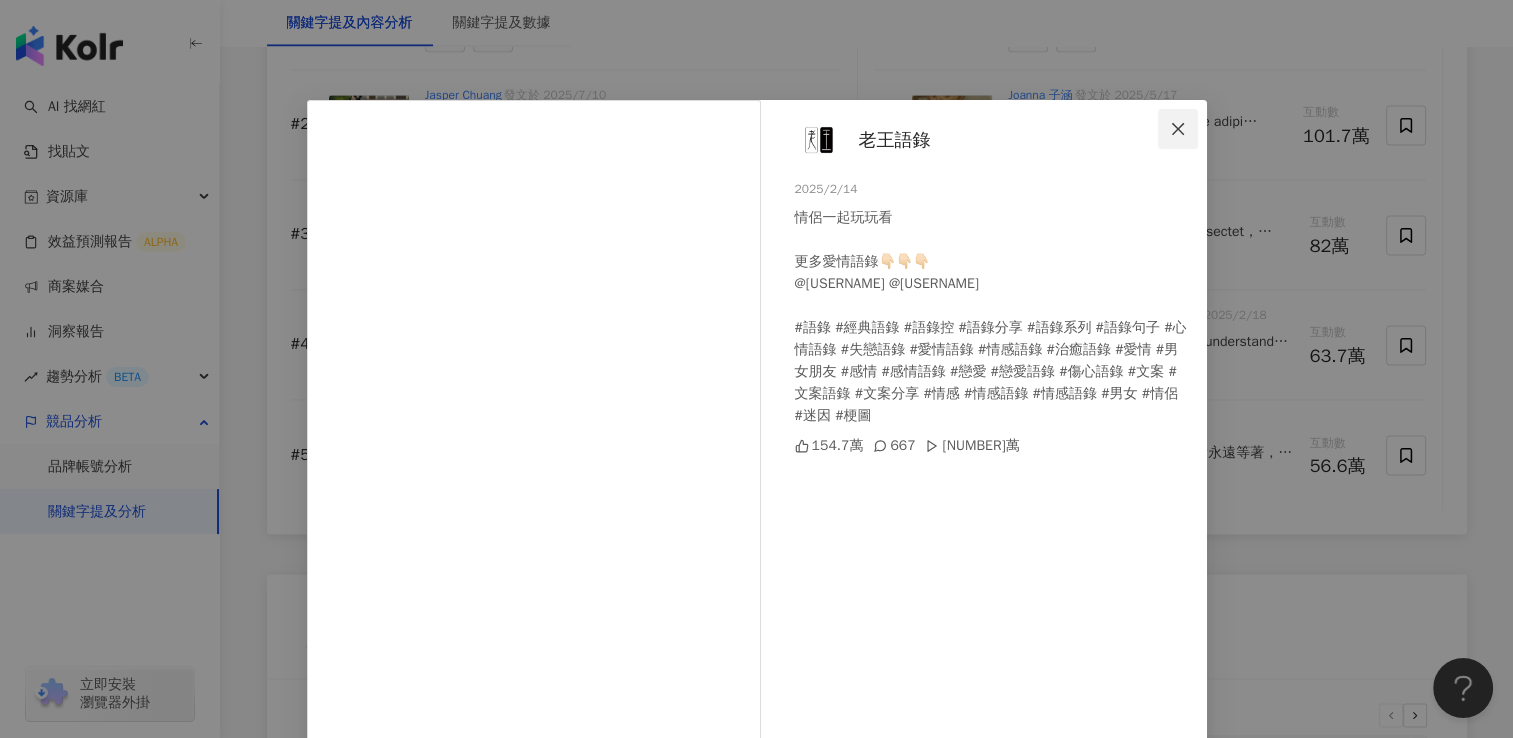 click 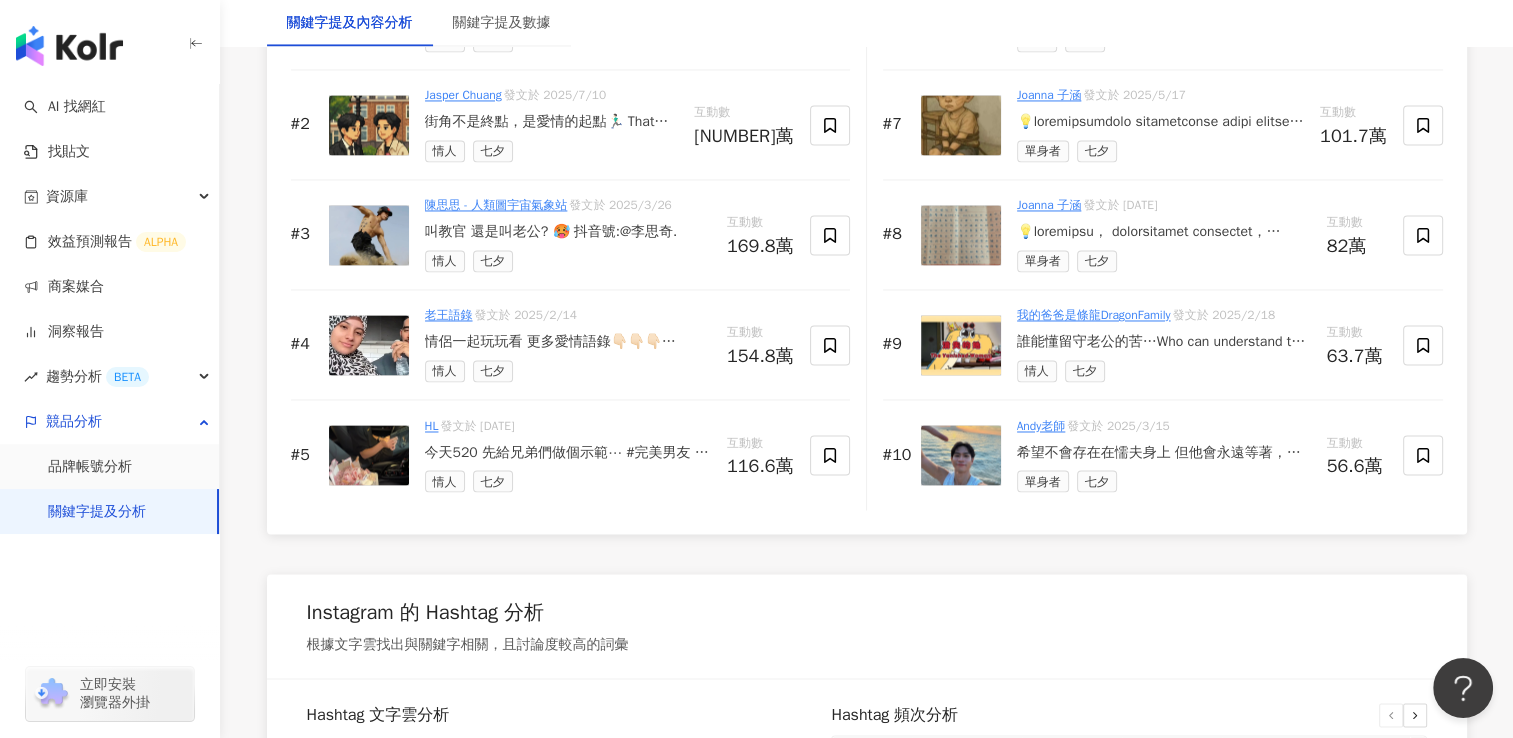 click on "今天520 先給兄弟們做個示範⋯
#完美男友 #戀愛 #520 #情人節
#翻拍" at bounding box center (568, 453) 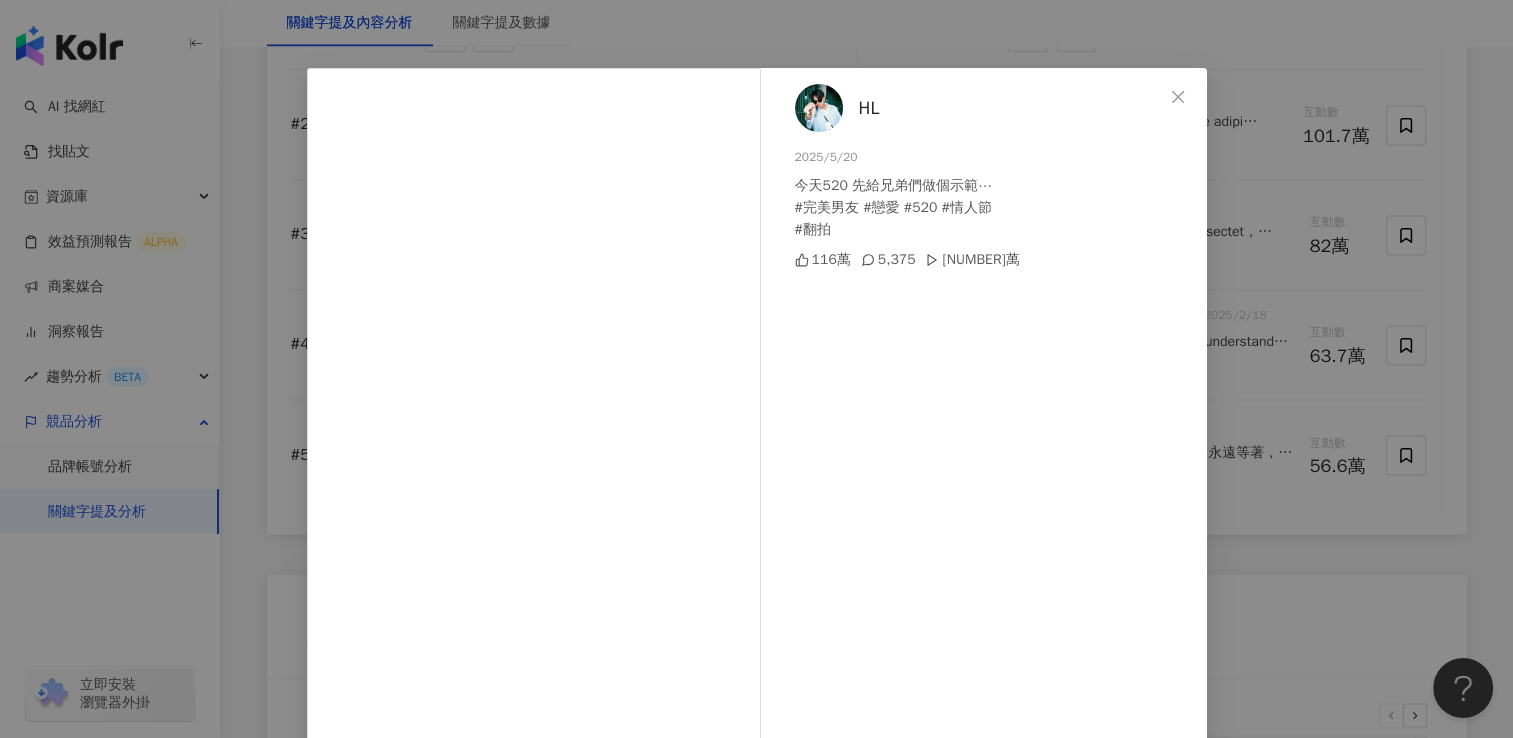 scroll, scrollTop: 0, scrollLeft: 0, axis: both 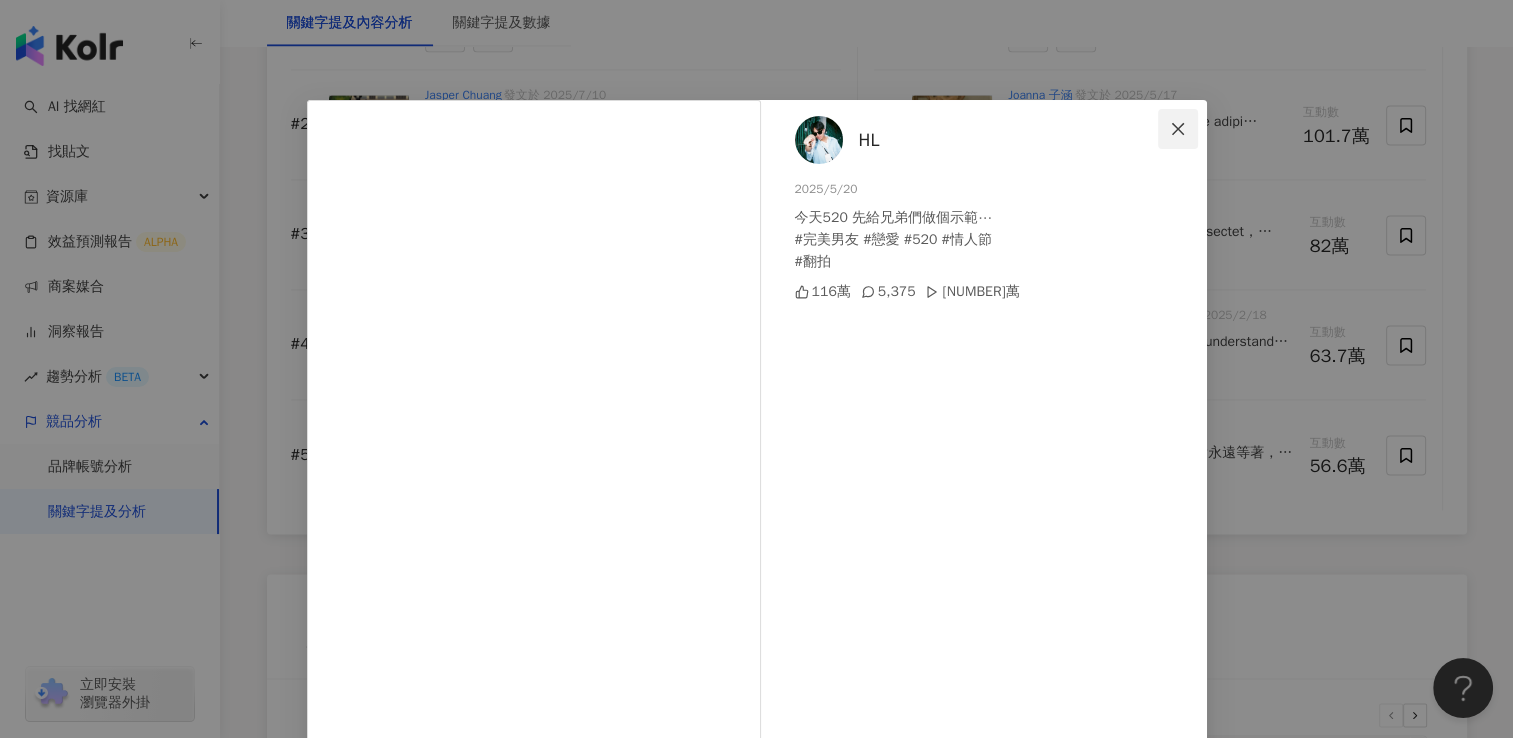 click at bounding box center [1178, 129] 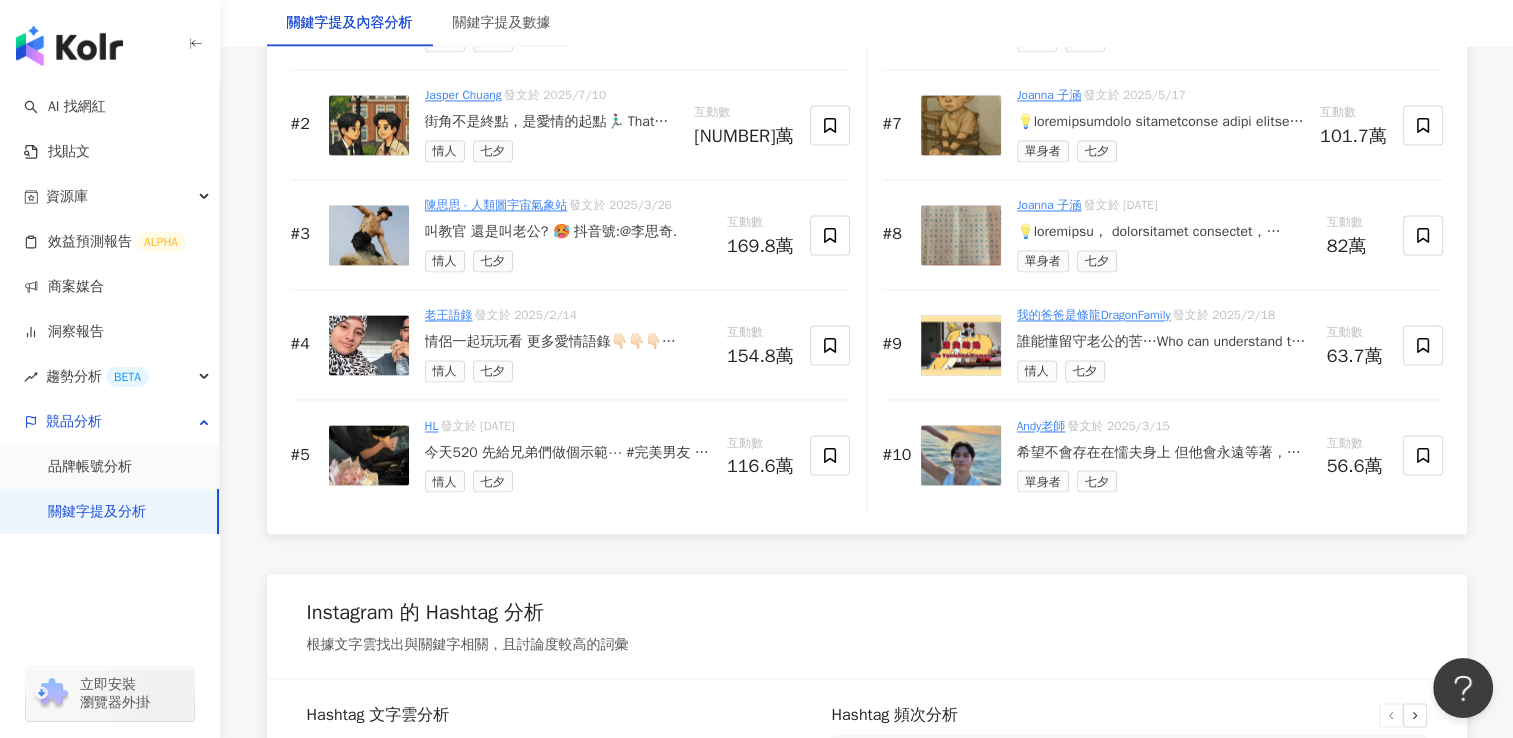 click on "希望不會存在在懦夫身上
但他會永遠等著，在深淵裡的任何一個人
只要你願意，它從來不會放棄你
勇敢的人、知足的人，所到之處，皆有花開🌼
謝謝你們帶給我的愛❤️‍🩹☀️
#andy老師" at bounding box center [1164, 453] 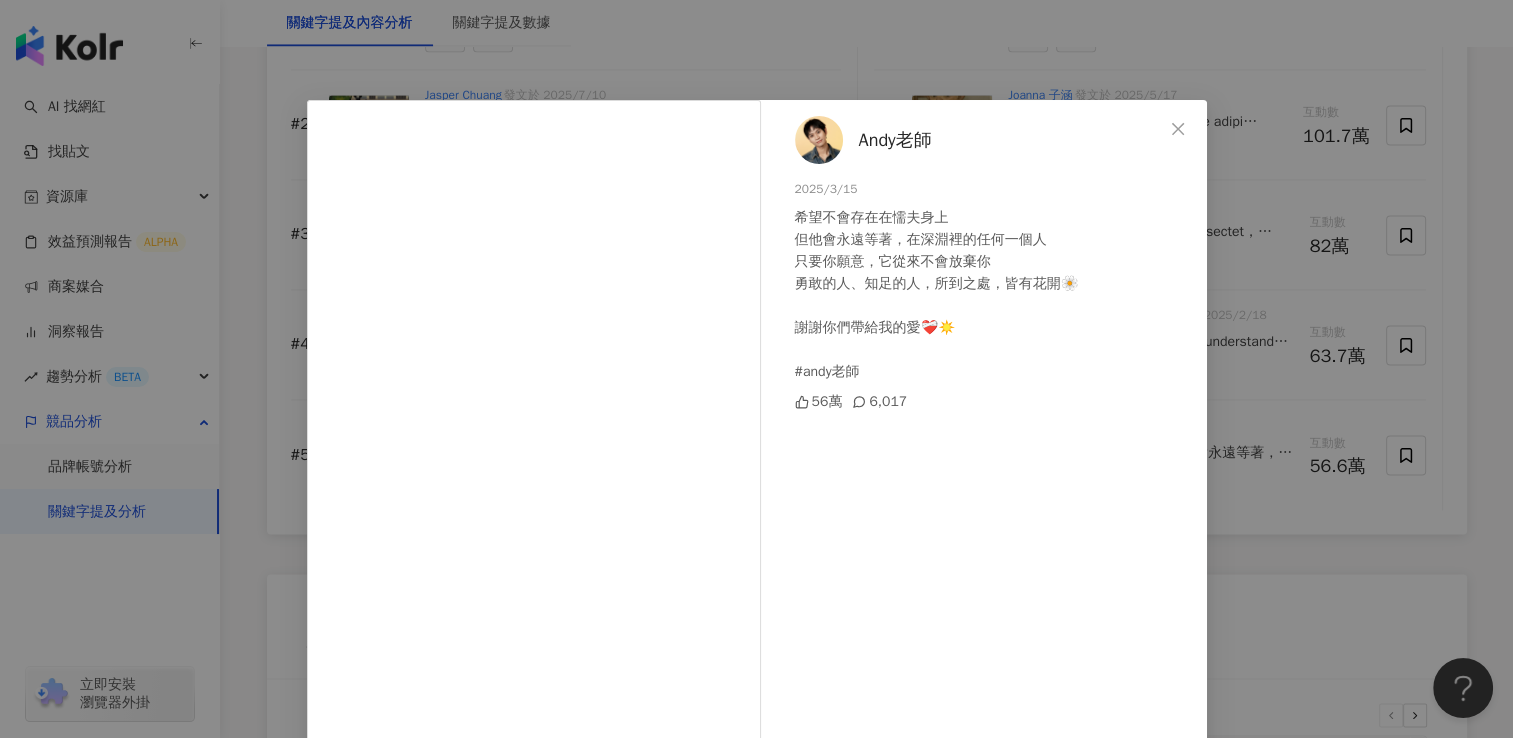 scroll, scrollTop: 0, scrollLeft: 0, axis: both 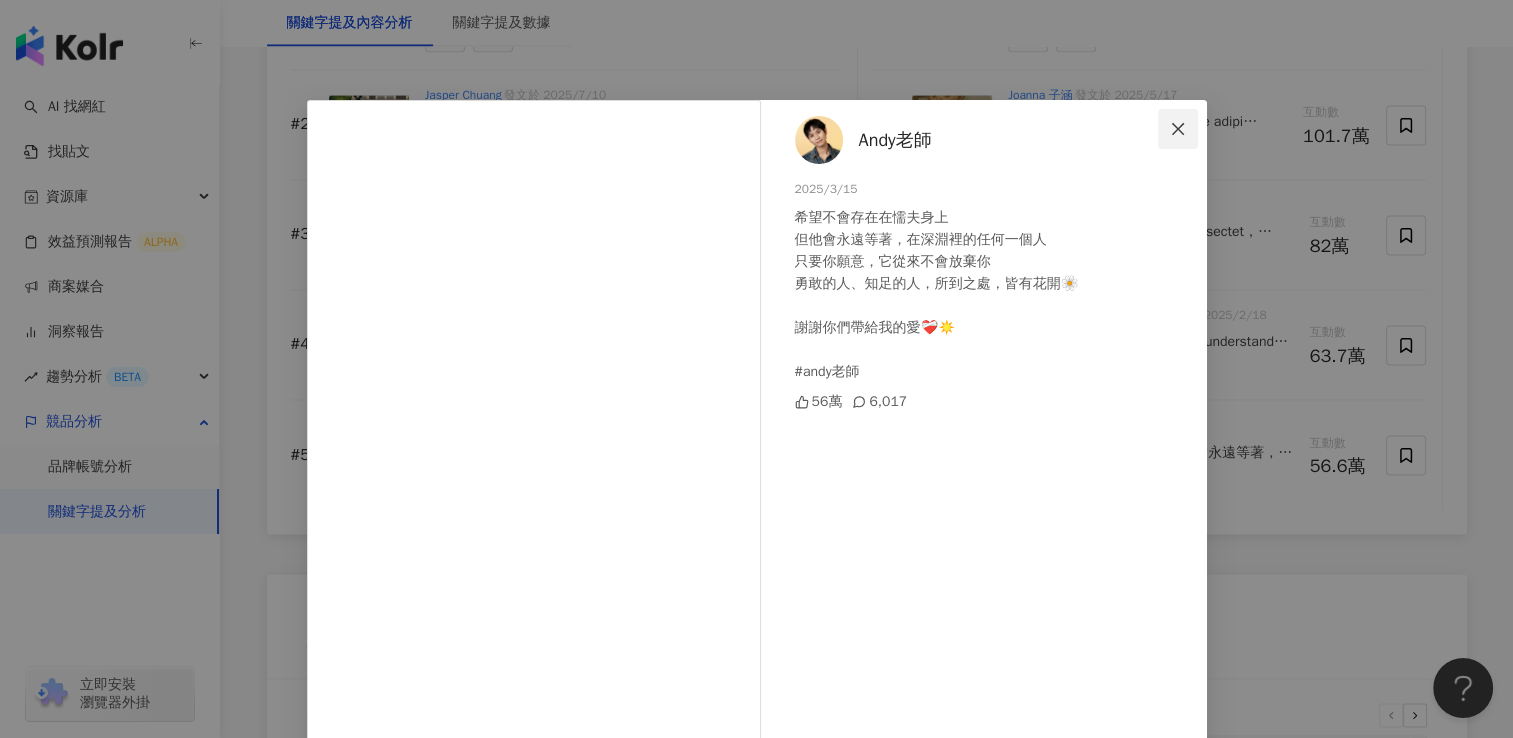 click at bounding box center (1178, 129) 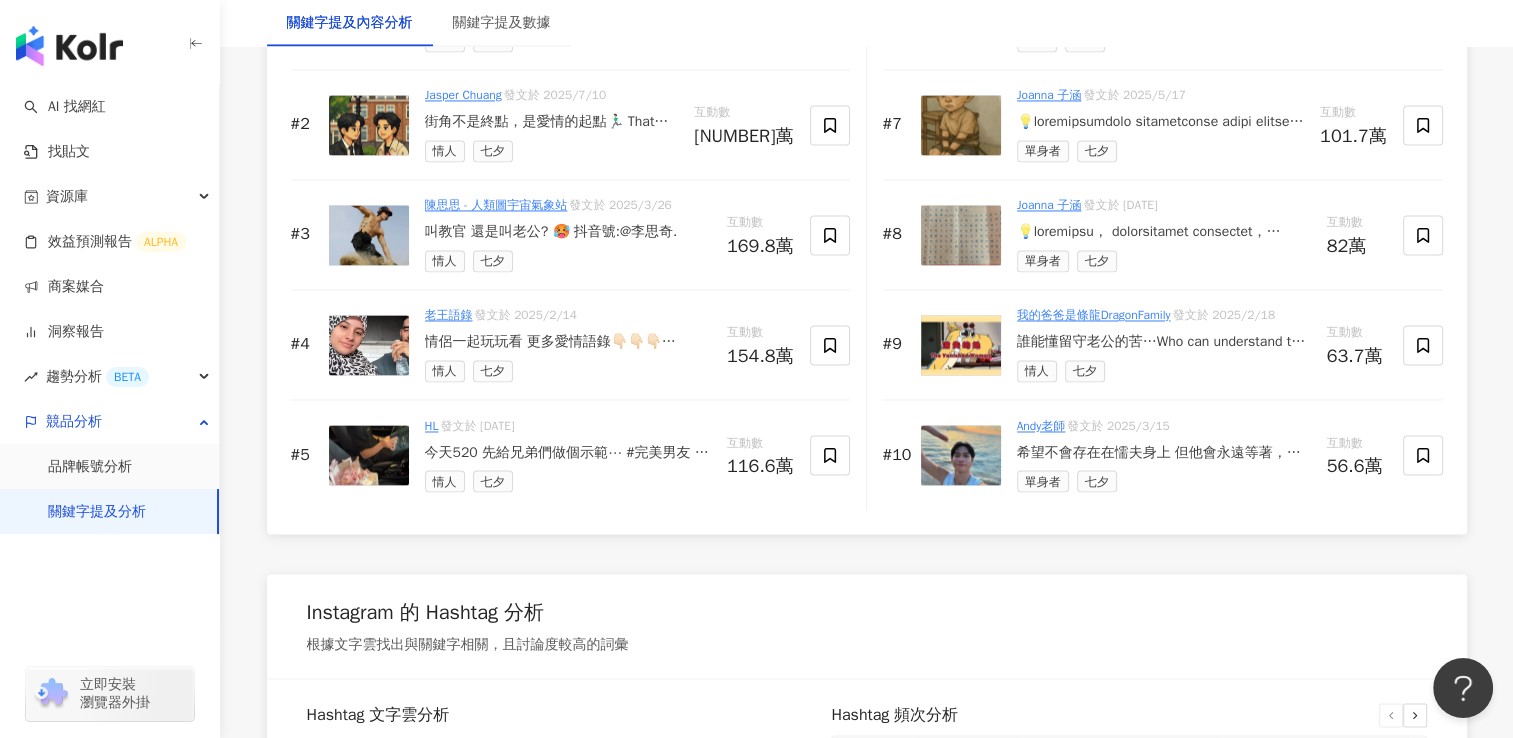 click on "誰能懂留守老公的苦…Who can understand the struggles of a stay-at-home husband..." at bounding box center (1164, 342) 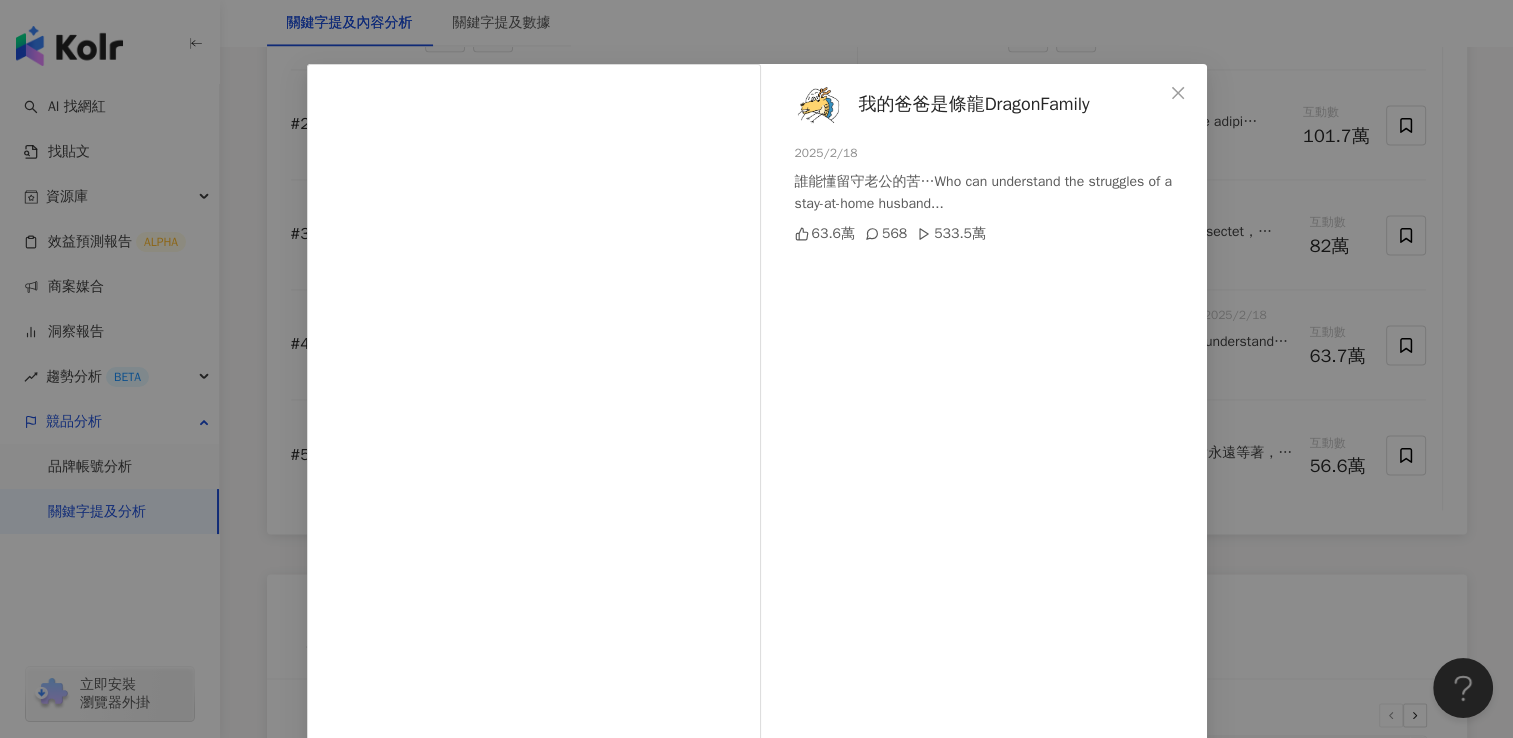 scroll, scrollTop: 0, scrollLeft: 0, axis: both 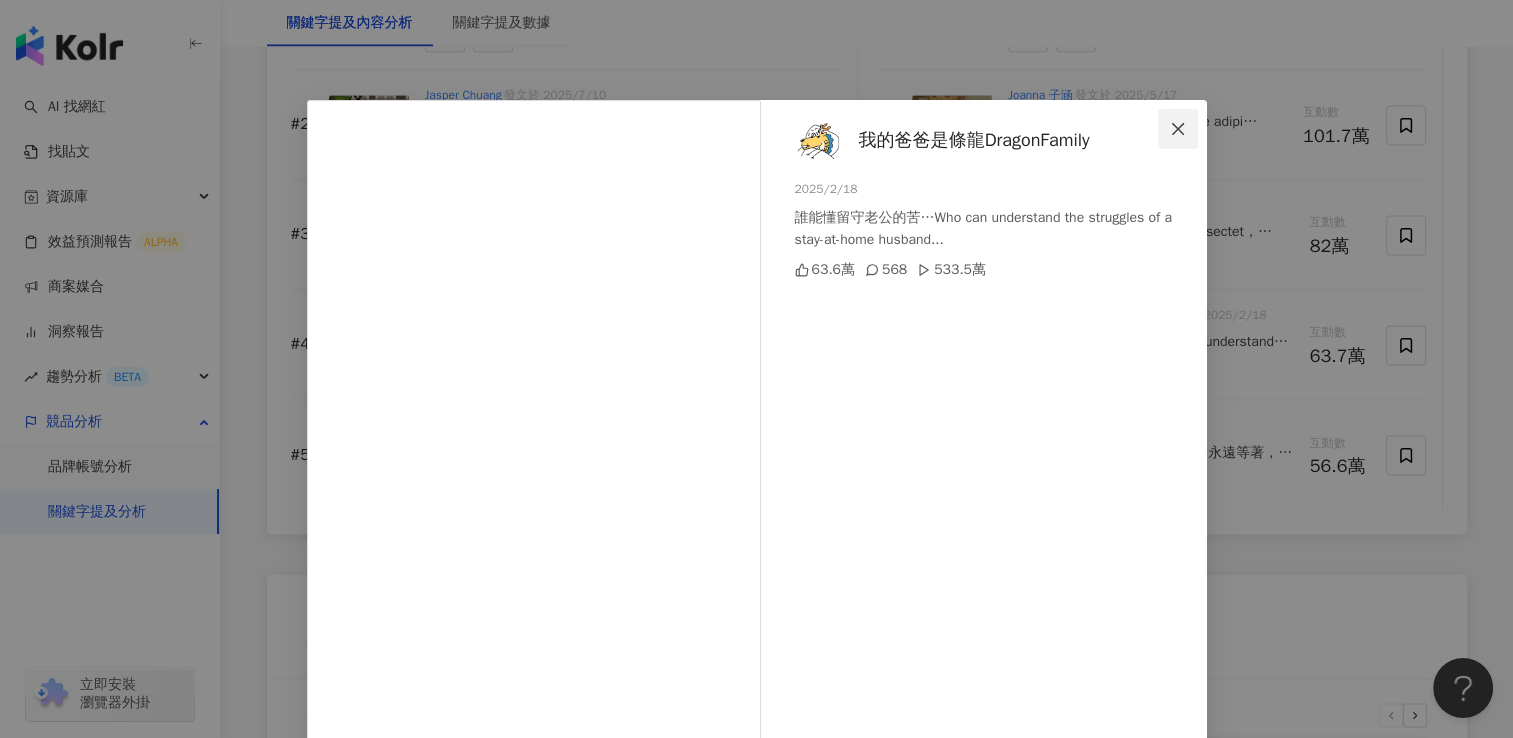 click 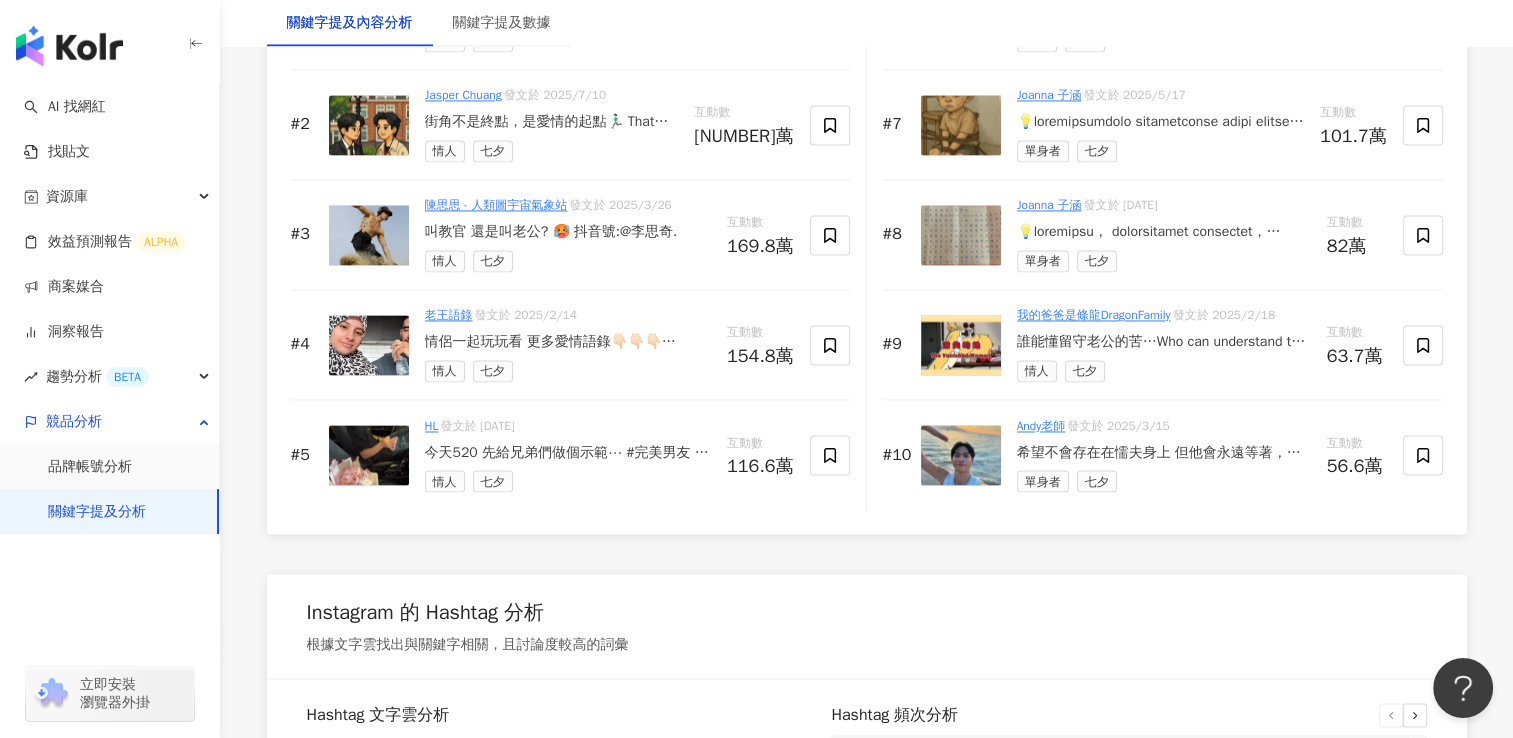 click at bounding box center [1164, 232] 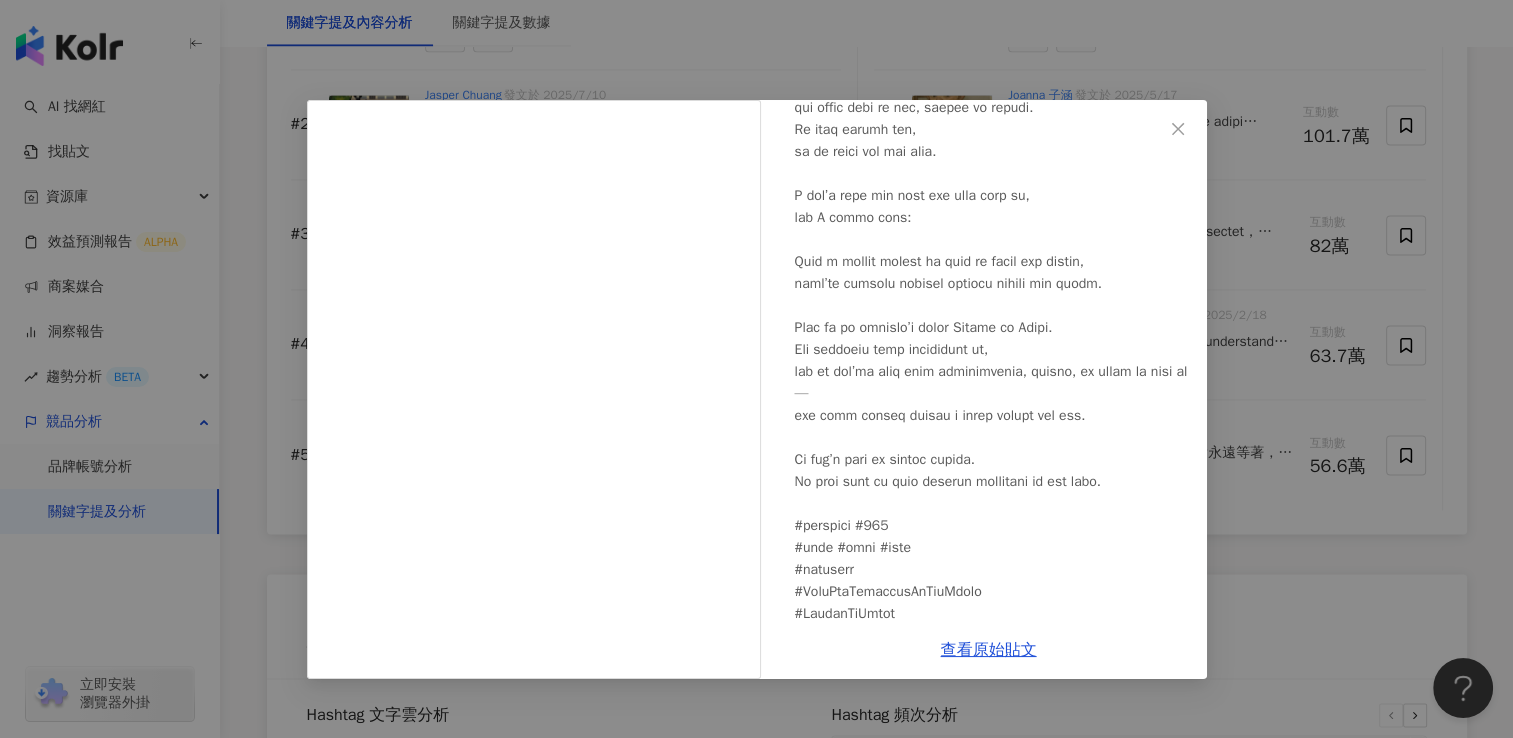 scroll, scrollTop: 2321, scrollLeft: 0, axis: vertical 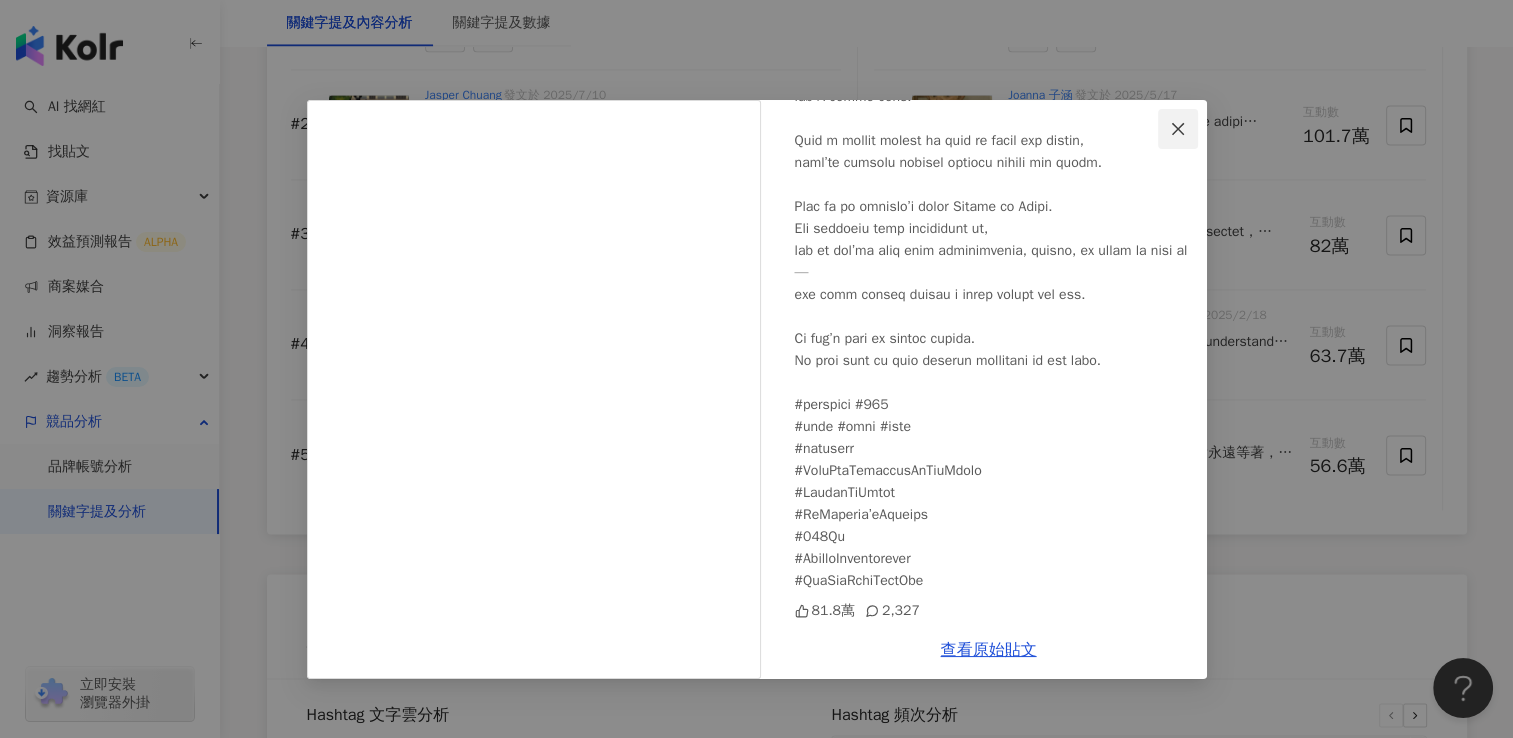 click at bounding box center (1178, 129) 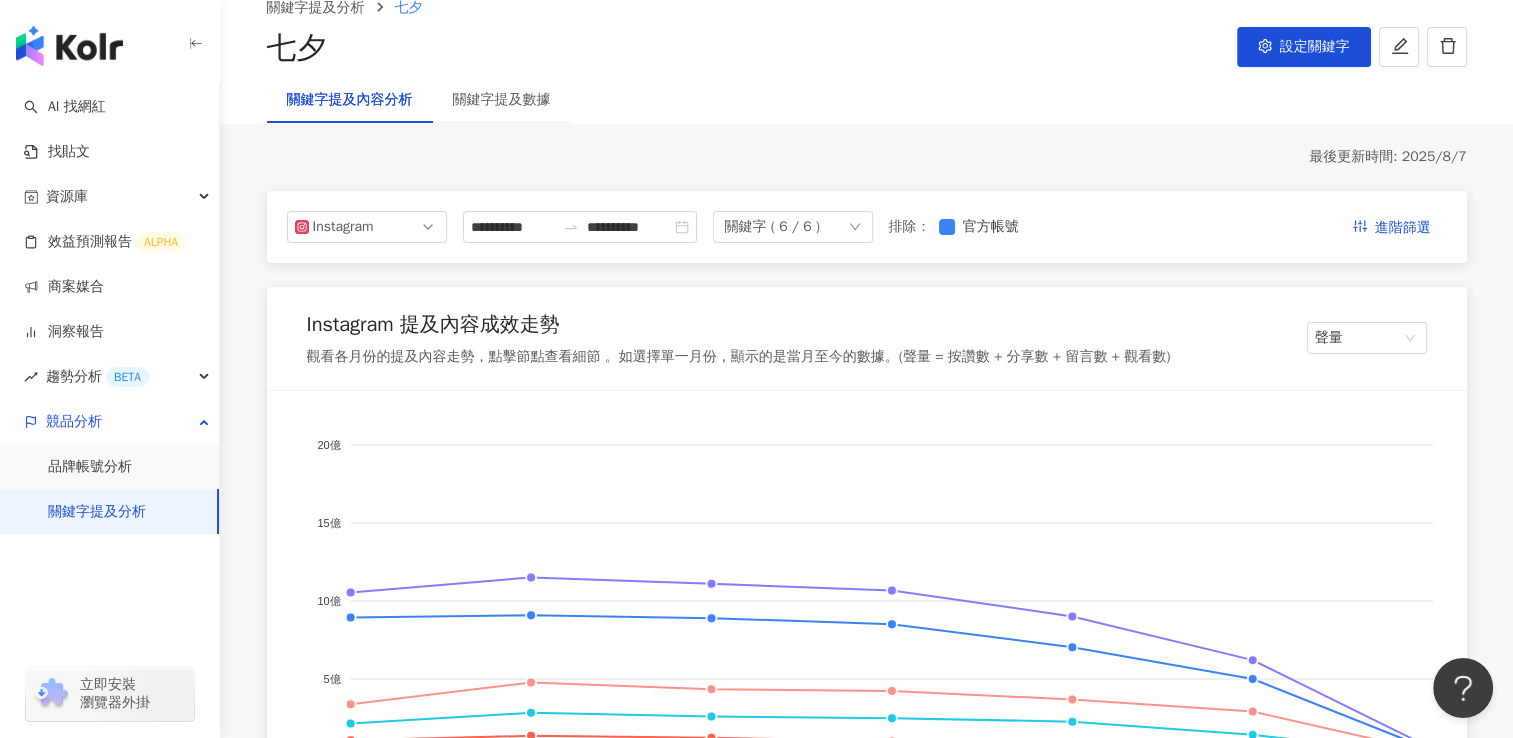 scroll, scrollTop: 0, scrollLeft: 0, axis: both 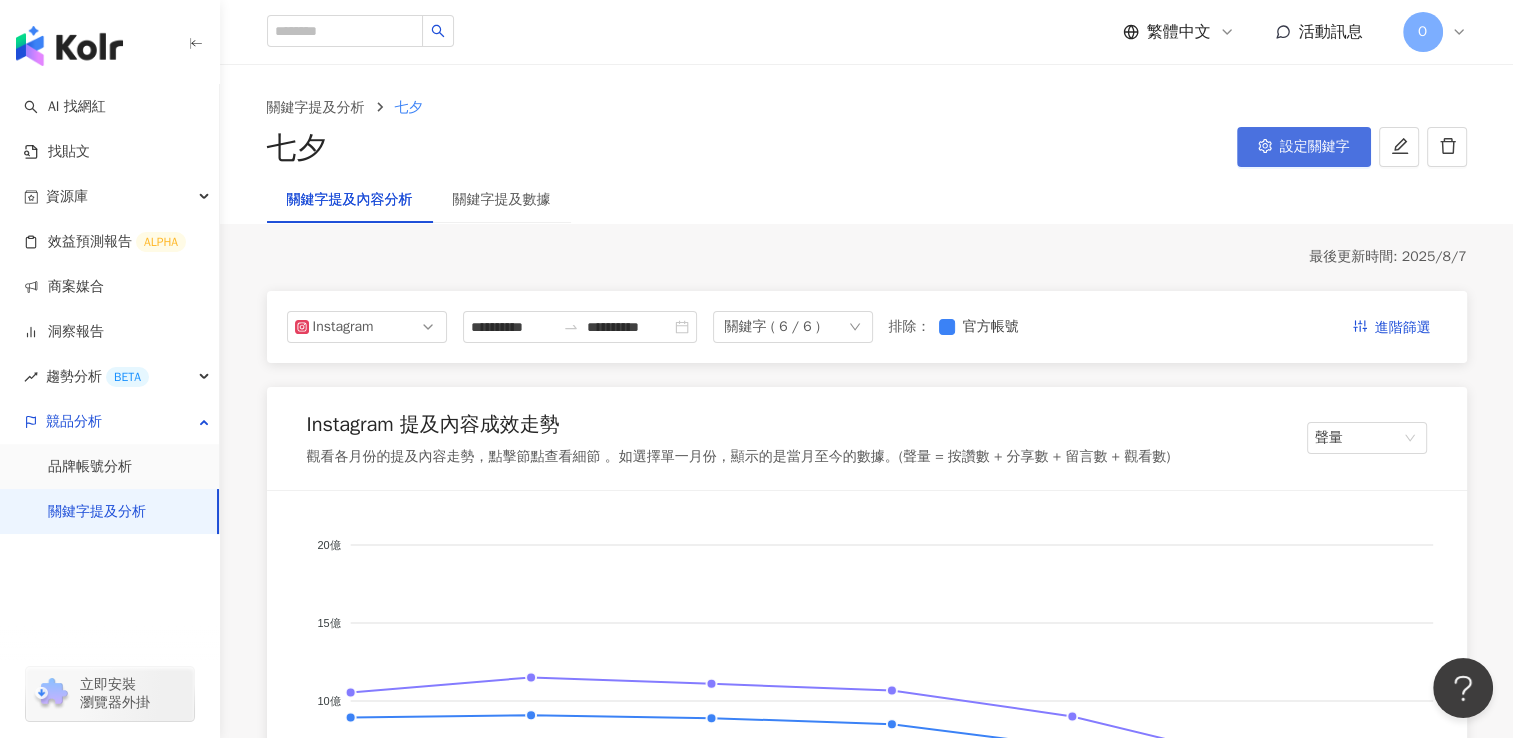 click on "設定關鍵字" at bounding box center [1315, 147] 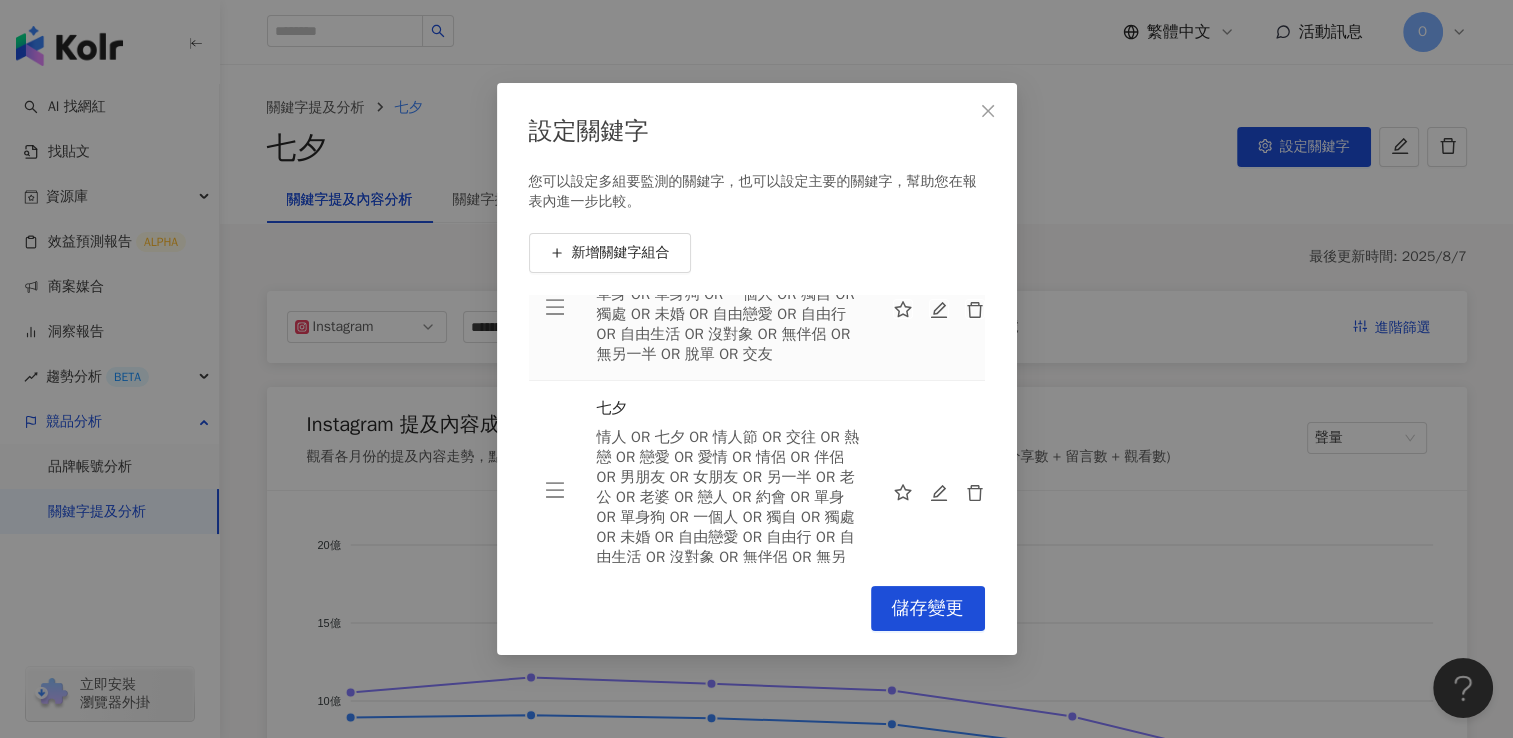 scroll, scrollTop: 100, scrollLeft: 0, axis: vertical 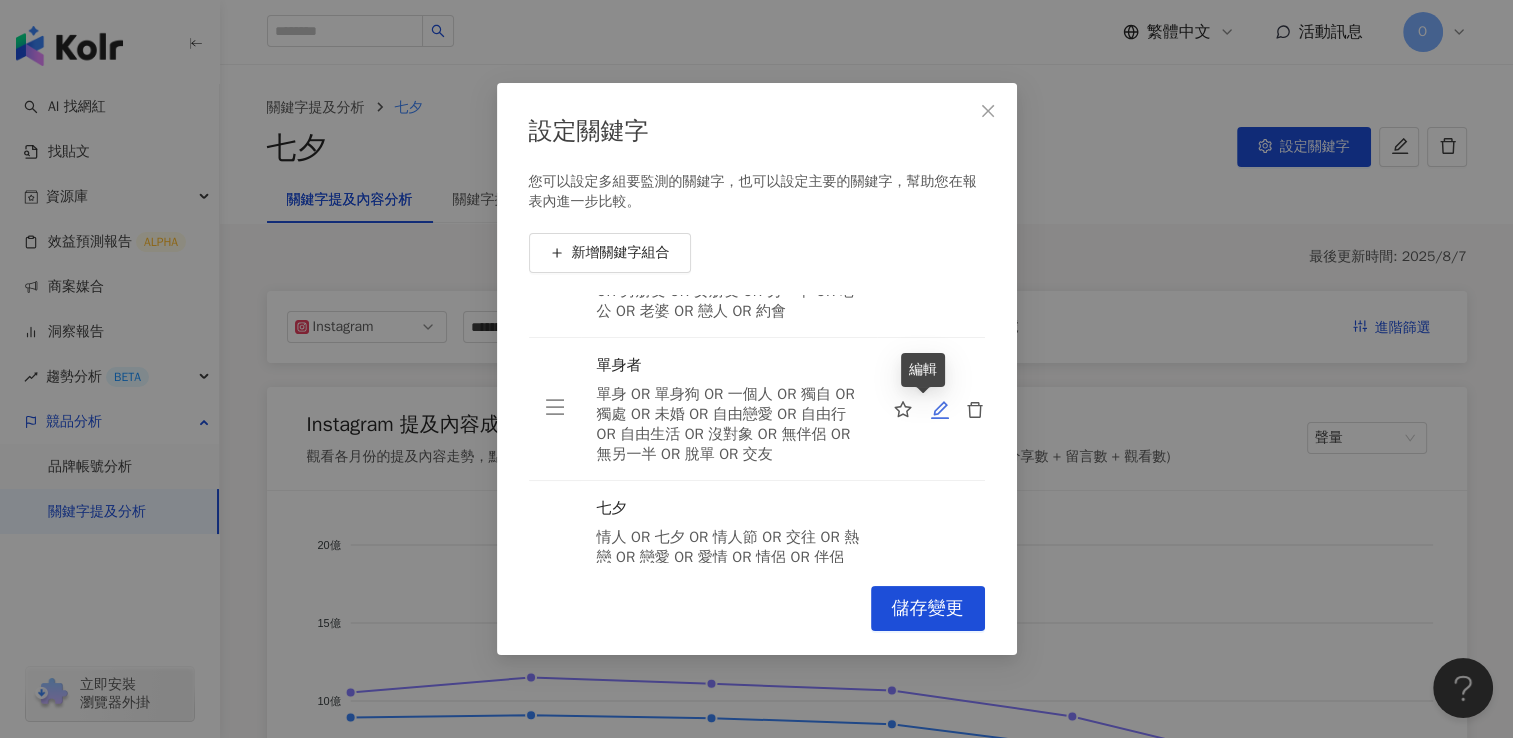 click 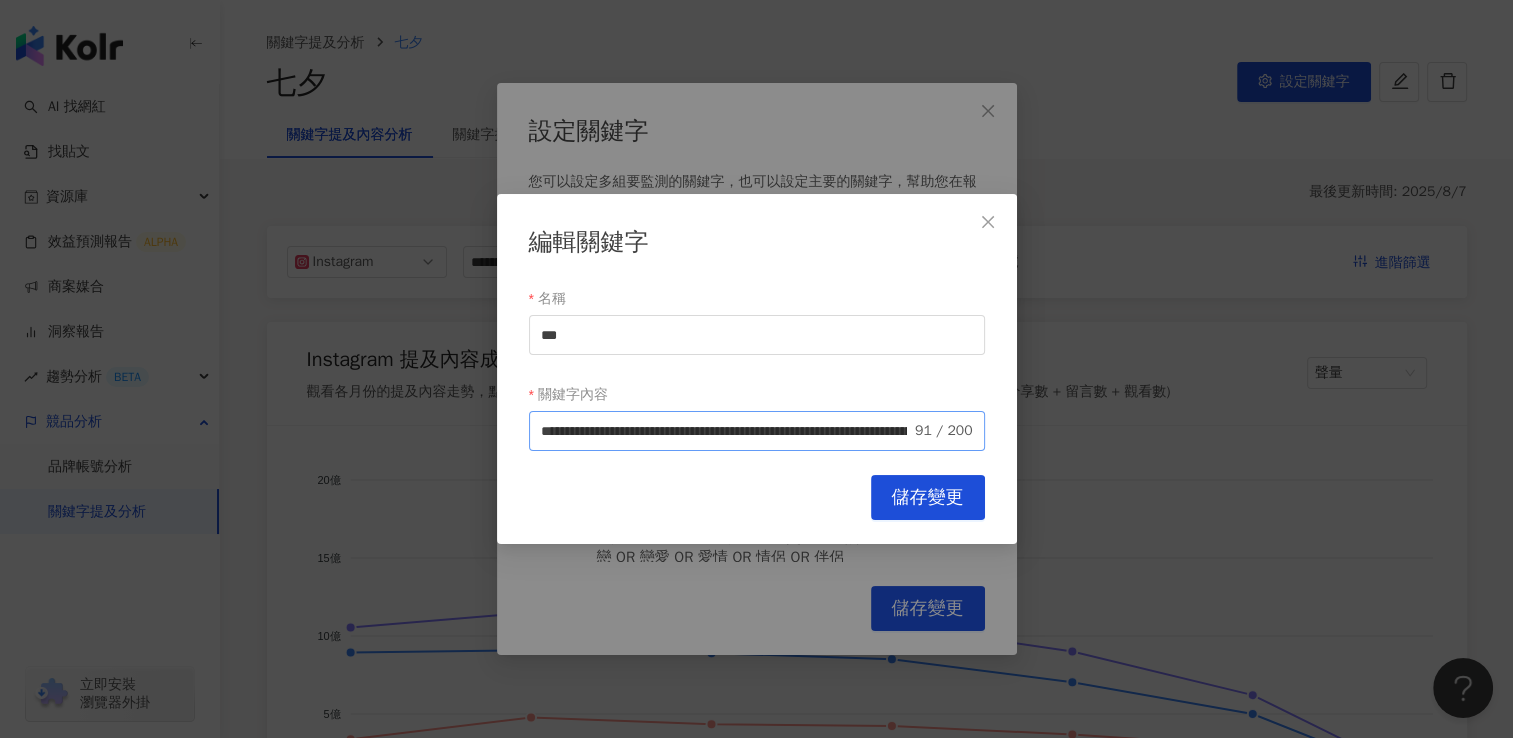 scroll, scrollTop: 100, scrollLeft: 0, axis: vertical 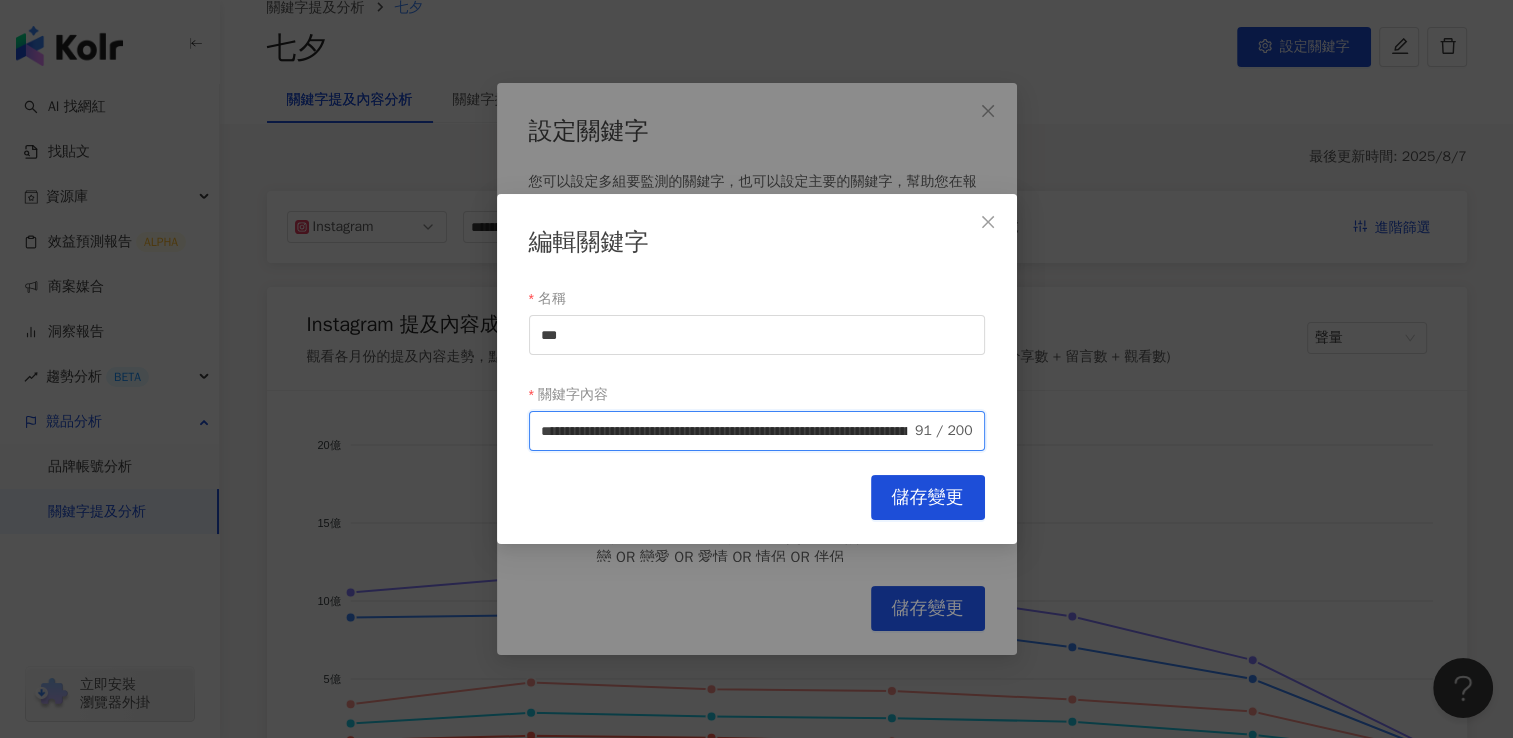 click on "**********" at bounding box center (726, 431) 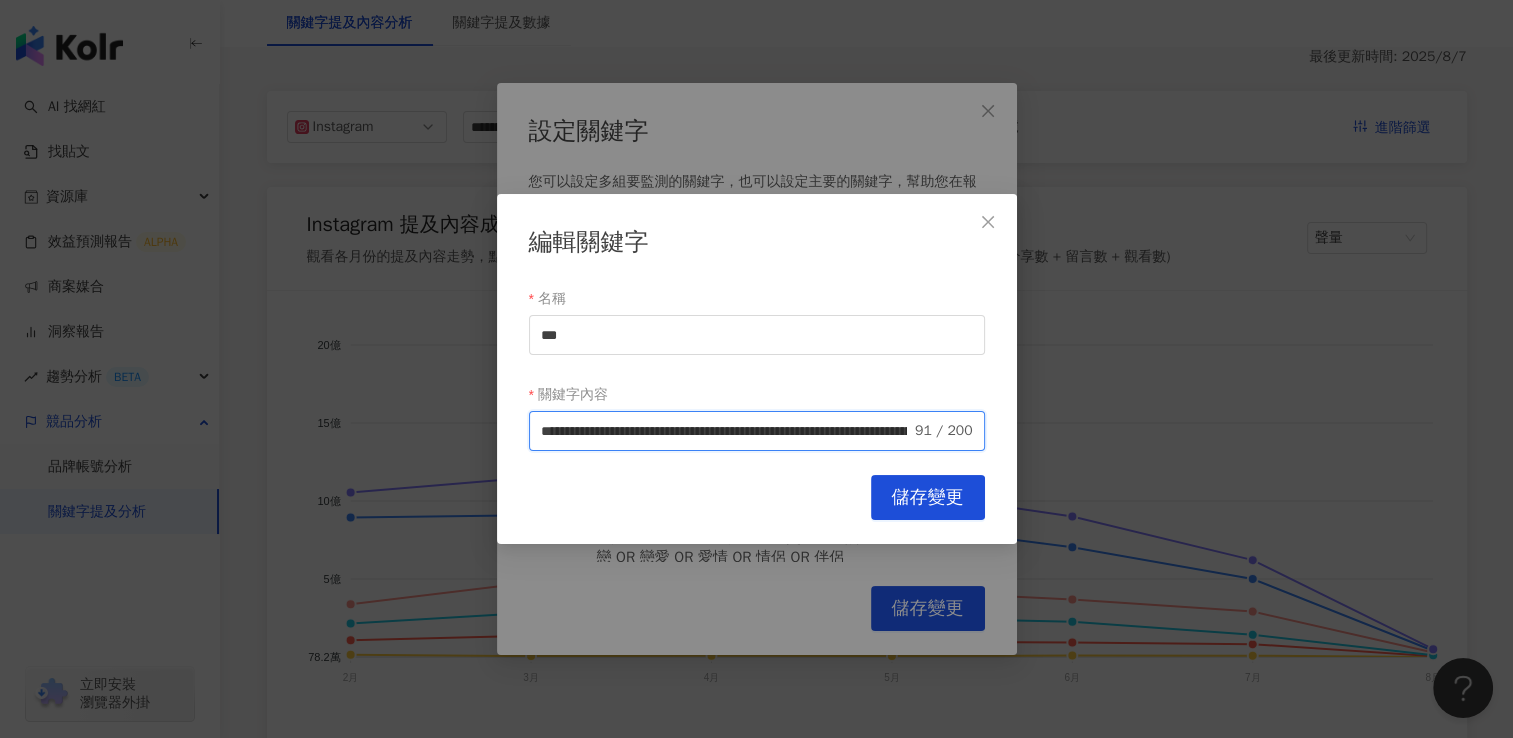 scroll, scrollTop: 100, scrollLeft: 0, axis: vertical 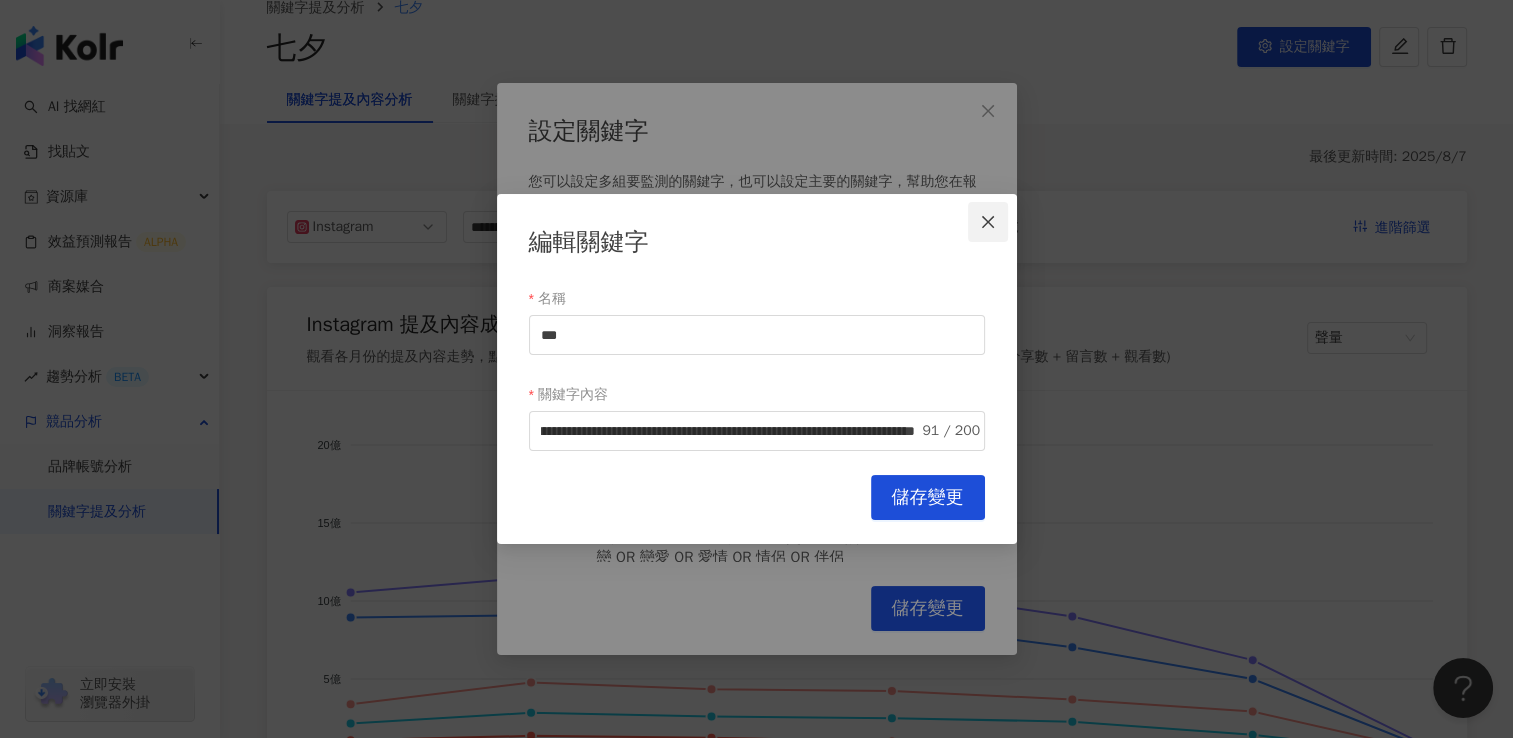 click 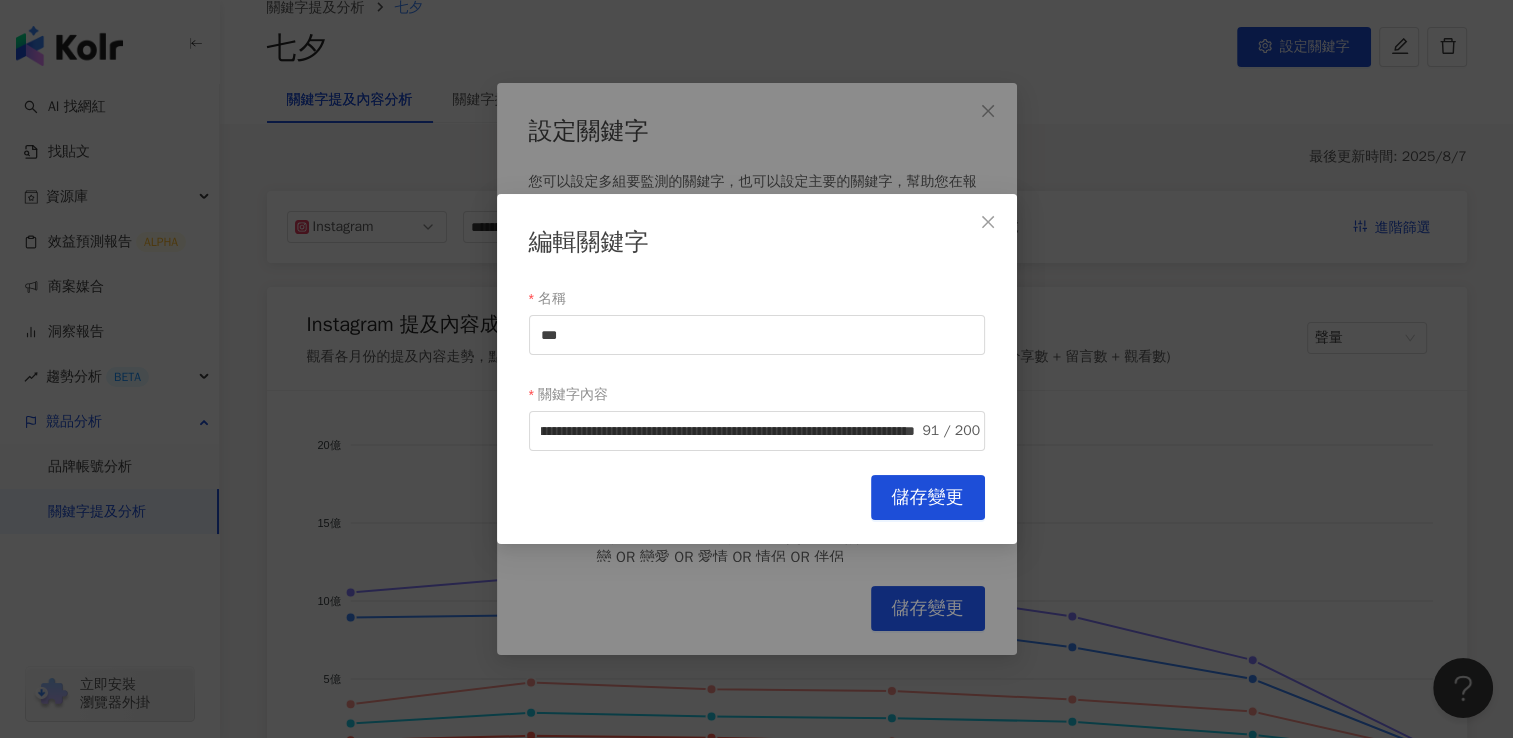 scroll, scrollTop: 0, scrollLeft: 0, axis: both 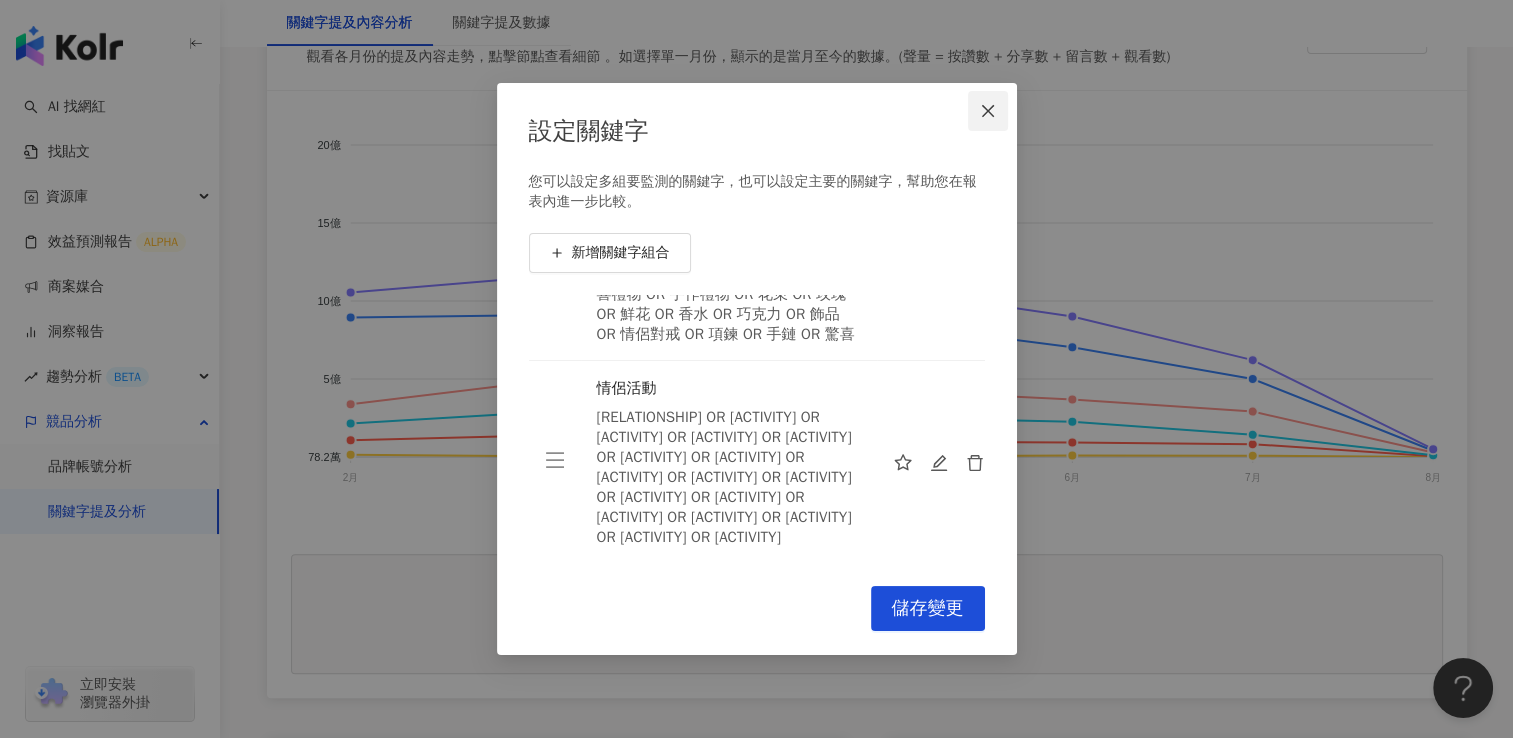 click 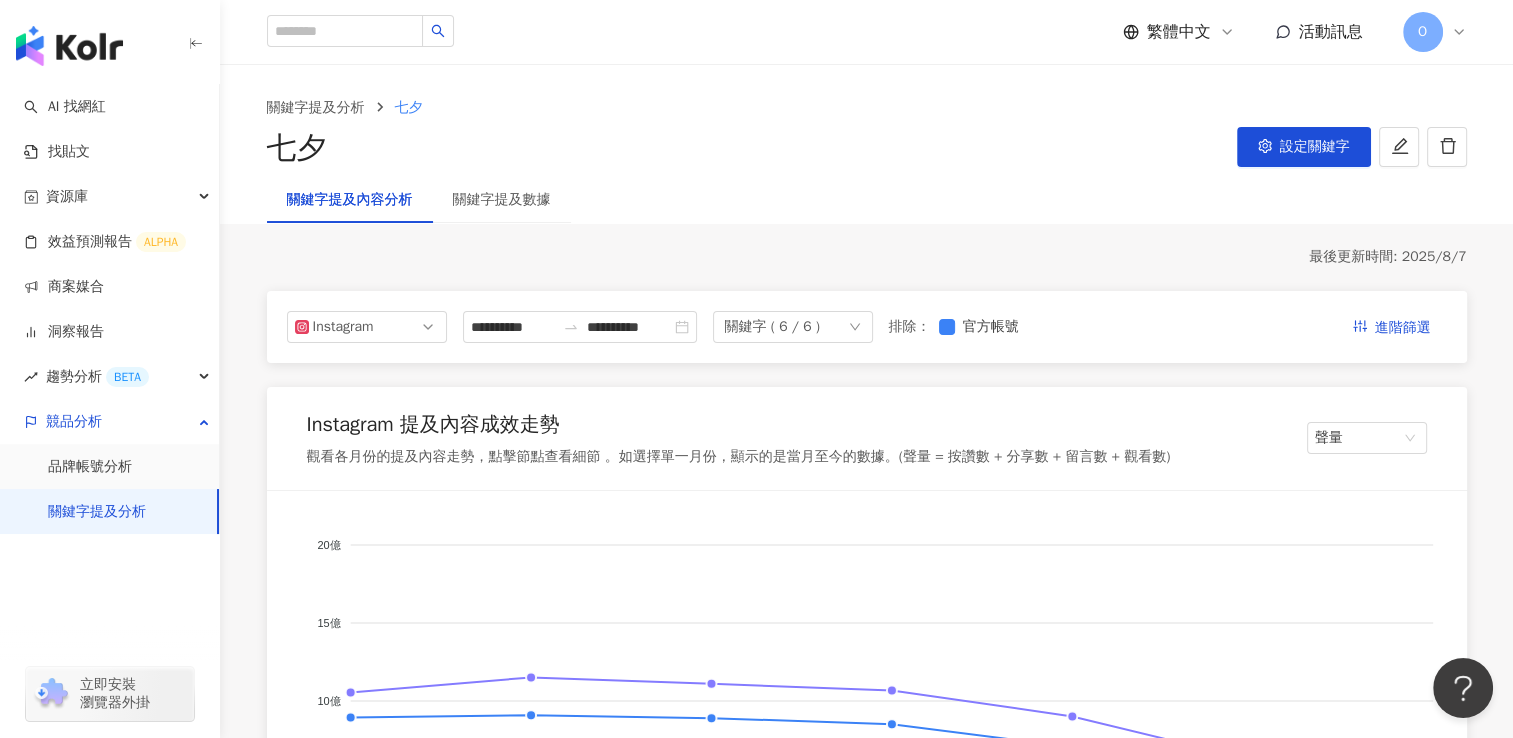scroll, scrollTop: 0, scrollLeft: 0, axis: both 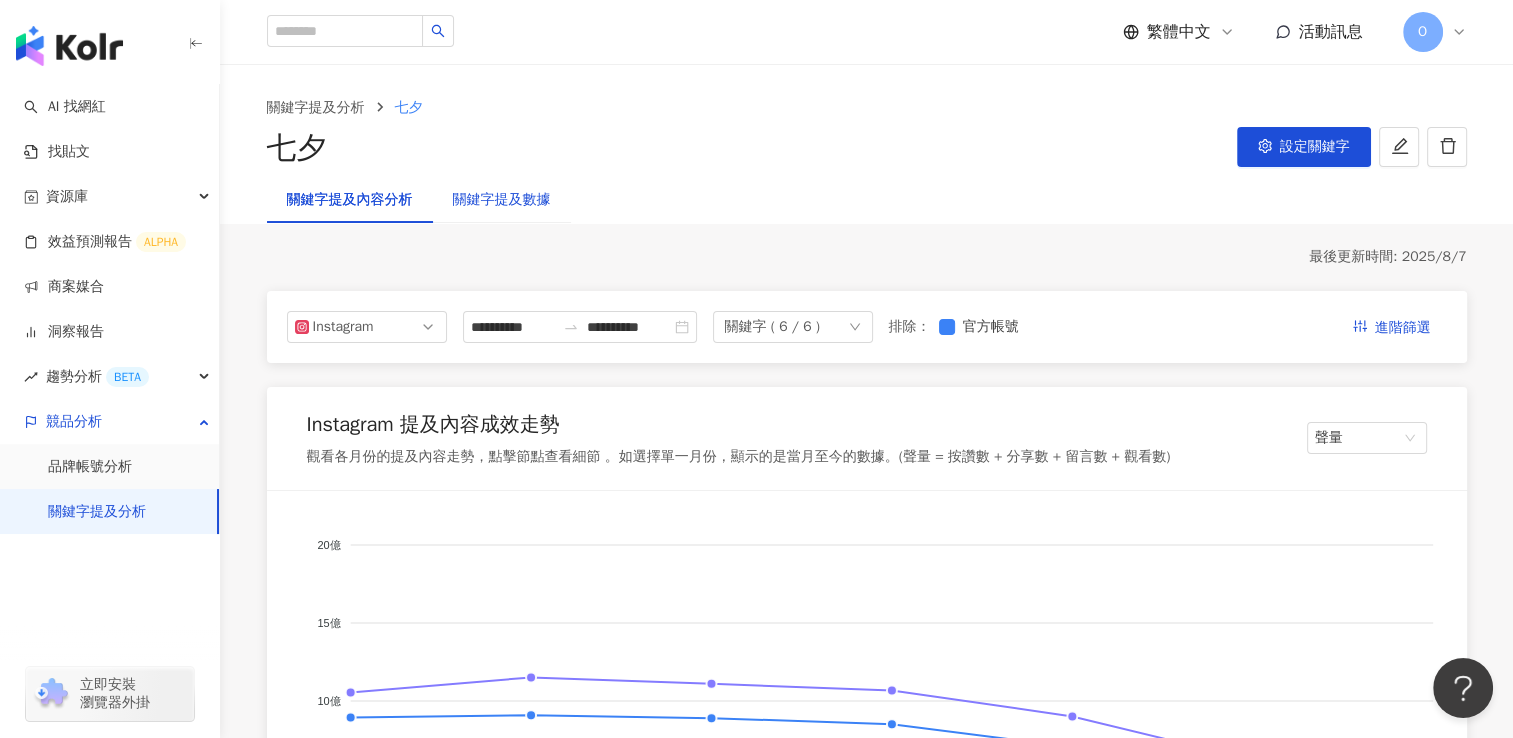 click on "關鍵字提及數據" at bounding box center [502, 200] 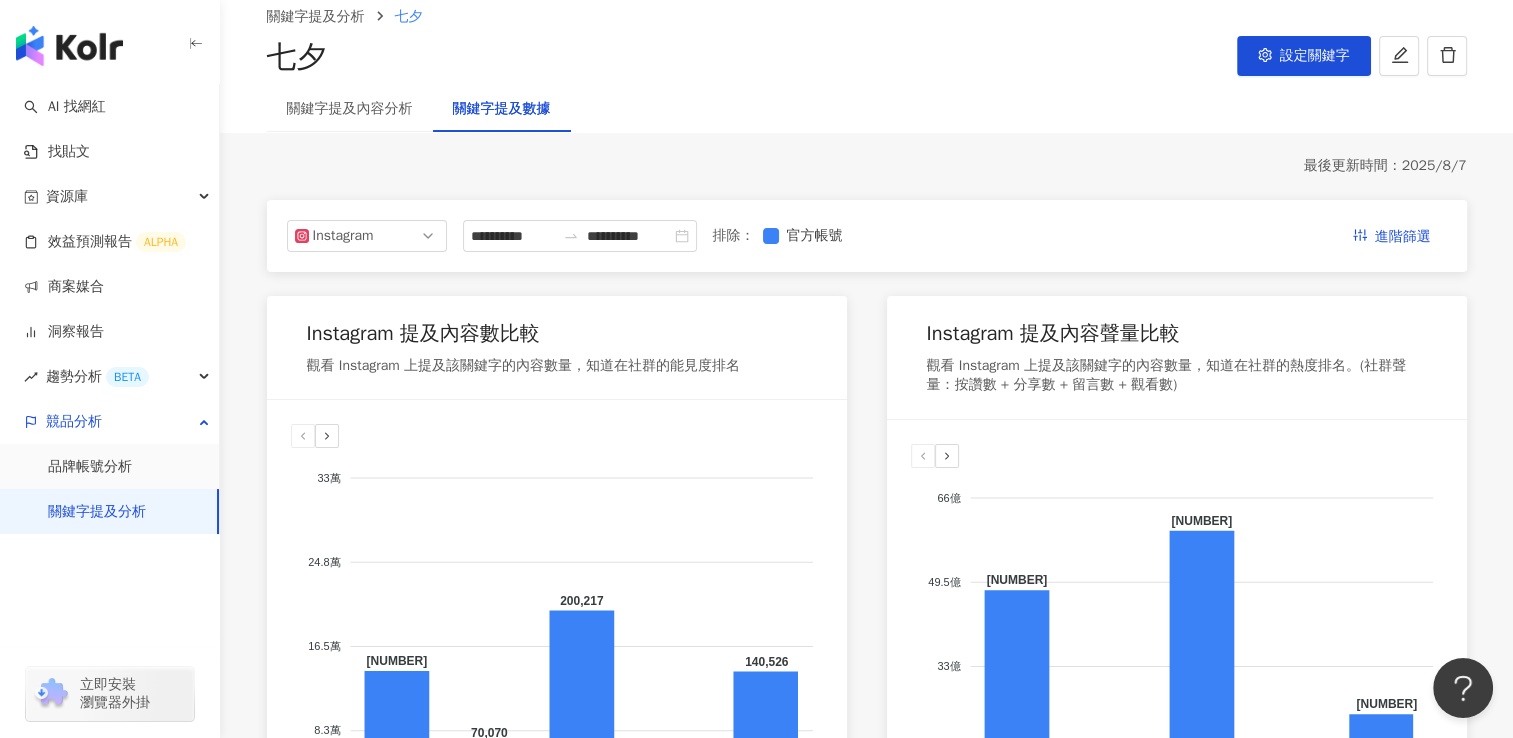 scroll, scrollTop: 300, scrollLeft: 0, axis: vertical 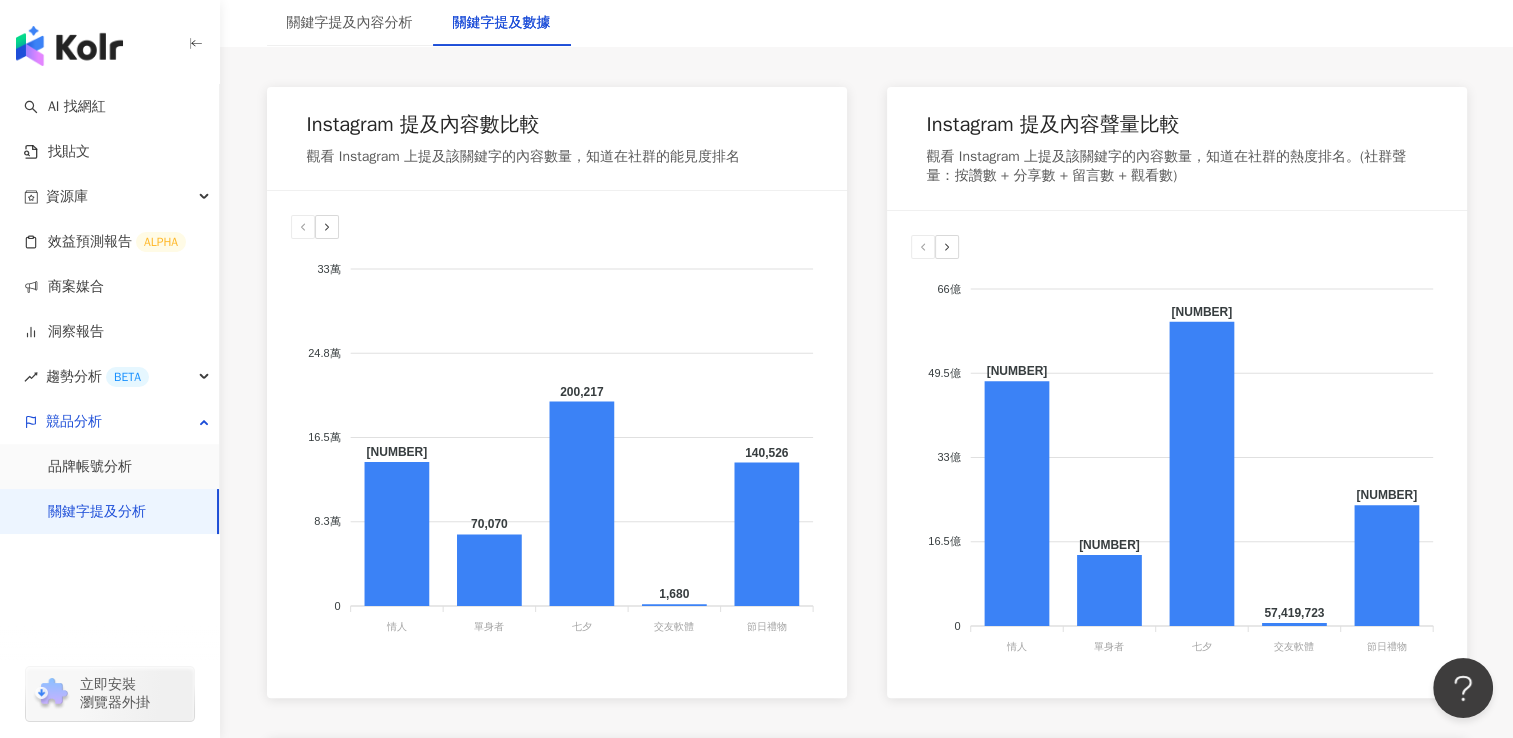 click 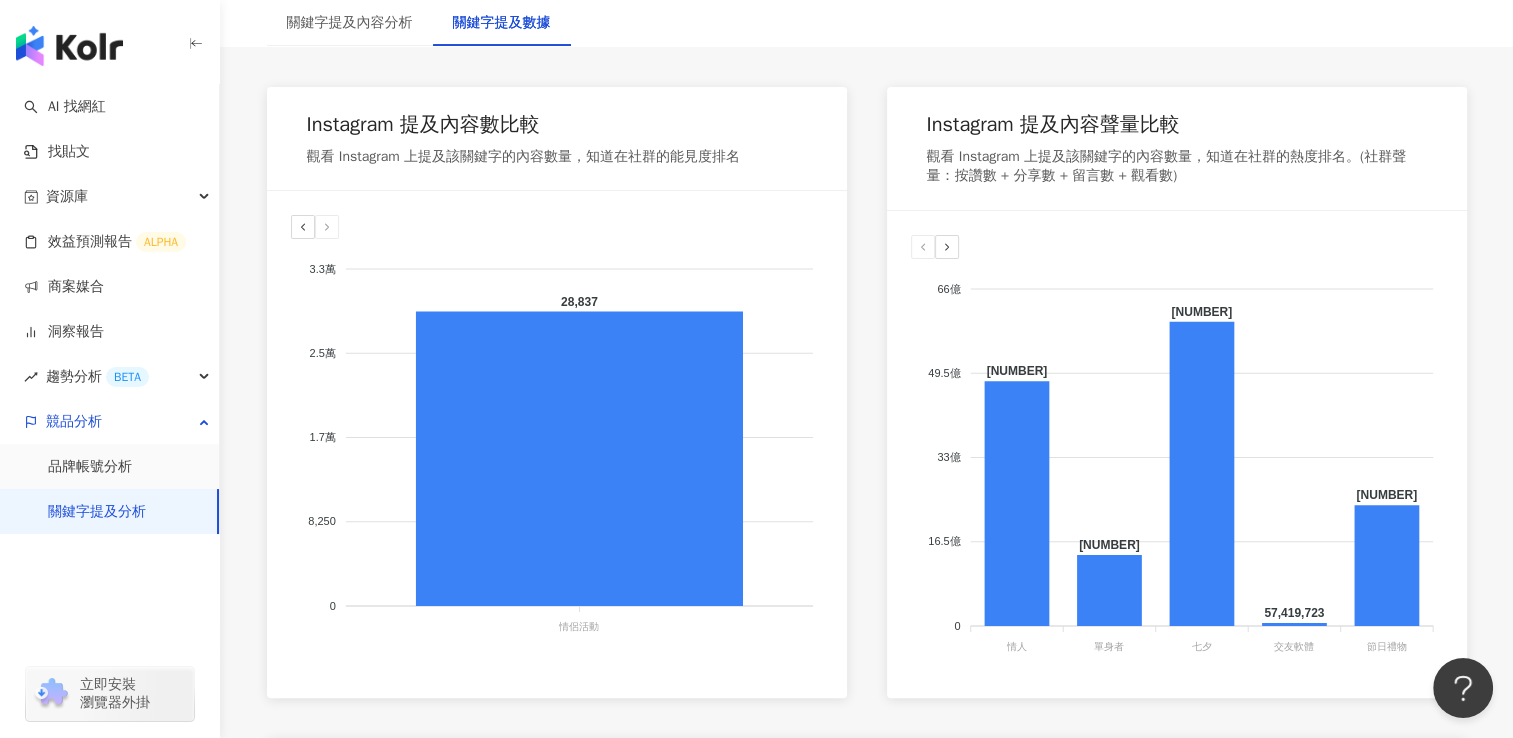 click 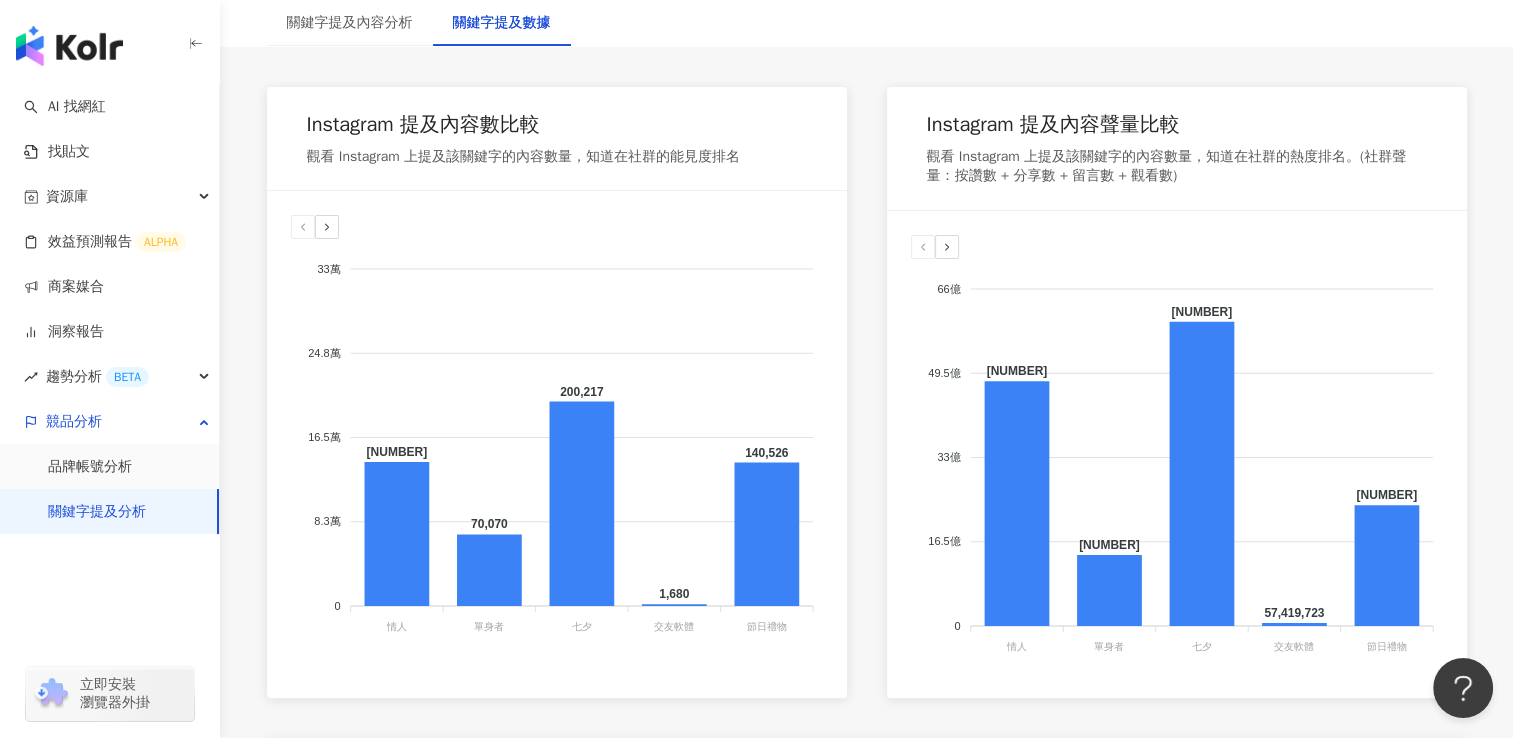 click 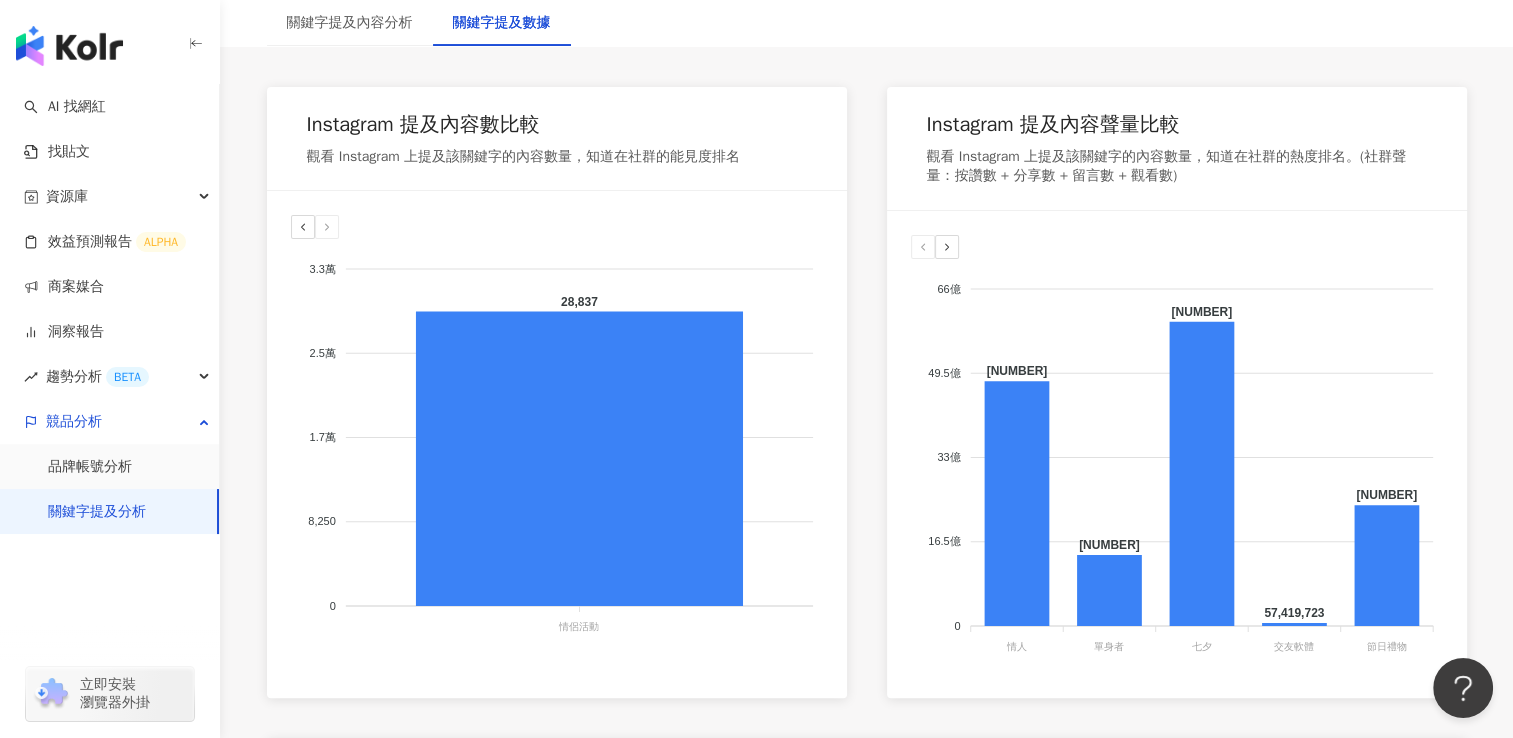 click 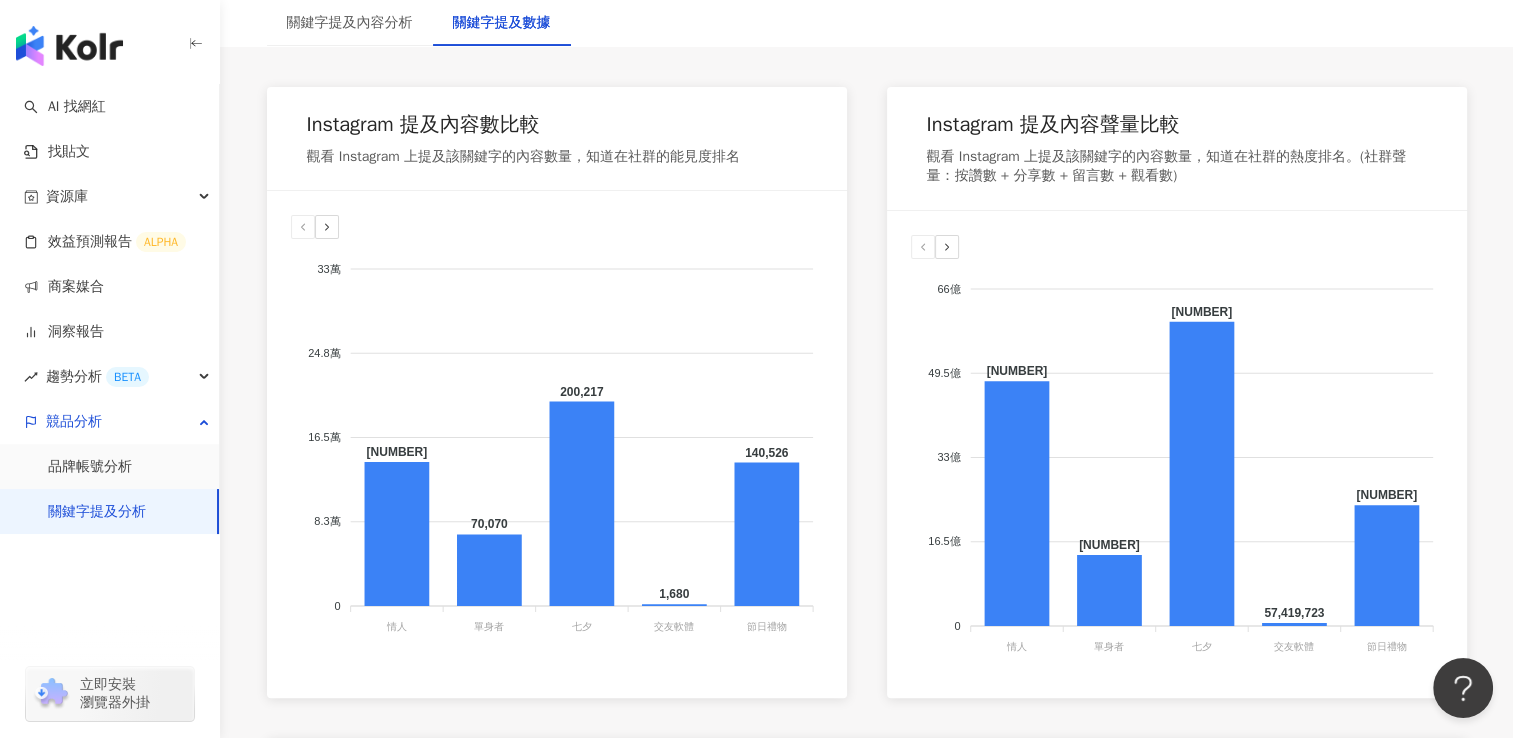 click on "Instagram 提及內容聲量比較 觀看 Instagram 上提及該關鍵字的內容數量，知道在社群的熱度排名。(社群聲量：按讚數 + 分享數 + 留言數 + 觀看數)" at bounding box center [1177, 148] 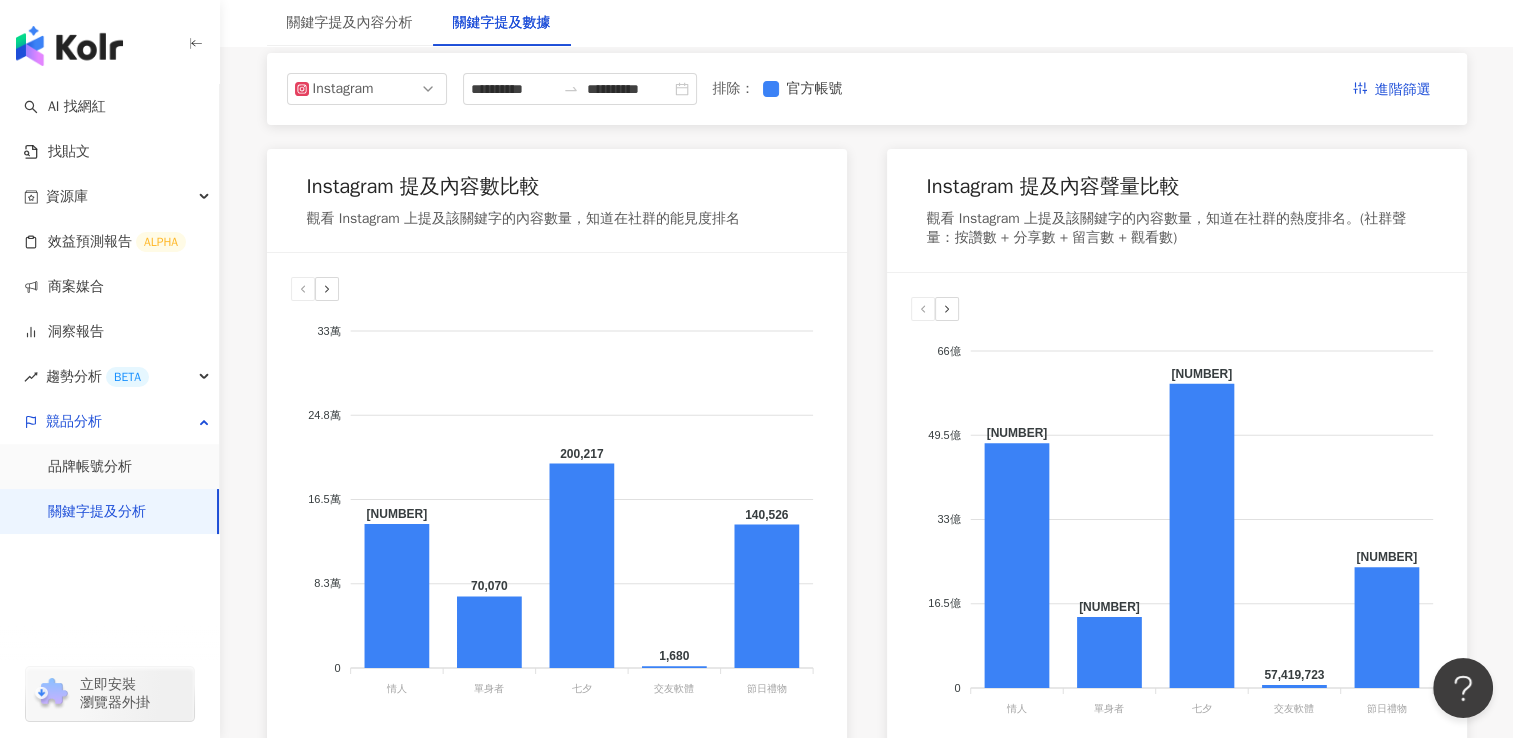 scroll, scrollTop: 49, scrollLeft: 0, axis: vertical 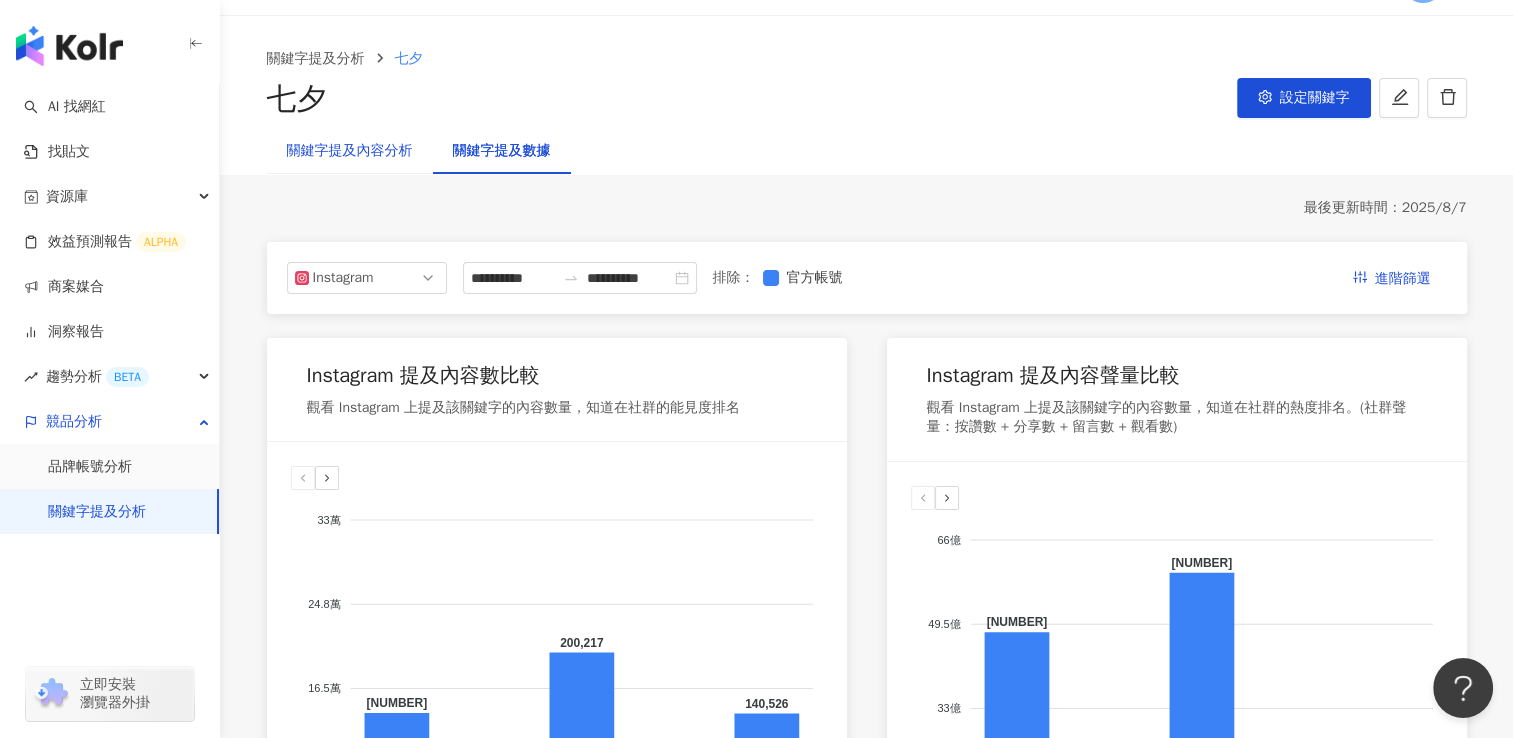 click on "關鍵字提及內容分析" at bounding box center (350, 151) 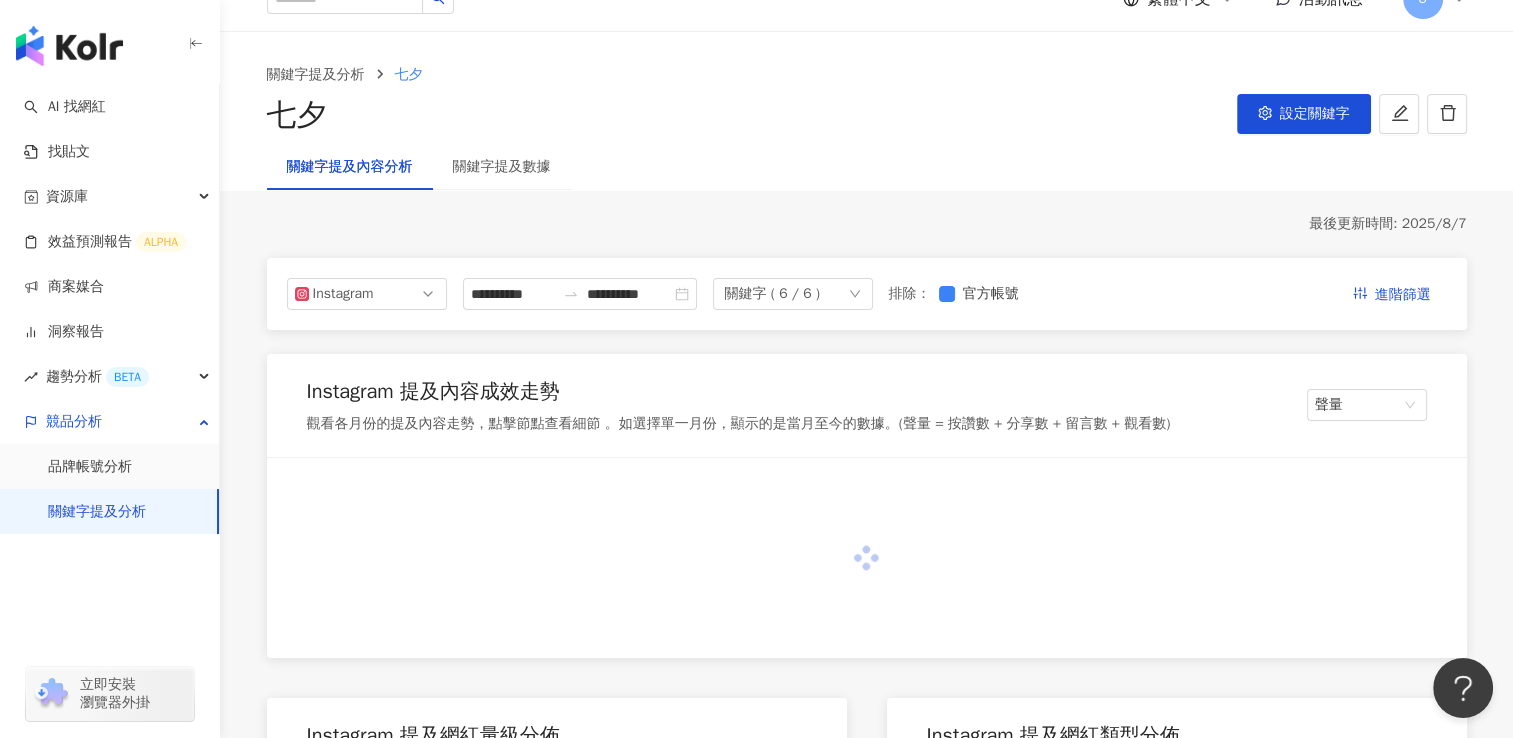 scroll, scrollTop: 0, scrollLeft: 0, axis: both 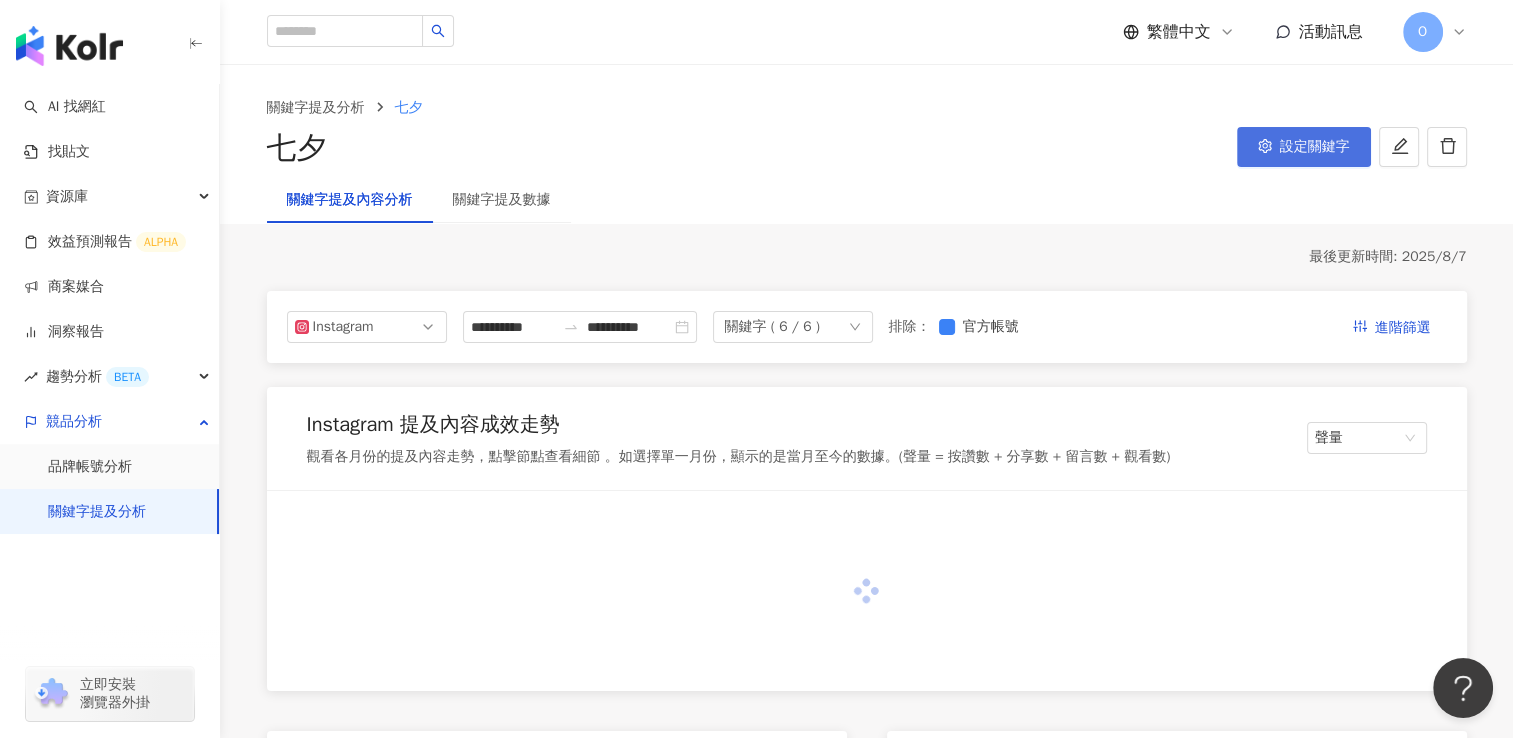 click on "設定關鍵字" at bounding box center (1304, 147) 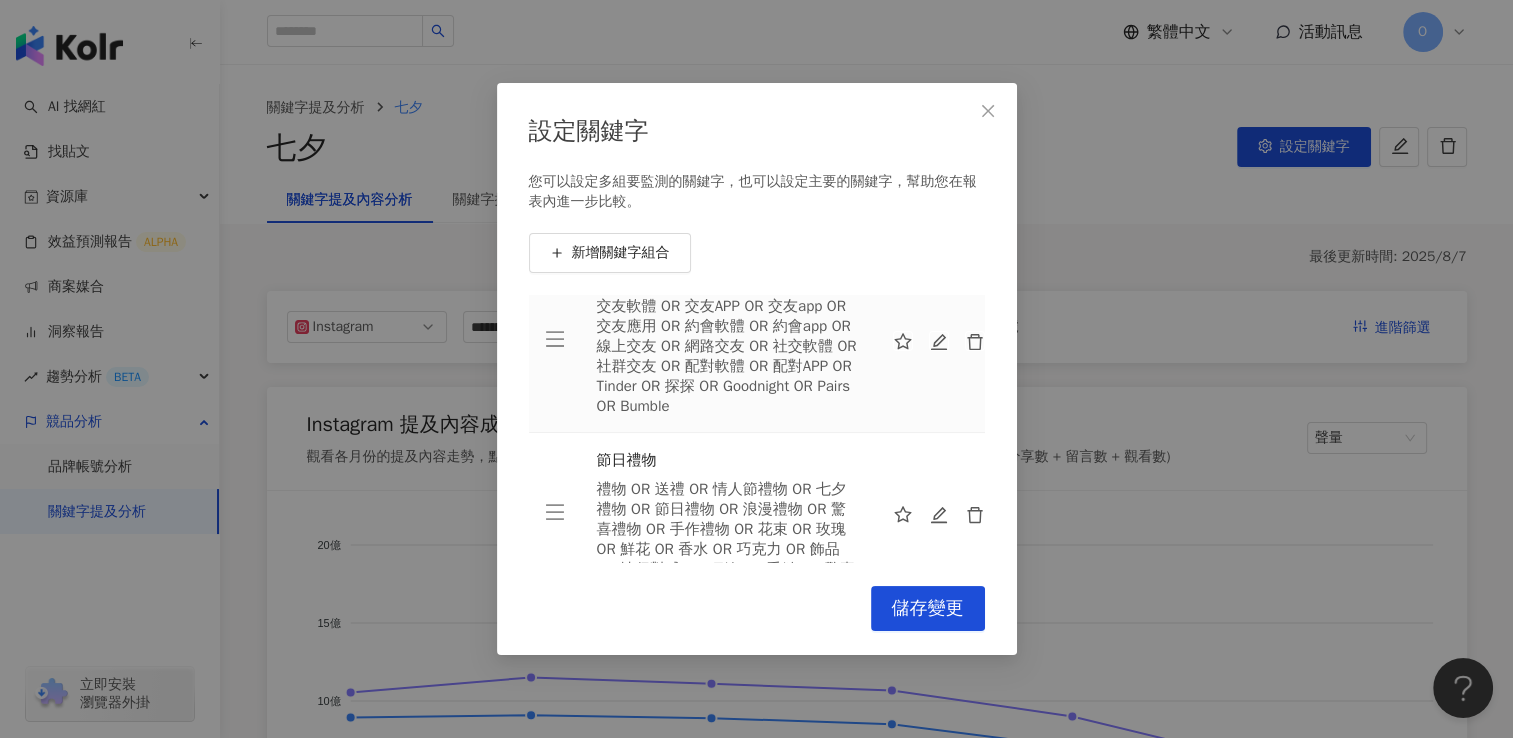 scroll, scrollTop: 600, scrollLeft: 0, axis: vertical 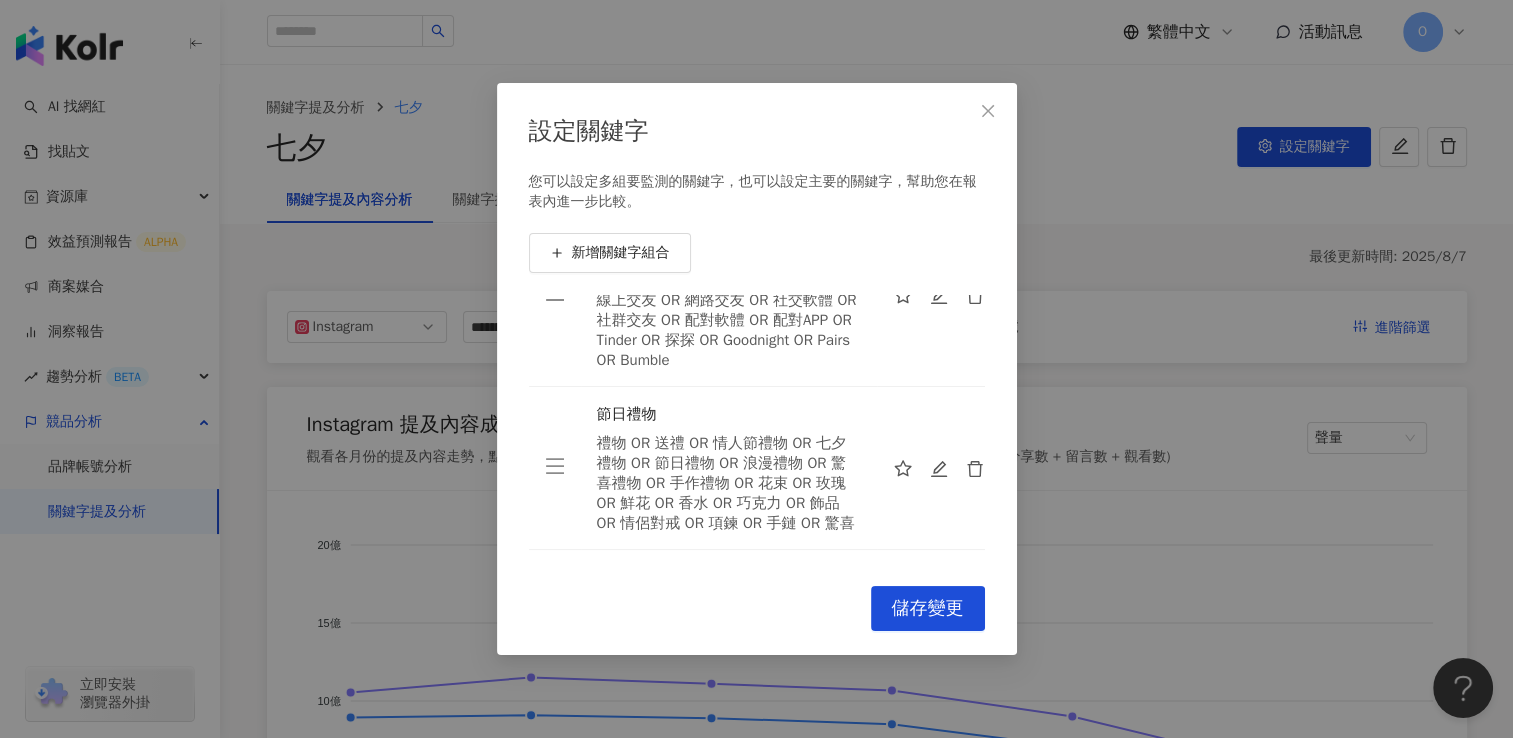 click on "設定關鍵字 您可以設定多組要監測的關鍵字，也可以設定主要的關鍵字，幫助您在報表內進一步比較。 新增關鍵字組合 情人 情人 OR 七夕 OR 情人節 OR 交往 OR 熱戀 OR 戀愛 OR 愛情 OR 情侶 OR 伴侶 OR 男朋友 OR 女朋友 OR 另一半 OR 老公 OR 老婆 OR 戀人 OR 約會 單身者 單身 OR 單身狗 OR 一個人 OR 獨自 OR 獨處 OR 未婚 OR 自由戀愛 OR 自由行 OR 自由生活 OR 沒對象 OR 無伴侶 OR 無另一半 OR 脫單 OR 交友 七夕 情人 OR 七夕 OR 情人節 OR 交往 OR 熱戀 OR 戀愛 OR 愛情 OR 情侶 OR 伴侶 OR 男朋友 OR 女朋友 OR 另一半 OR 老公 OR 老婆 OR 戀人 OR 約會 OR  單身 OR 單身狗 OR 一個人 OR 獨自 OR 獨處 OR 未婚 OR 自由戀愛 OR 自由行 OR 自由生活 OR 沒對象 OR 無伴侶 OR 無另一半 OR 脫單 OR 交友 交友軟體 節日禮物 情侶活動 Cancel 儲存變更" at bounding box center (757, 369) 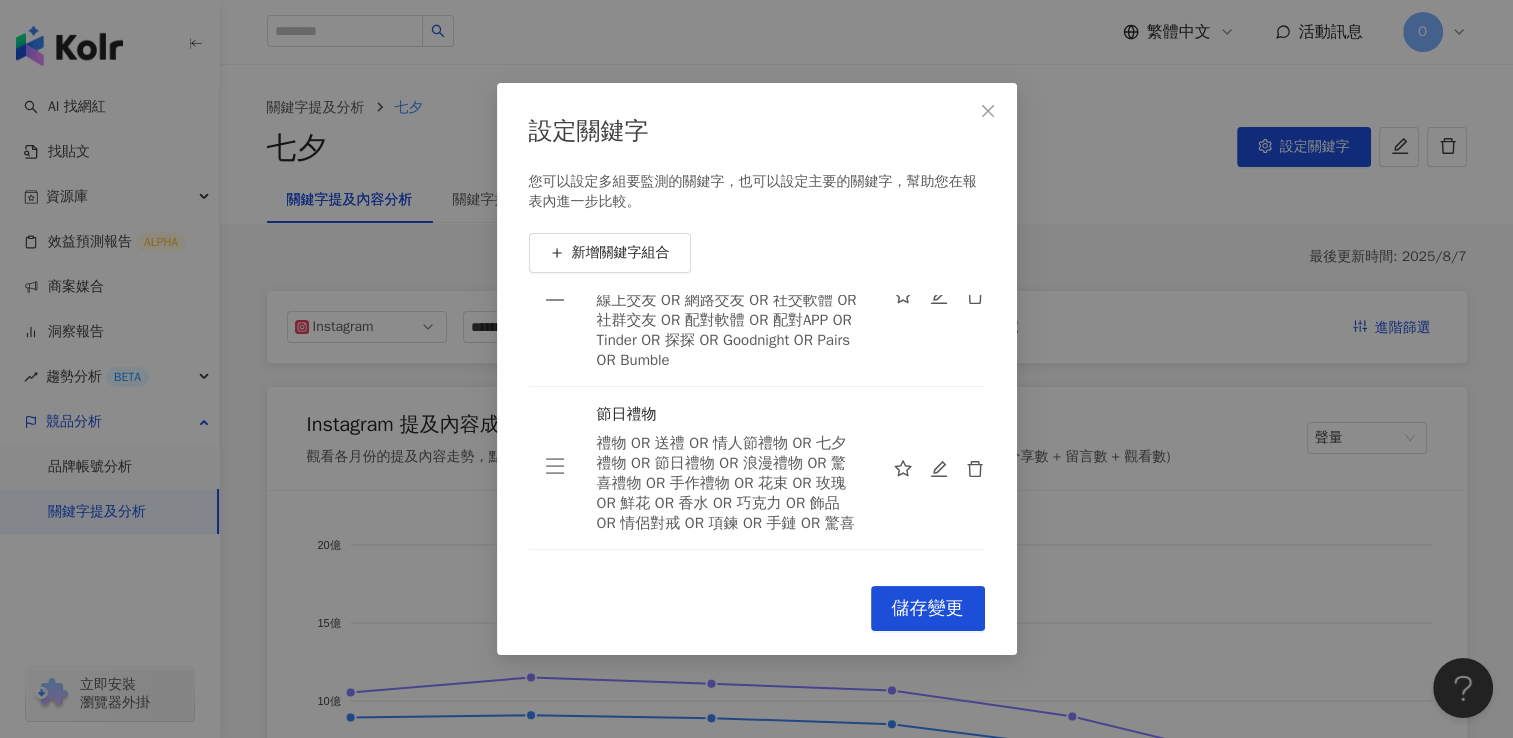 click 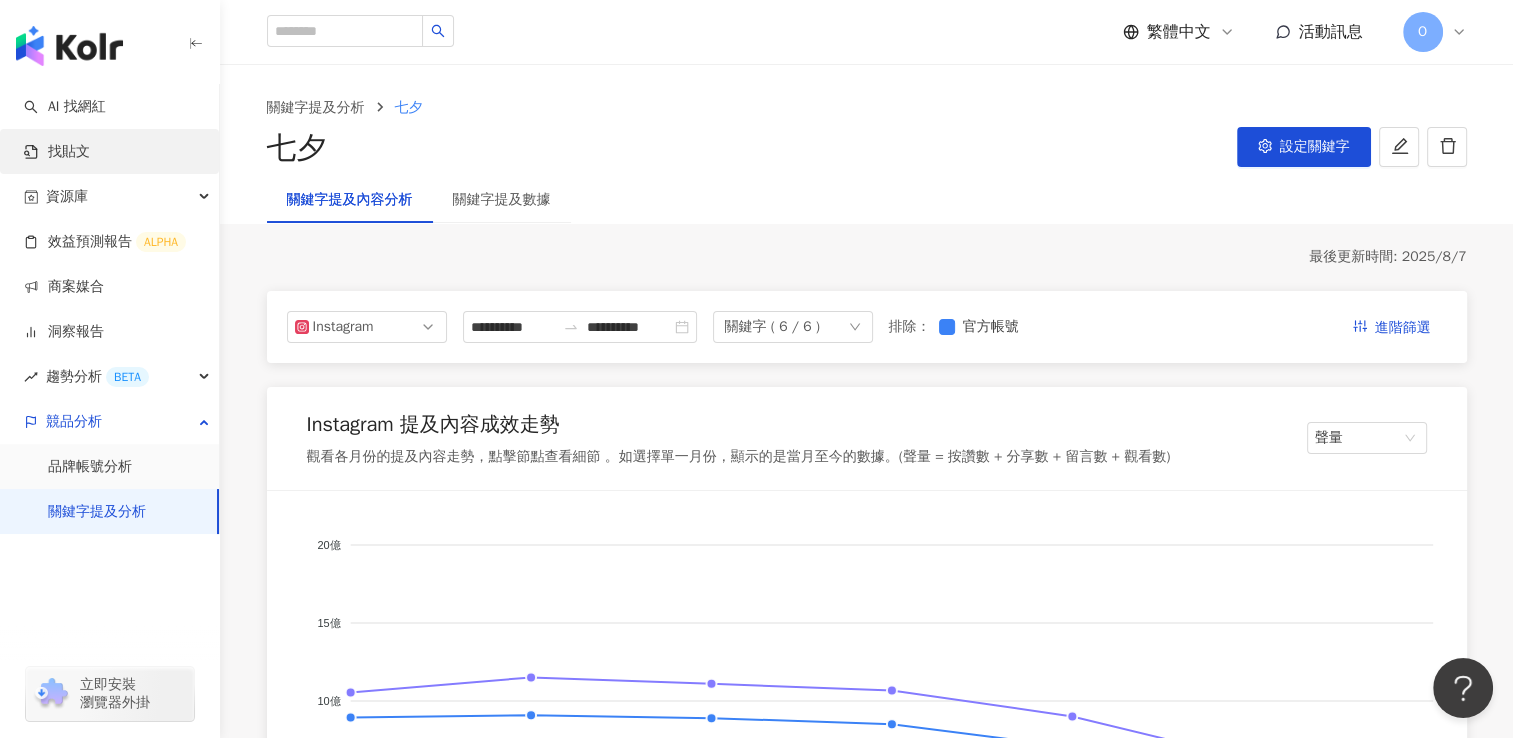 click on "找貼文" at bounding box center [57, 152] 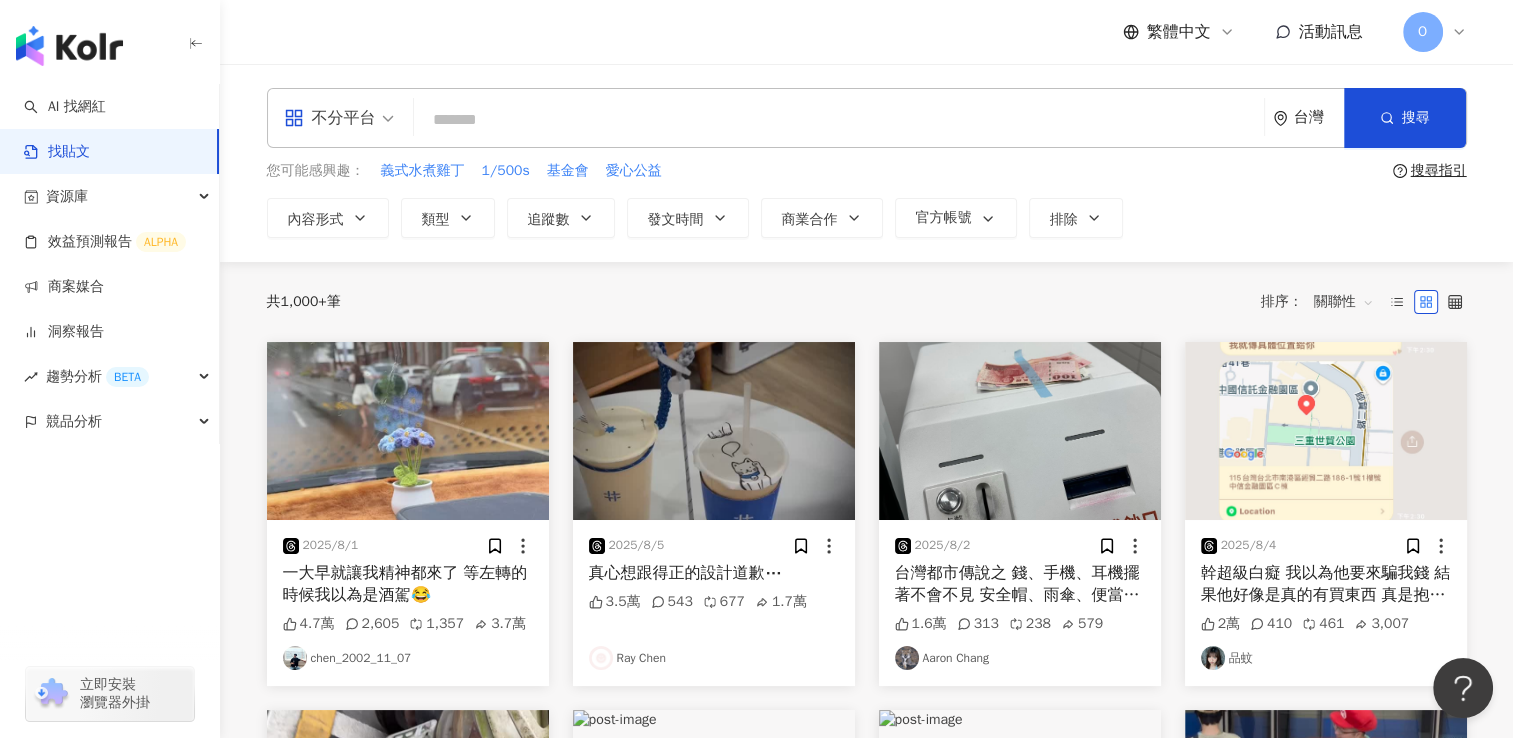 click at bounding box center (839, 119) 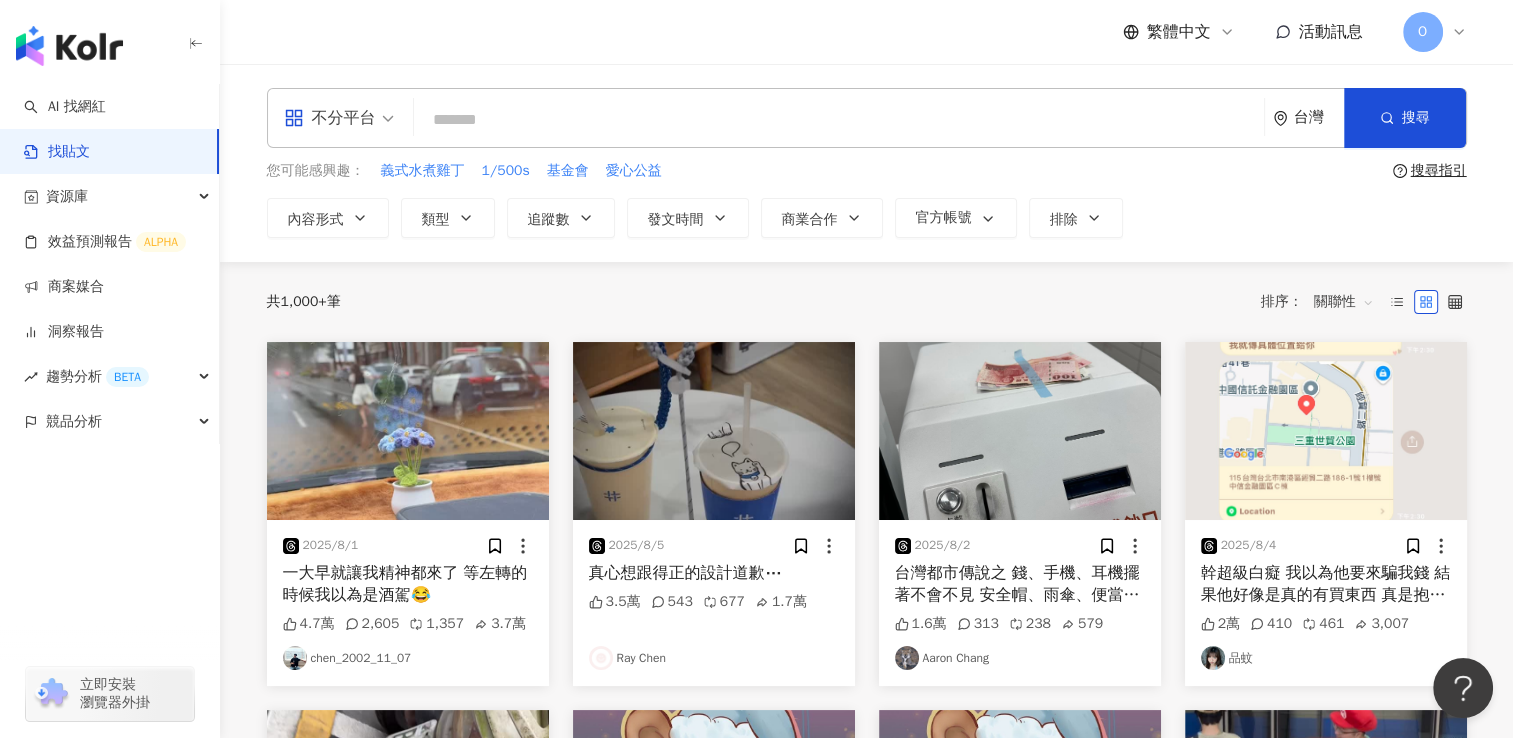 paste on "**********" 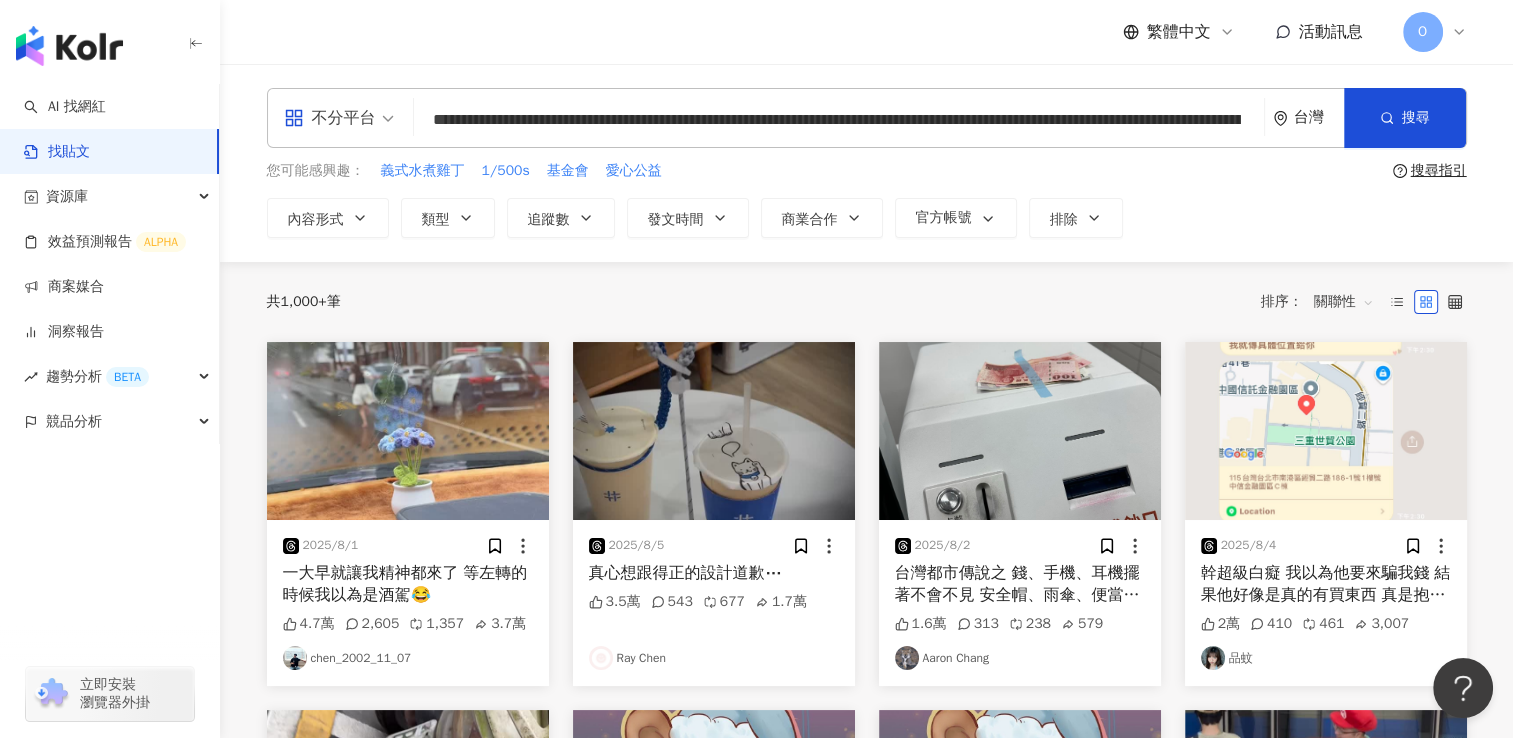 scroll, scrollTop: 0, scrollLeft: 1296, axis: horizontal 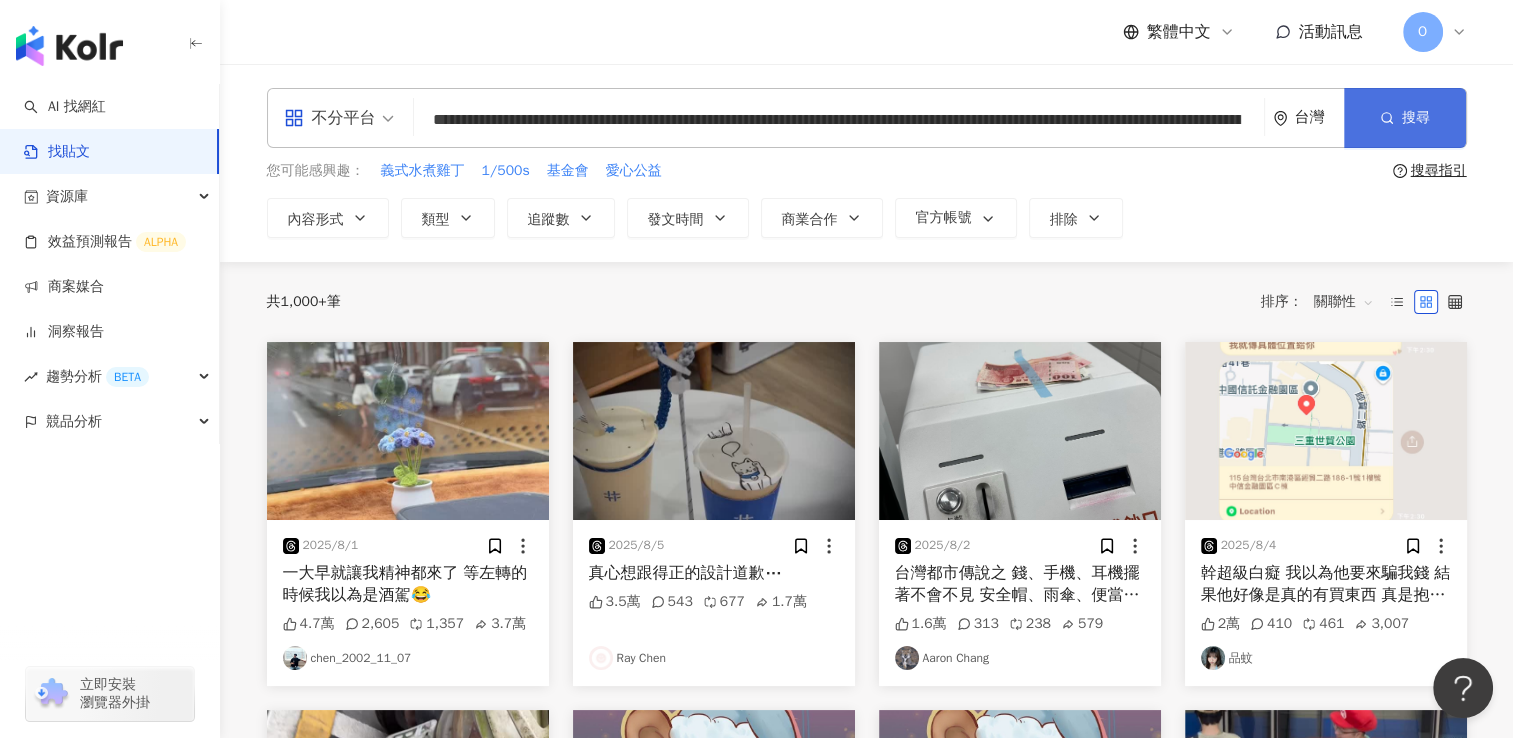 click at bounding box center [1387, 117] 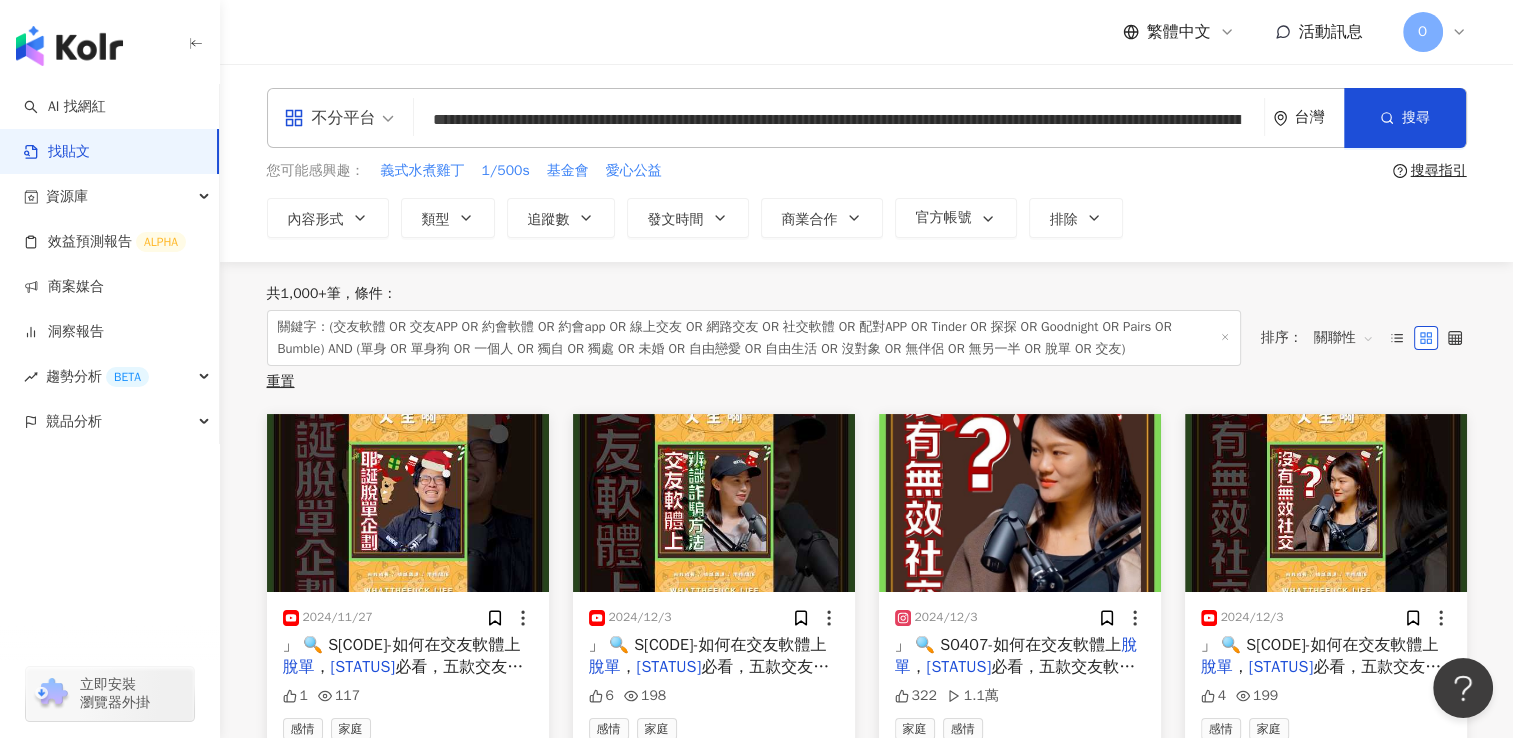 click on "**********" at bounding box center [839, 119] 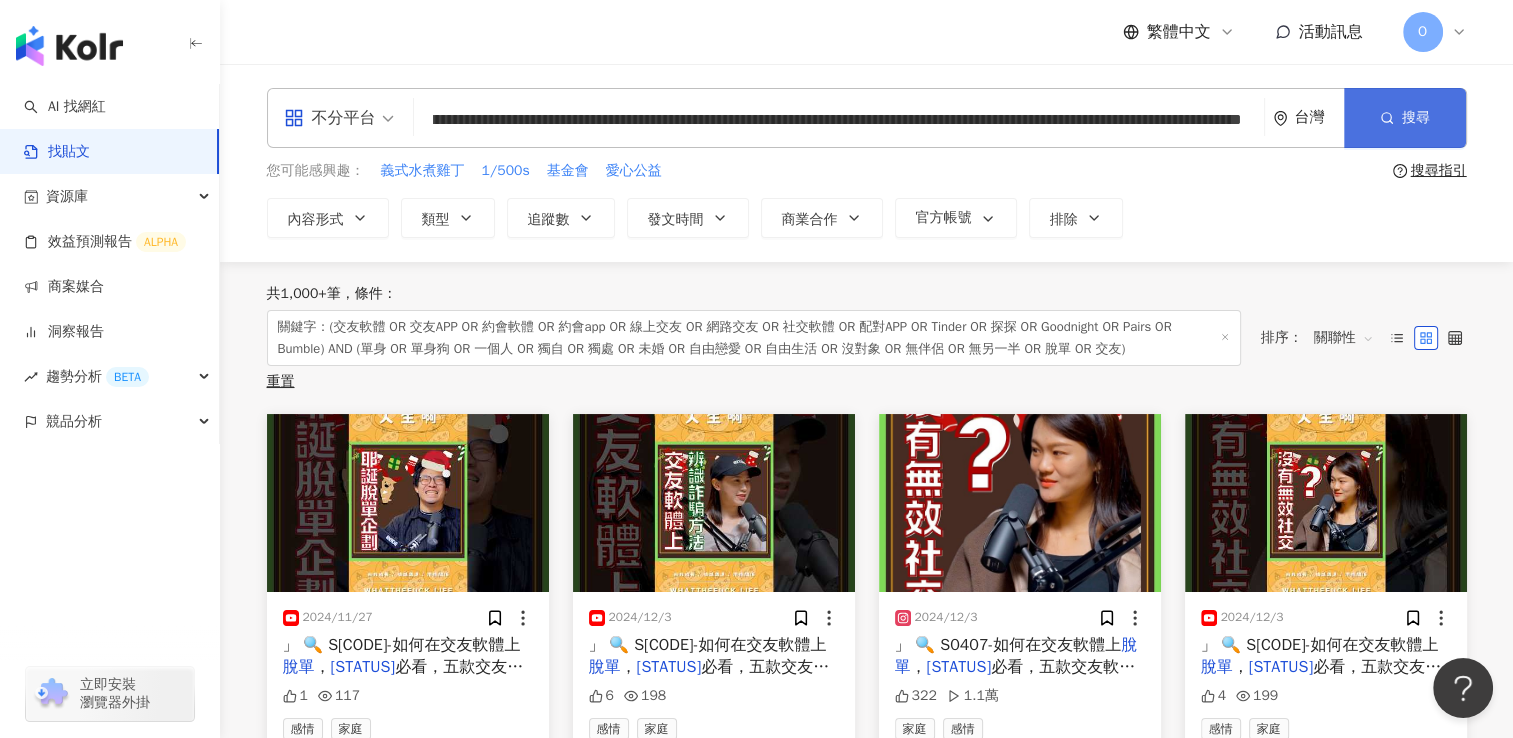 type on "**********" 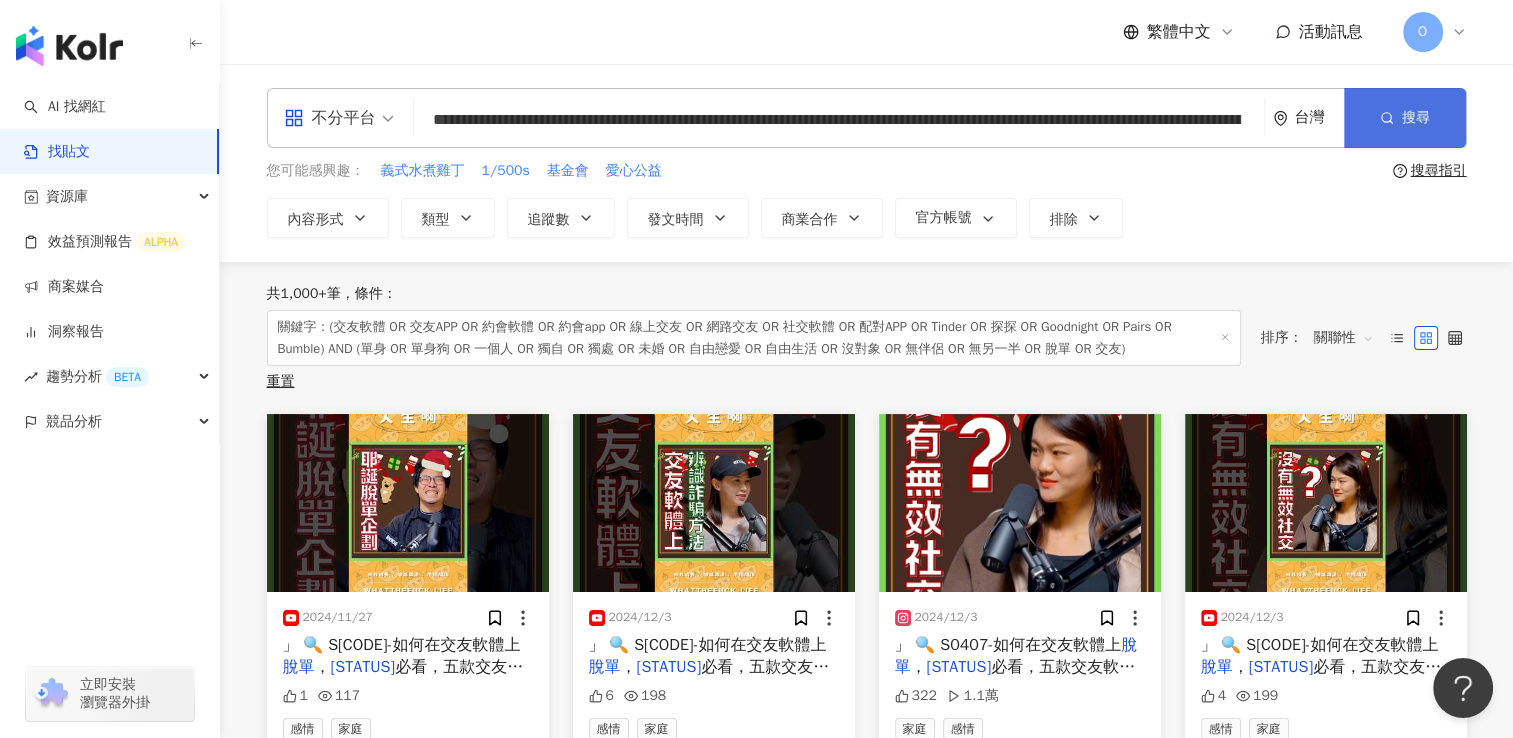 click on "搜尋" at bounding box center [1404, 118] 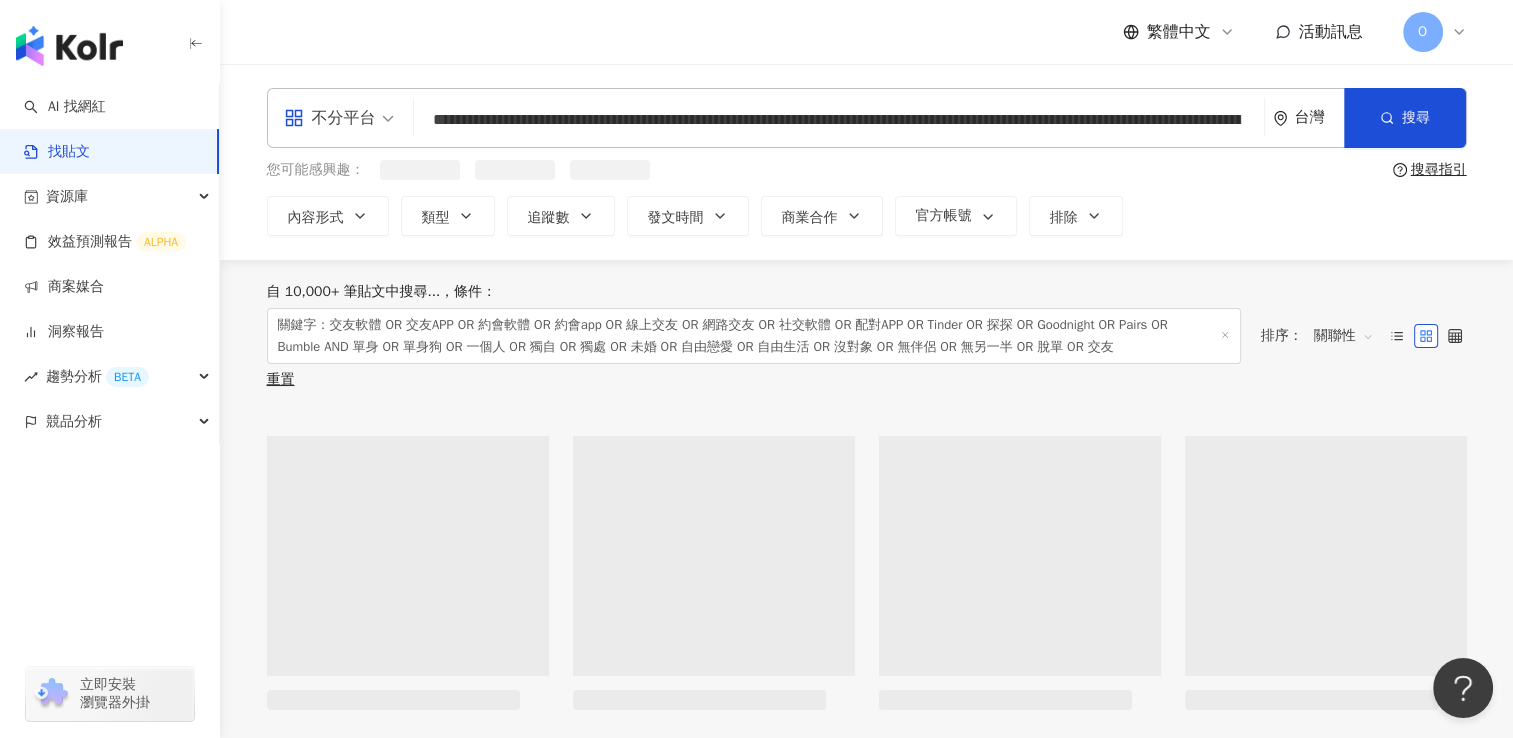 click on "**********" at bounding box center [839, 119] 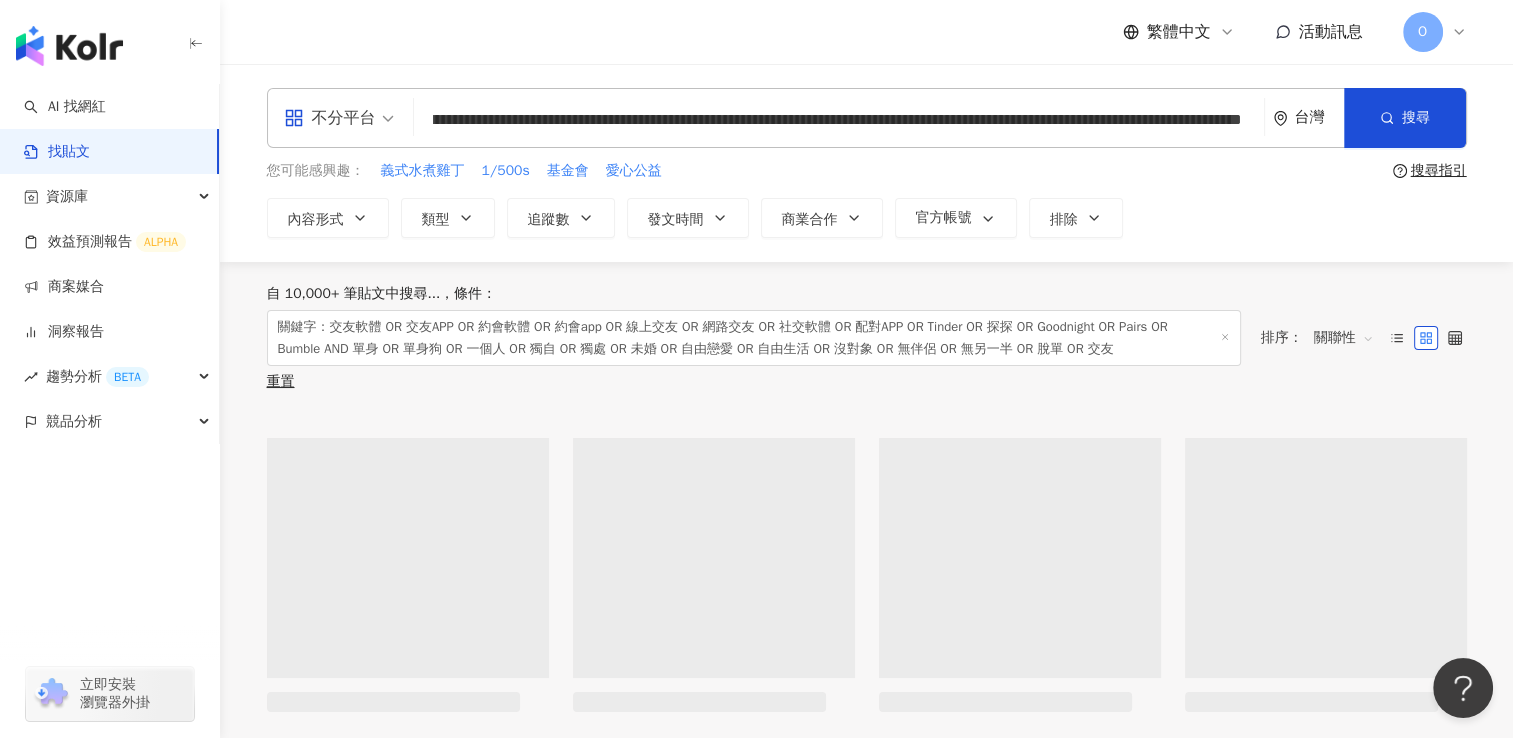 scroll, scrollTop: 0, scrollLeft: 0, axis: both 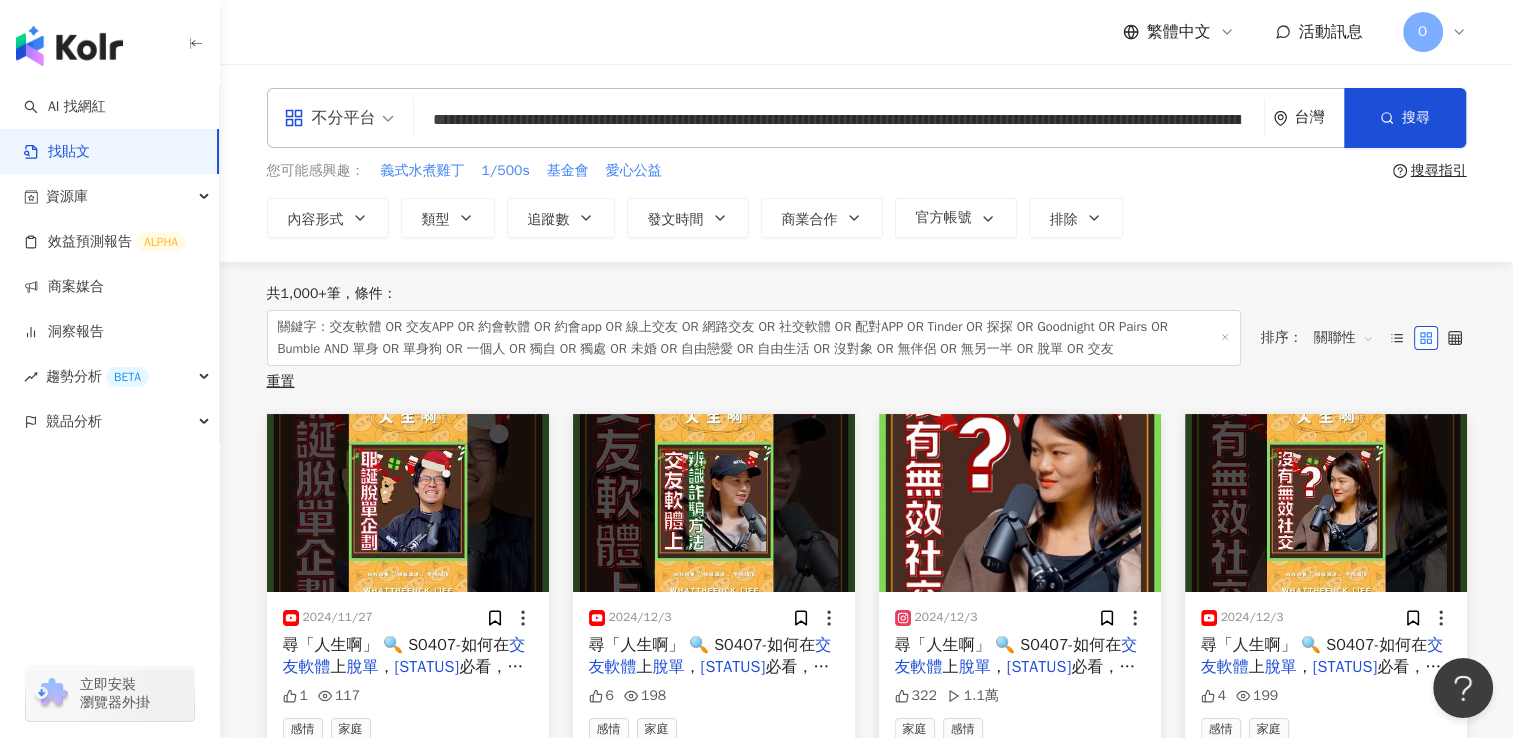 click on "**********" at bounding box center [867, 118] 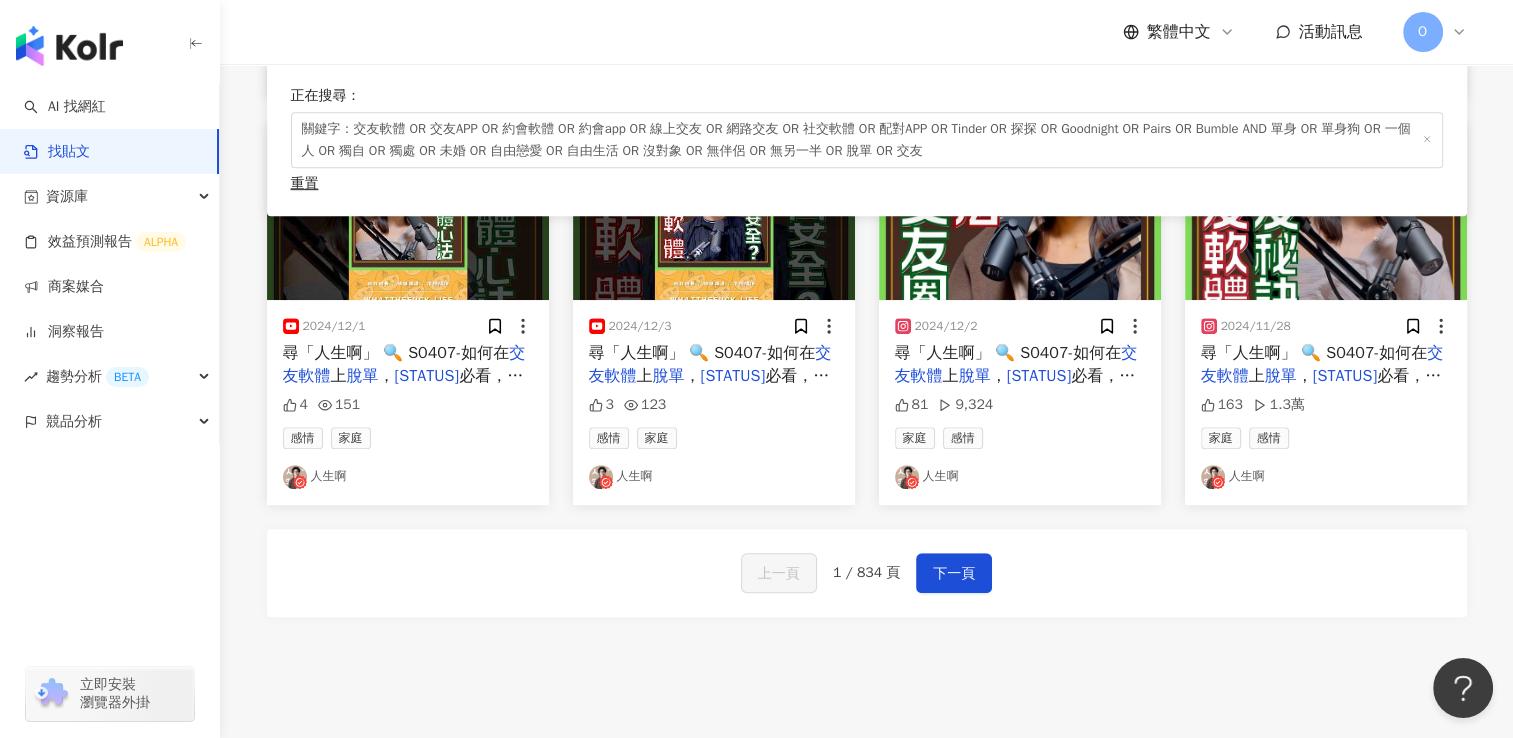 scroll, scrollTop: 1252, scrollLeft: 0, axis: vertical 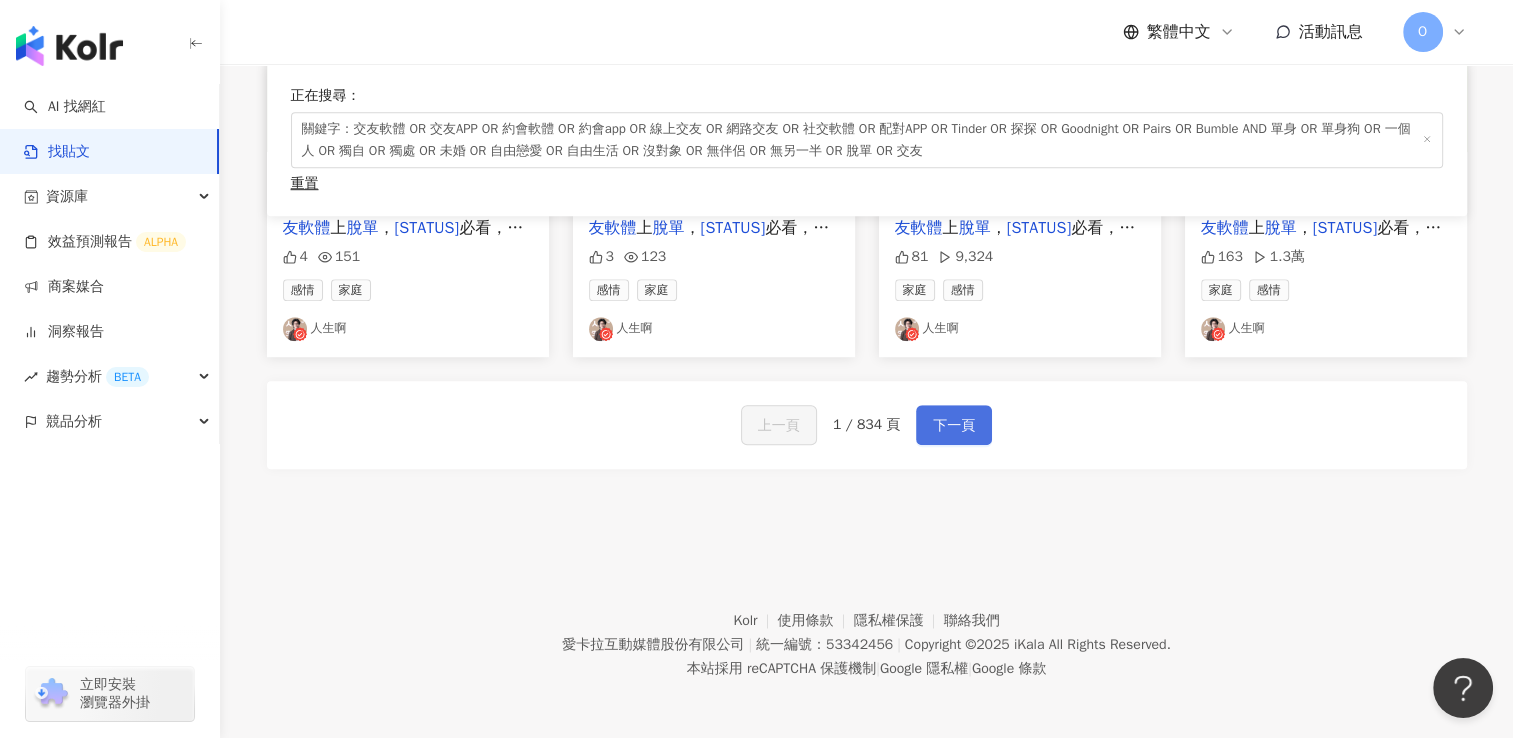 click on "下一頁" at bounding box center [954, 426] 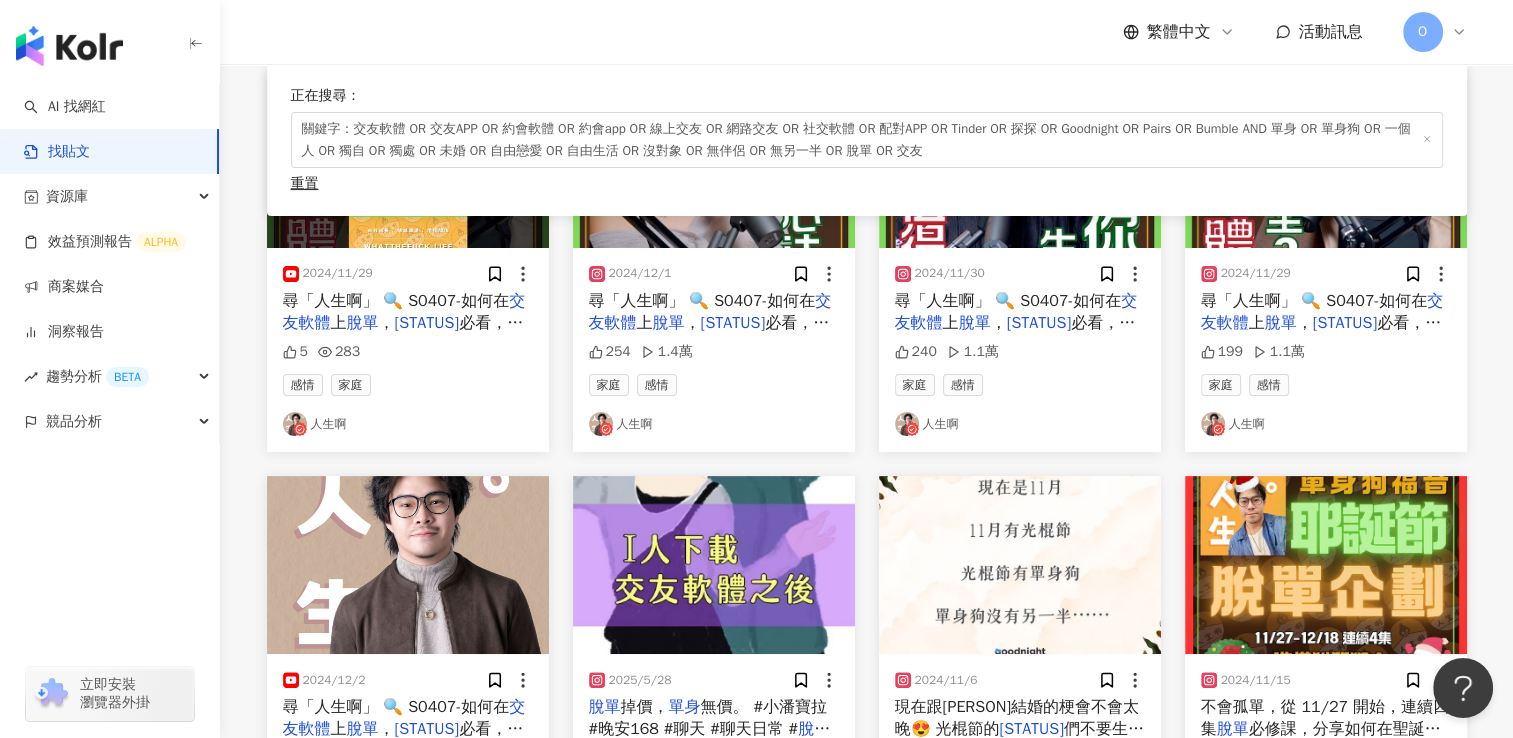 scroll, scrollTop: 400, scrollLeft: 0, axis: vertical 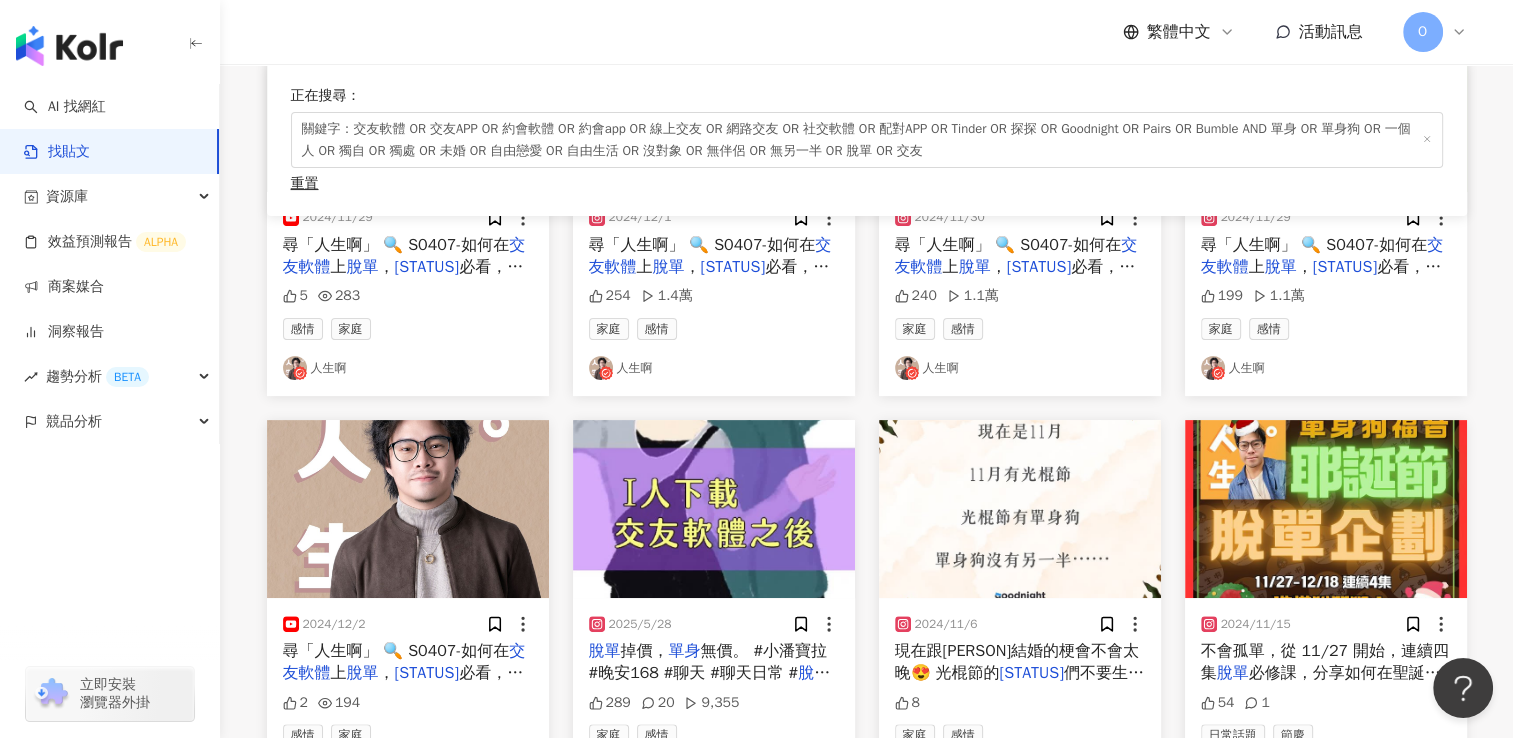 click on "正在搜尋 ： 關鍵字：交友軟體 OR 交友APP OR 約會軟體 OR 約會app OR 線上交友 OR 網路交友 OR 社交軟體 OR 配對APP OR Tinder OR 探探 OR Goodnight OR Pairs OR Bumble AND 單身 OR 單身狗 OR 一個人 OR 獨自 OR 獨處 OR 未婚 OR 自由戀愛 OR 自由生活 OR 沒對象 OR 無伴侶 OR 無另一半 OR 脫單 OR 交友 重置 排序： 關聯性 2024/11/29 尋「人生啊」
🔍 S0407-如何在 交友軟體 上 脫單 ， 單身狗 必看，五款 交友軟體 5 283 感情 家庭 人生啊 2024/12/1 尋「人生啊」
🔍 S0407-如何在 交友軟體 上 脫單 ， 單身狗 必看，五款 交友軟體 254 1.4萬 家庭 感情 人生啊 2024/11/30 尋「人生啊」
🔍 S0407-如何在 交友軟體 上 脫單 ， 單身狗 必看，五款 交友軟體 240 1.1萬 家庭 感情 人生啊 2024/11/29 尋「人生啊」
🔍 S0407-如何在 交友軟體 上 脫單 ， 單身狗 必看，五款 交友軟體 199 1.1萬 家庭 感情 人生啊 2024/12/2 交友軟體 上 2" at bounding box center (867, 616) 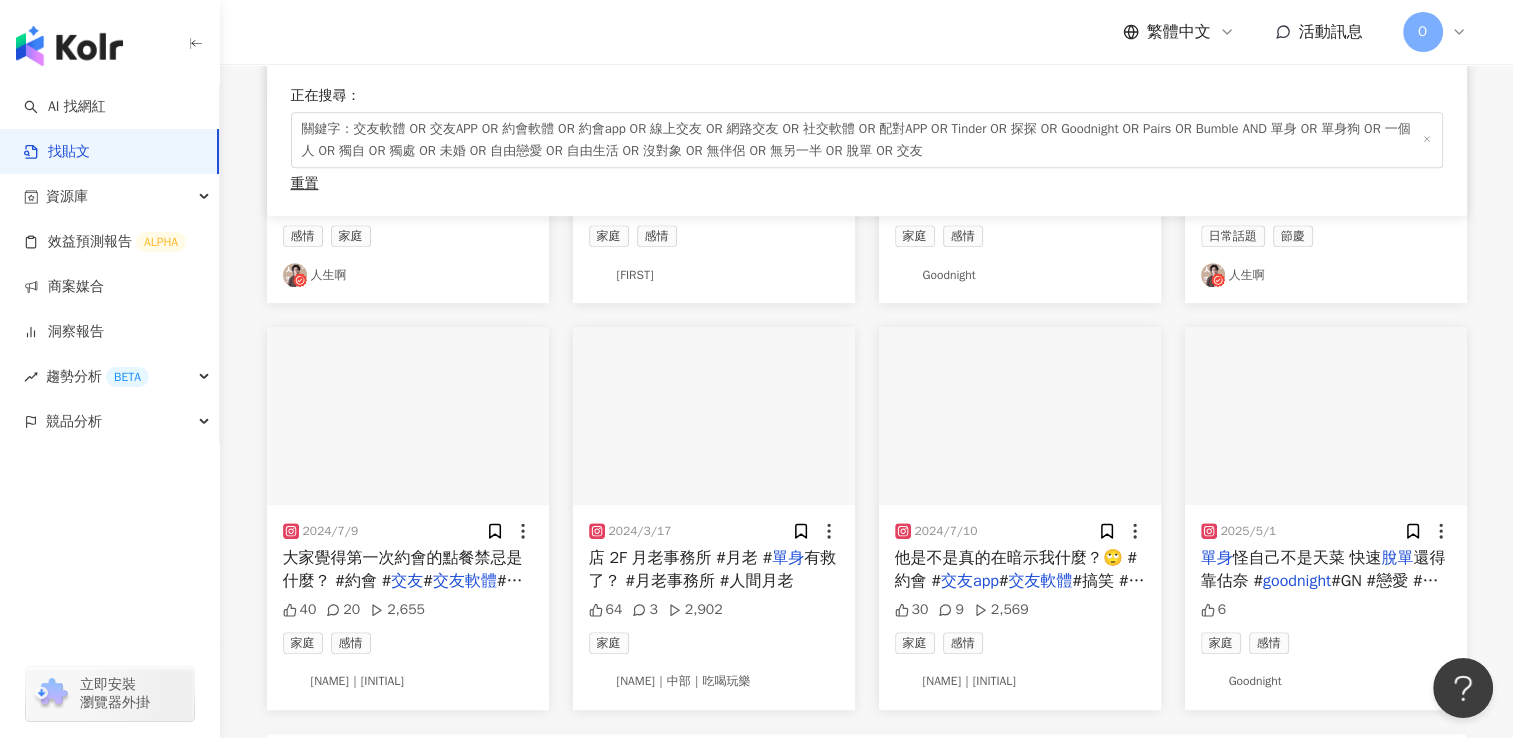 scroll, scrollTop: 900, scrollLeft: 0, axis: vertical 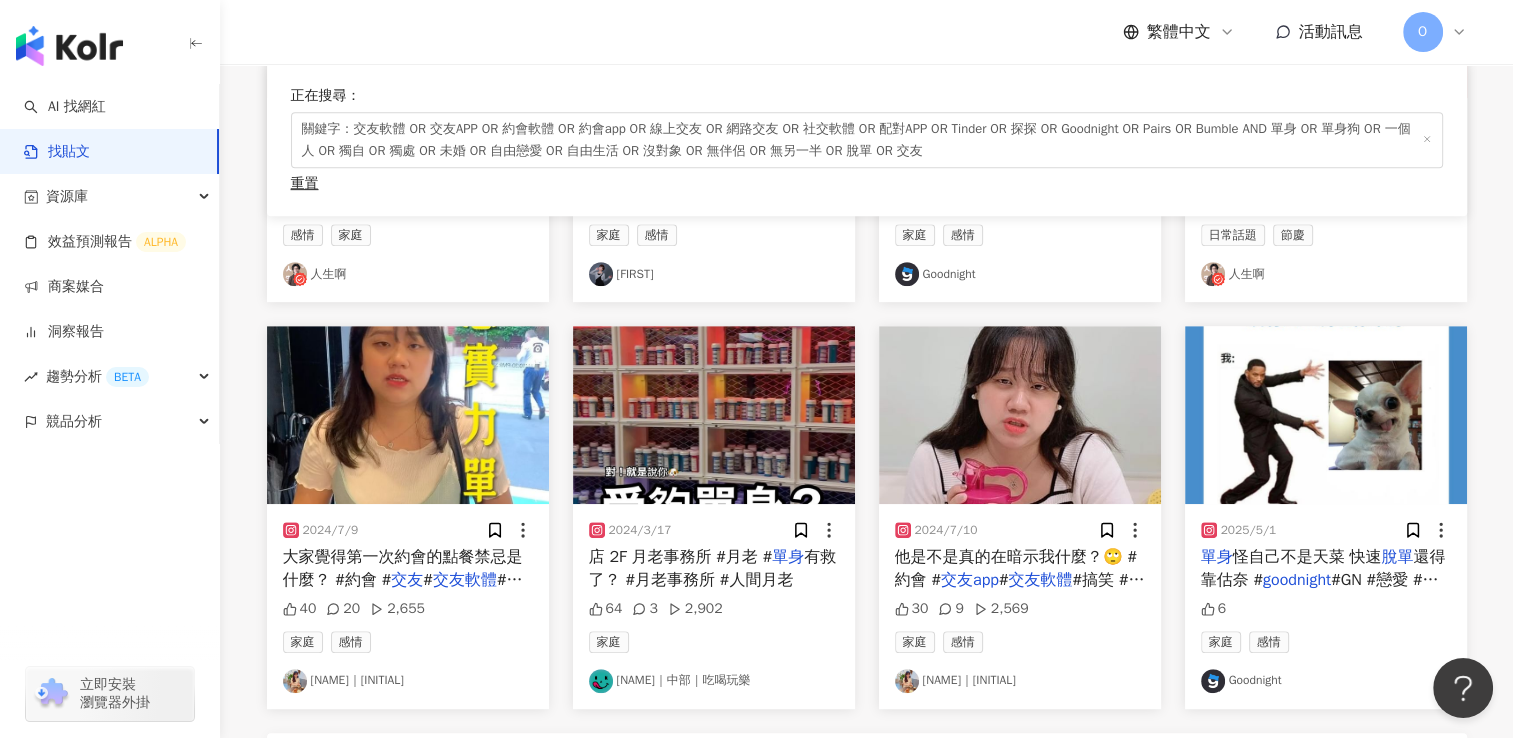 click on "2024/11/15 不會孤單，從 11/27 開始，連續四集 脫單 必修課，分享如何在聖誕節前找到對的人 54 1 日常話題 節慶 人生啊" at bounding box center [1326, 111] 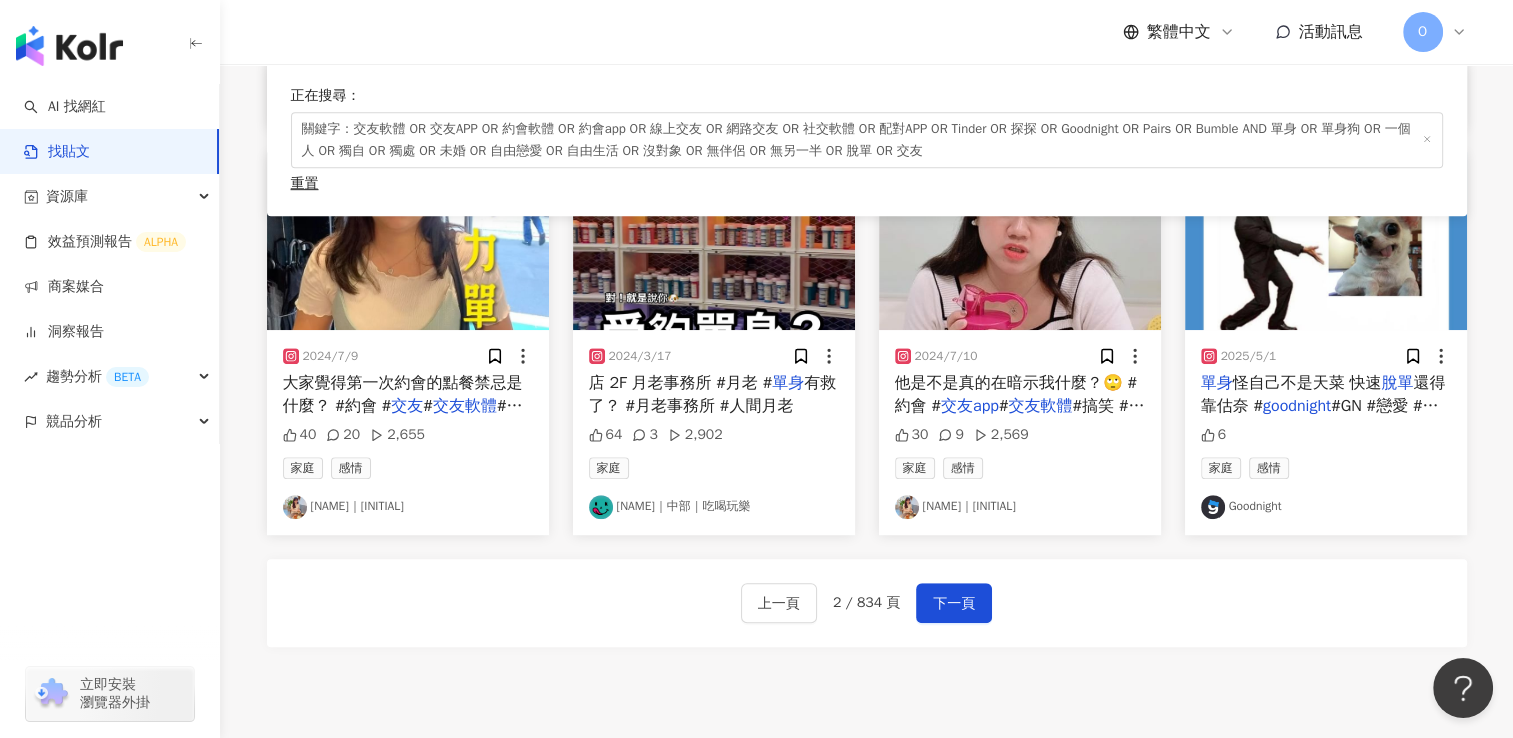 scroll, scrollTop: 1100, scrollLeft: 0, axis: vertical 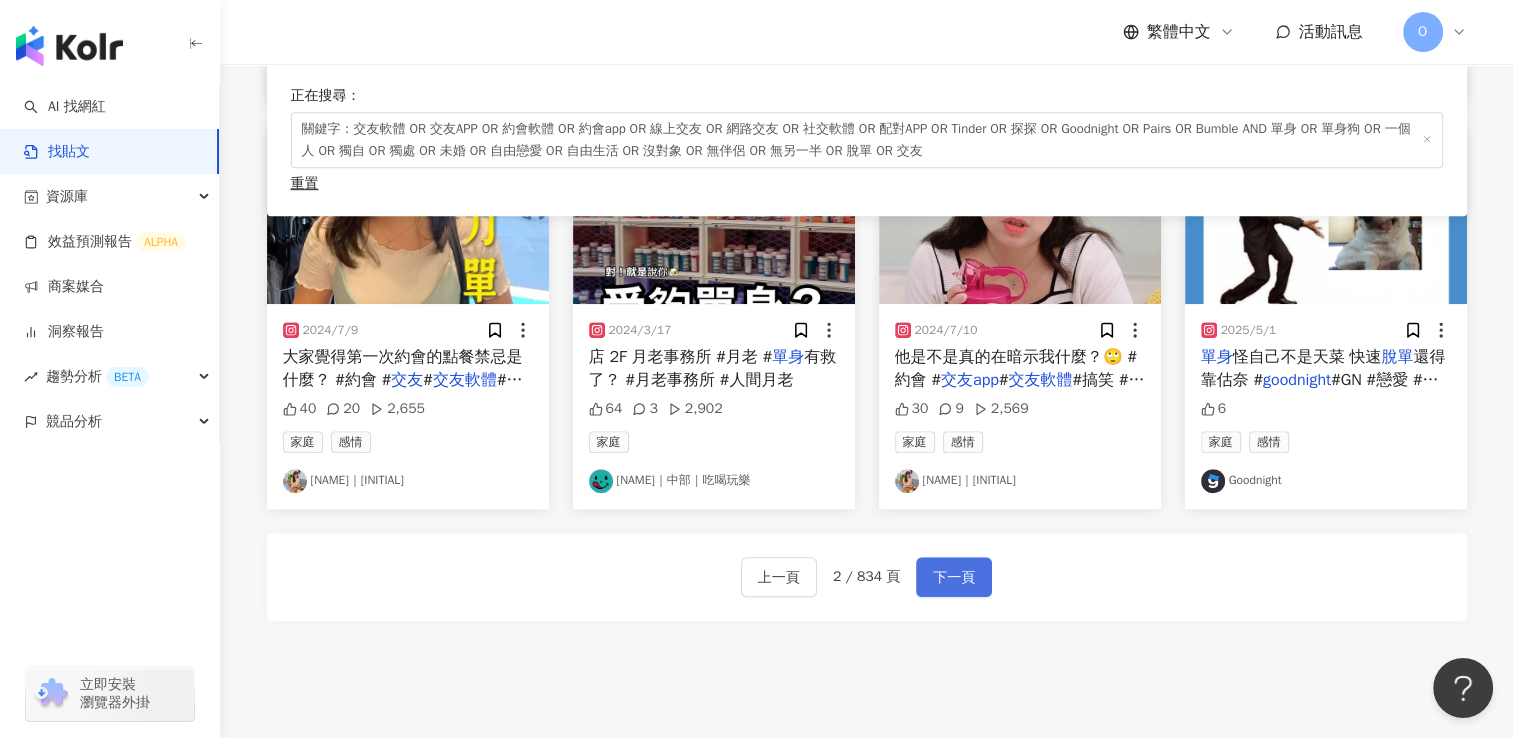 click on "下一頁" at bounding box center [954, 577] 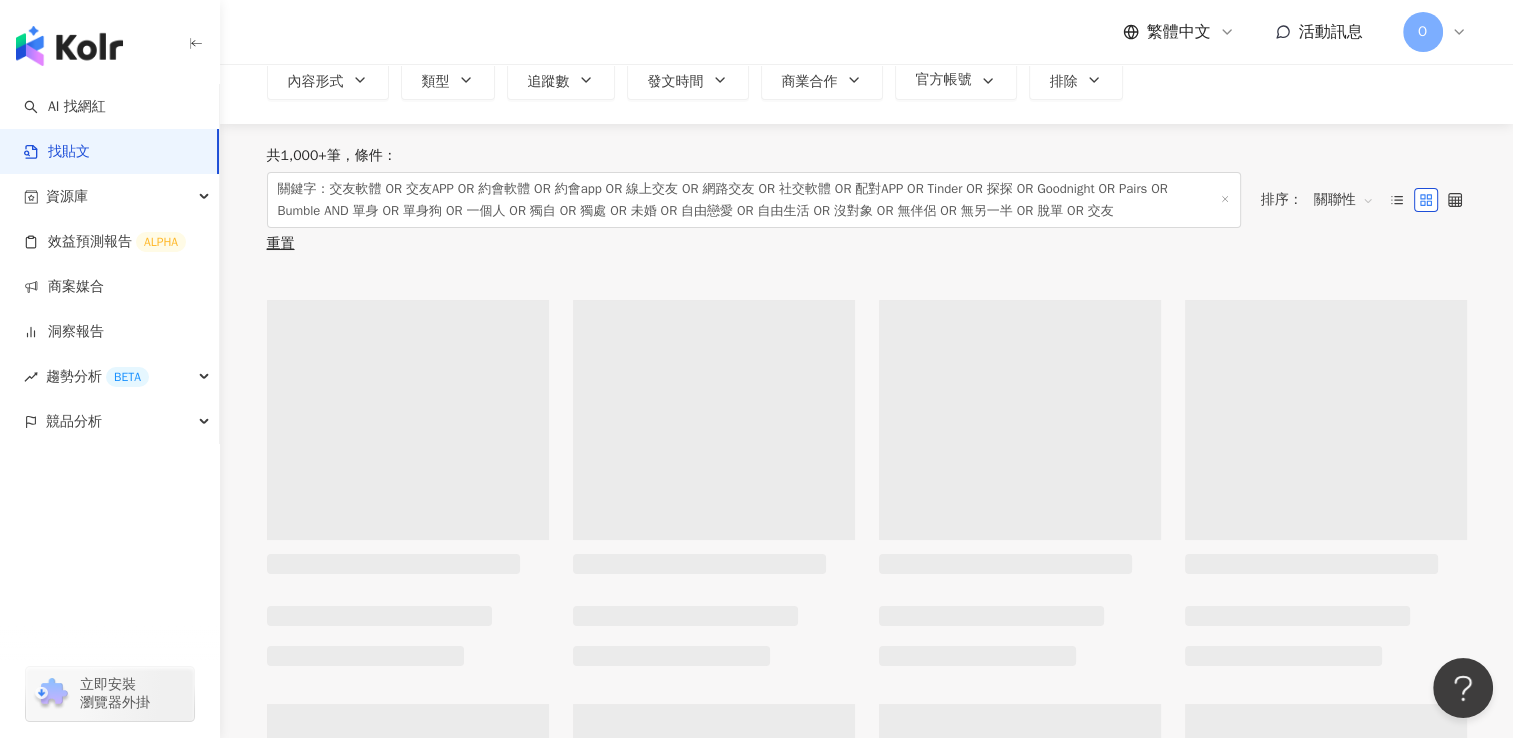 scroll, scrollTop: 0, scrollLeft: 0, axis: both 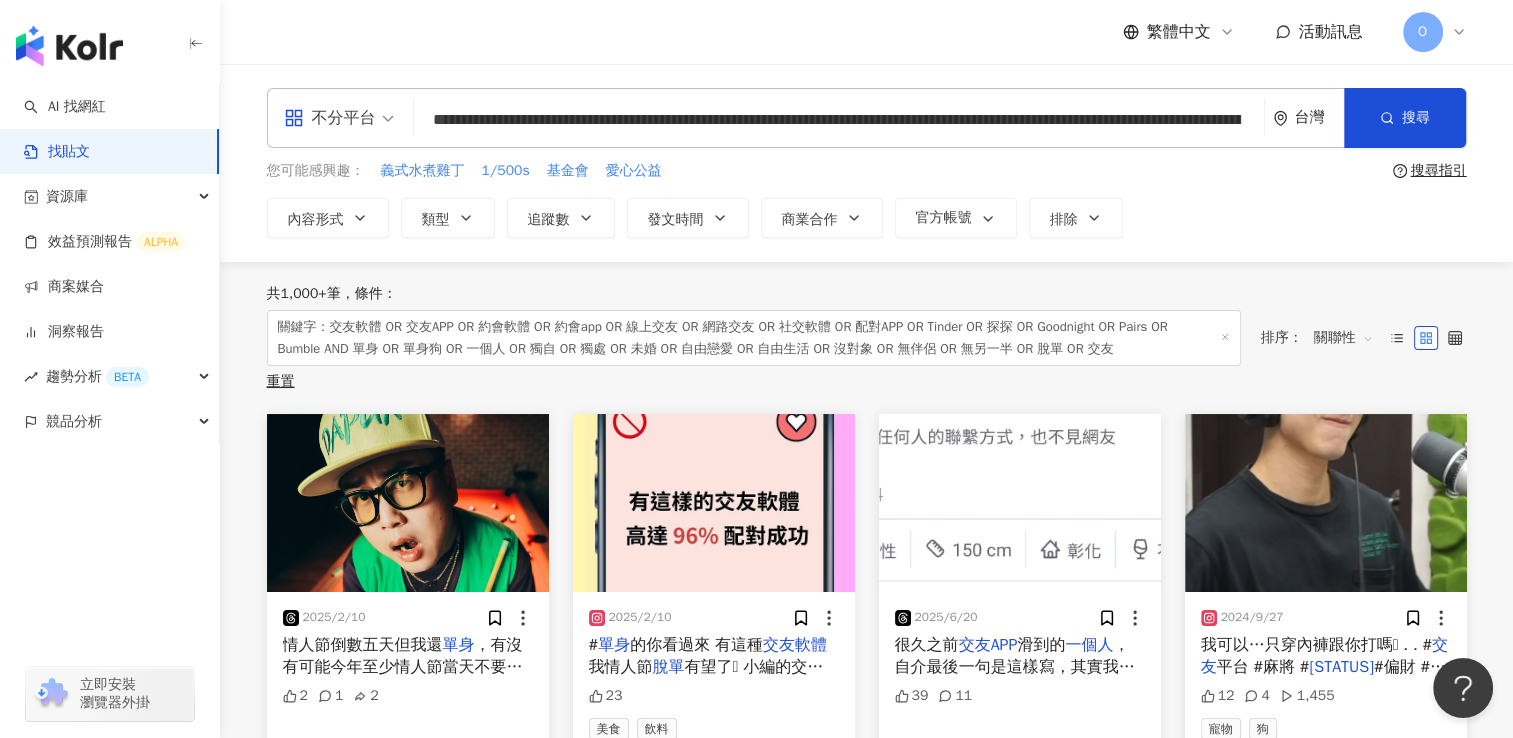 click on "**********" at bounding box center (866, 163) 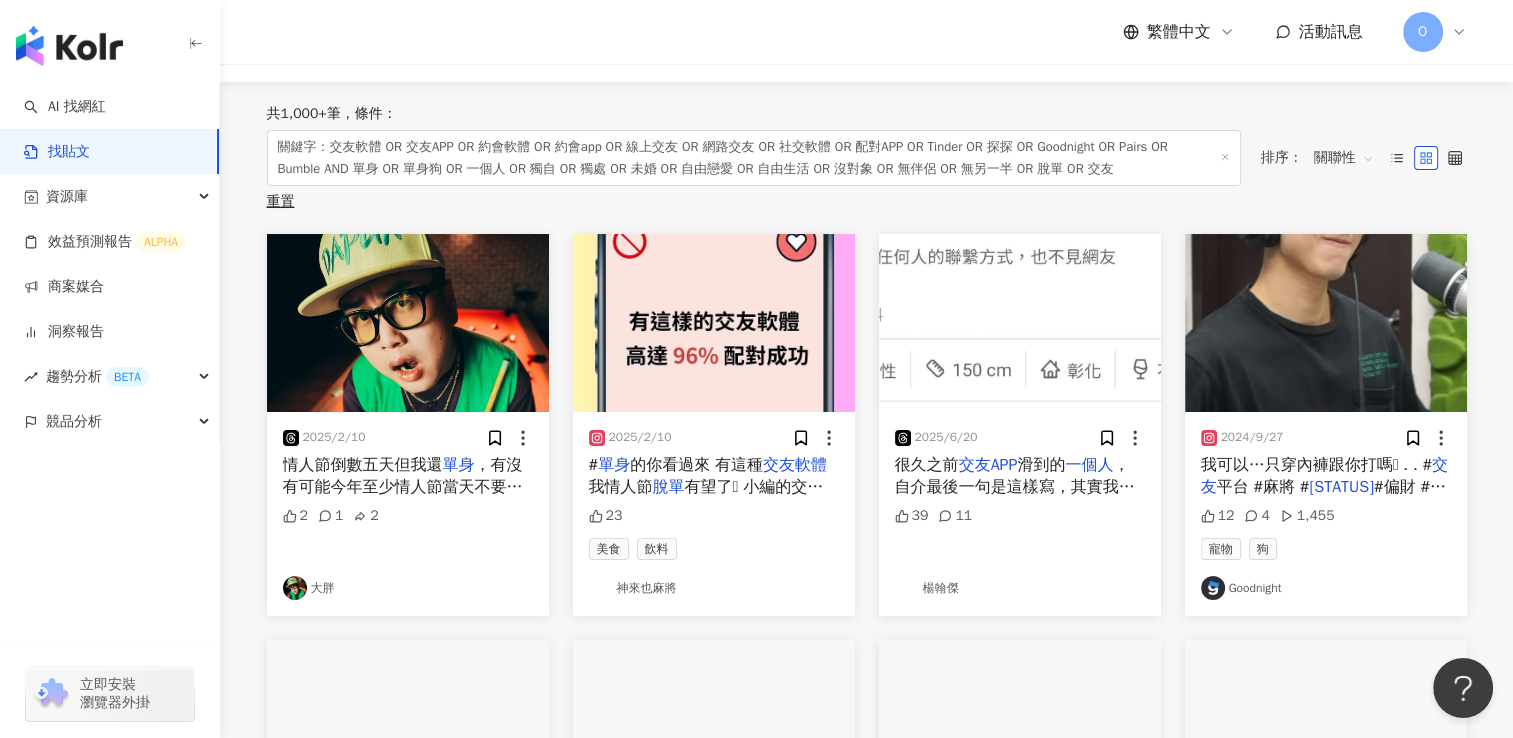 scroll, scrollTop: 0, scrollLeft: 0, axis: both 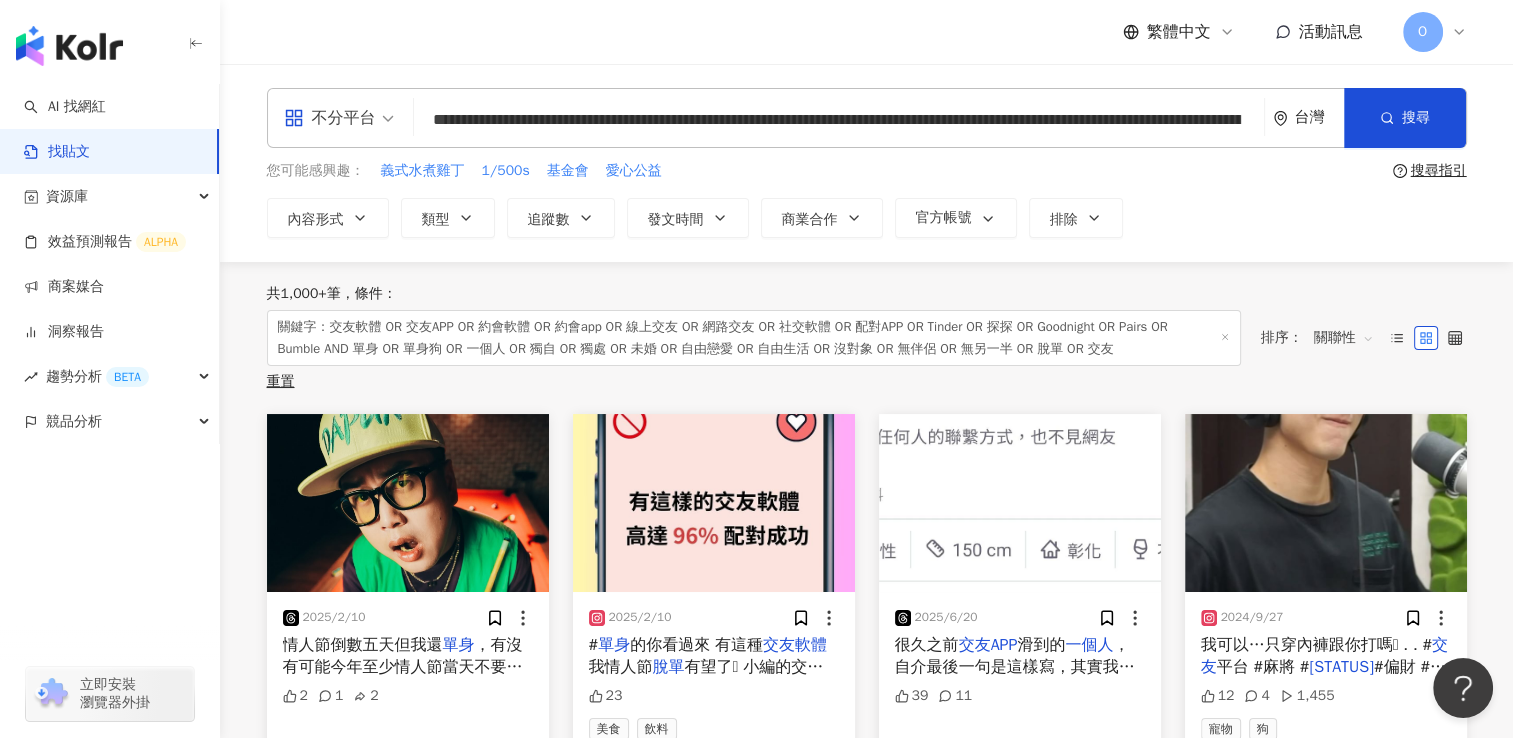 click on "台灣" at bounding box center [1308, 118] 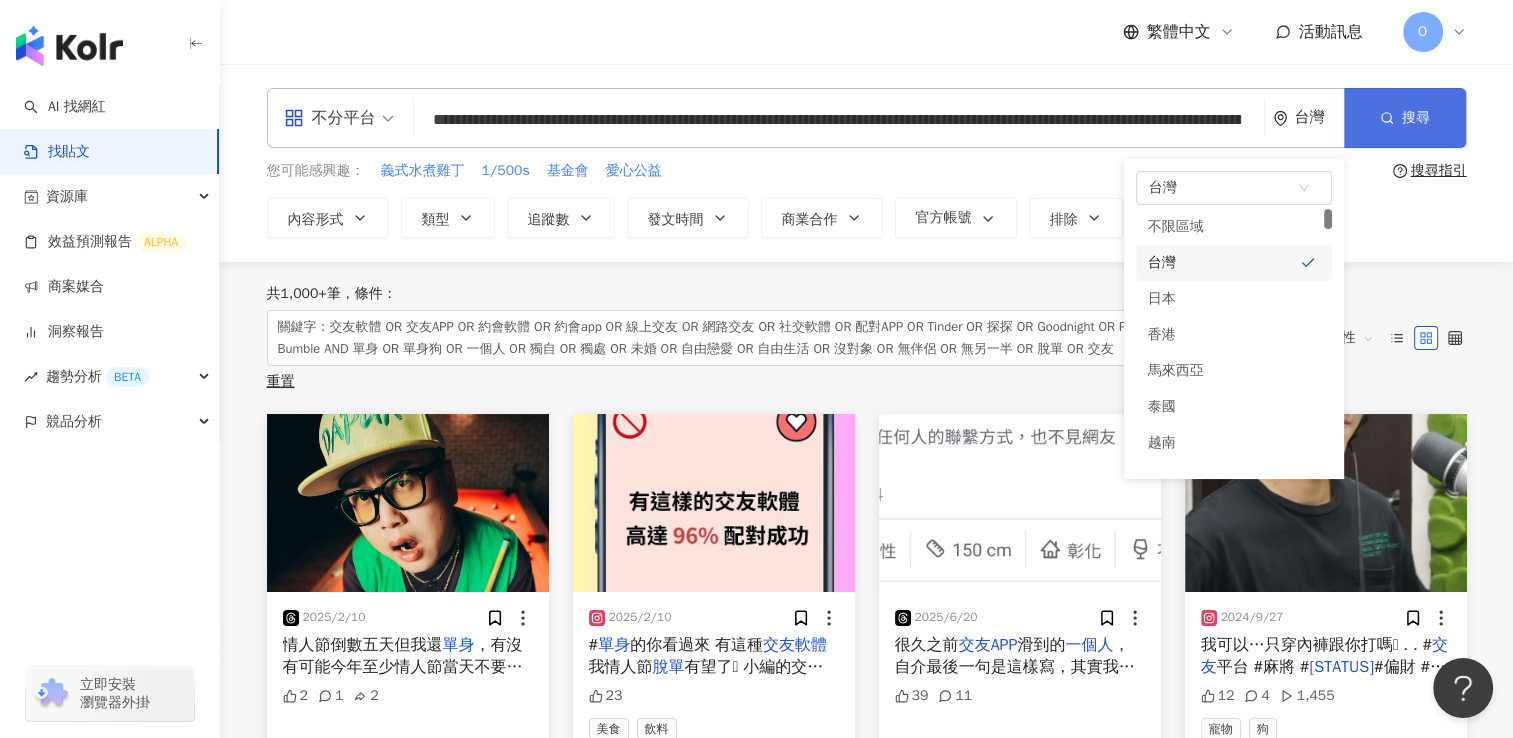 click on "搜尋" at bounding box center [1404, 118] 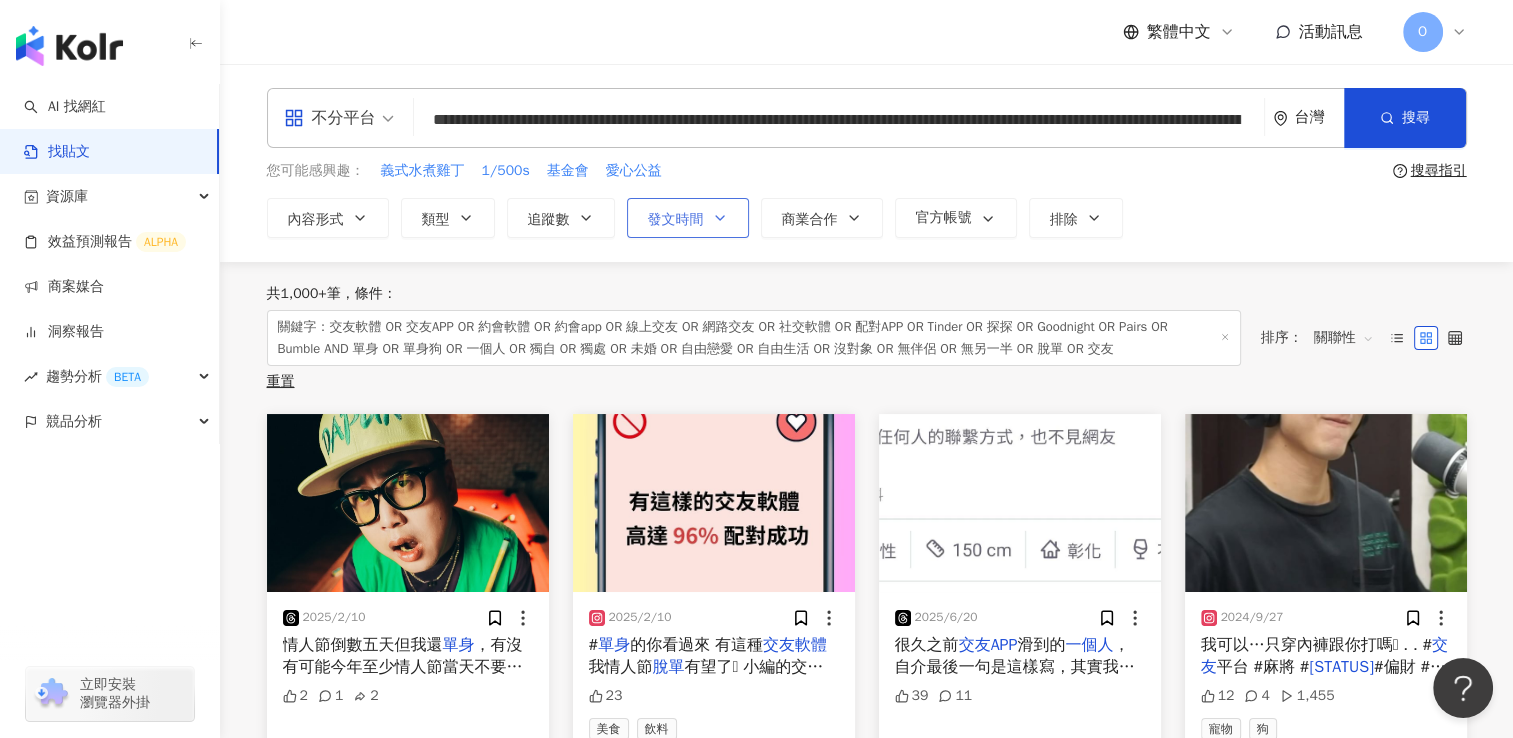 click on "發文時間" at bounding box center (688, 218) 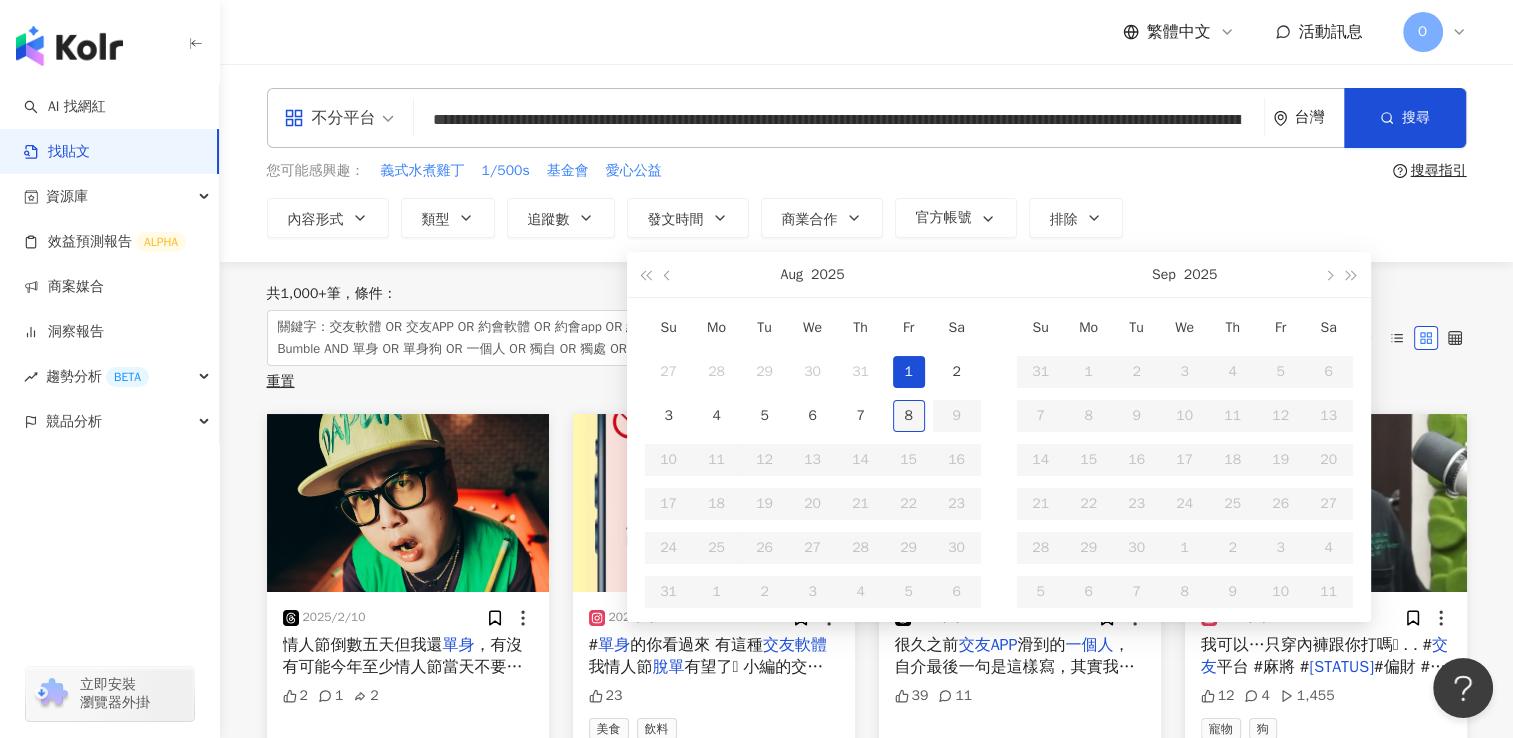 type on "**********" 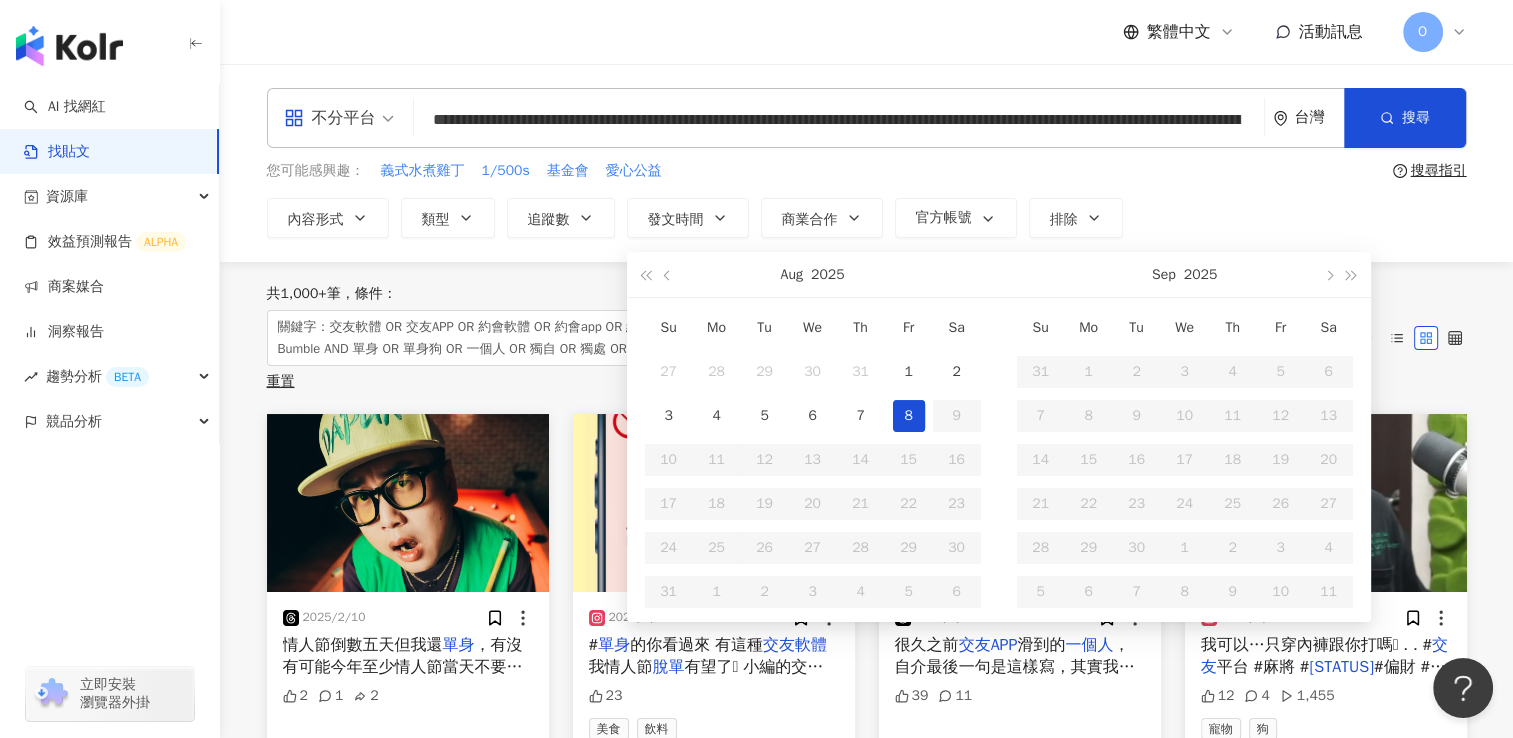 click on "8" at bounding box center (909, 416) 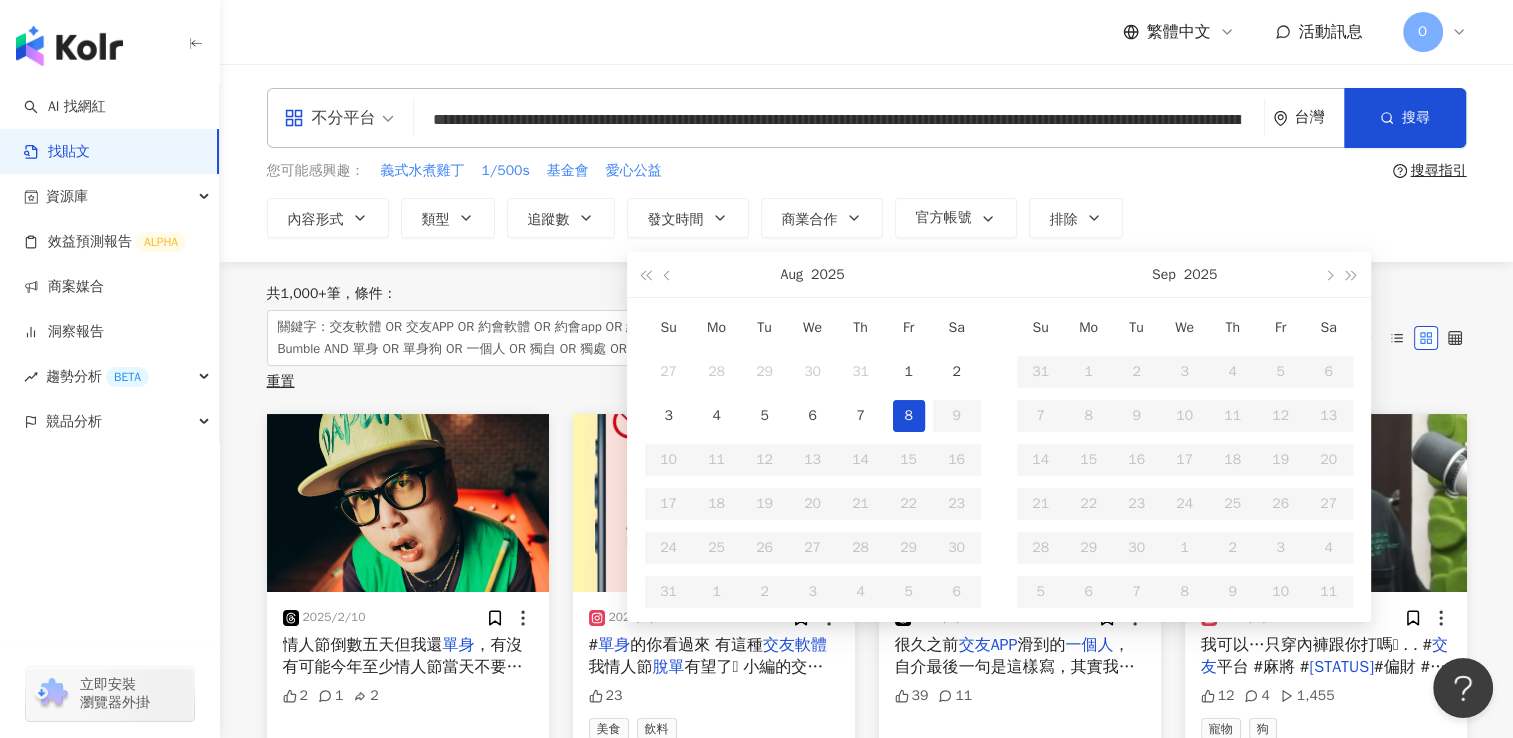 type on "**********" 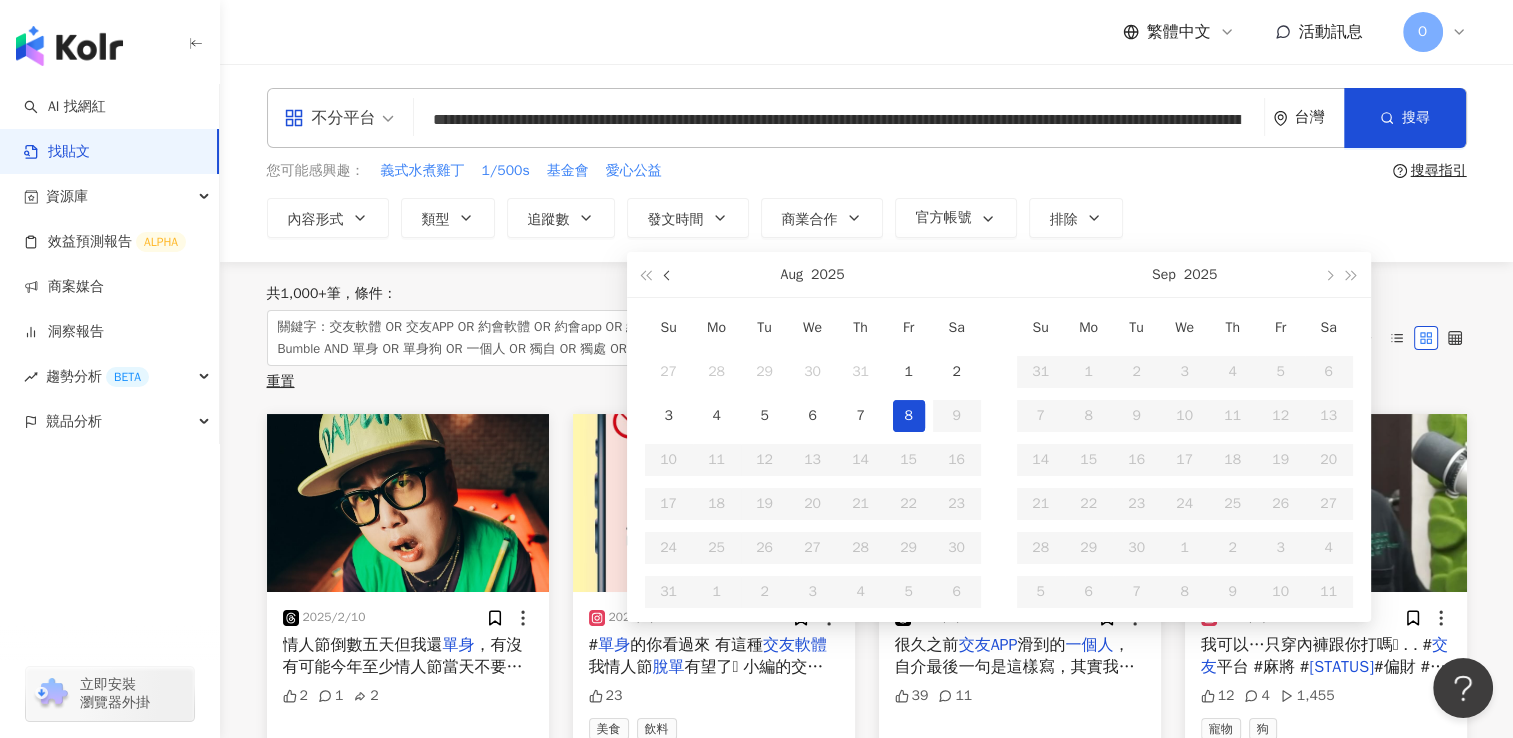 click at bounding box center (668, 274) 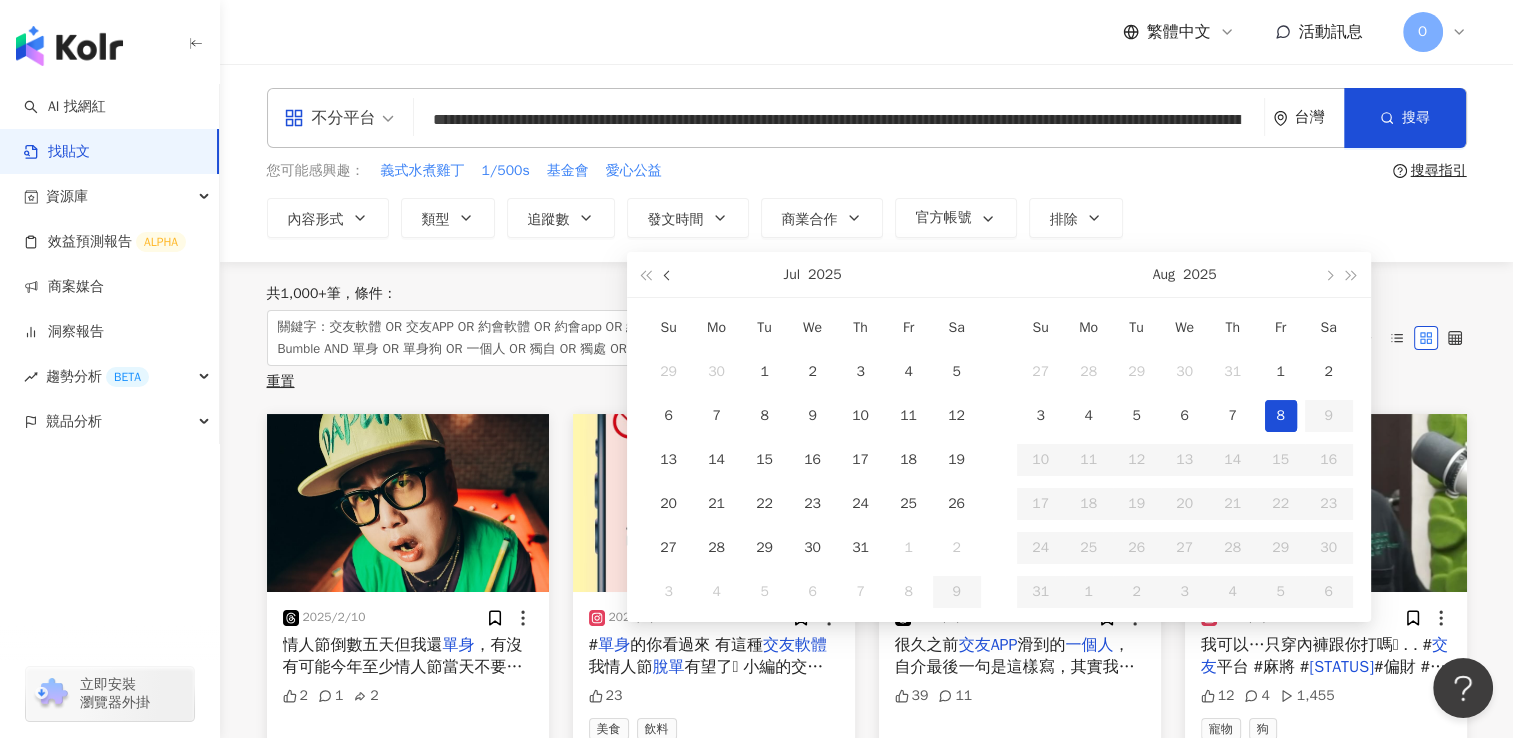 click at bounding box center (668, 276) 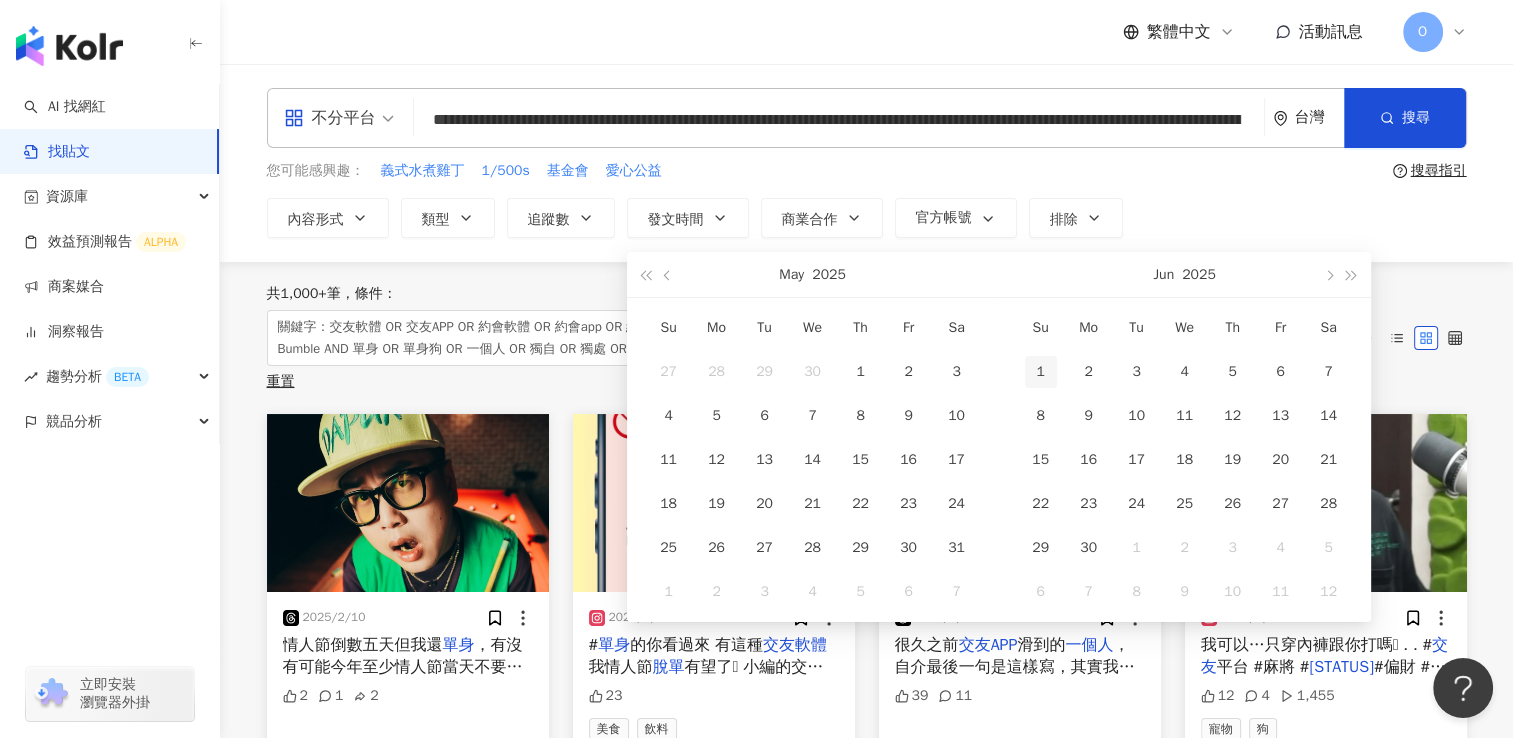 type on "**********" 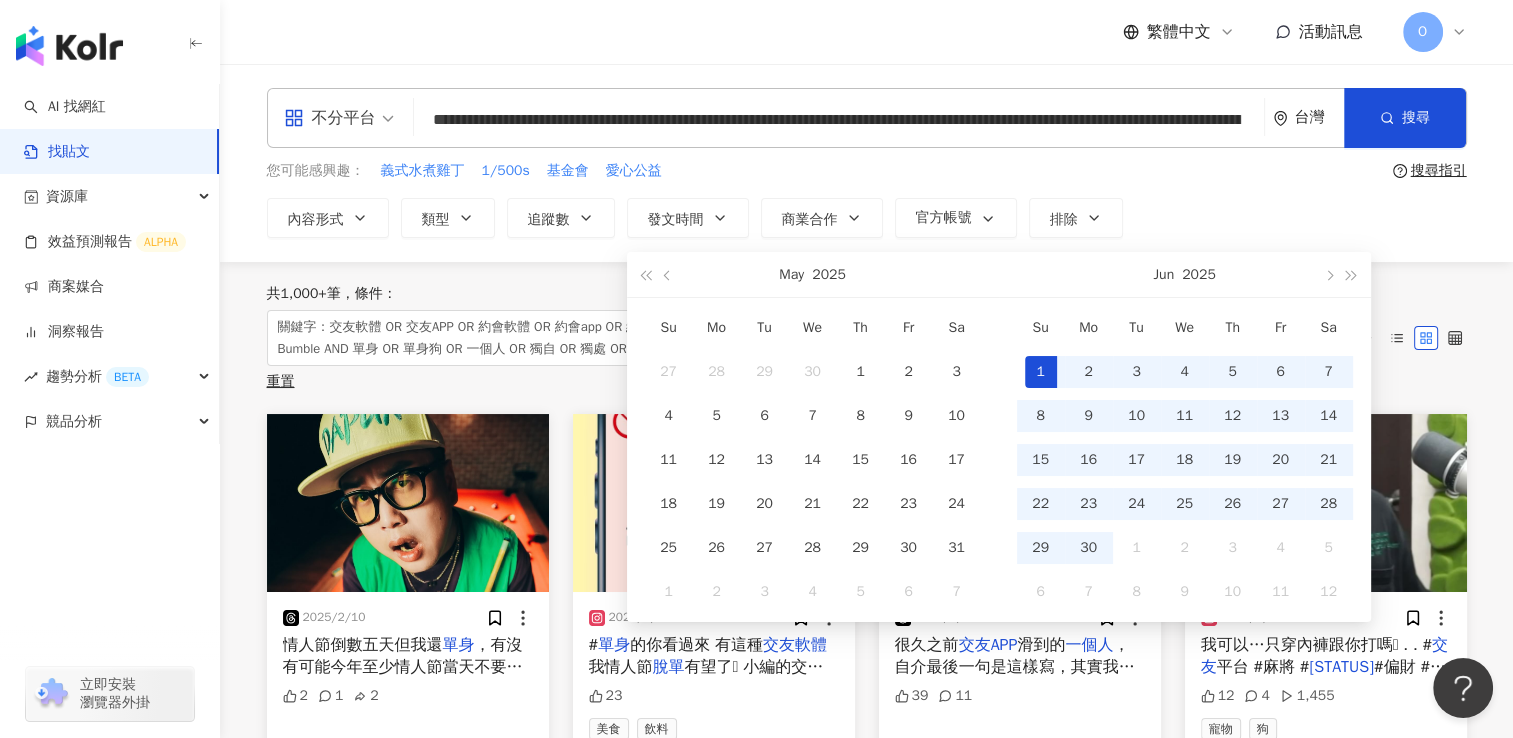 click on "1" at bounding box center (1041, 372) 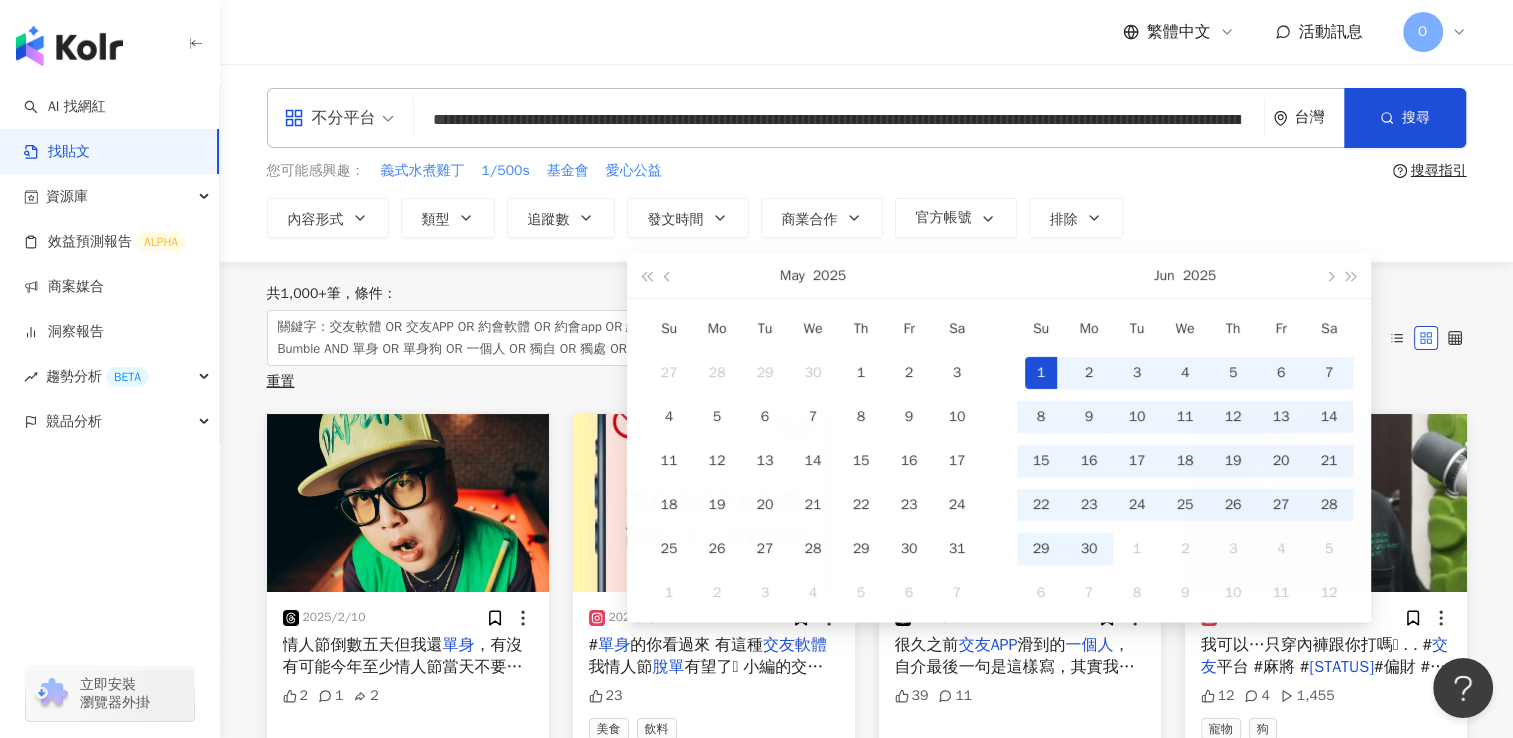 type on "**********" 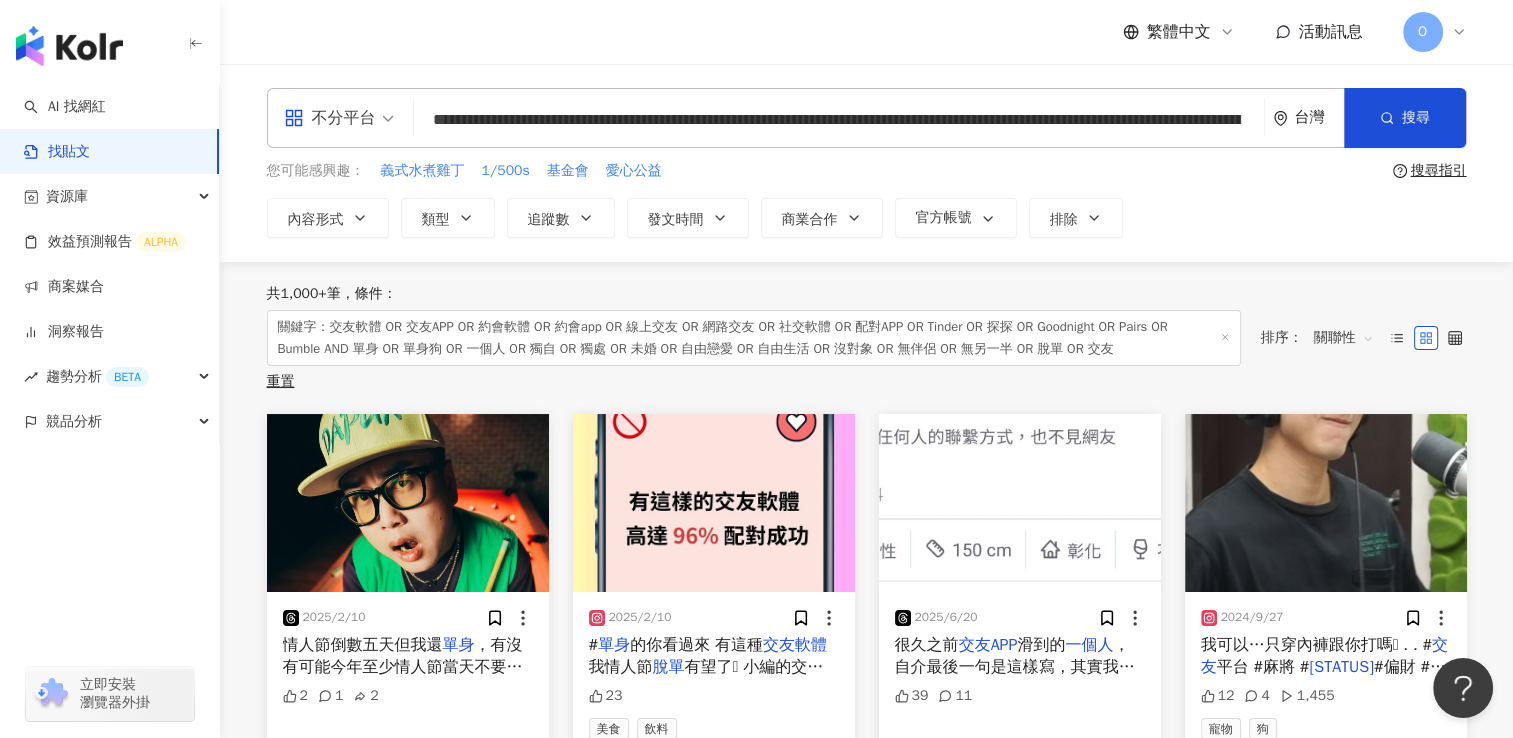 type 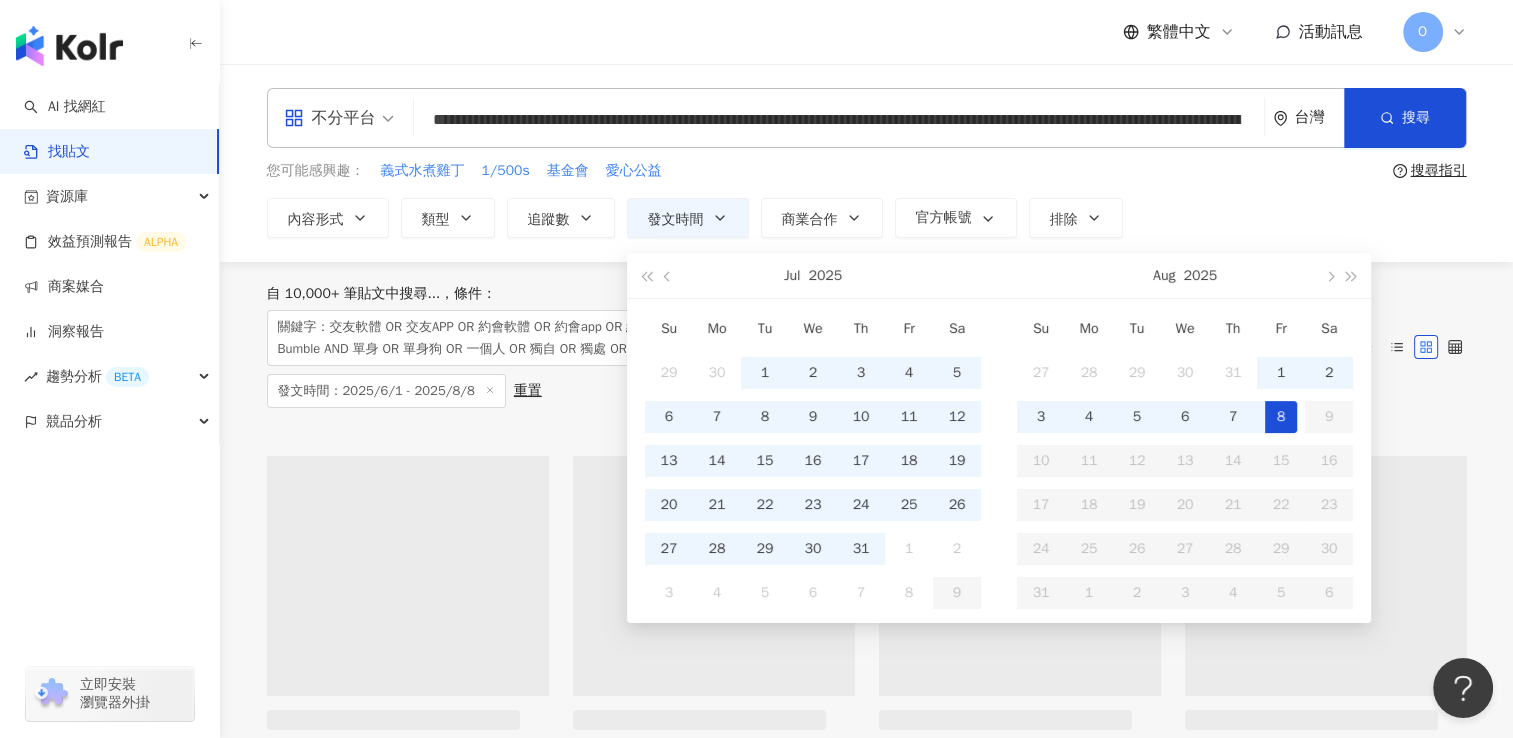 type on "**********" 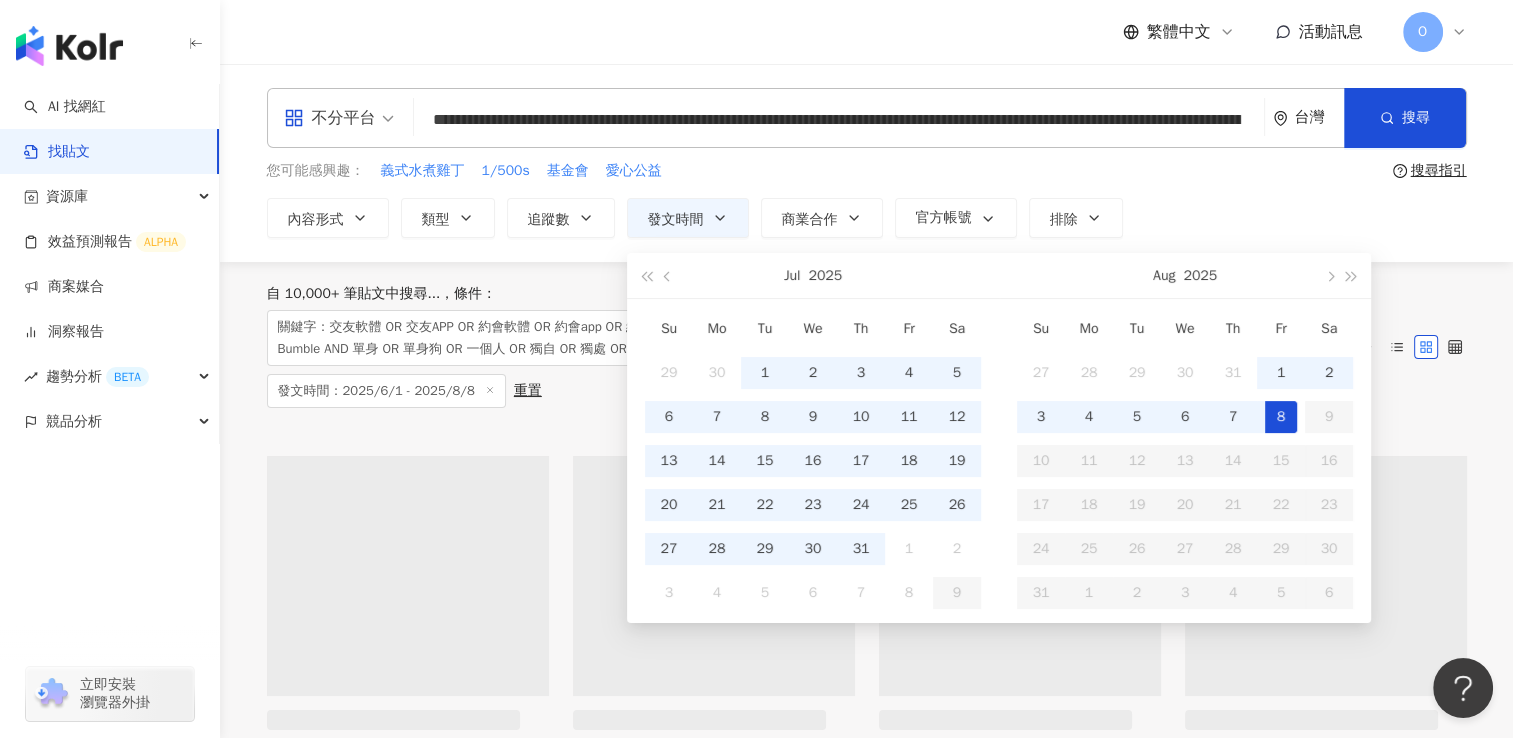 type on "**********" 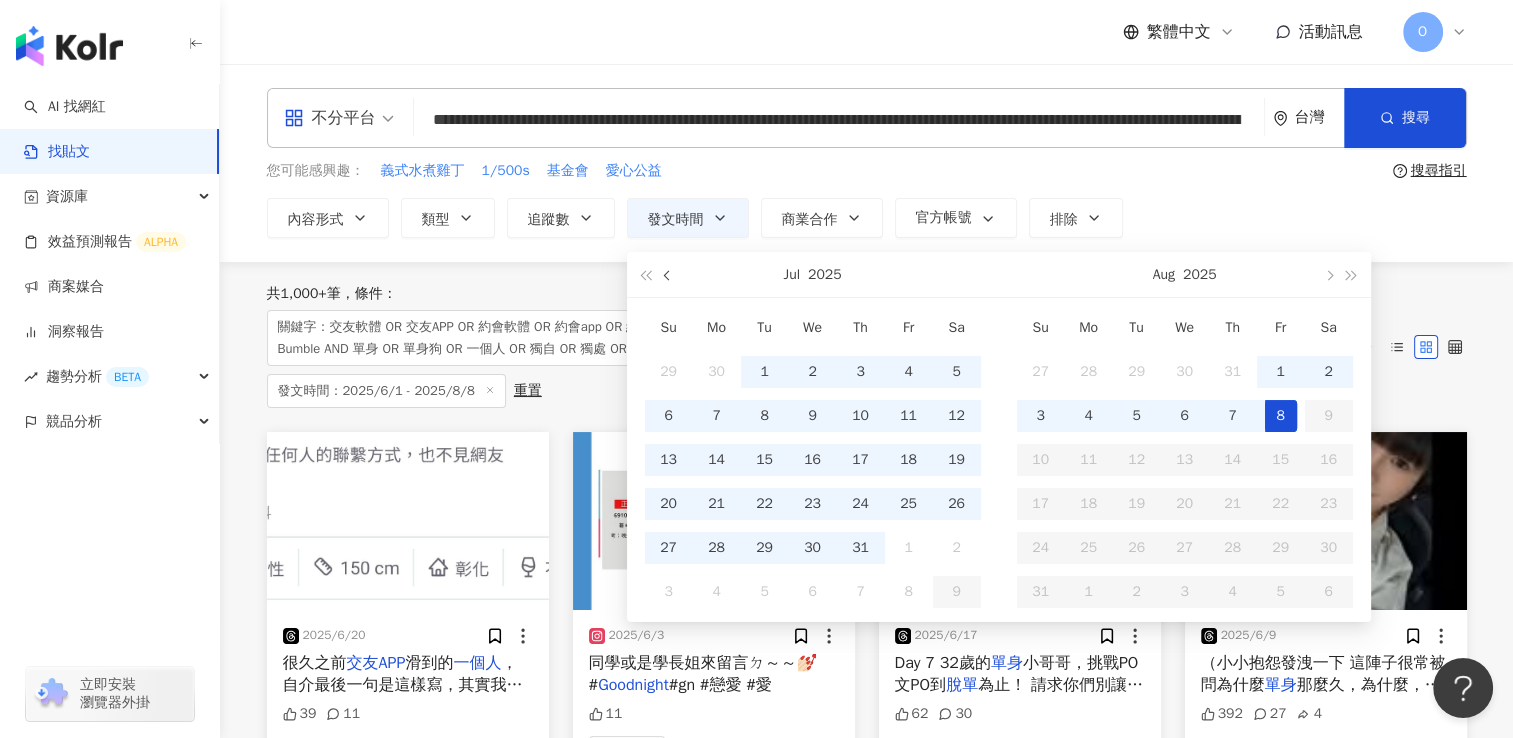 click at bounding box center (668, 274) 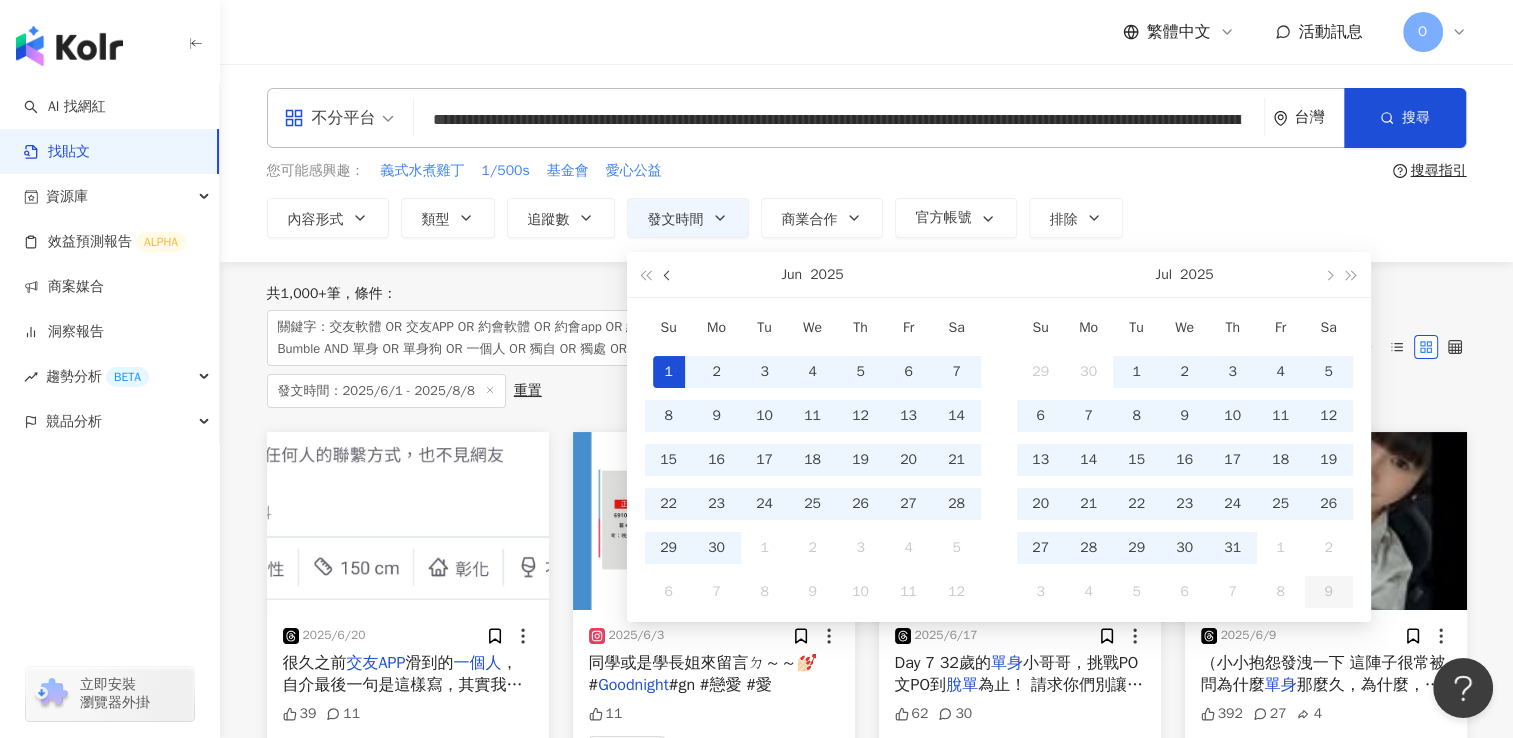 click at bounding box center (668, 274) 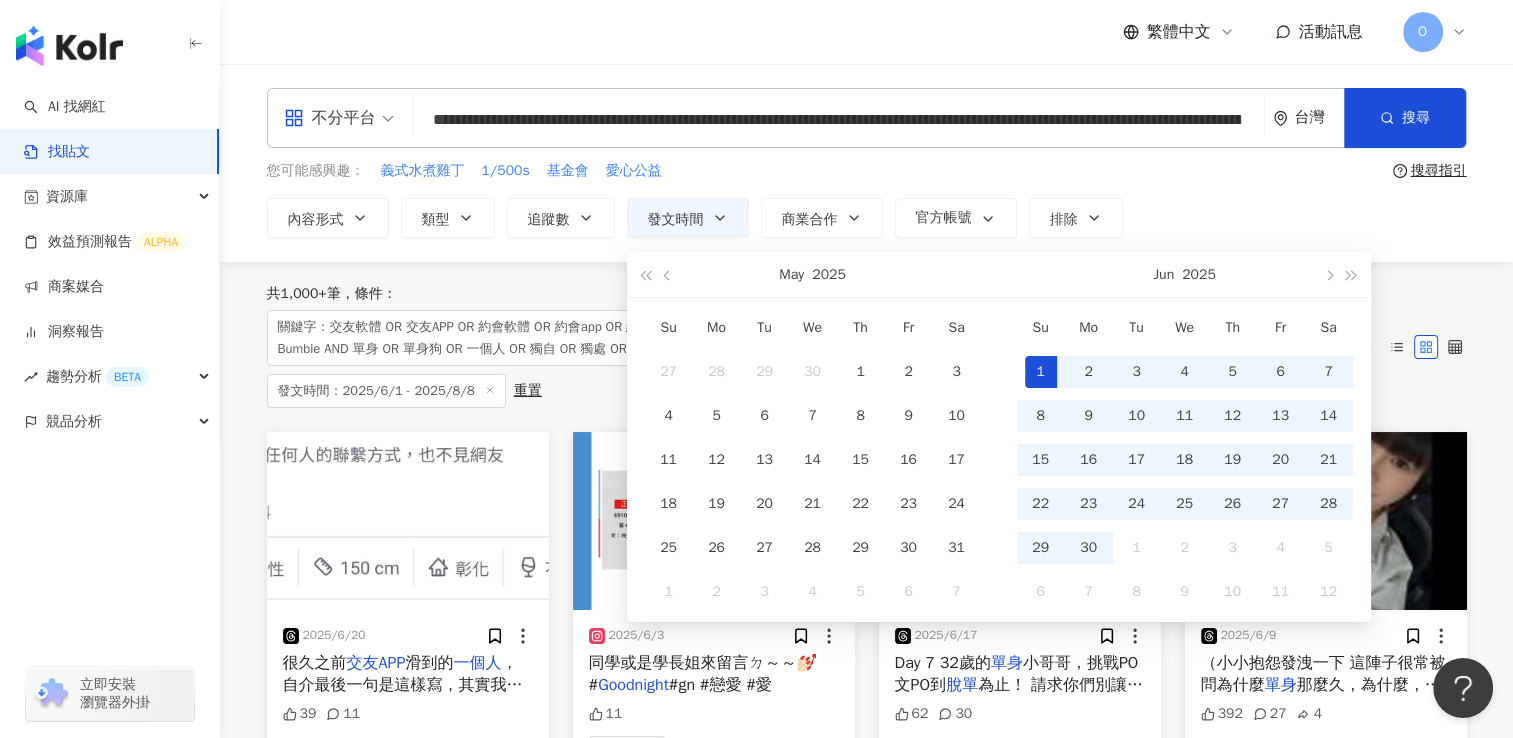 click on "**********" at bounding box center [867, 163] 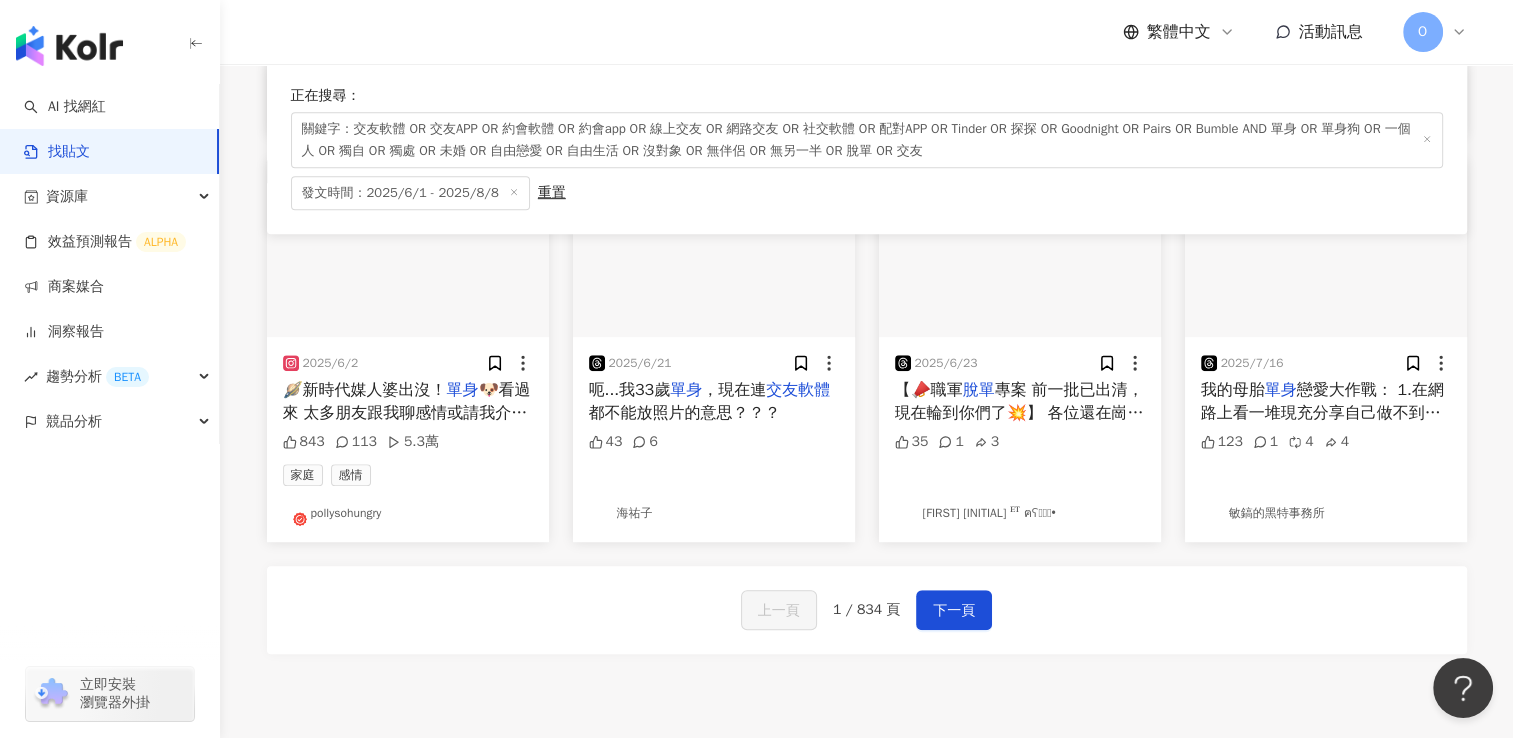scroll, scrollTop: 1100, scrollLeft: 0, axis: vertical 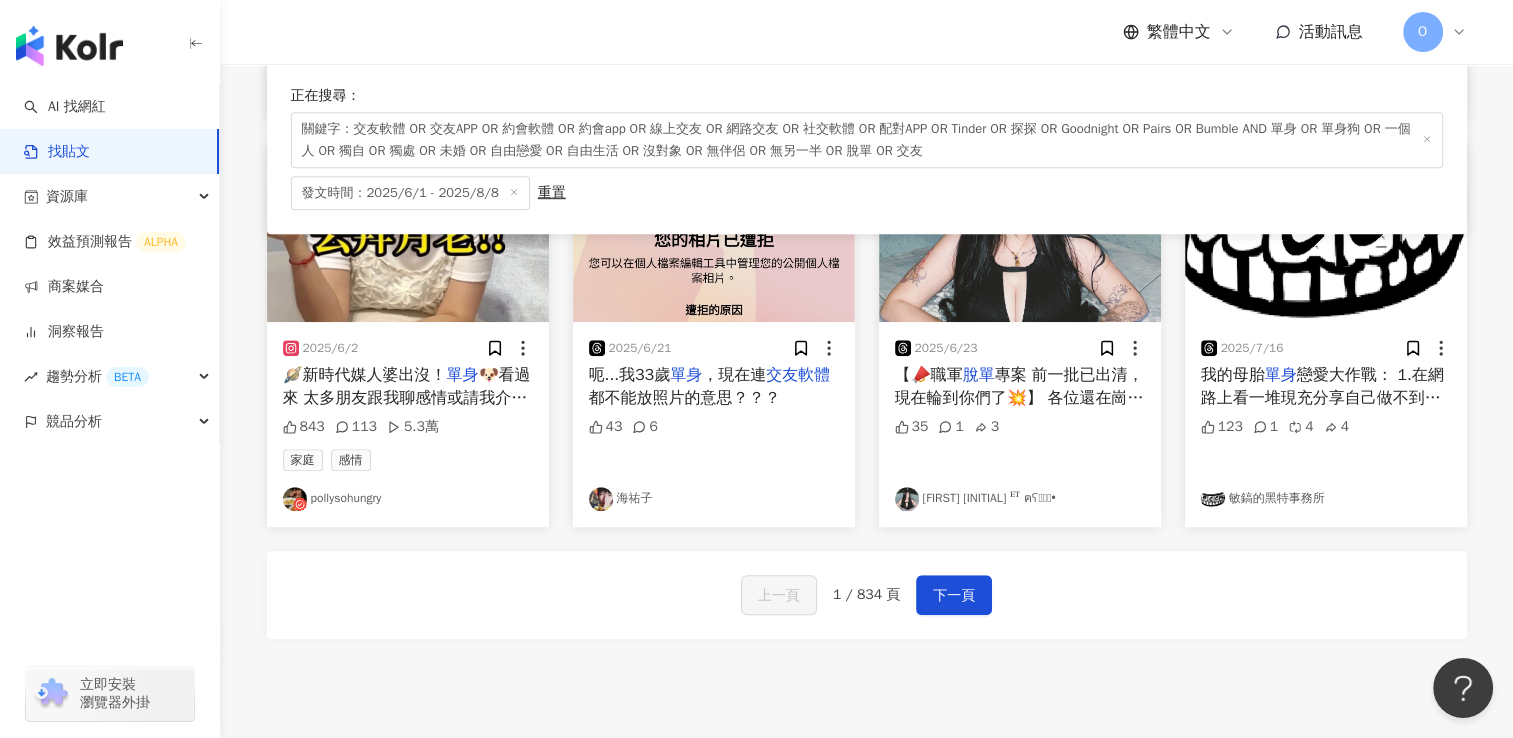 click on "上一頁 1 / 834 頁 下一頁" at bounding box center [867, 595] 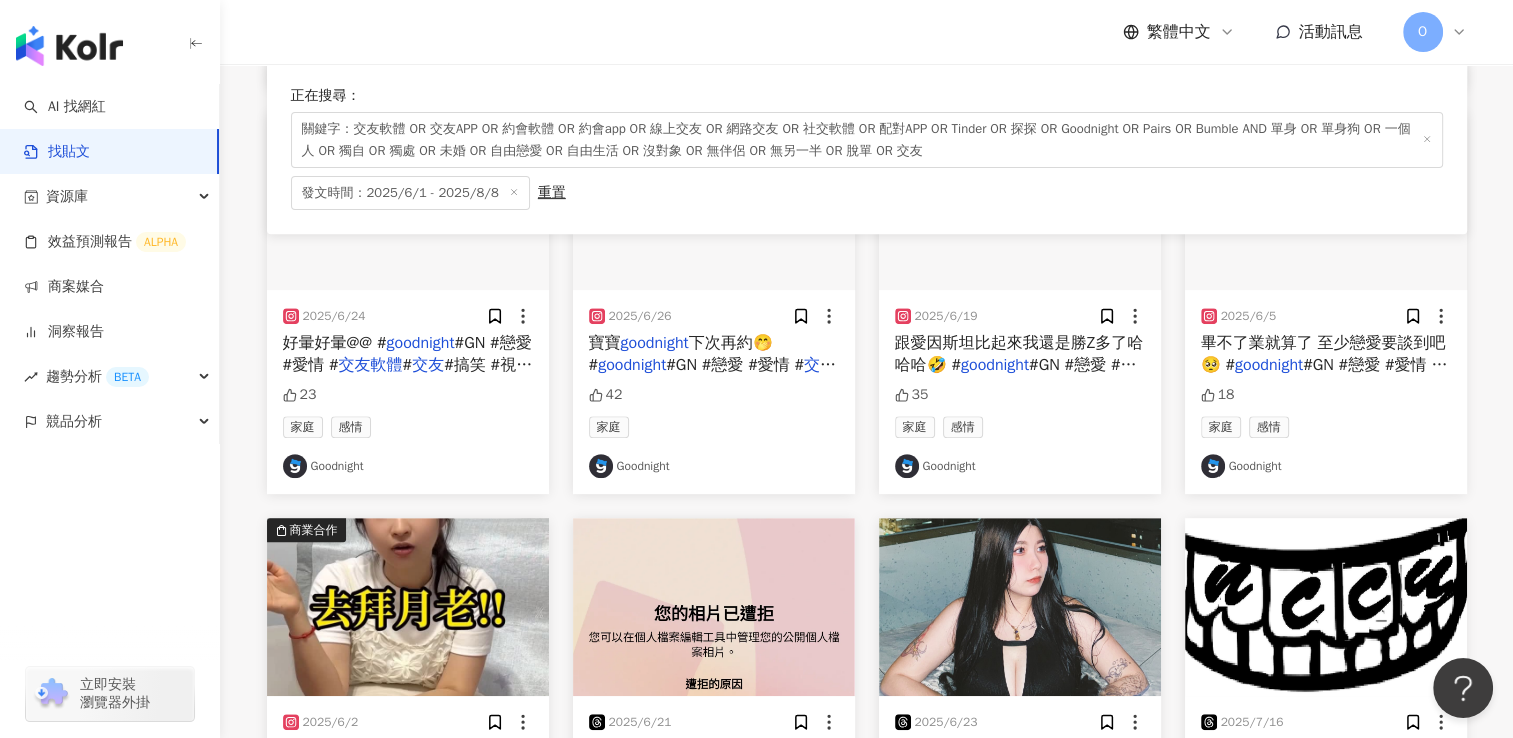 scroll, scrollTop: 500, scrollLeft: 0, axis: vertical 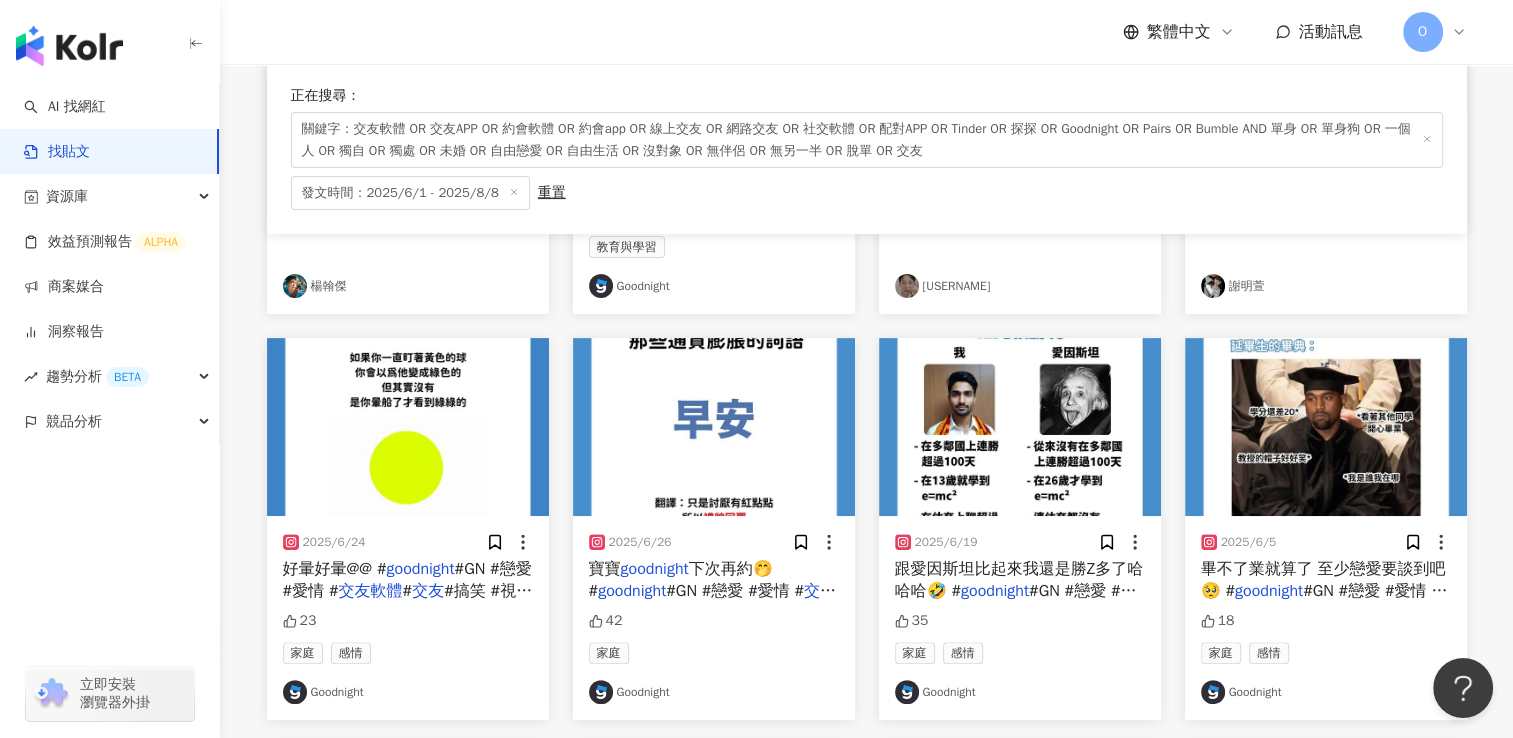 click on "關鍵字：交友軟體 OR 交友APP OR 約會軟體 OR 約會app OR 線上交友 OR 網路交友 OR 社交軟體 OR 配對APP OR Tinder OR 探探 OR Goodnight OR Pairs OR Bumble AND 單身 OR 單身狗 OR 一個人 OR 獨自 OR 獨處 OR 未婚 OR 自由戀愛 OR 自由生活 OR 沒對象 OR 無伴侶 OR 無另一半 OR 脫單 OR 交友" at bounding box center [867, 140] 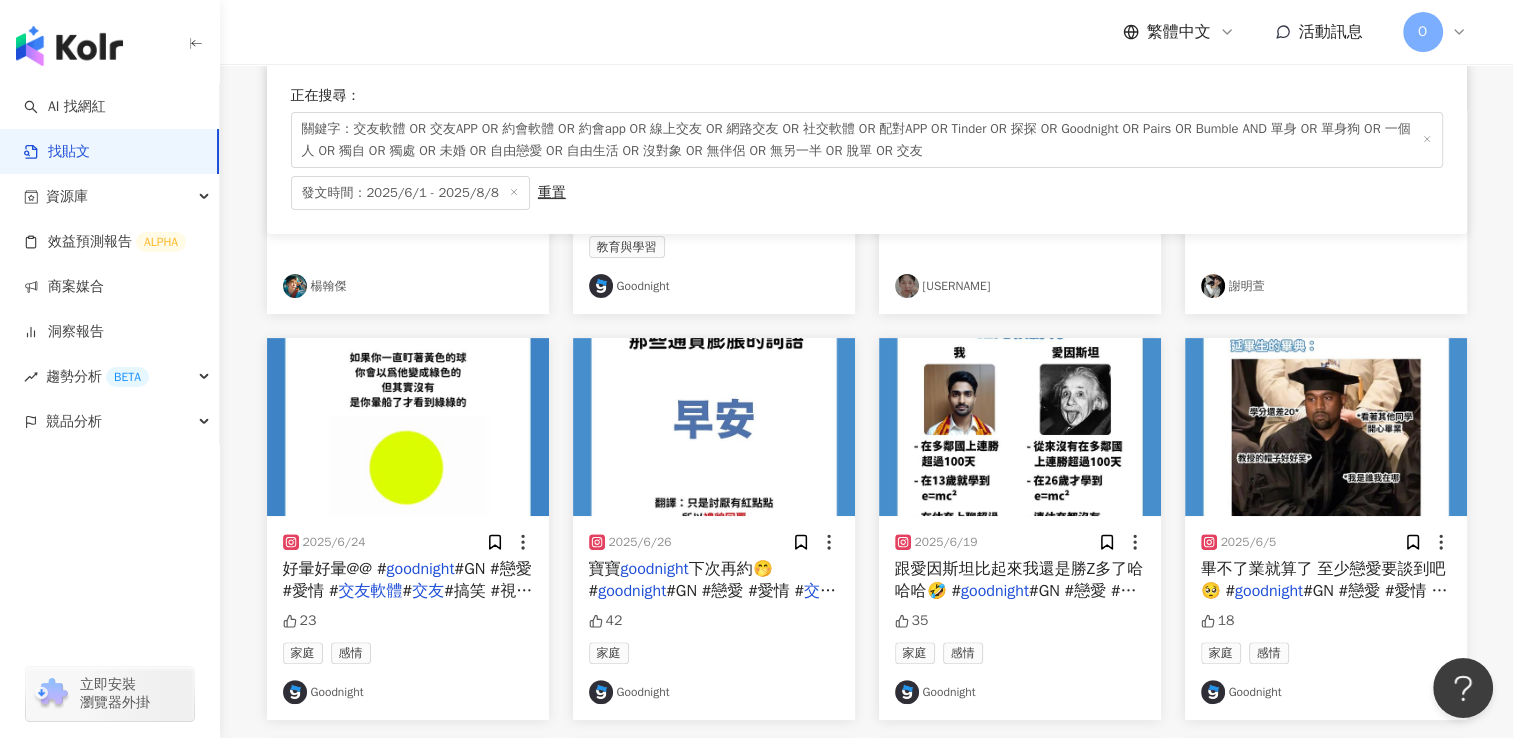click on "關鍵字：交友軟體 OR 交友APP OR 約會軟體 OR 約會app OR 線上交友 OR 網路交友 OR 社交軟體 OR 配對APP OR Tinder OR 探探 OR Goodnight OR Pairs OR Bumble AND 單身 OR 單身狗 OR 一個人 OR 獨自 OR 獨處 OR 未婚 OR 自由戀愛 OR 自由生活 OR 沒對象 OR 無伴侶 OR 無另一半 OR 脫單 OR 交友" at bounding box center (867, 140) 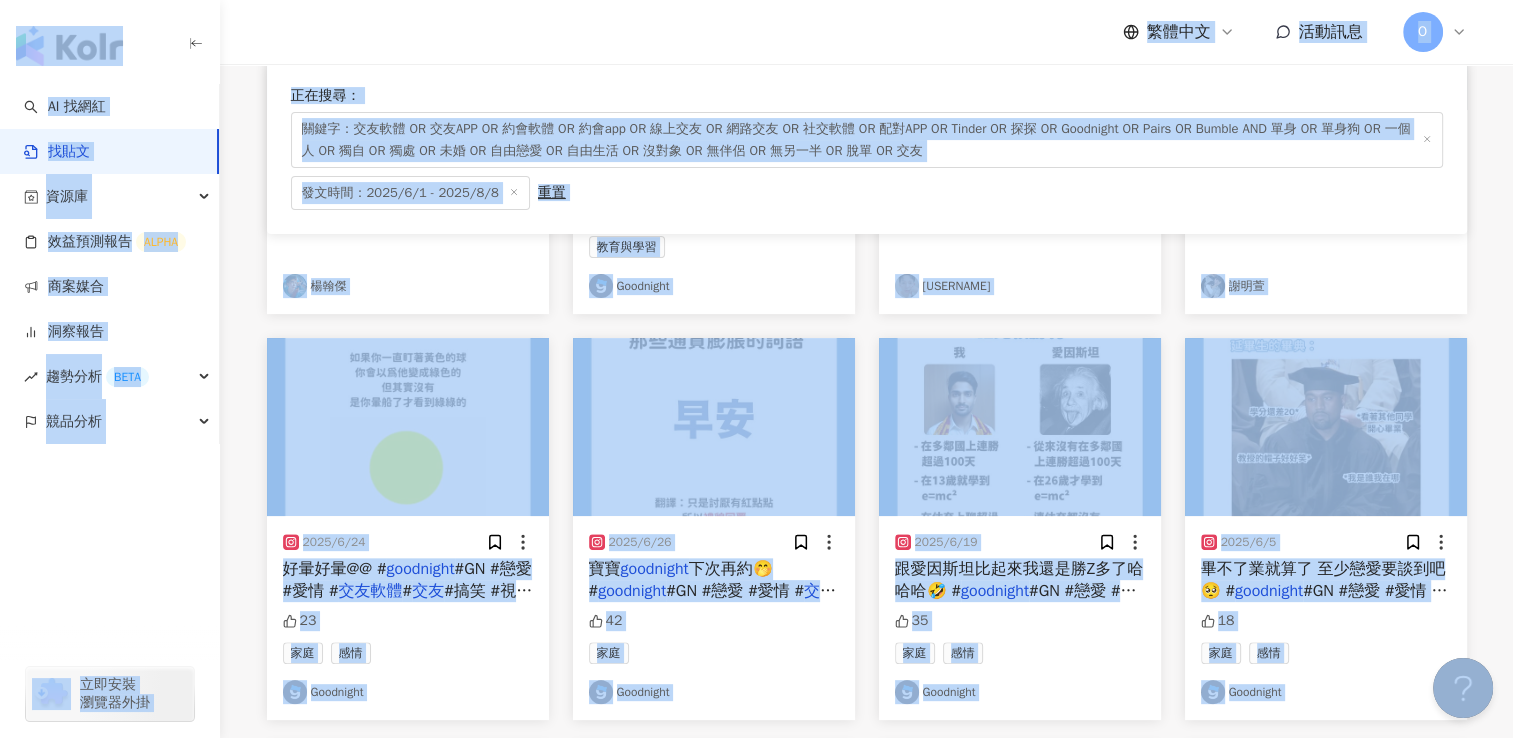 click on "關鍵字：交友軟體 OR 交友APP OR 約會軟體 OR 約會app OR 線上交友 OR 網路交友 OR 社交軟體 OR 配對APP OR Tinder OR 探探 OR Goodnight OR Pairs OR Bumble AND 單身 OR 單身狗 OR 一個人 OR 獨自 OR 獨處 OR 未婚 OR 自由戀愛 OR 自由生活 OR 沒對象 OR 無伴侶 OR 無另一半 OR 脫單 OR 交友" at bounding box center [867, 140] 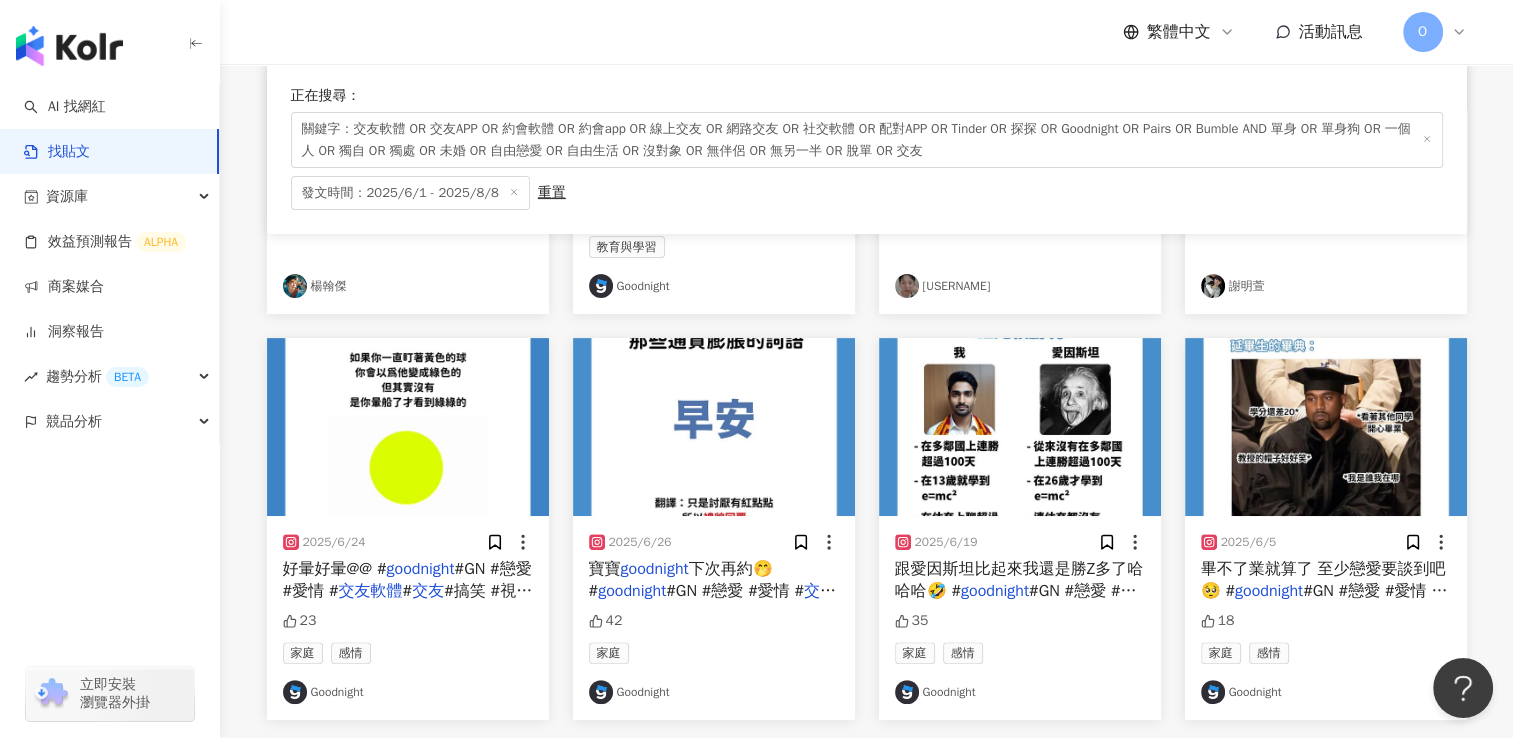 click on "關鍵字：交友軟體 OR 交友APP OR 約會軟體 OR 約會app OR 線上交友 OR 網路交友 OR 社交軟體 OR 配對APP OR Tinder OR 探探 OR Goodnight OR Pairs OR Bumble AND 單身 OR 單身狗 OR 一個人 OR 獨自 OR 獨處 OR 未婚 OR 自由戀愛 OR 自由生活 OR 沒對象 OR 無伴侶 OR 無另一半 OR 脫單 OR 交友" at bounding box center (867, 140) 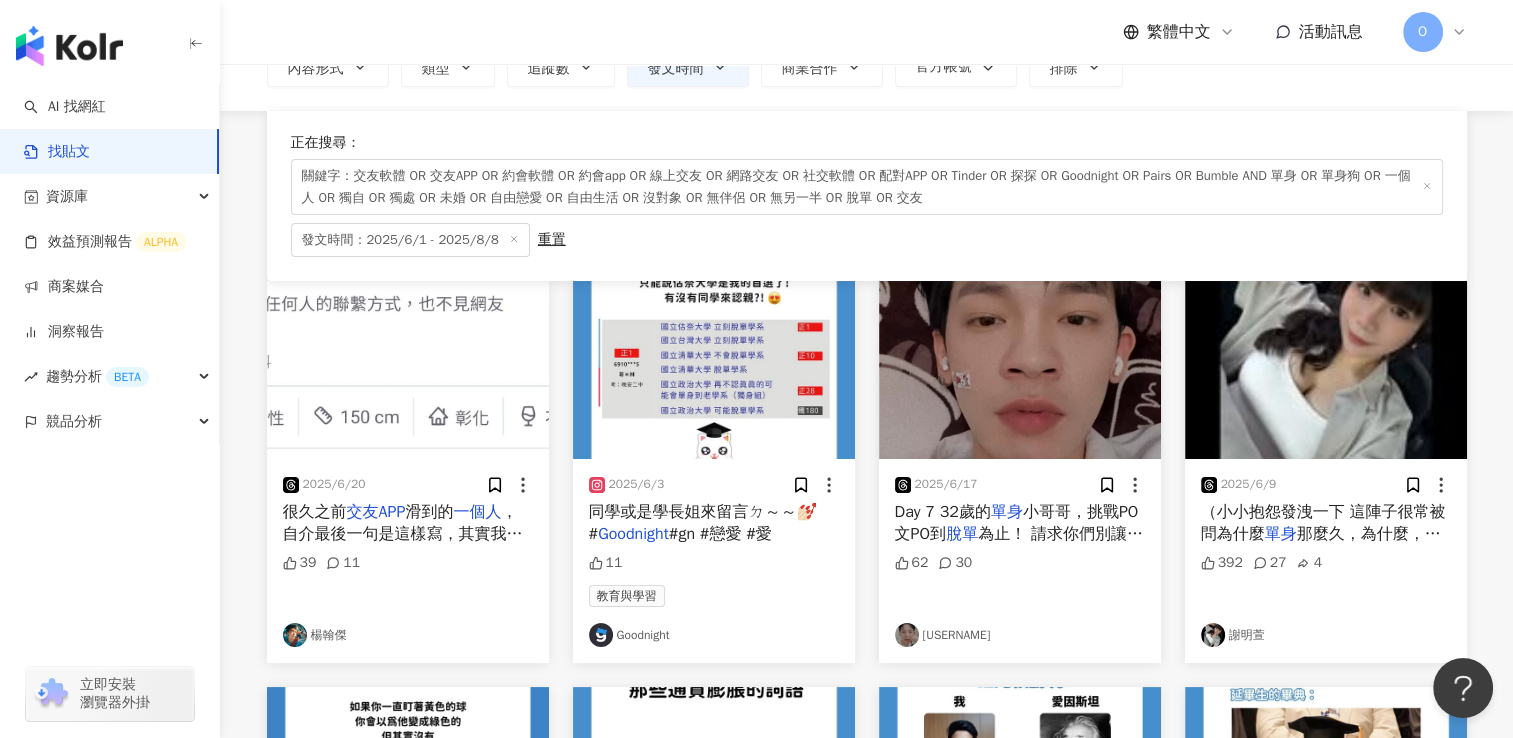 scroll, scrollTop: 0, scrollLeft: 0, axis: both 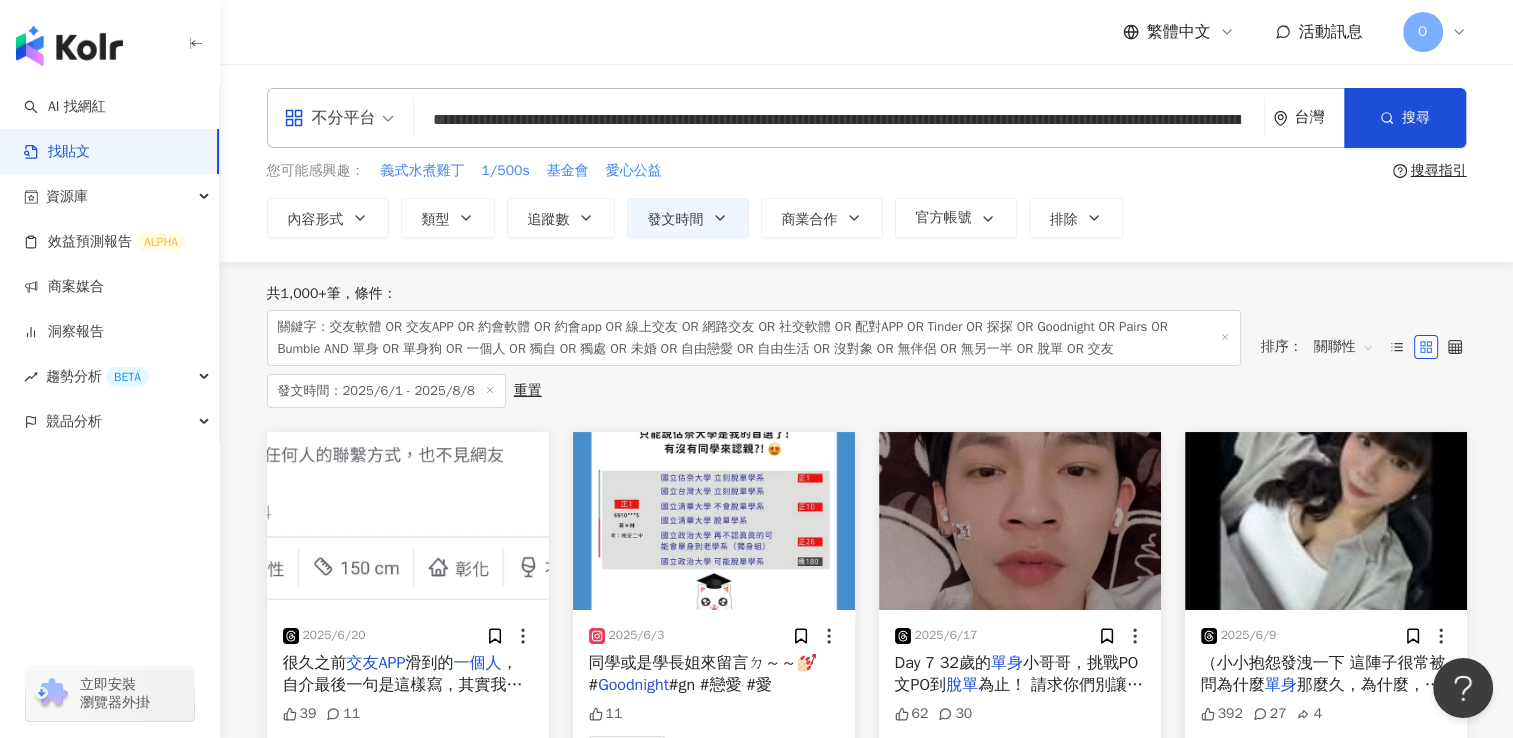 click on "**********" at bounding box center [839, 119] 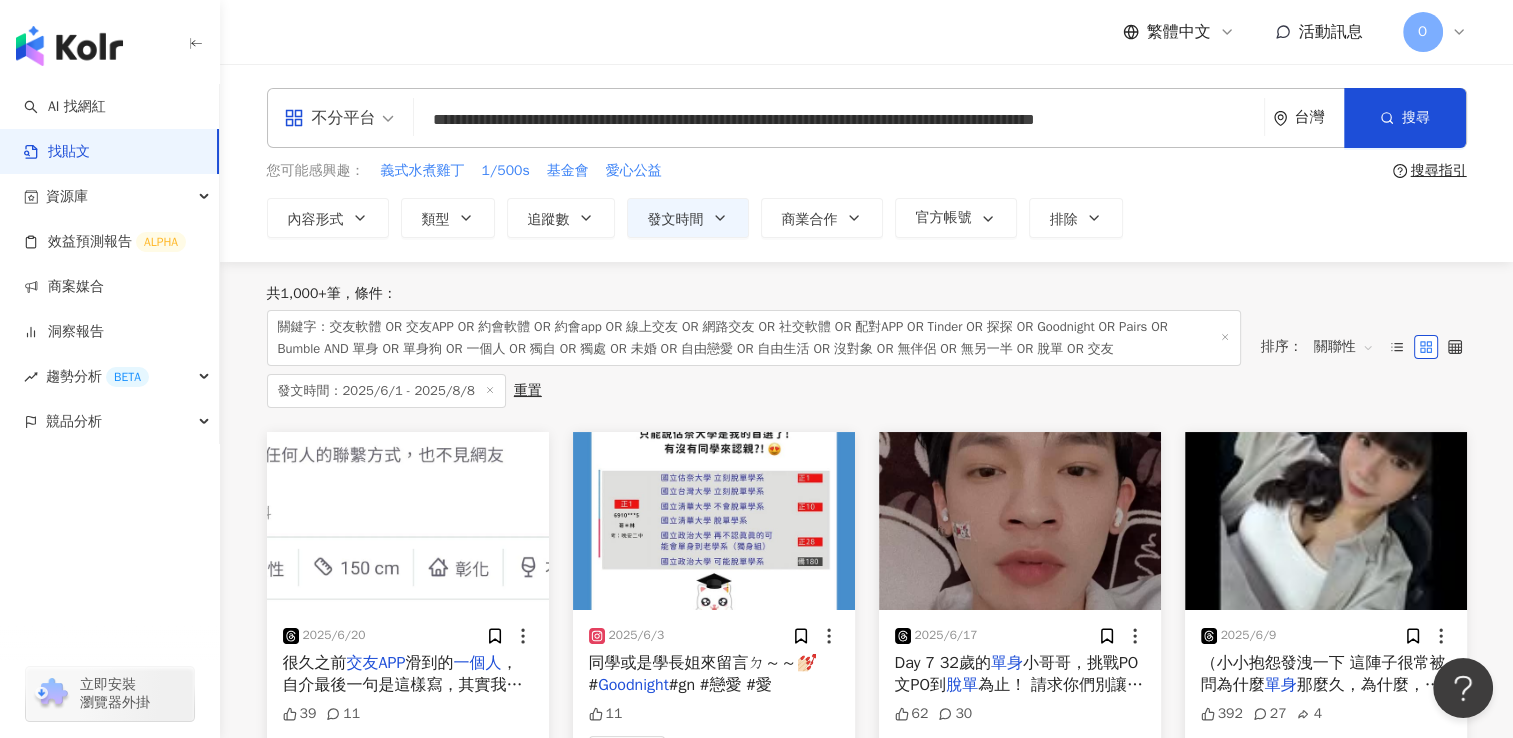 scroll, scrollTop: 0, scrollLeft: 202, axis: horizontal 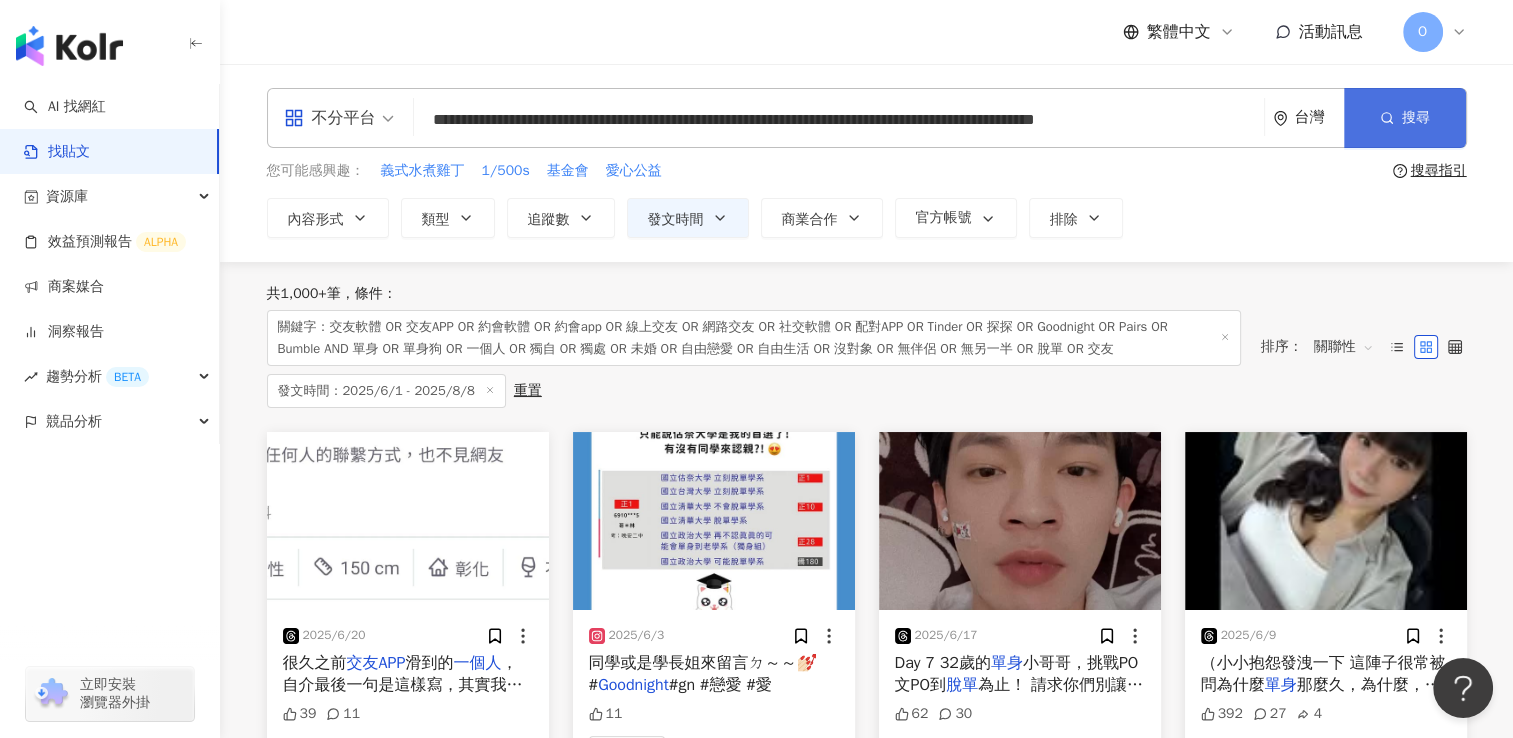 type on "**********" 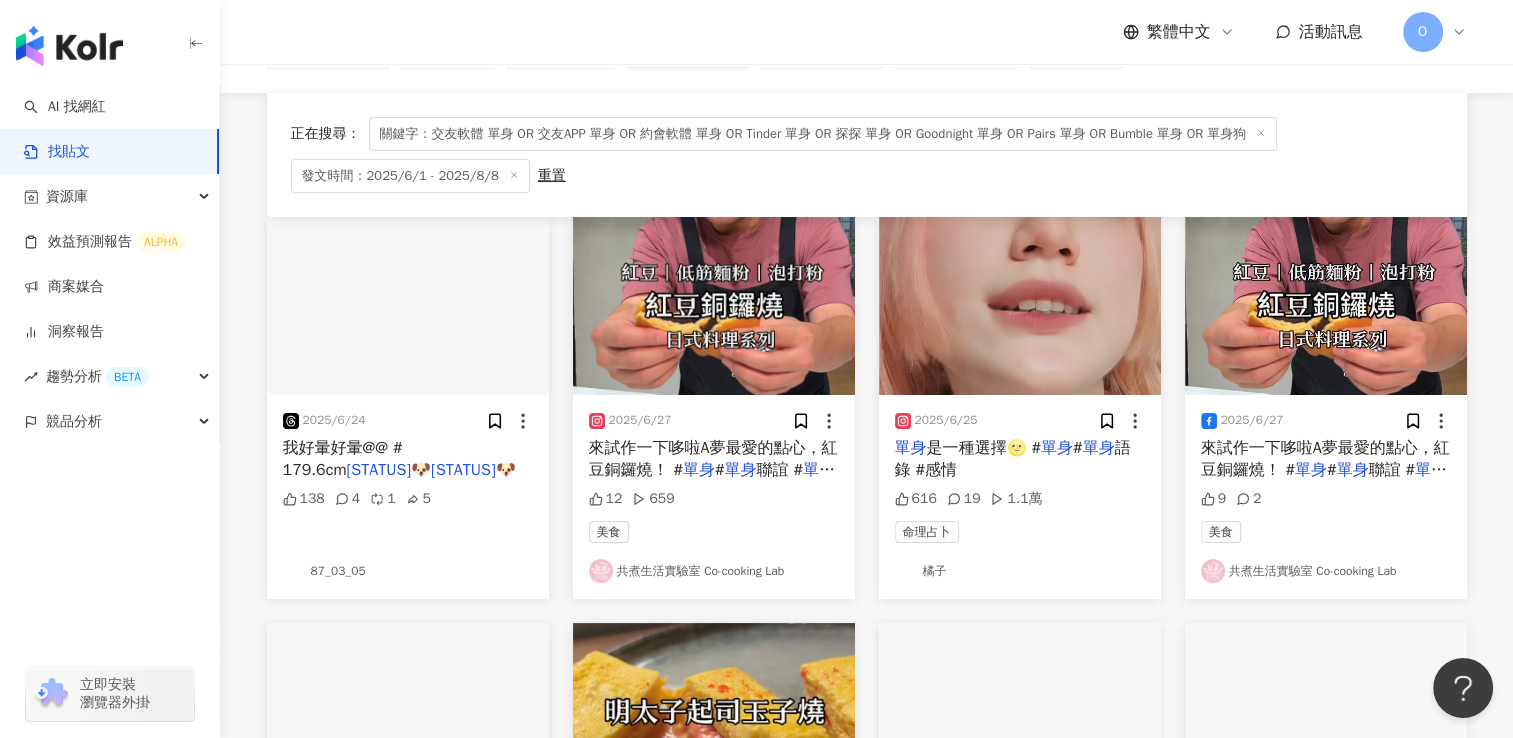 scroll, scrollTop: 200, scrollLeft: 0, axis: vertical 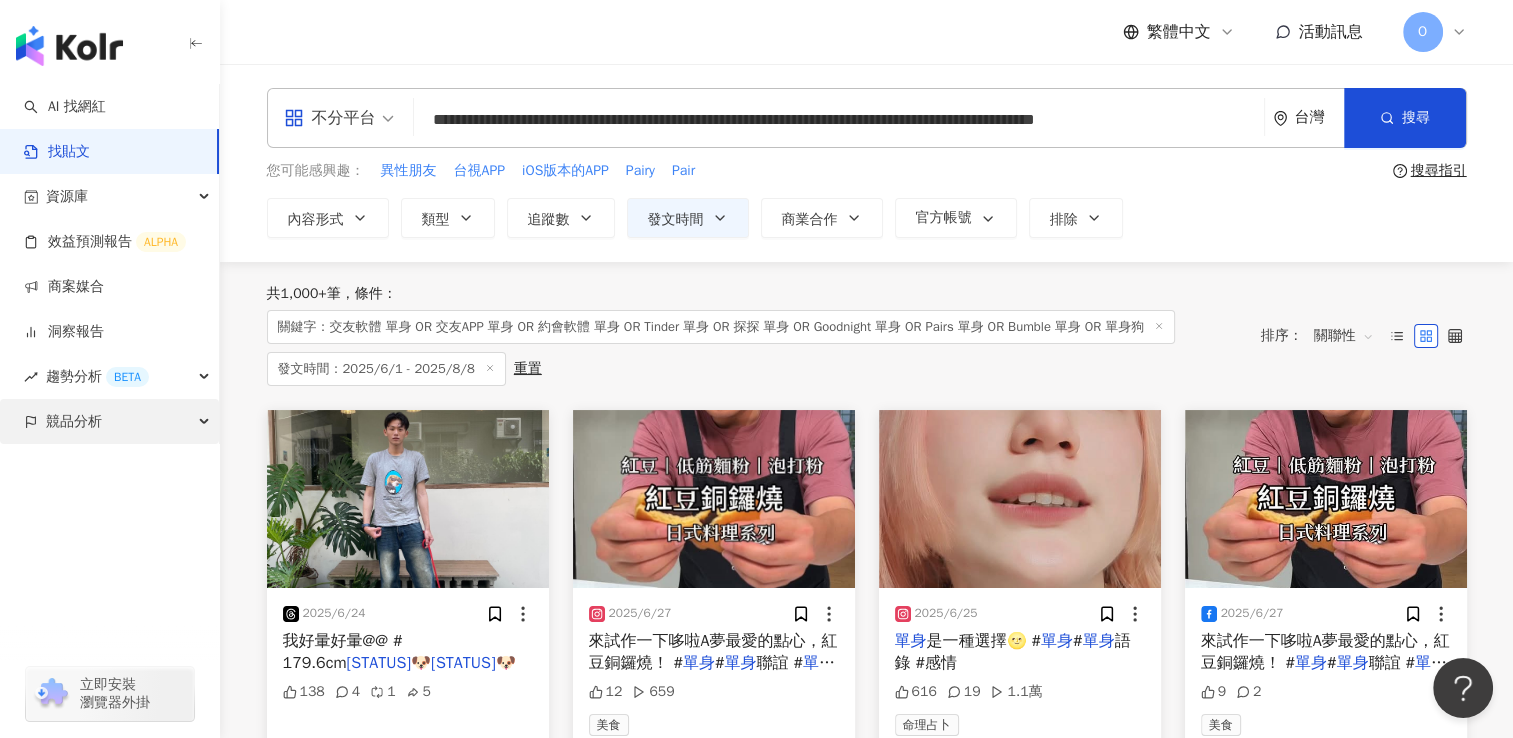 click on "競品分析" at bounding box center (109, 421) 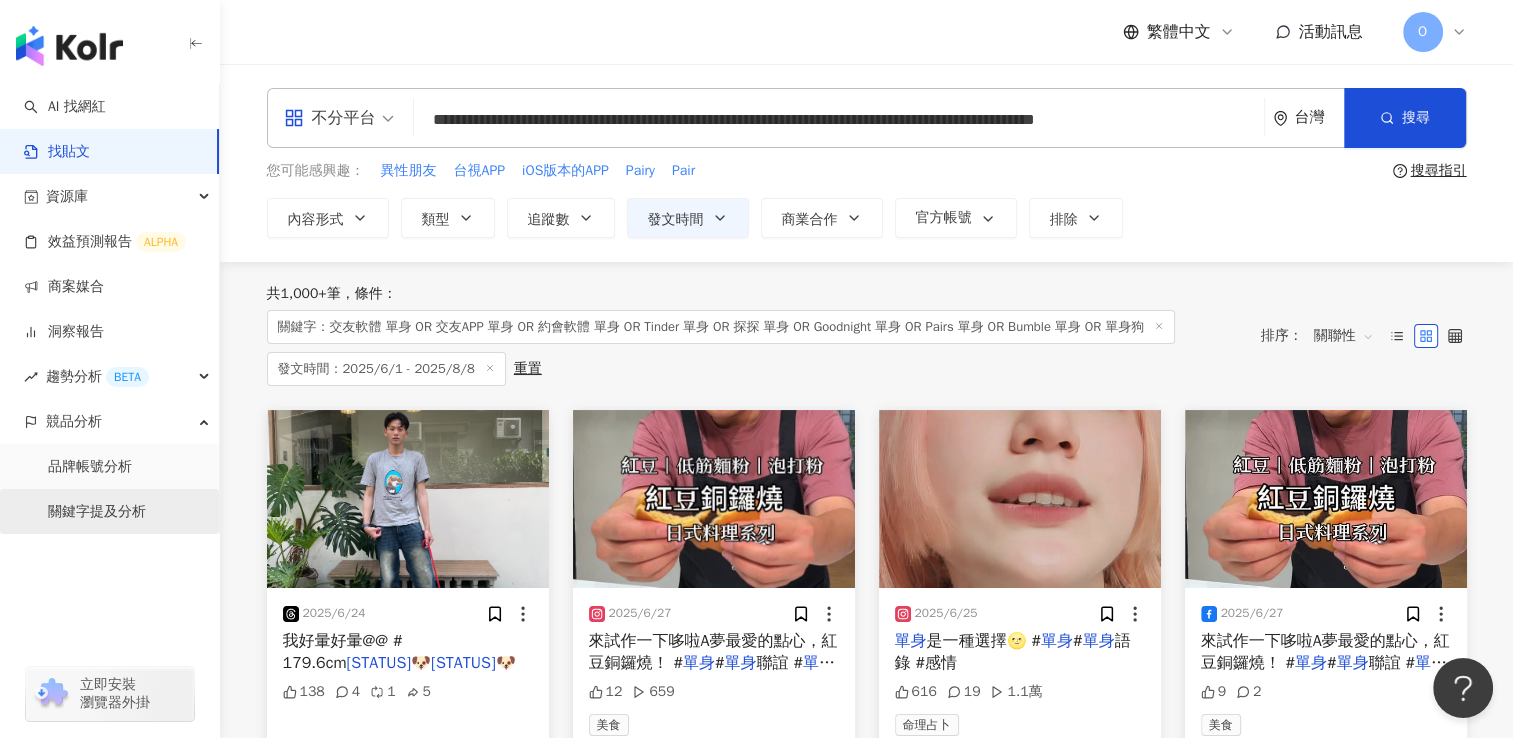 click on "關鍵字提及分析" at bounding box center (97, 512) 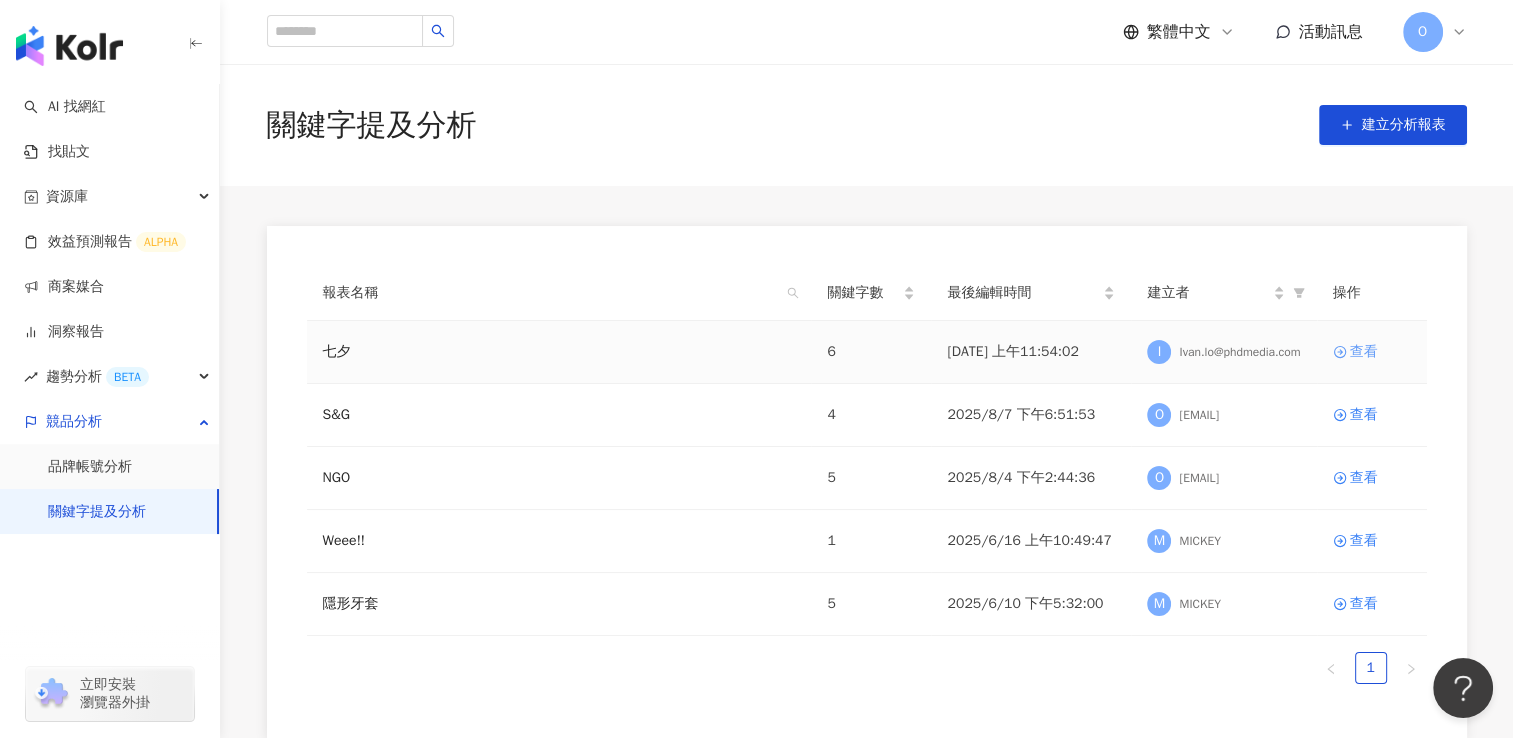 click on "查看" at bounding box center (1372, 352) 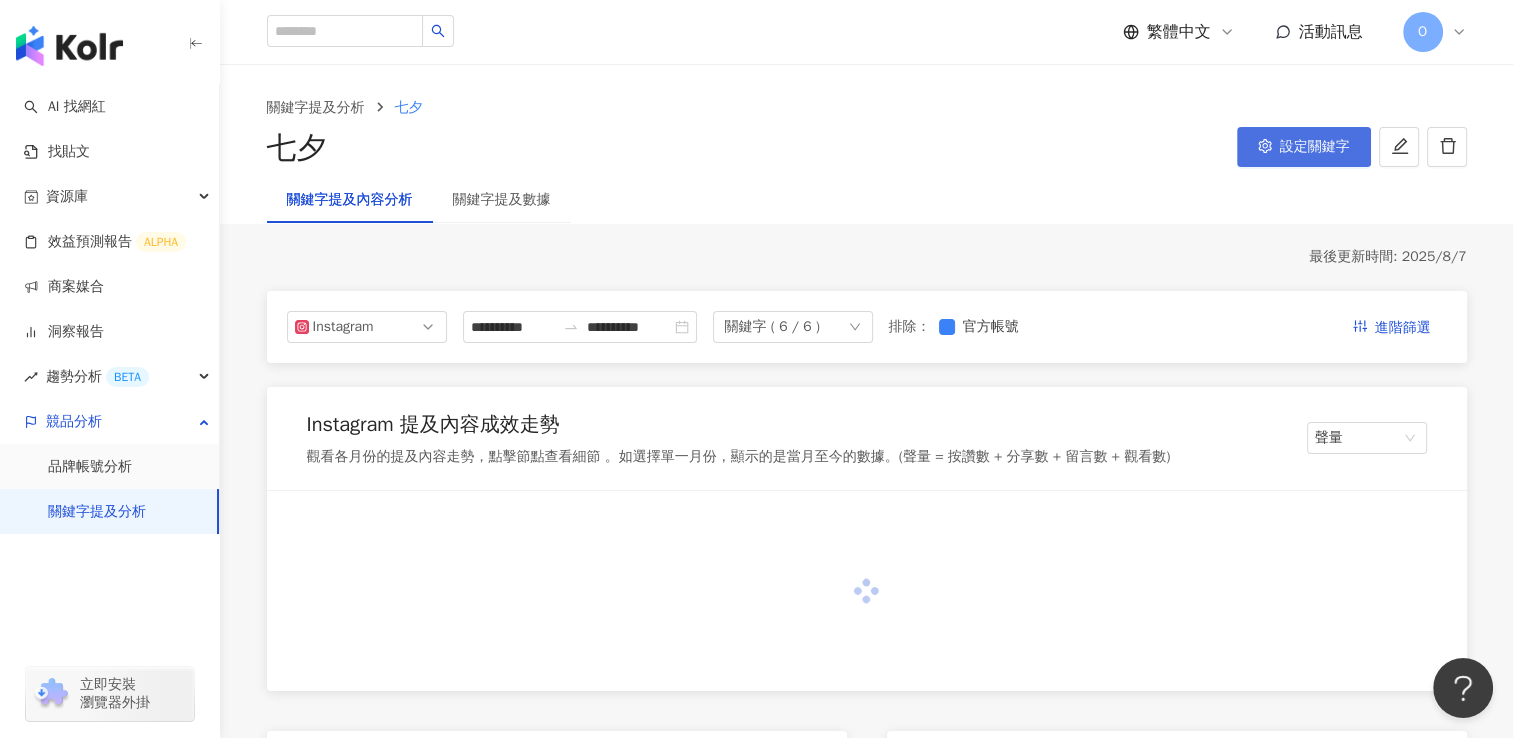 click on "設定關鍵字" at bounding box center [1315, 147] 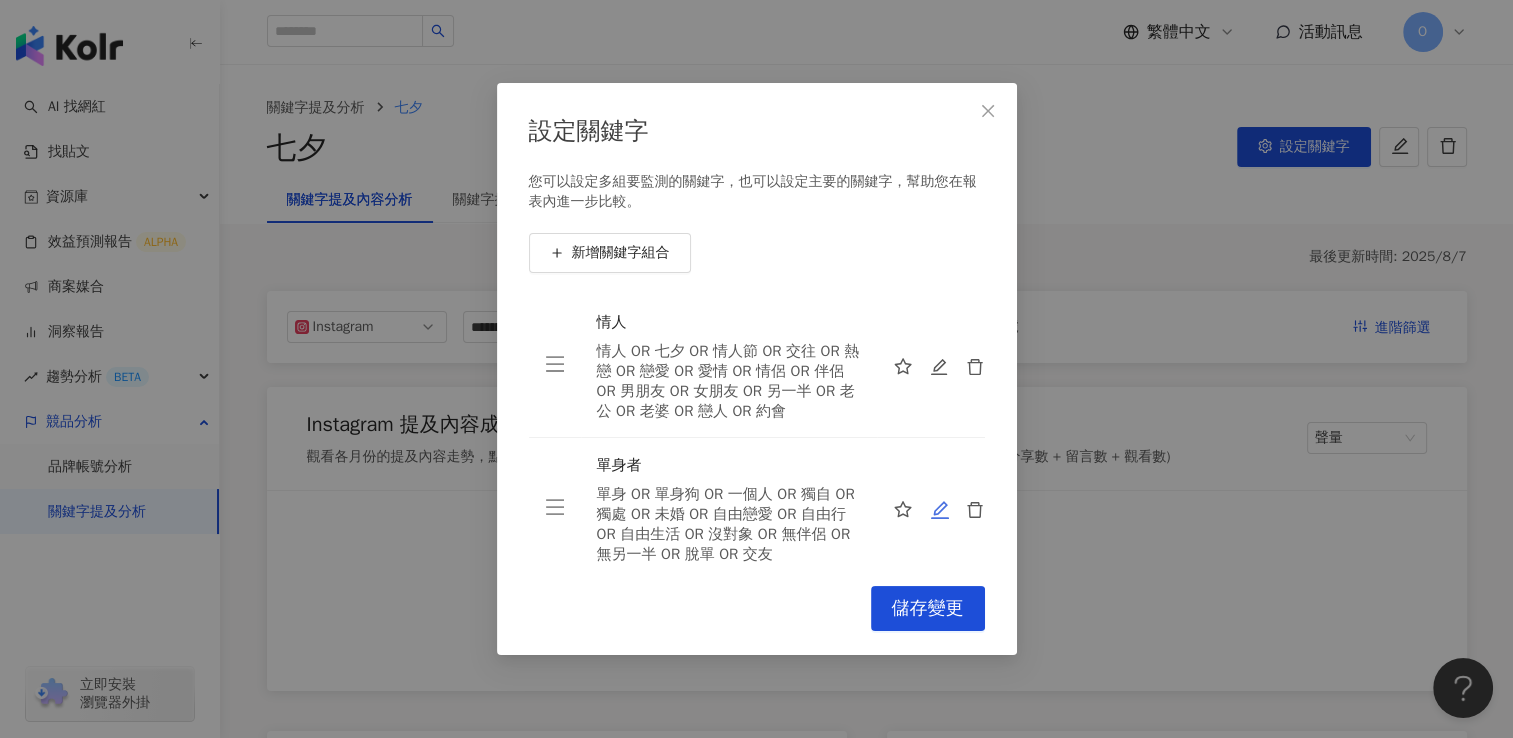 click 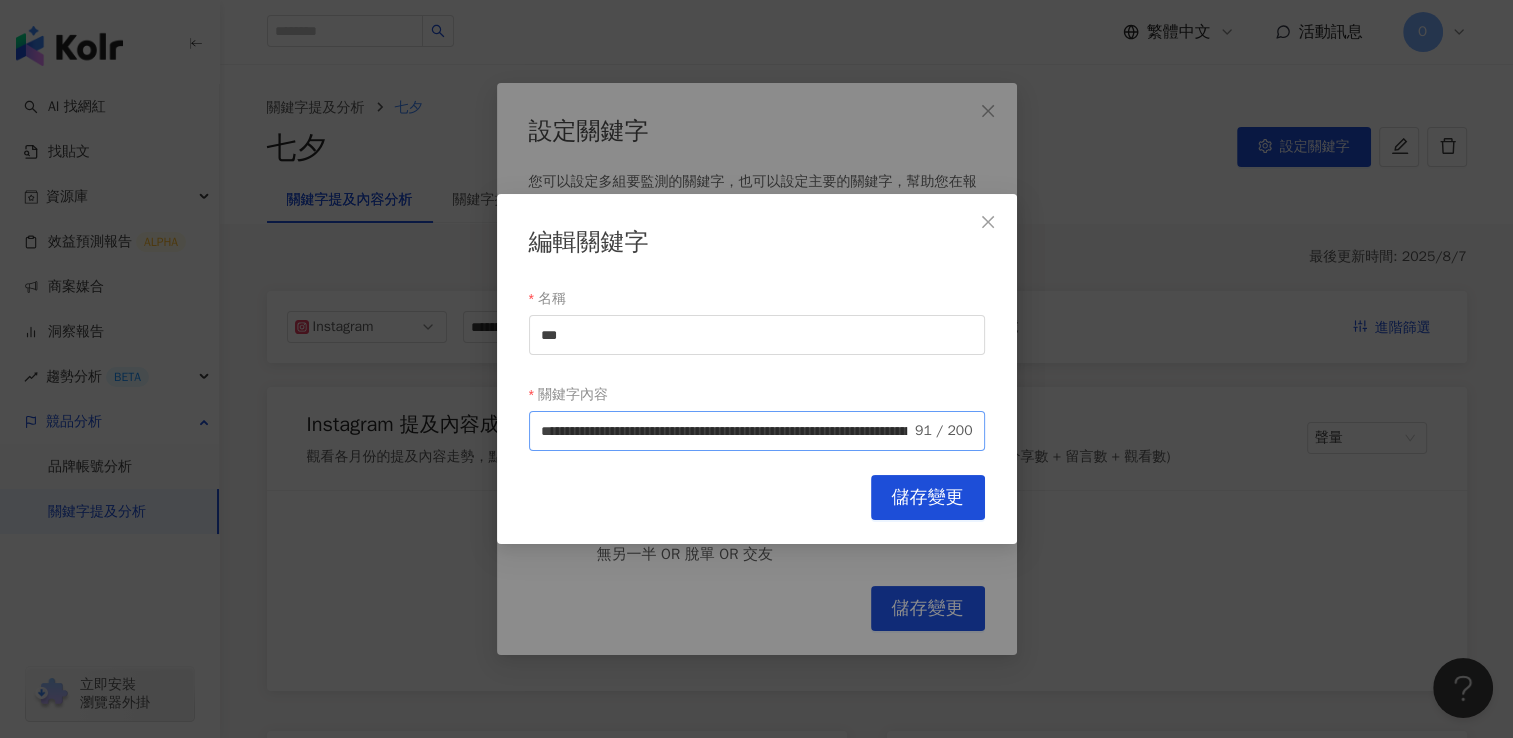 click on "**********" at bounding box center [757, 431] 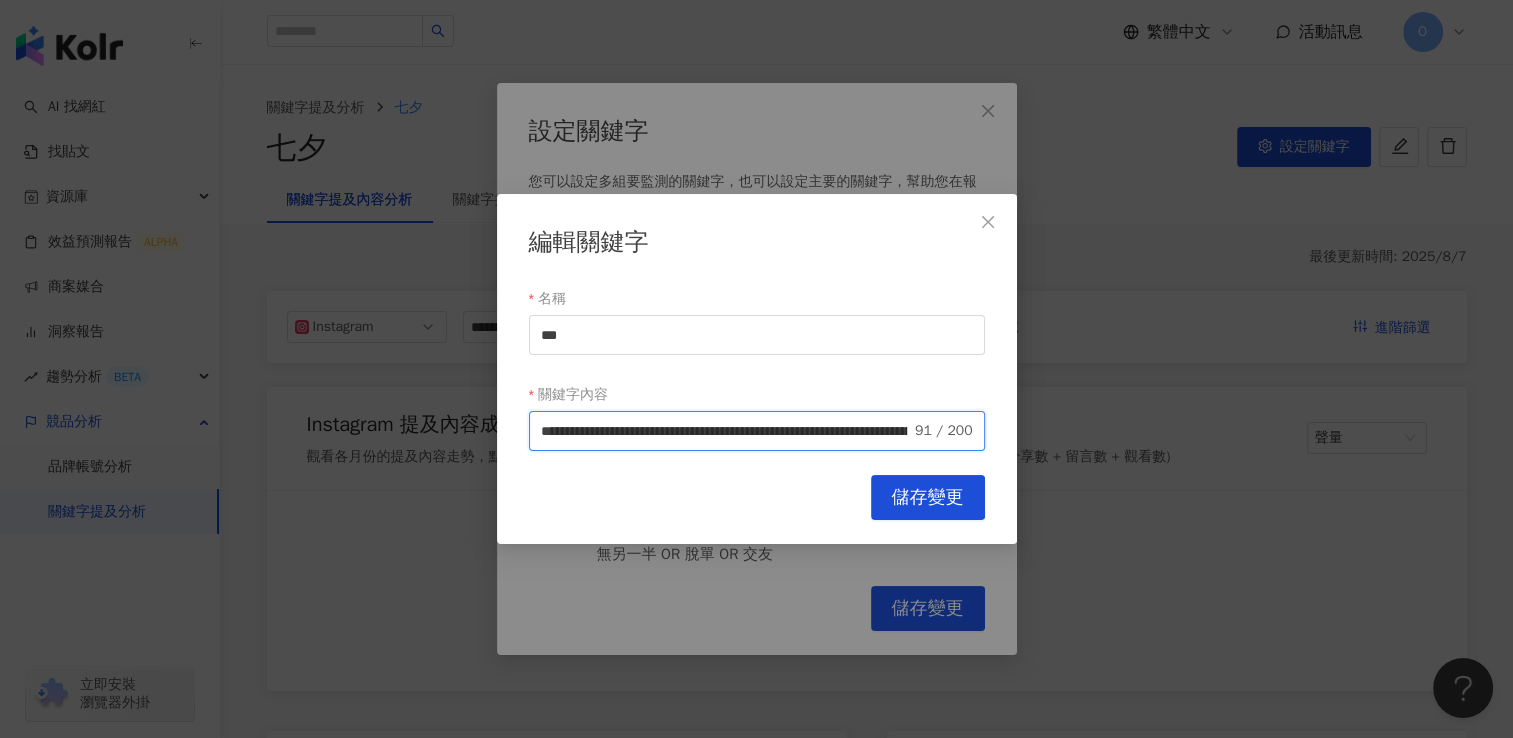 scroll, scrollTop: 0, scrollLeft: 504, axis: horizontal 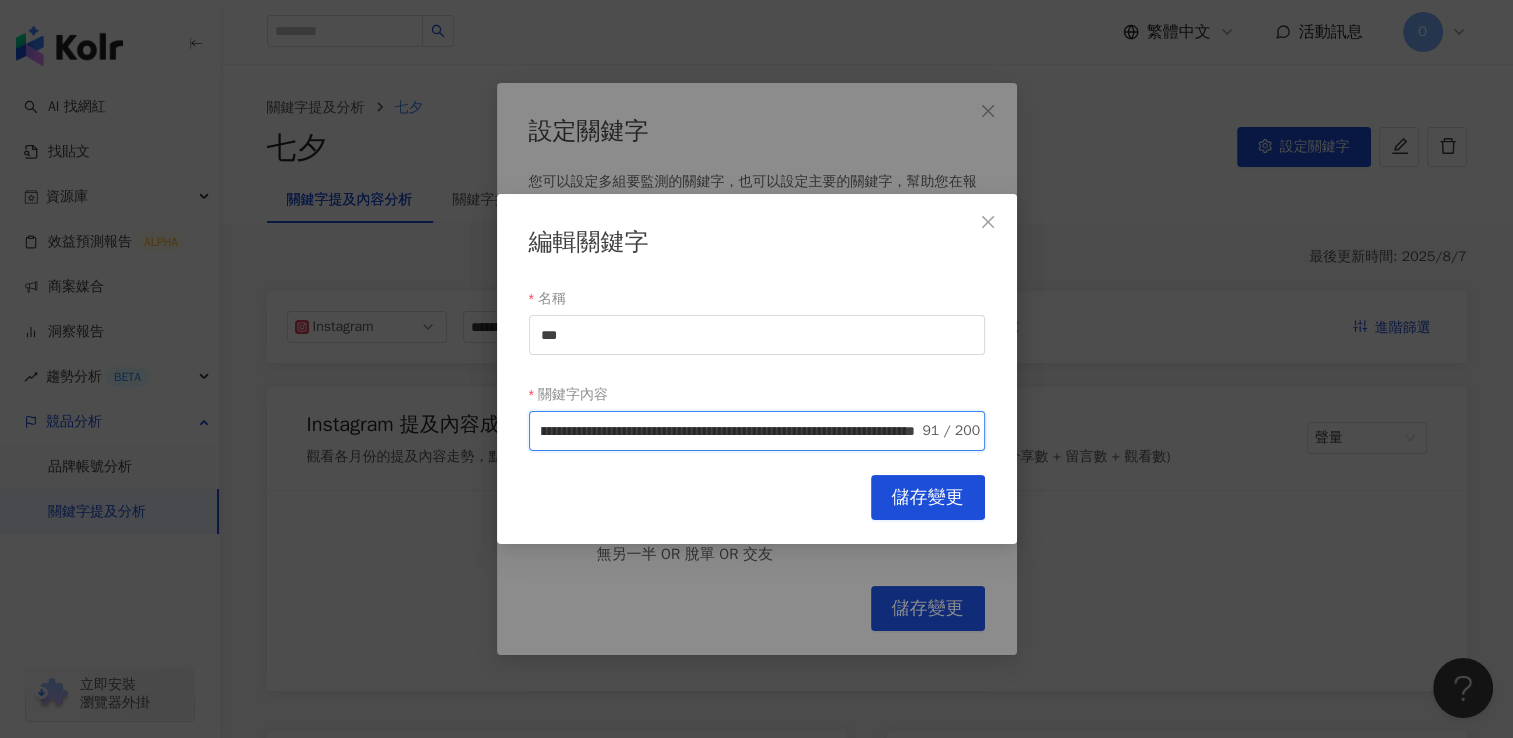 click on "**********" at bounding box center [730, 431] 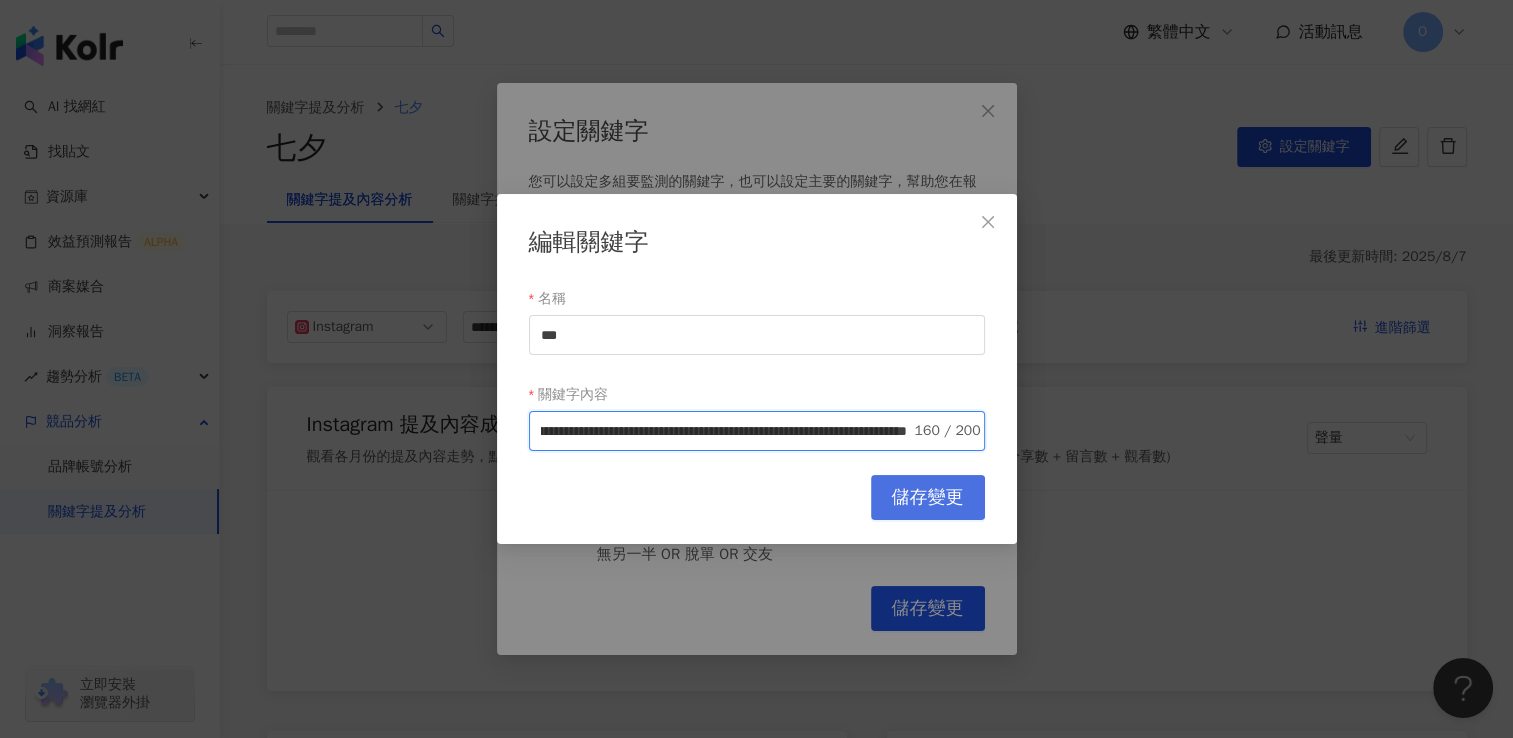 type on "**********" 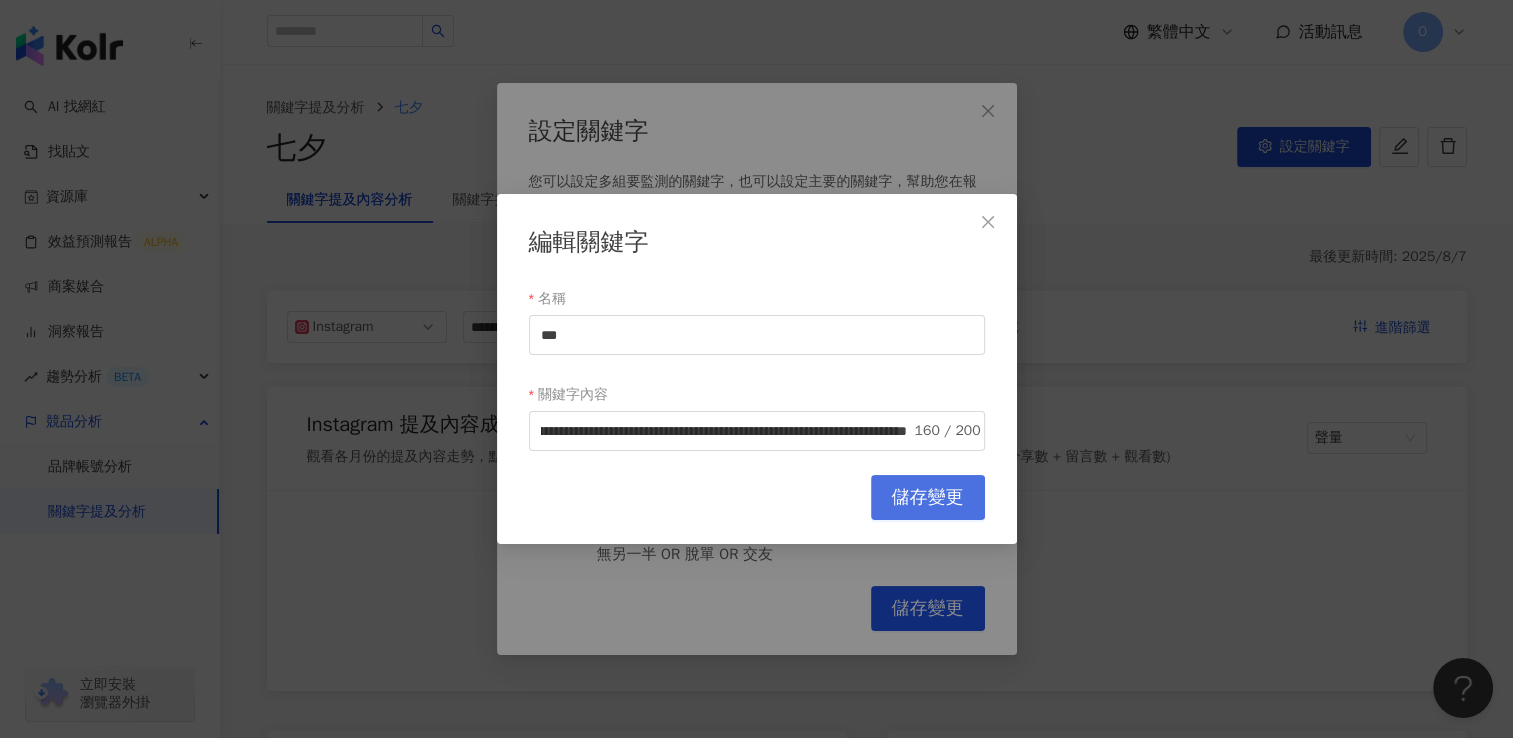 scroll, scrollTop: 0, scrollLeft: 0, axis: both 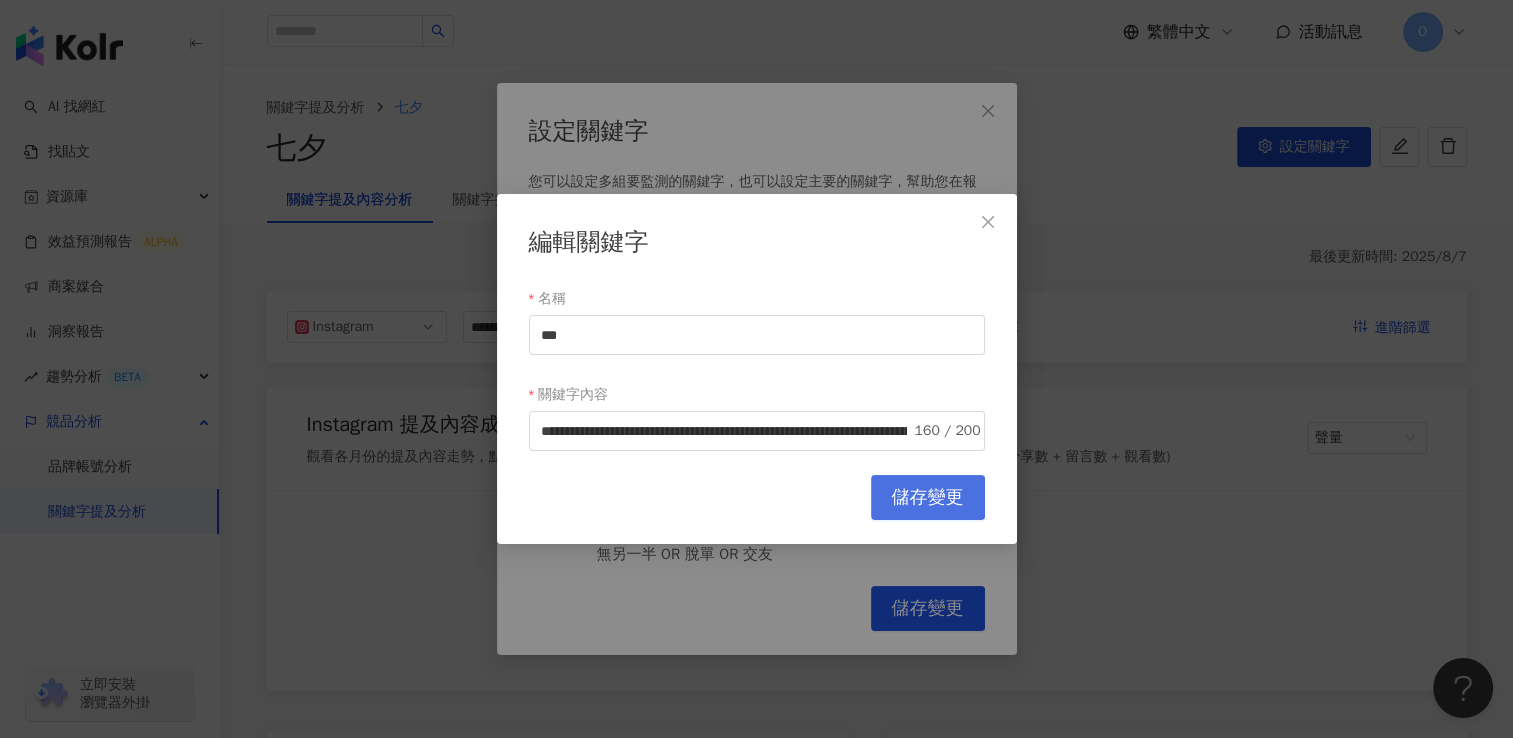 click on "儲存變更" at bounding box center (928, 498) 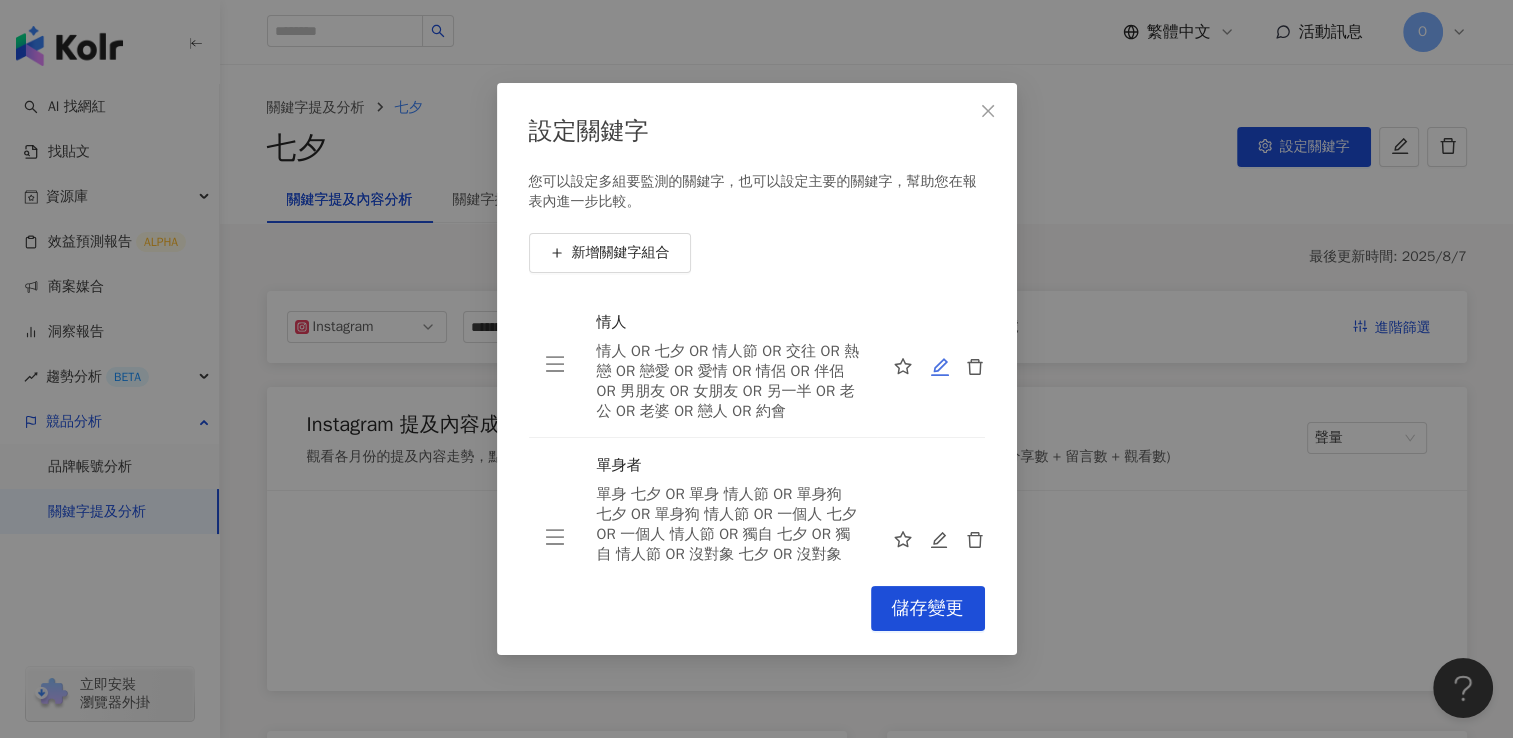 click 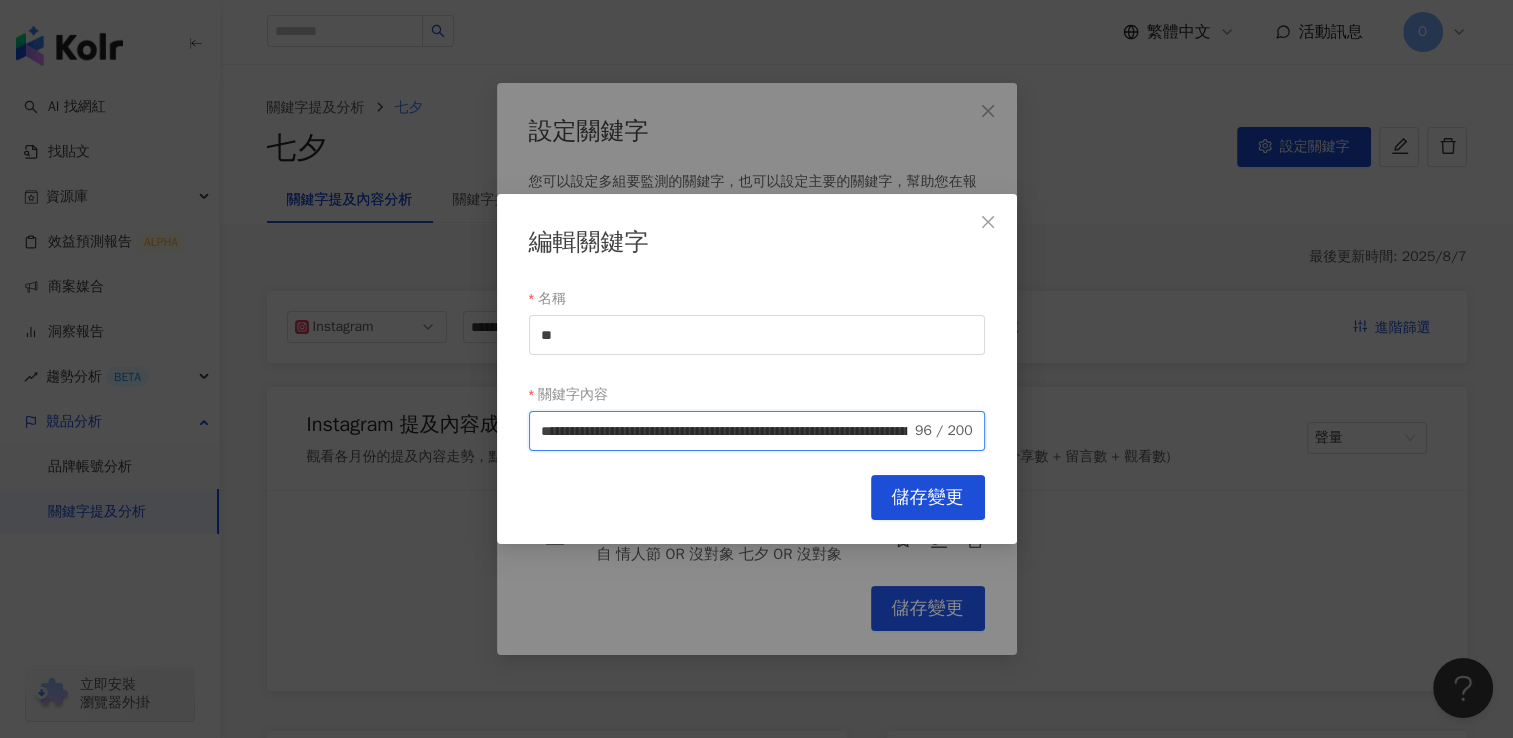 click on "**********" at bounding box center (726, 431) 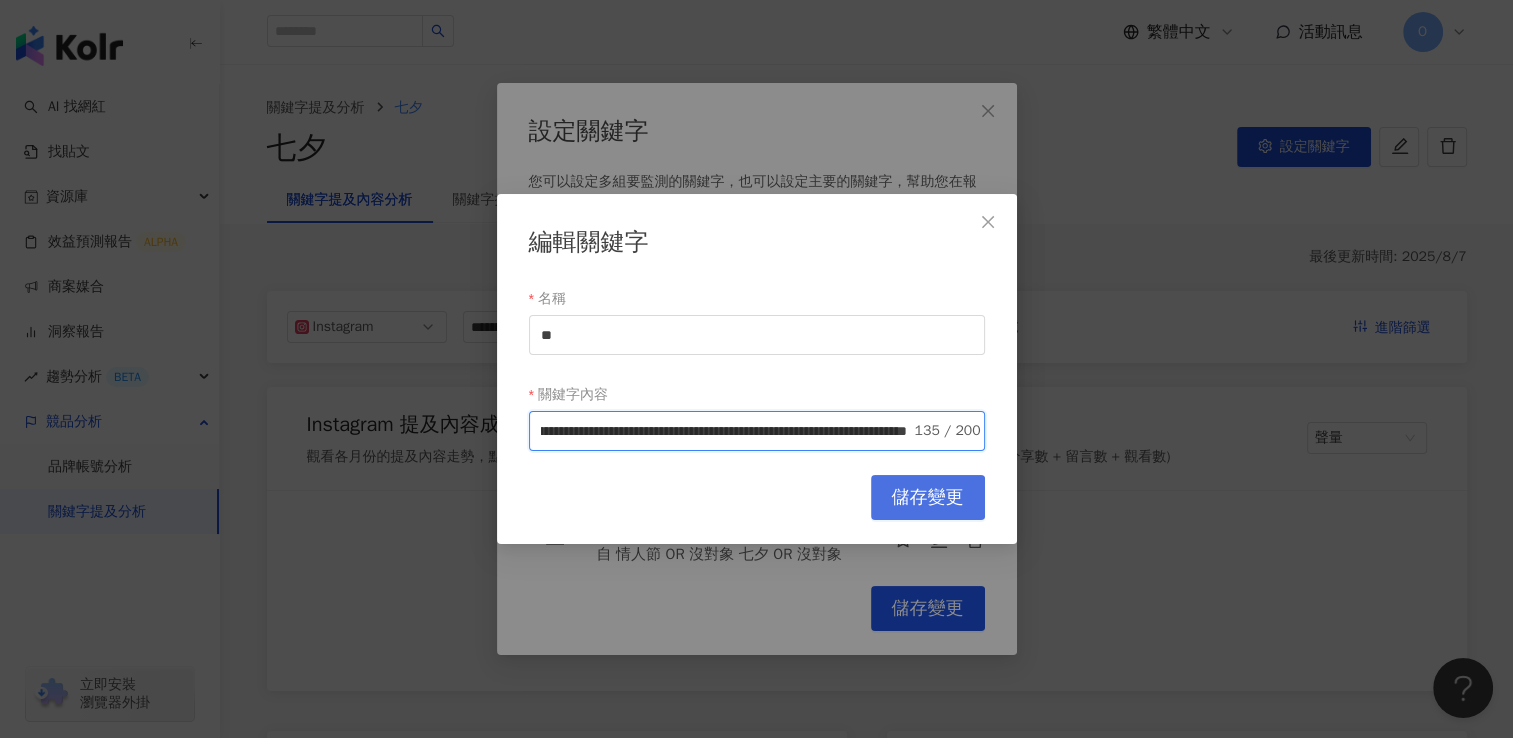 type on "**********" 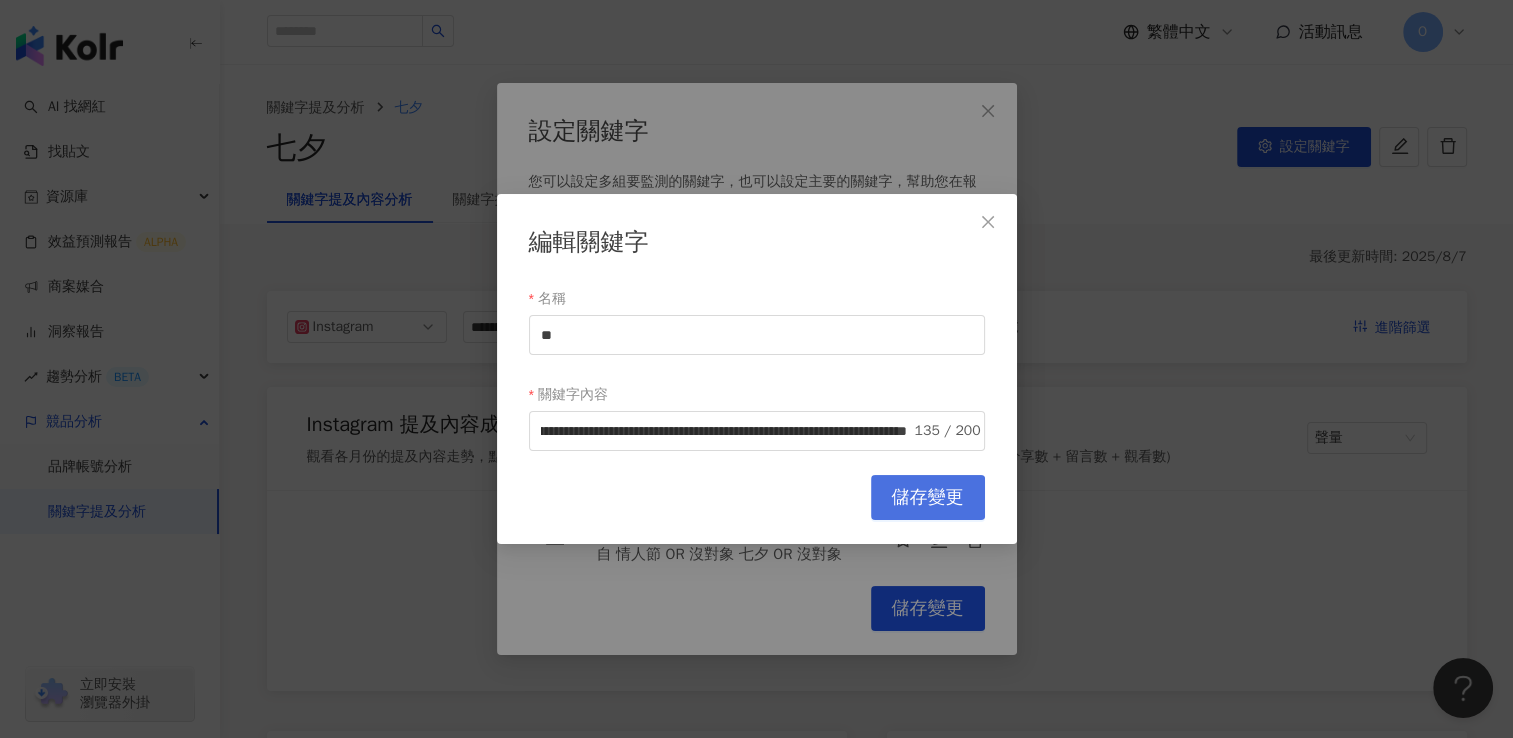 scroll, scrollTop: 0, scrollLeft: 0, axis: both 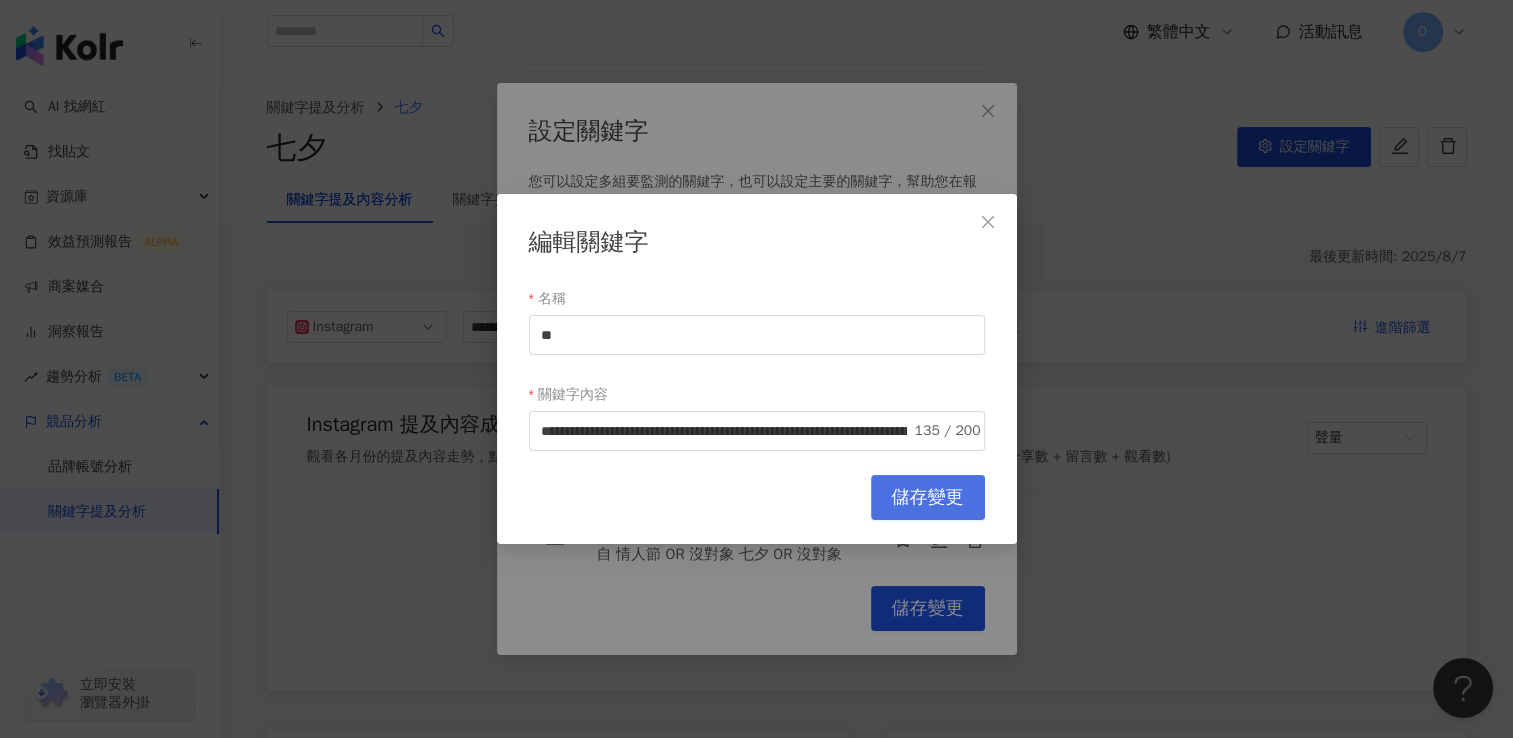 click on "儲存變更" at bounding box center (928, 498) 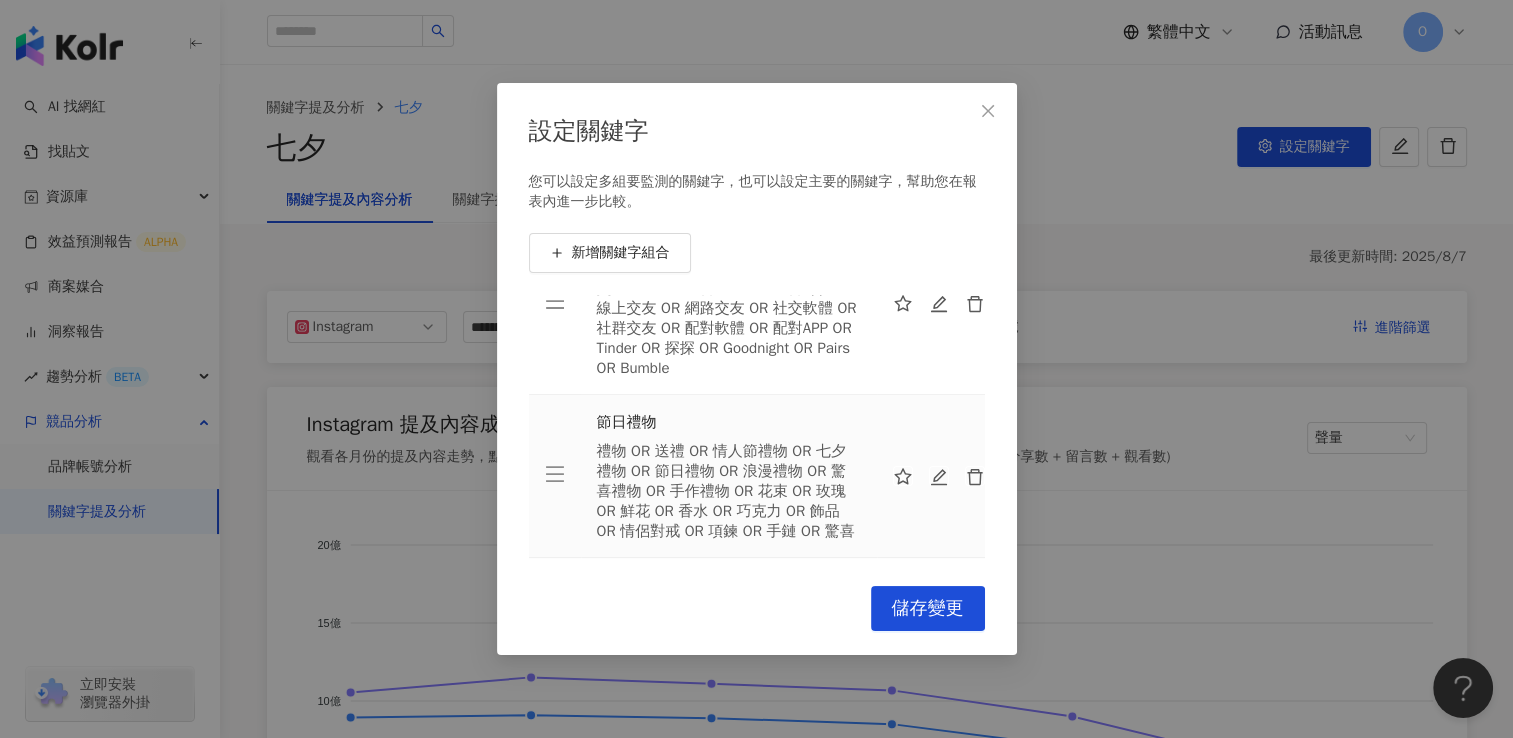 scroll, scrollTop: 700, scrollLeft: 0, axis: vertical 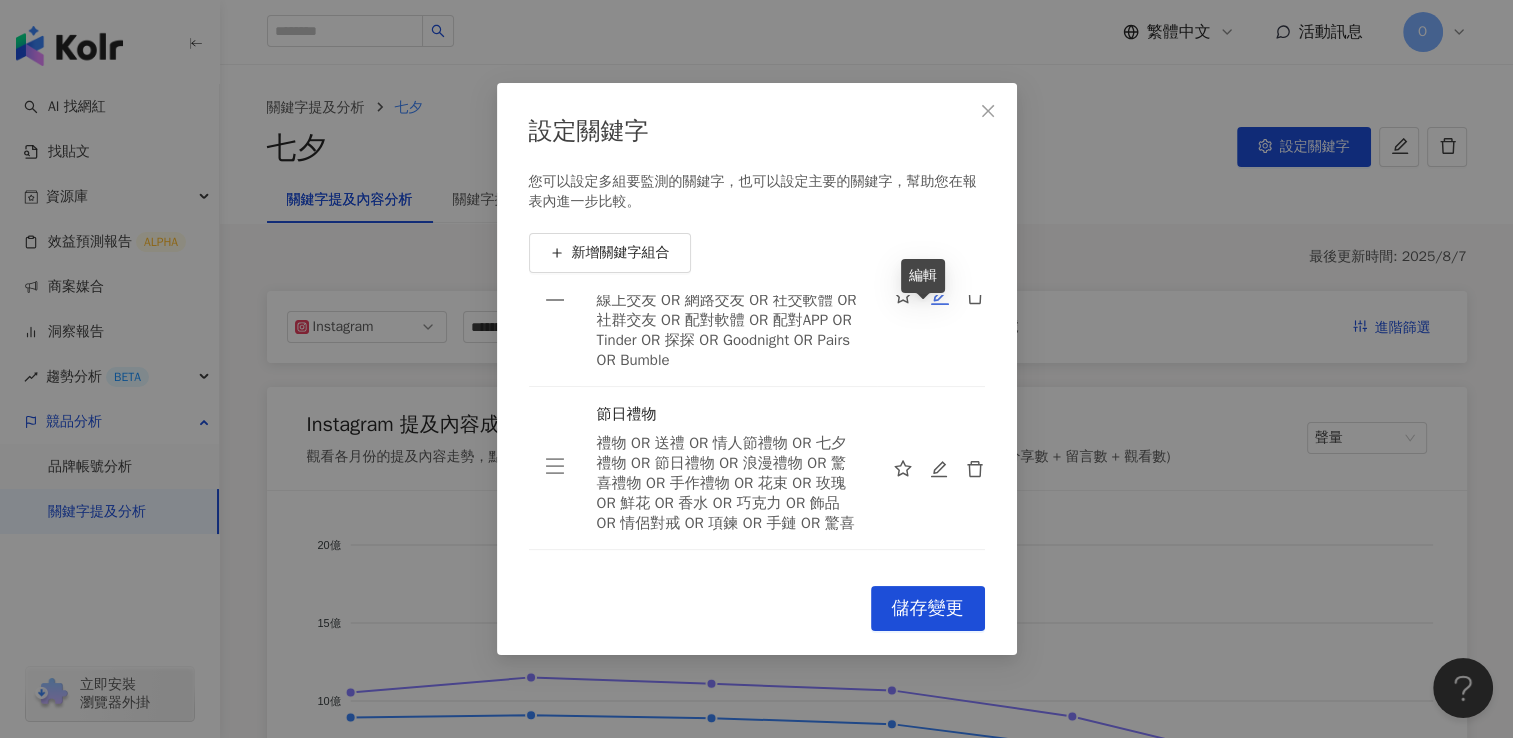 click 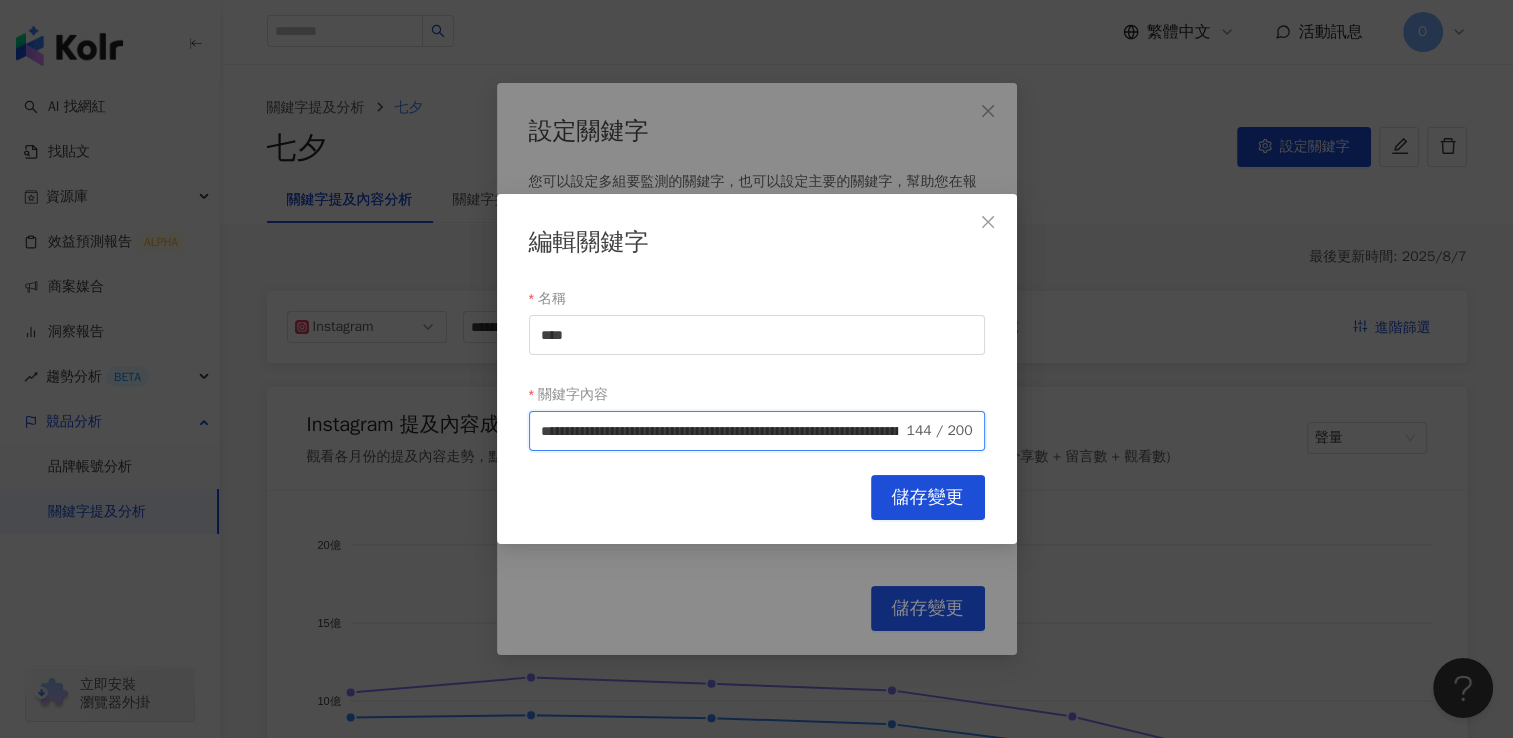 click on "**********" at bounding box center [722, 431] 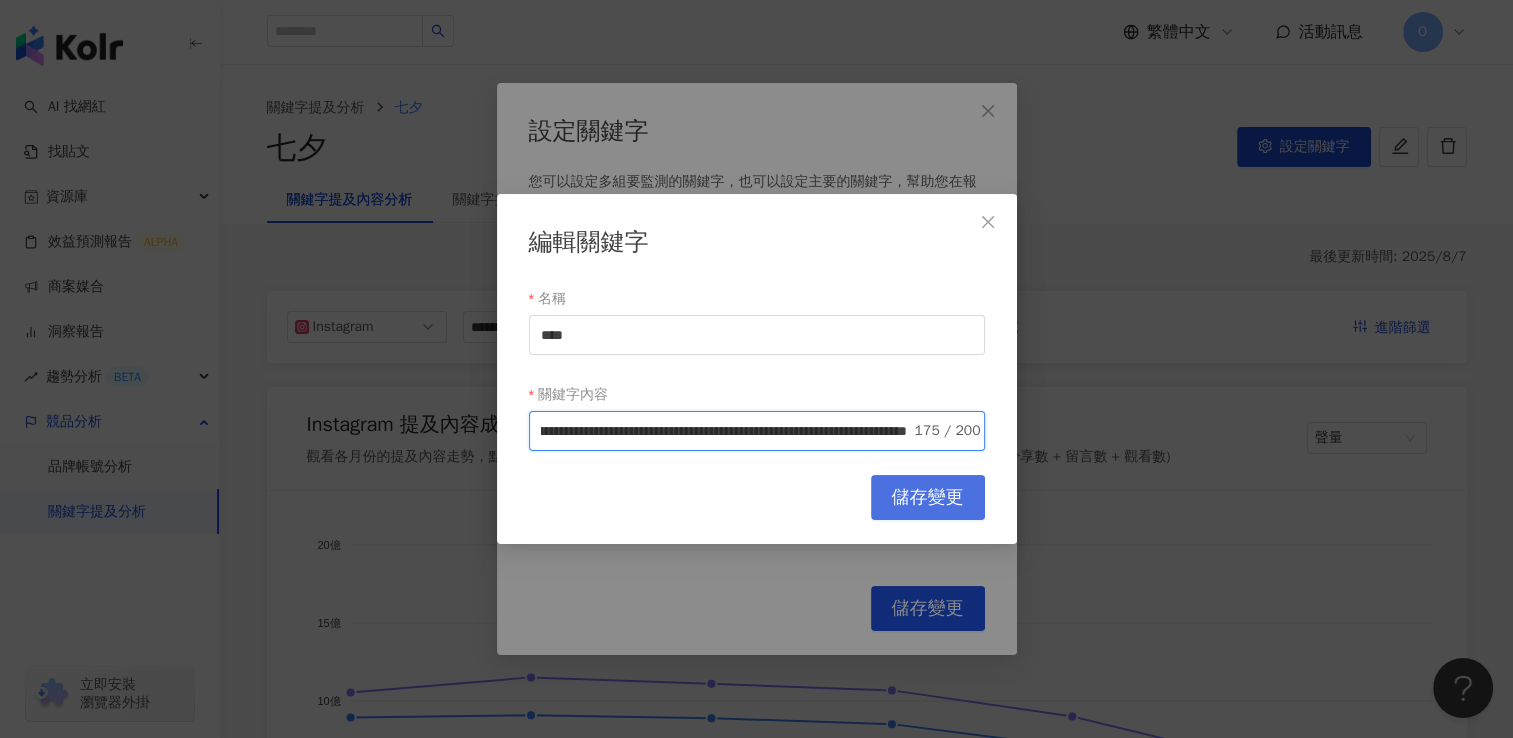 type on "**********" 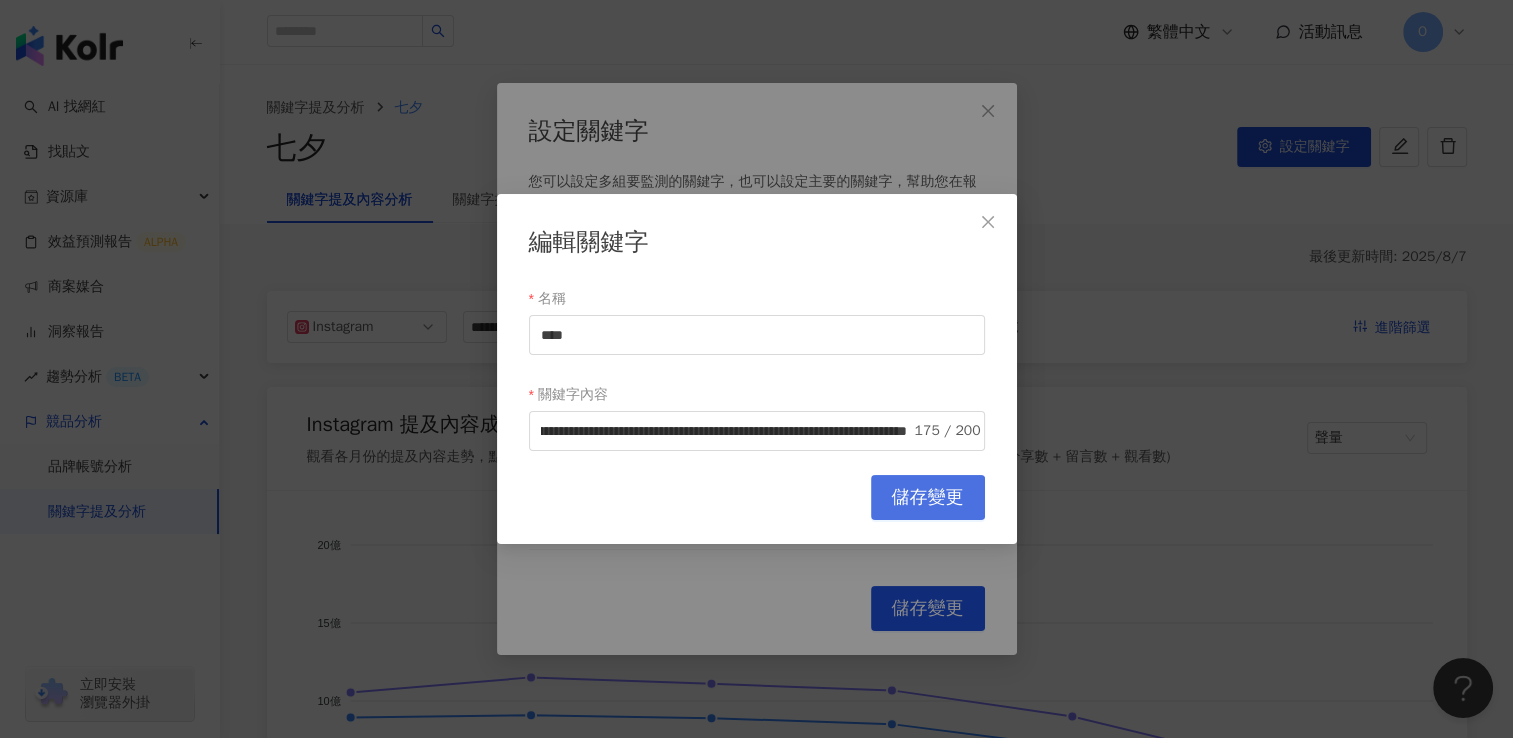 click on "儲存變更" at bounding box center (928, 498) 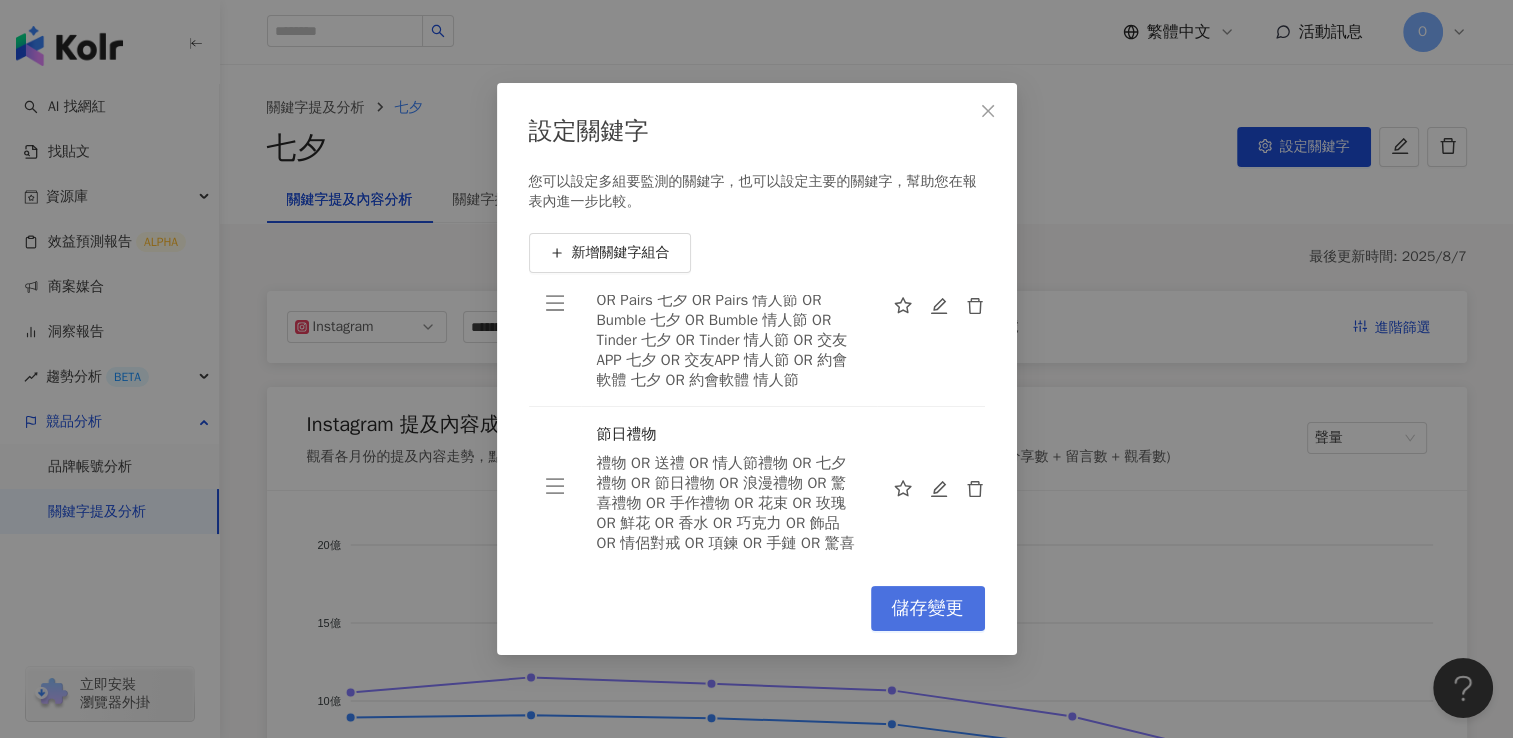 click on "儲存變更" at bounding box center (928, 609) 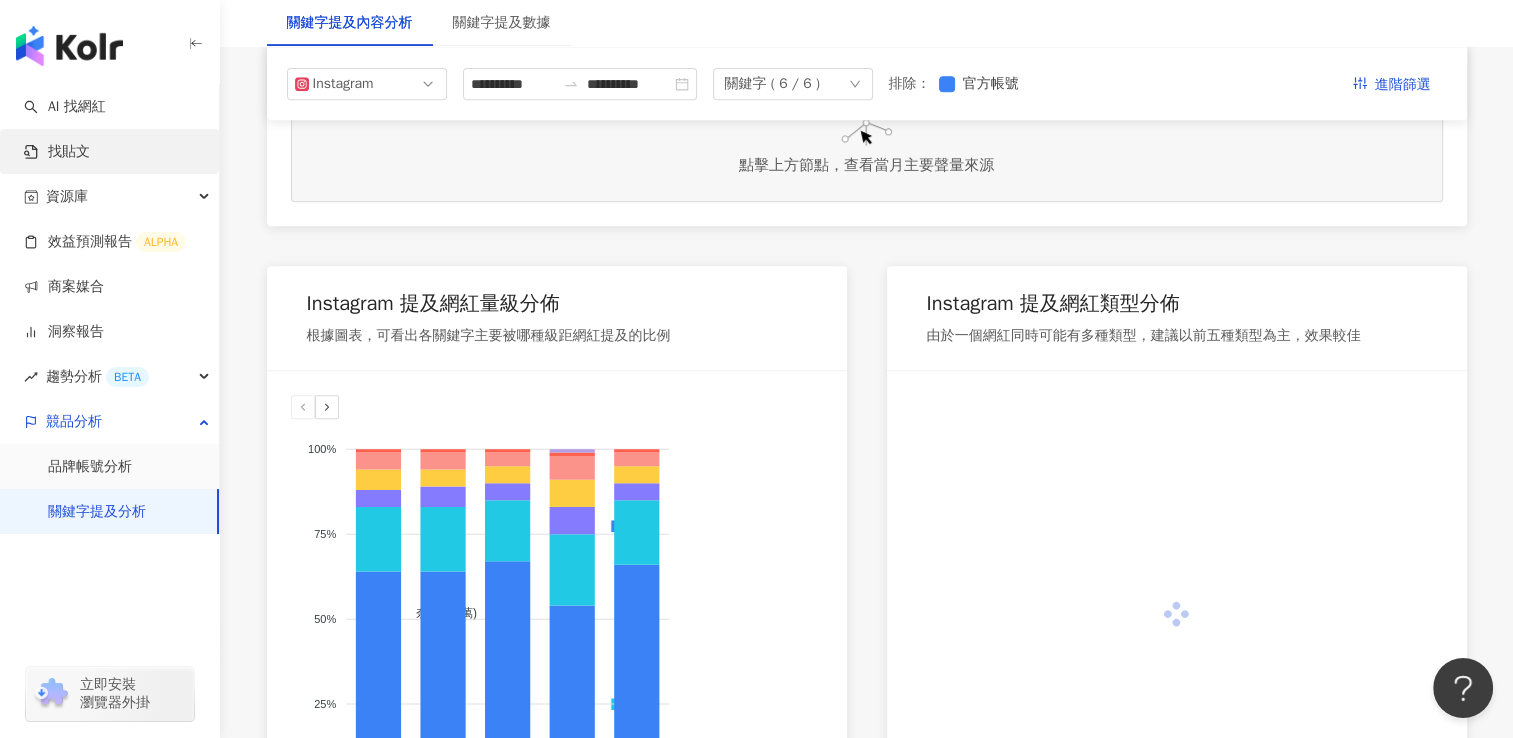 scroll, scrollTop: 600, scrollLeft: 0, axis: vertical 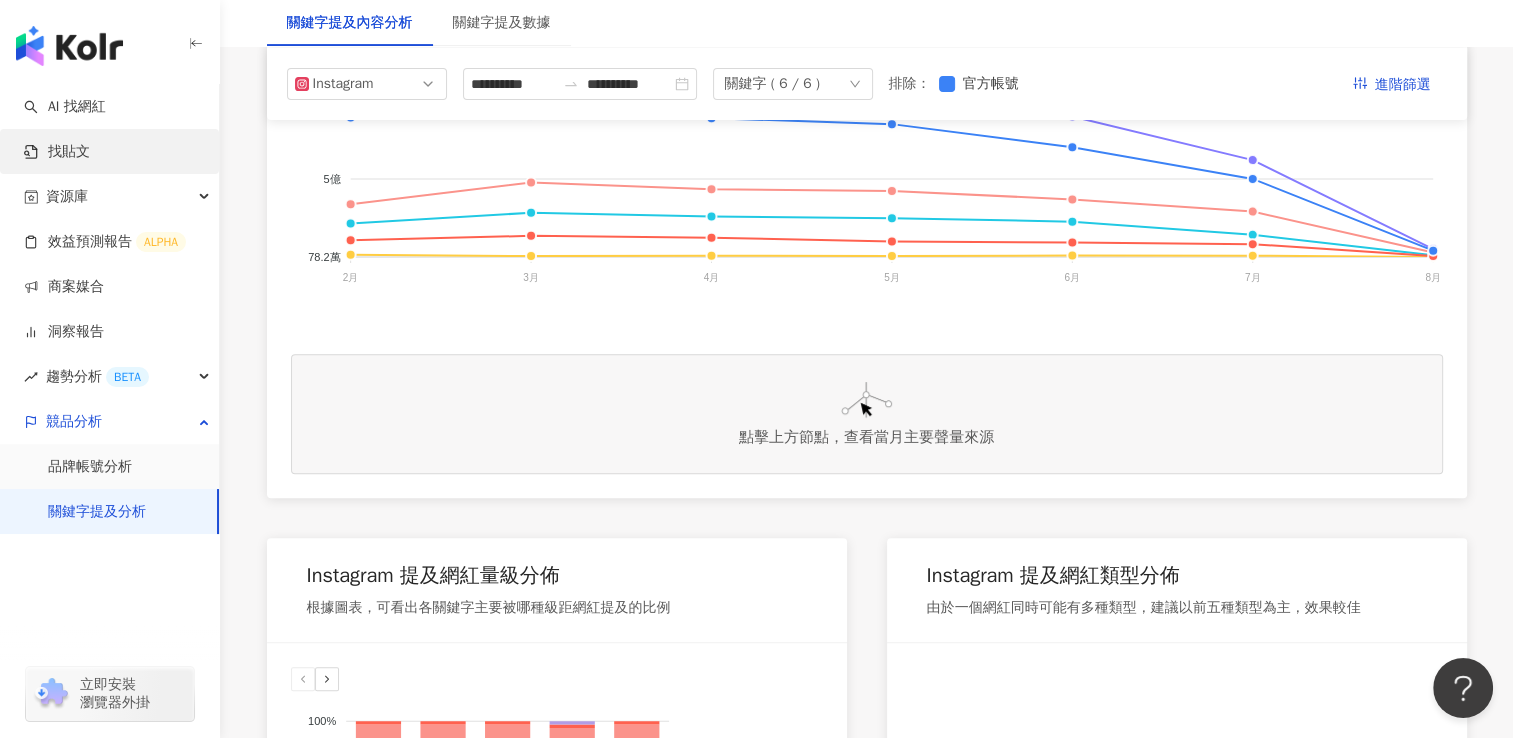 click on "找貼文" at bounding box center [57, 152] 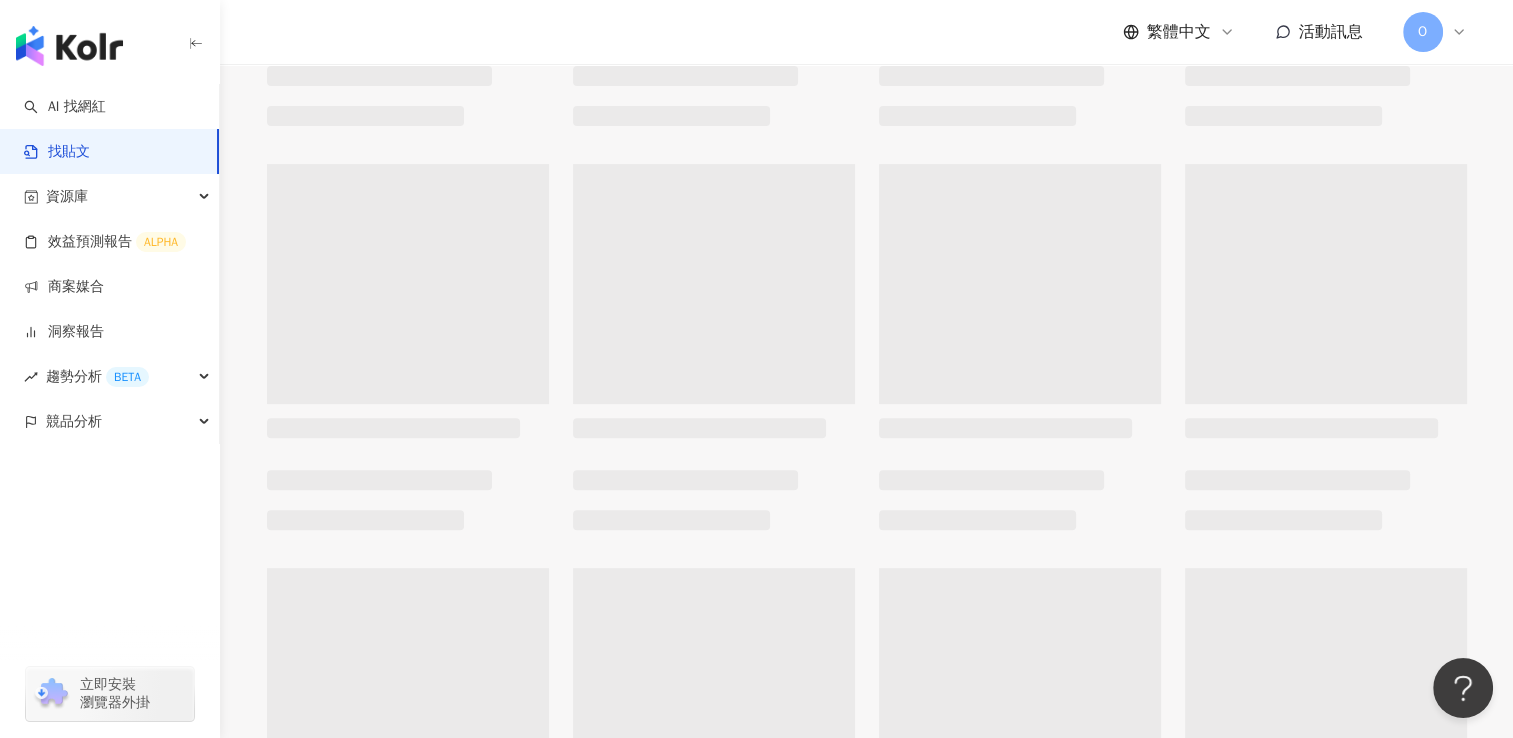 scroll, scrollTop: 0, scrollLeft: 0, axis: both 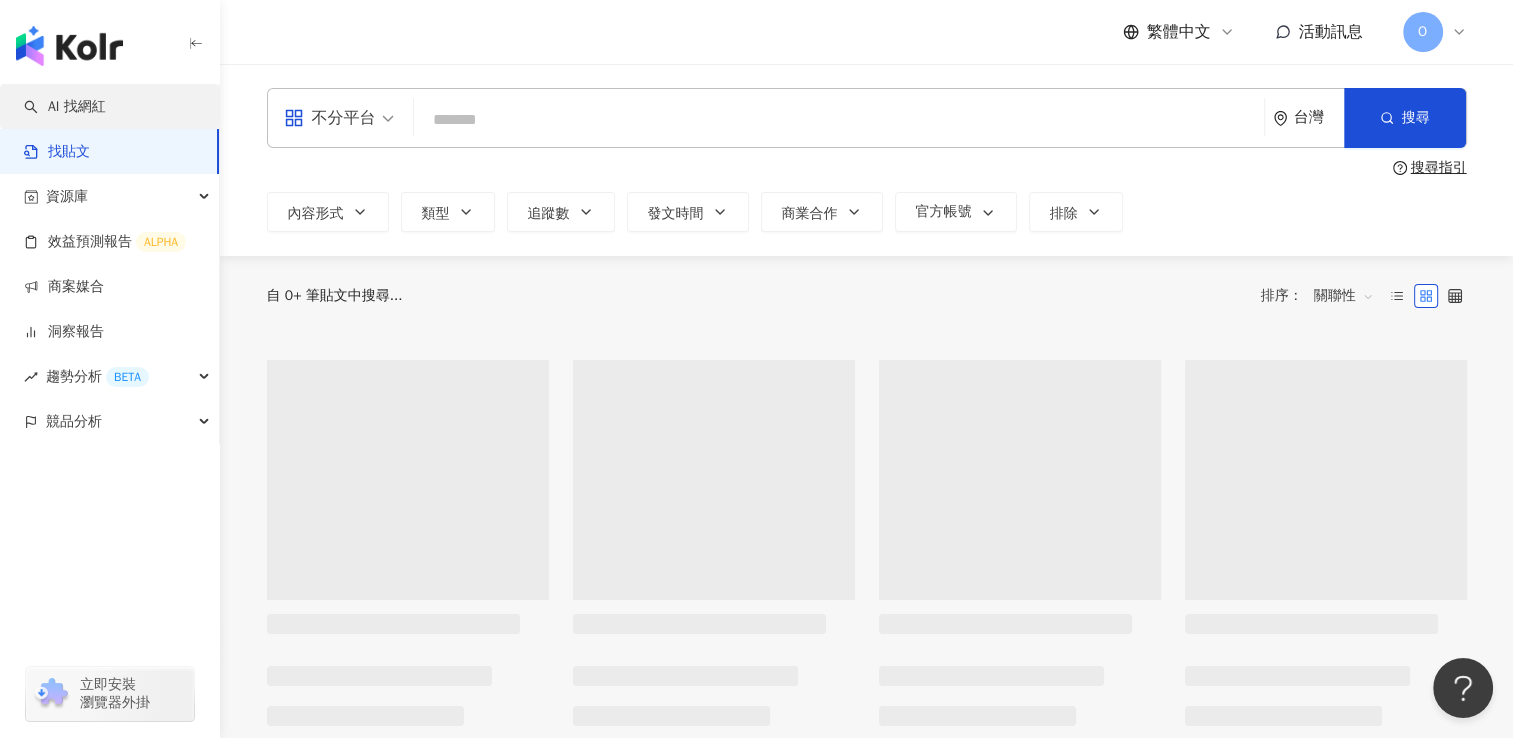 click on "AI 找網紅" at bounding box center (65, 107) 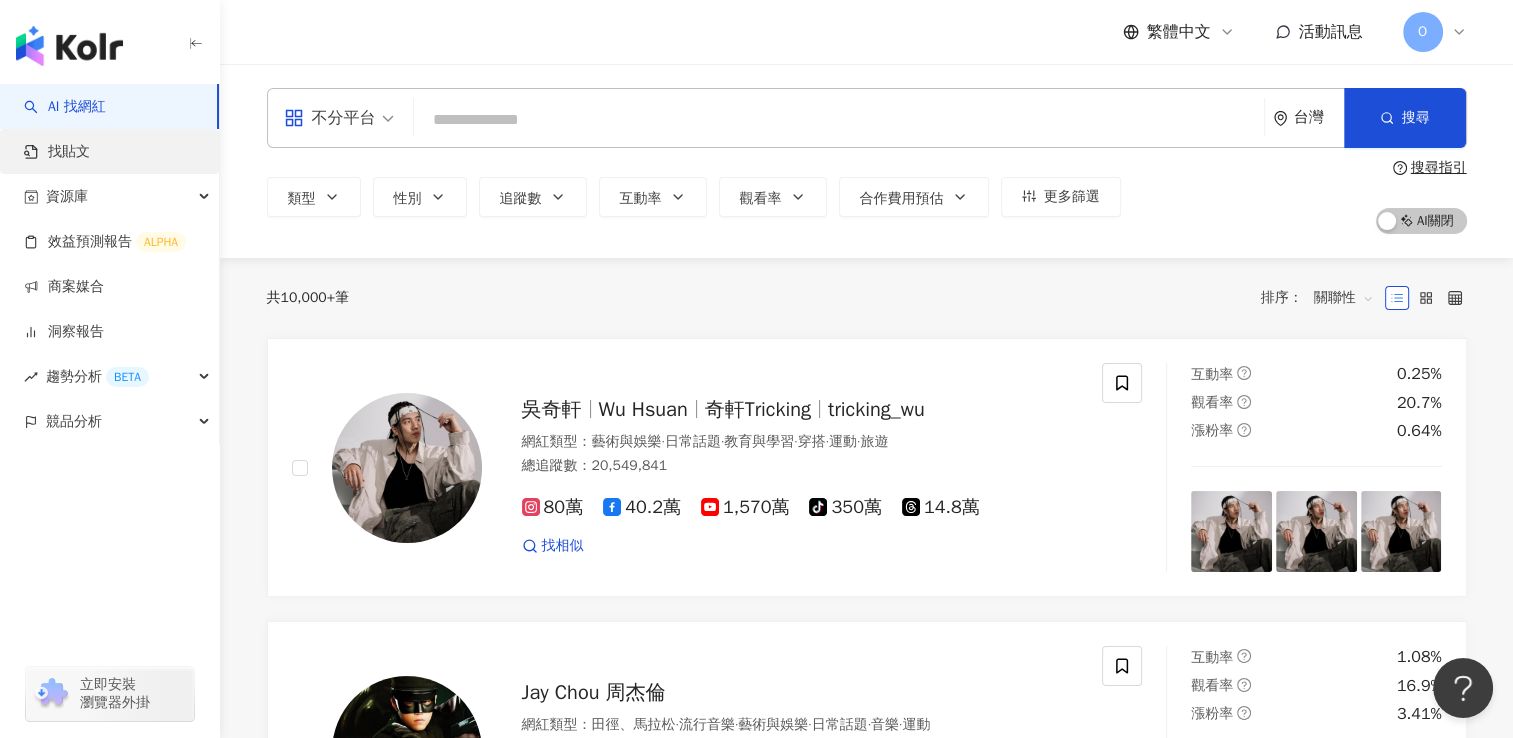 click on "找貼文" at bounding box center [57, 152] 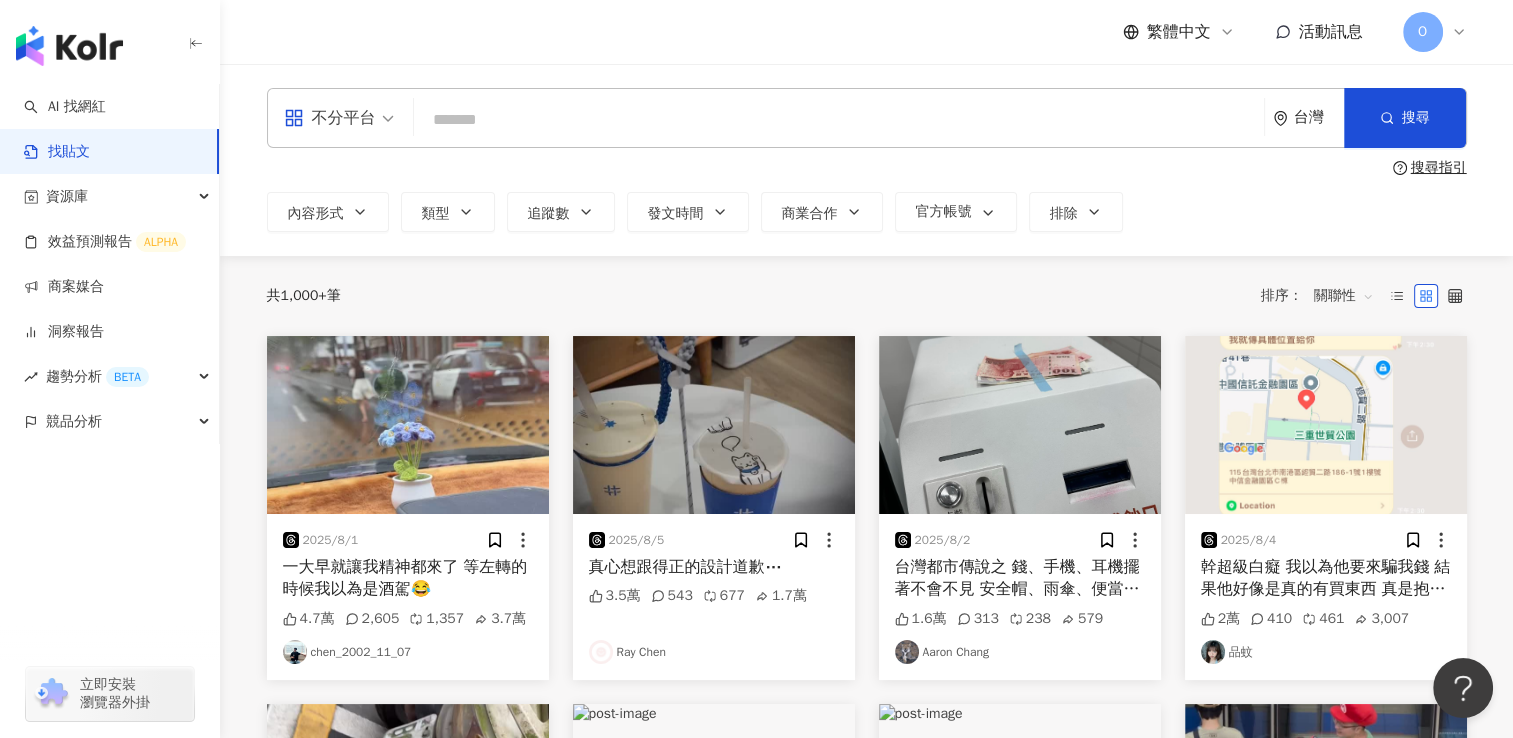 click at bounding box center (839, 119) 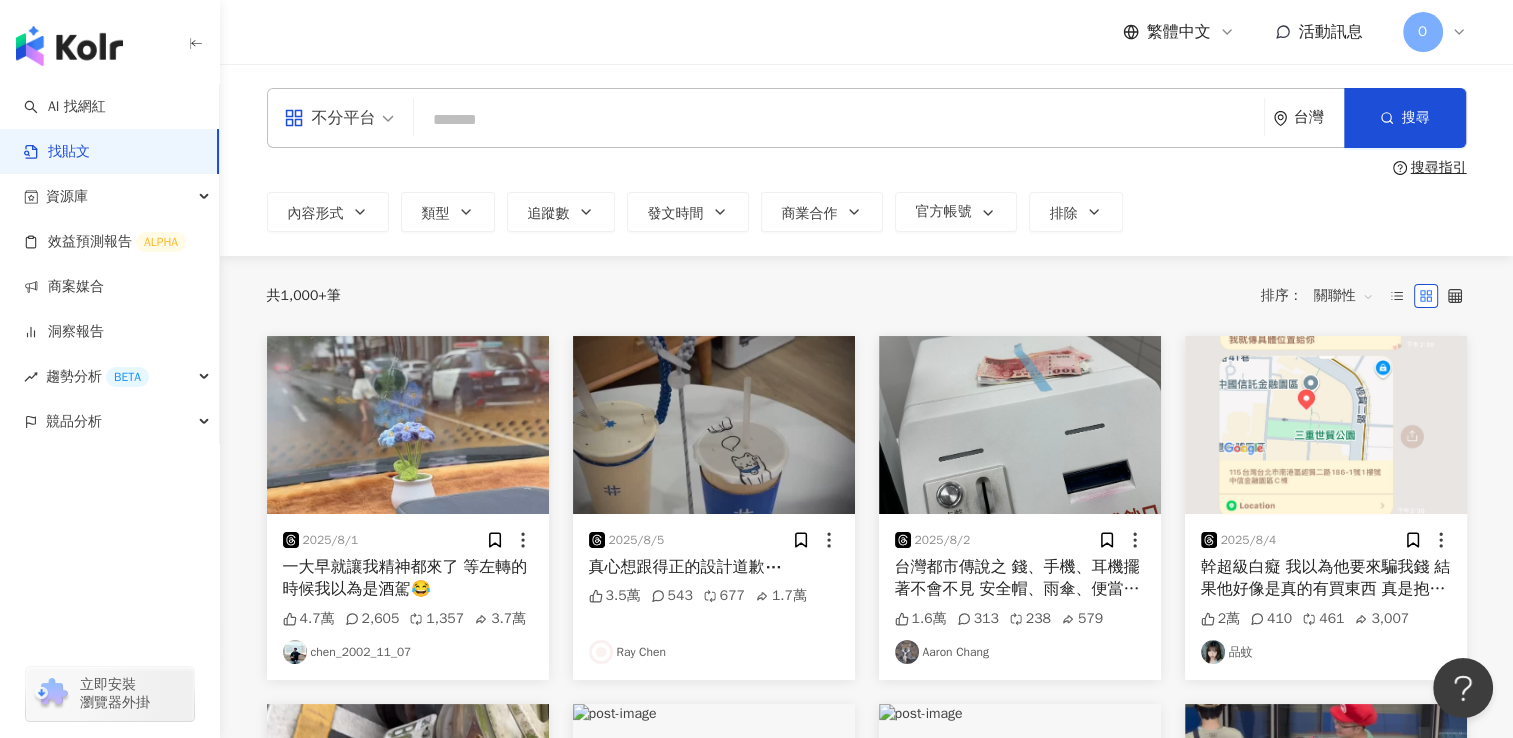 paste on "**********" 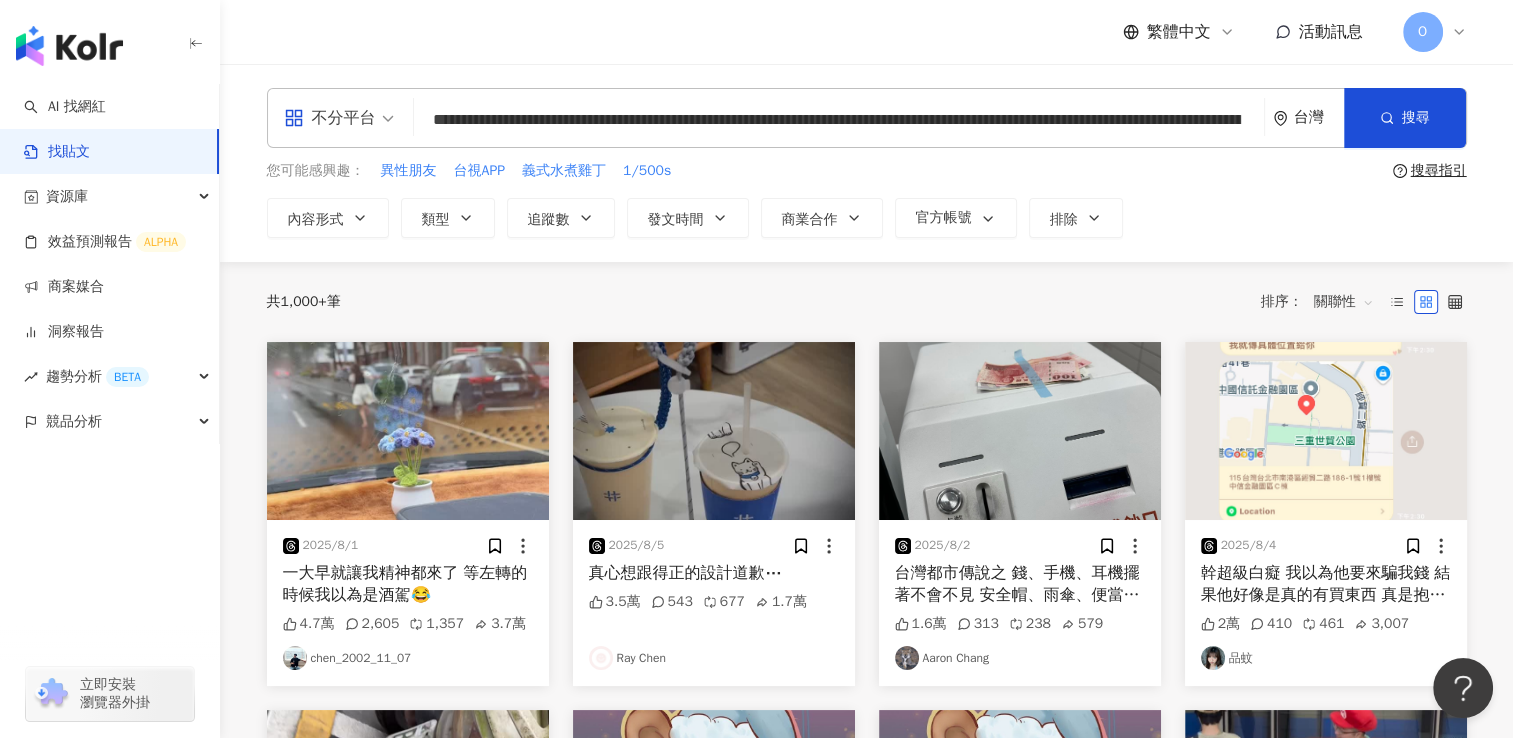 scroll, scrollTop: 0, scrollLeft: 942, axis: horizontal 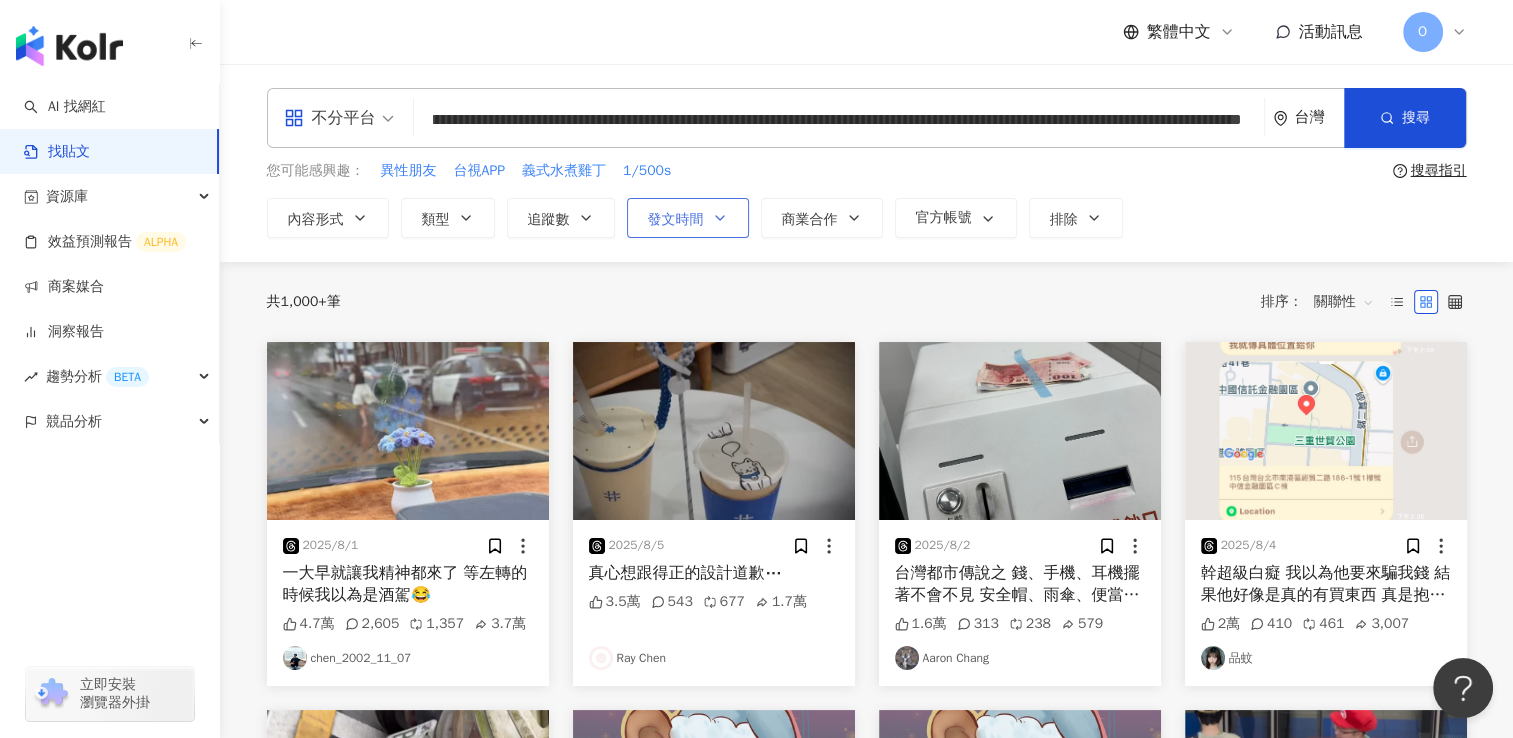 type on "**********" 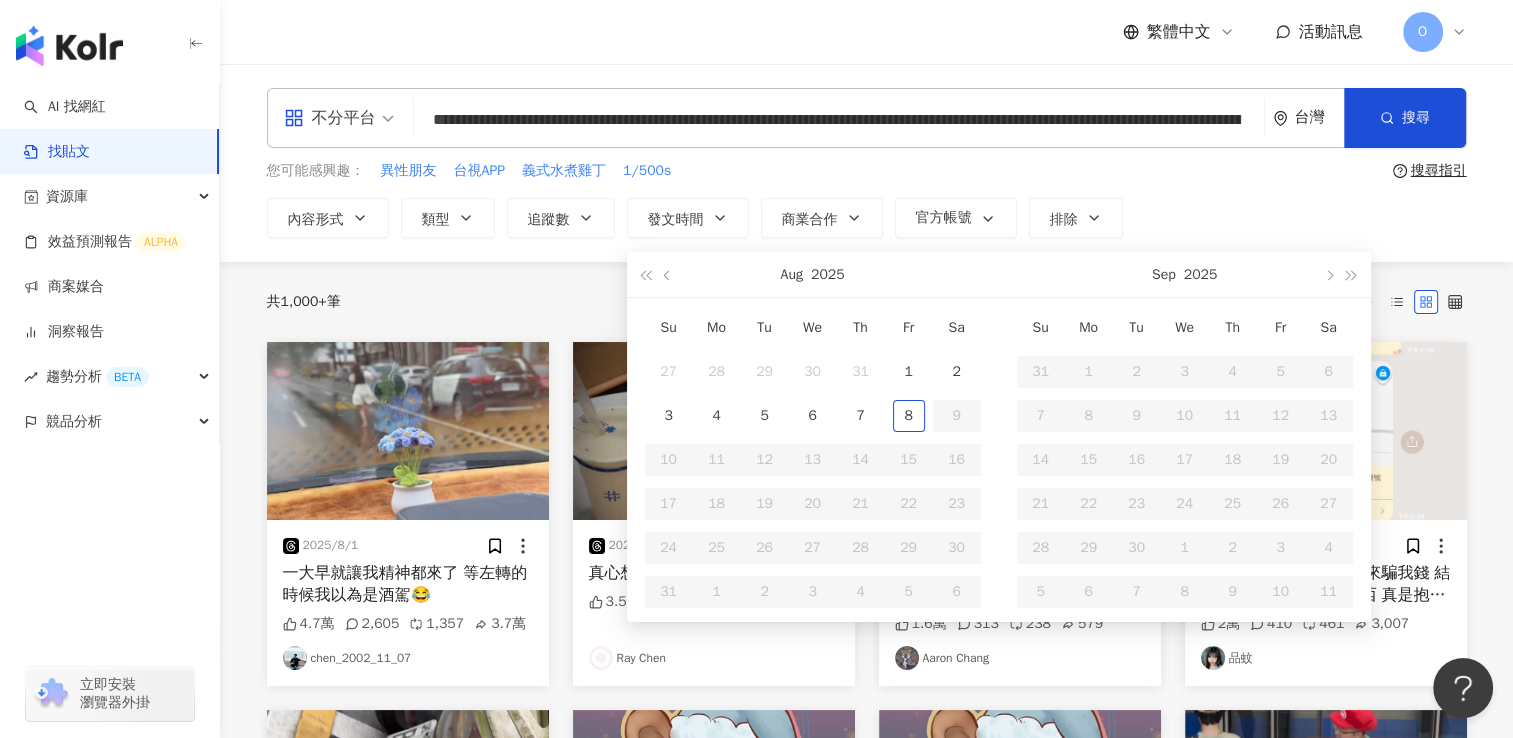 type on "**********" 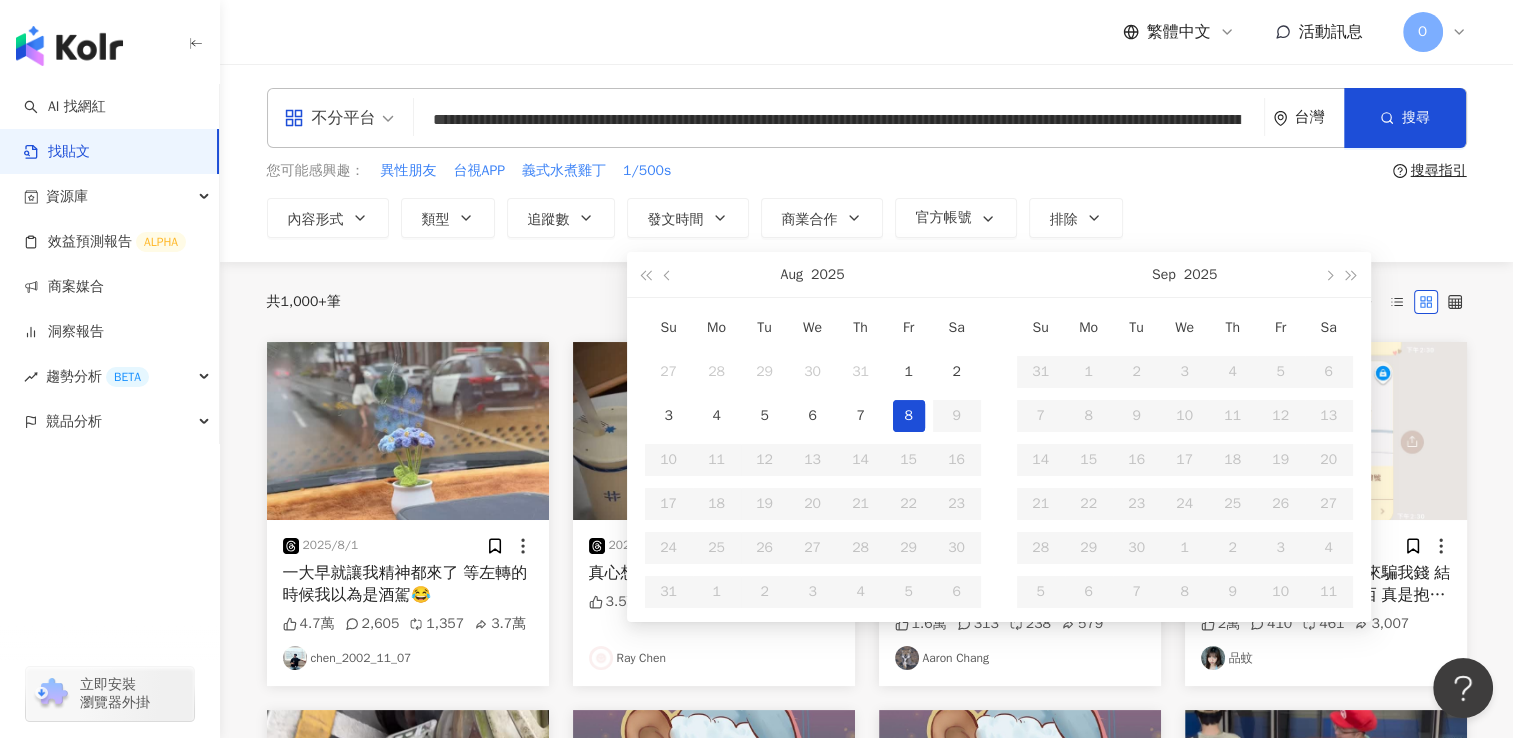 type on "**********" 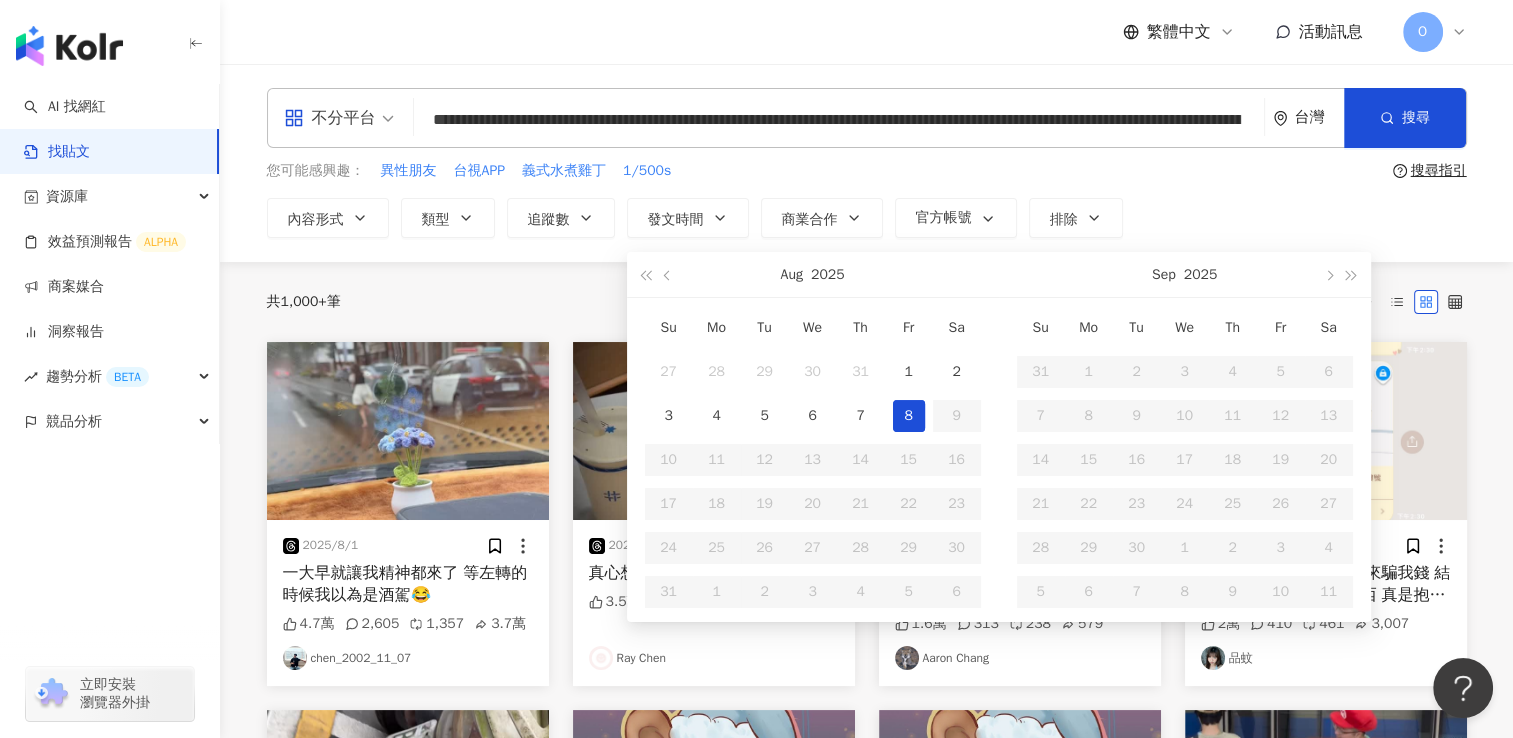 click on "8" at bounding box center (909, 416) 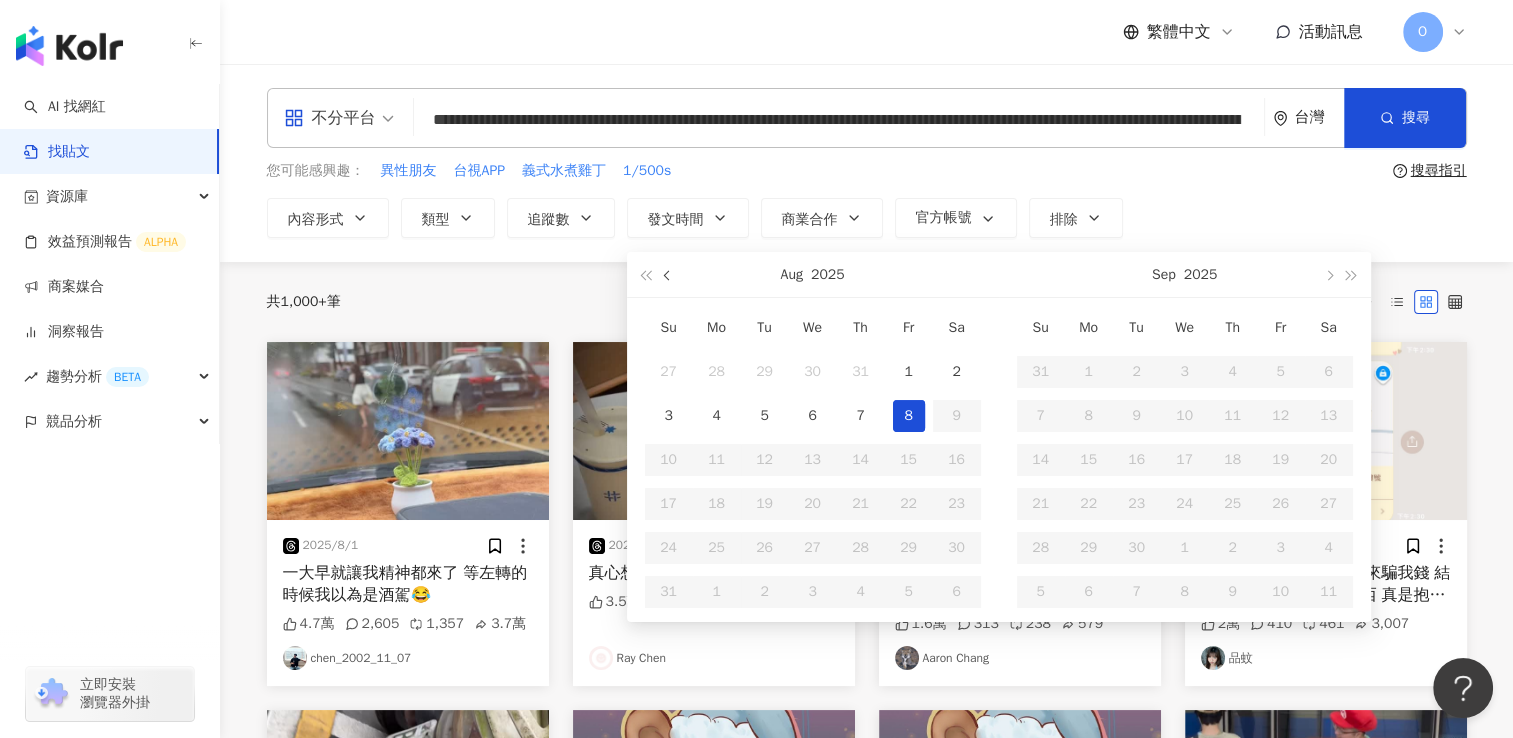 click at bounding box center [668, 274] 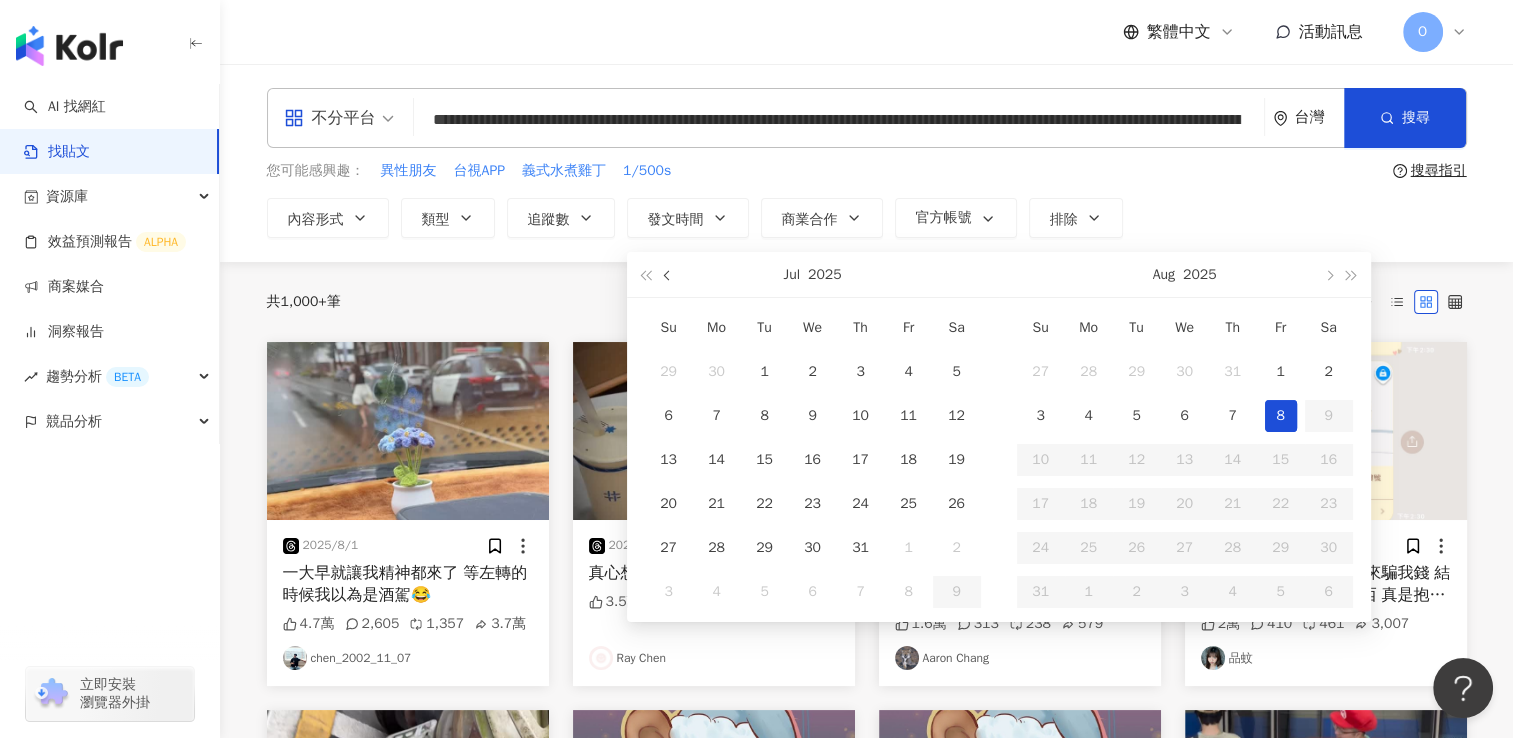 click at bounding box center (668, 274) 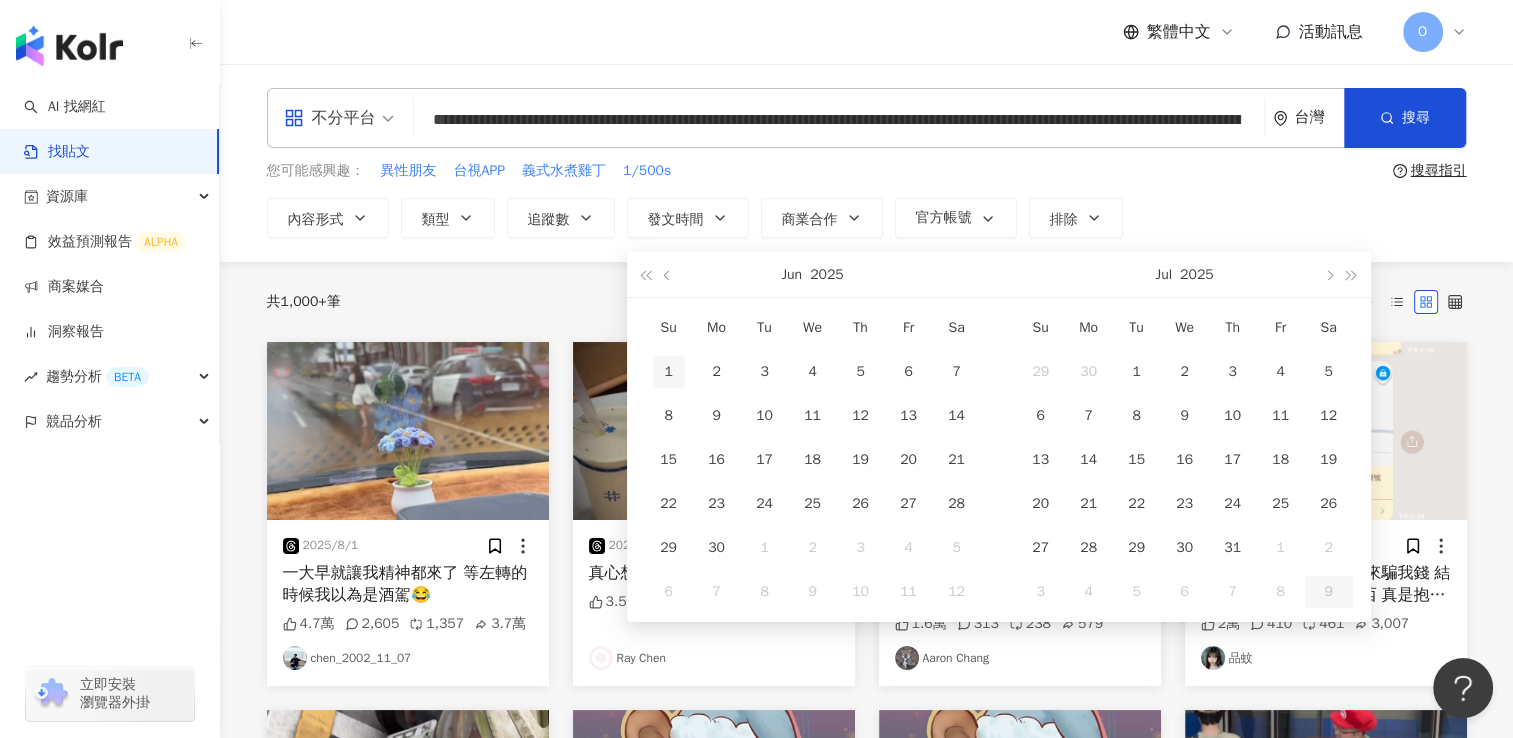 type on "**********" 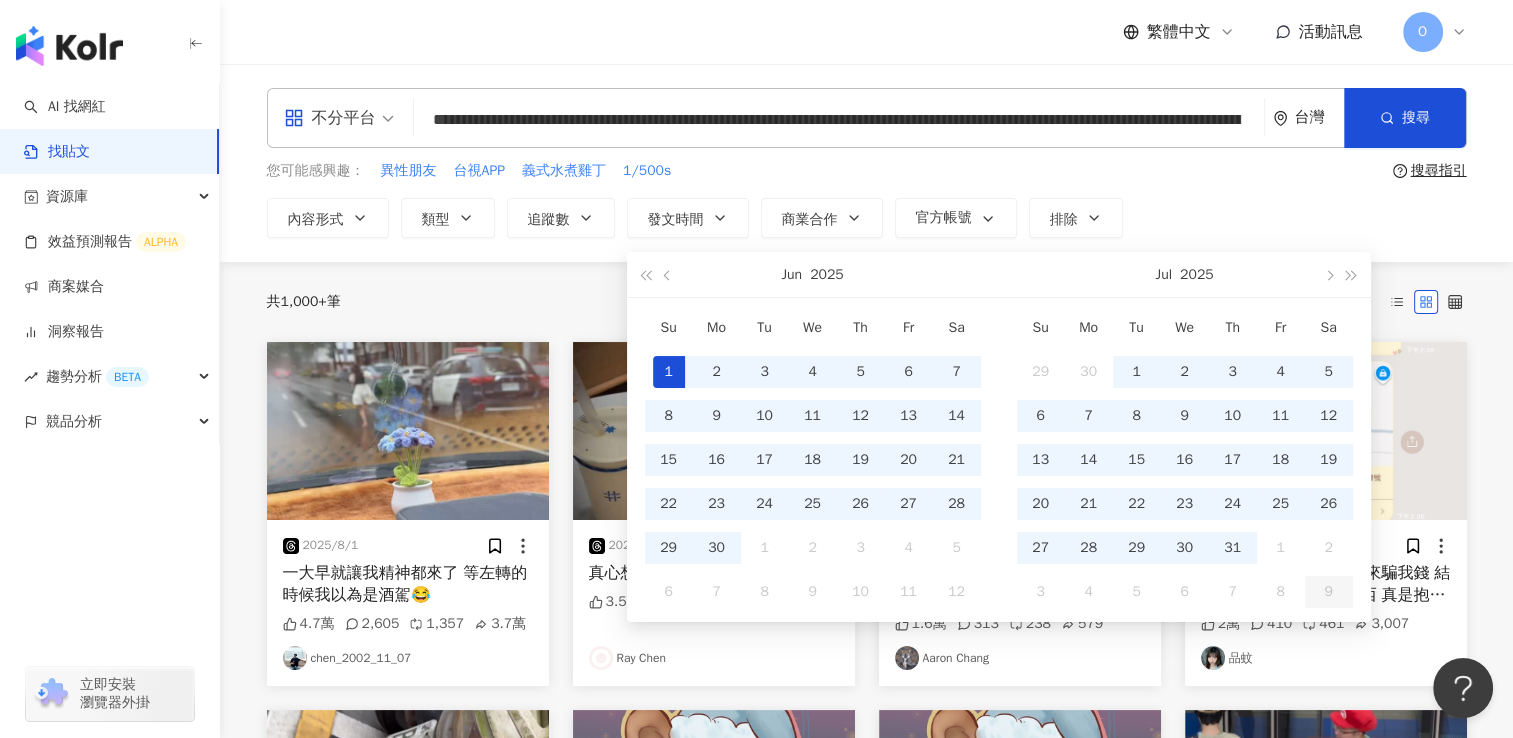 click on "1" at bounding box center (669, 372) 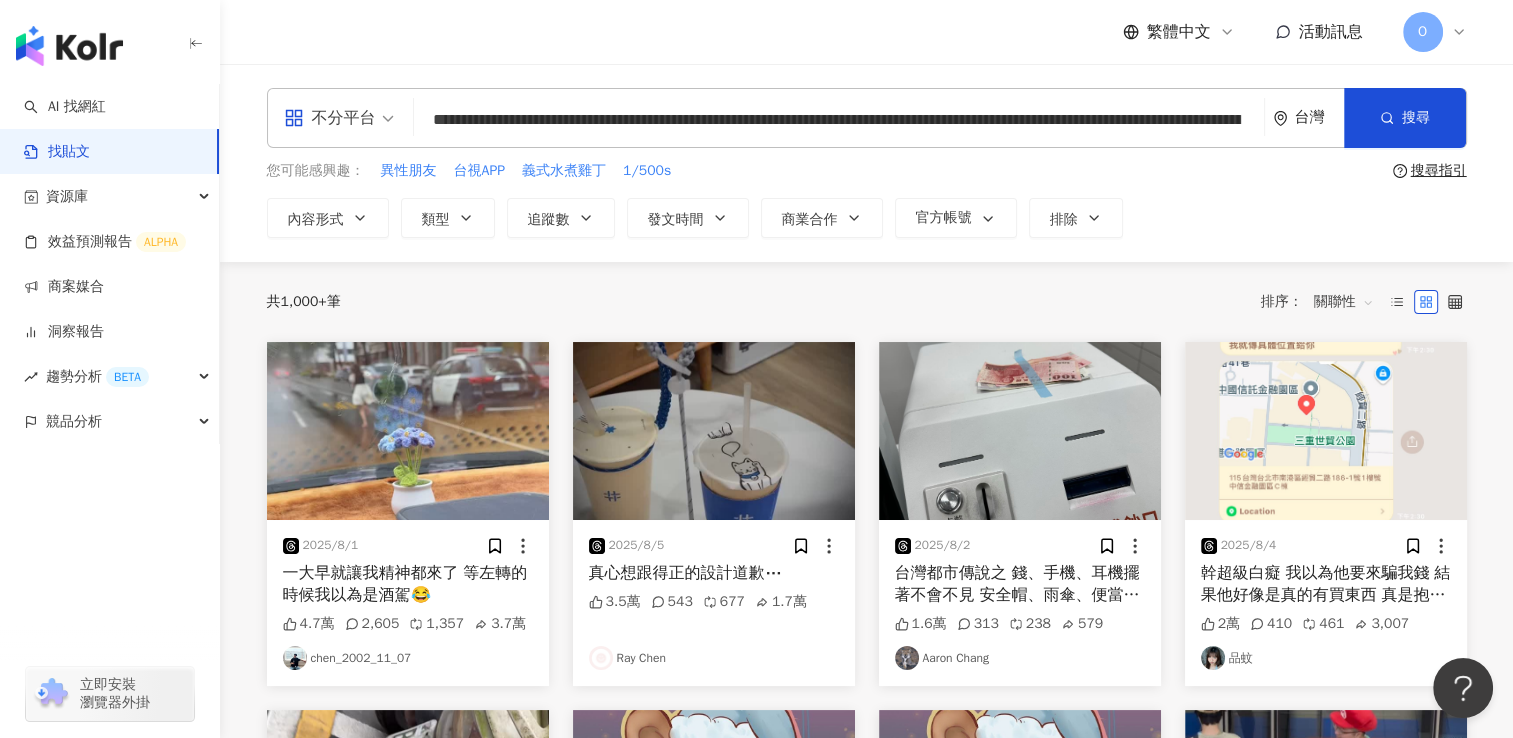 type on "**********" 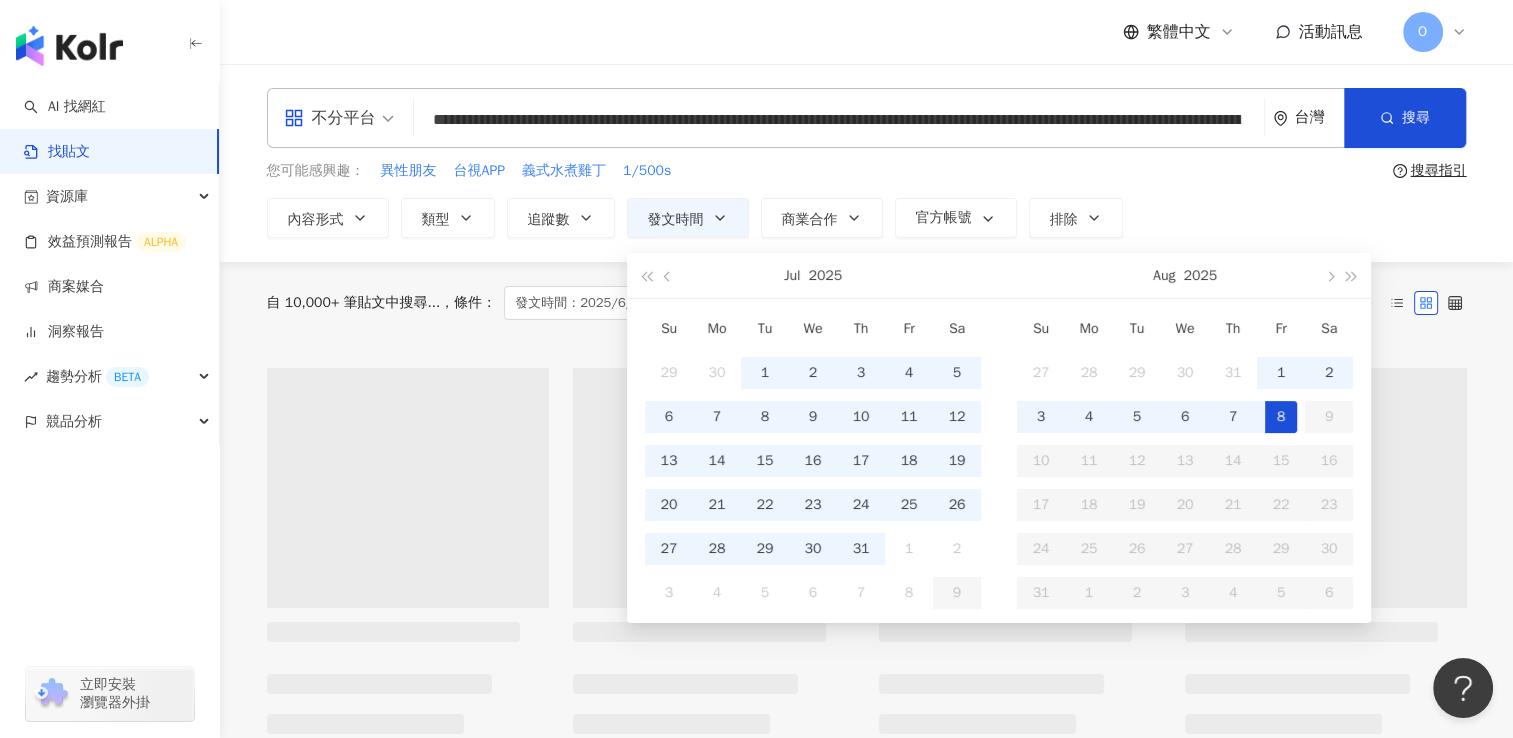 type on "**********" 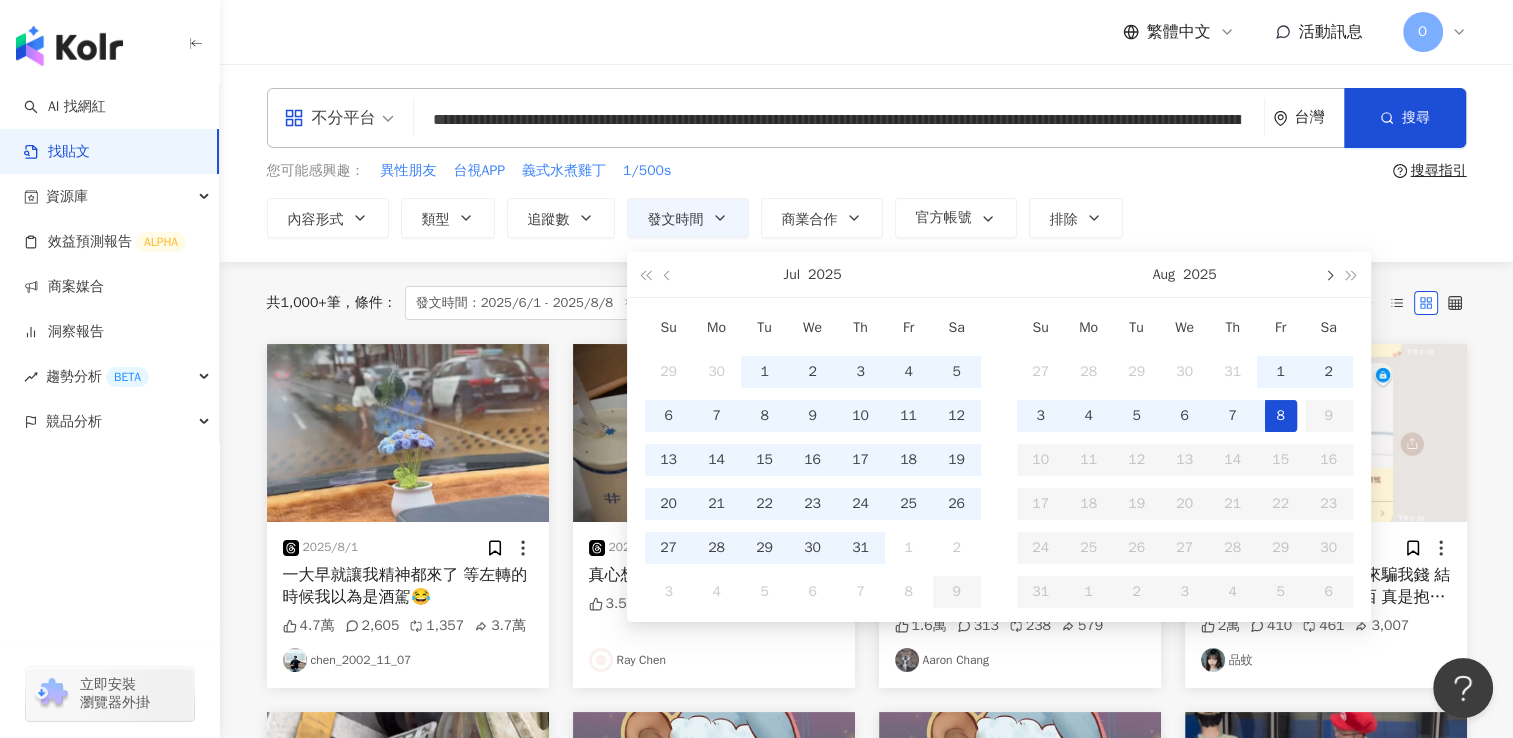 type on "**********" 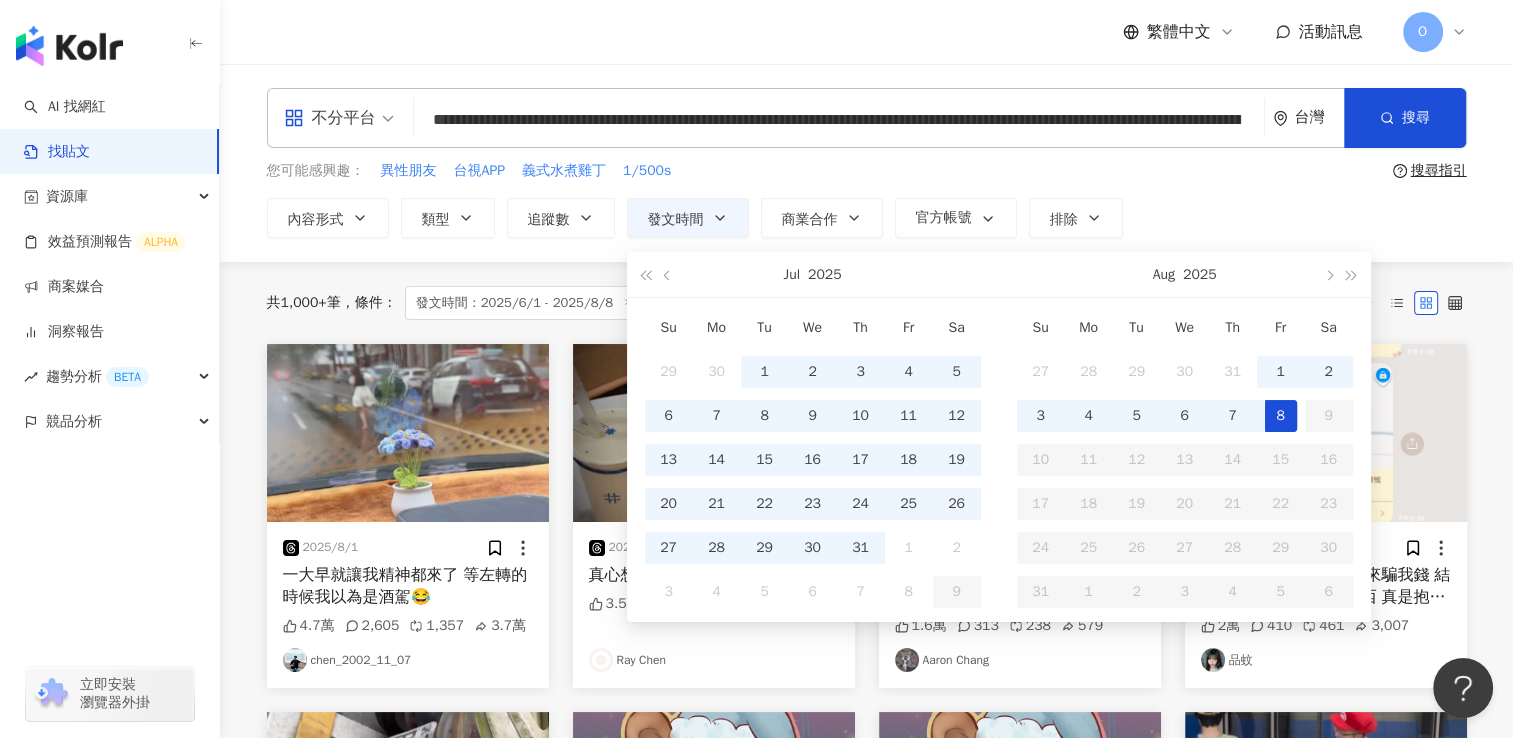 click on "**********" at bounding box center (867, 218) 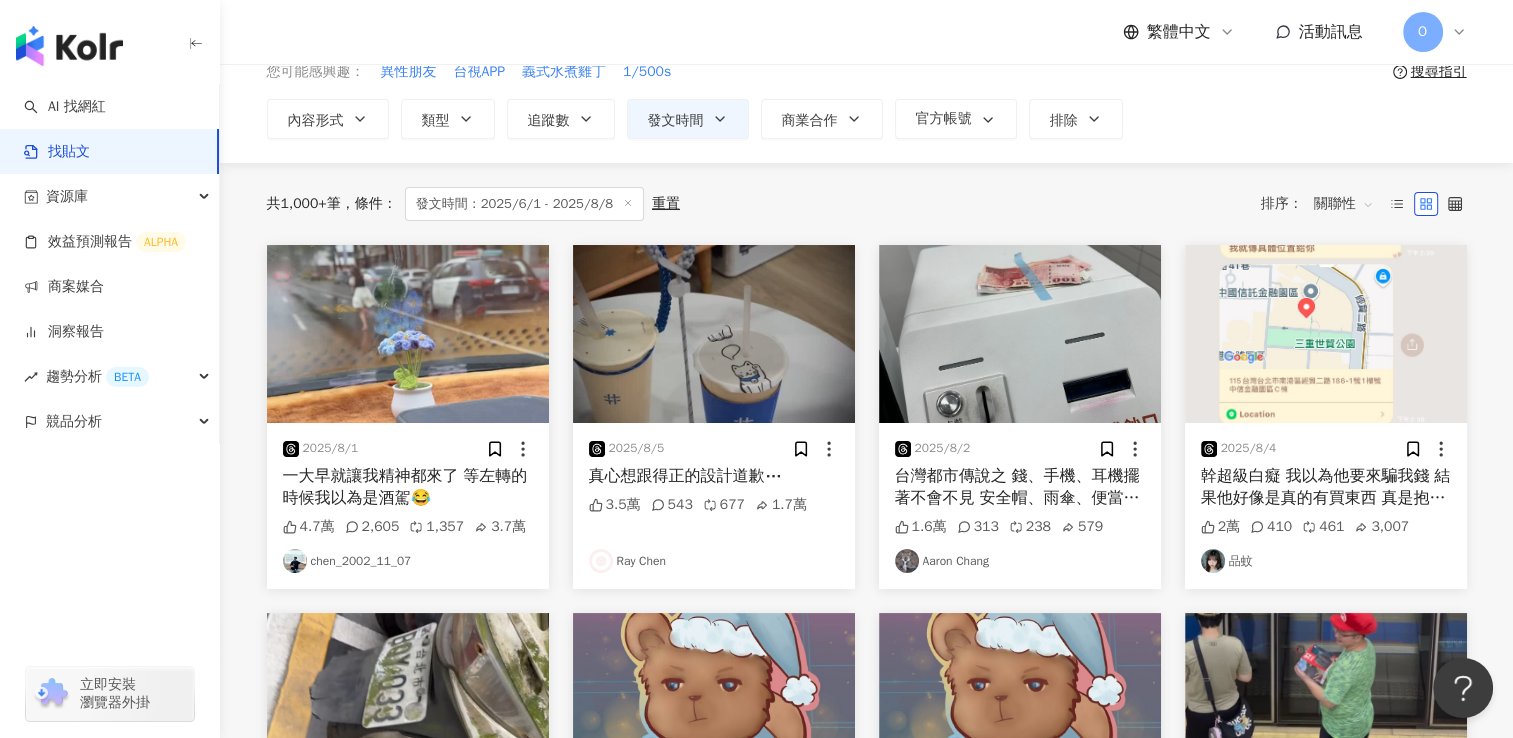 scroll, scrollTop: 100, scrollLeft: 0, axis: vertical 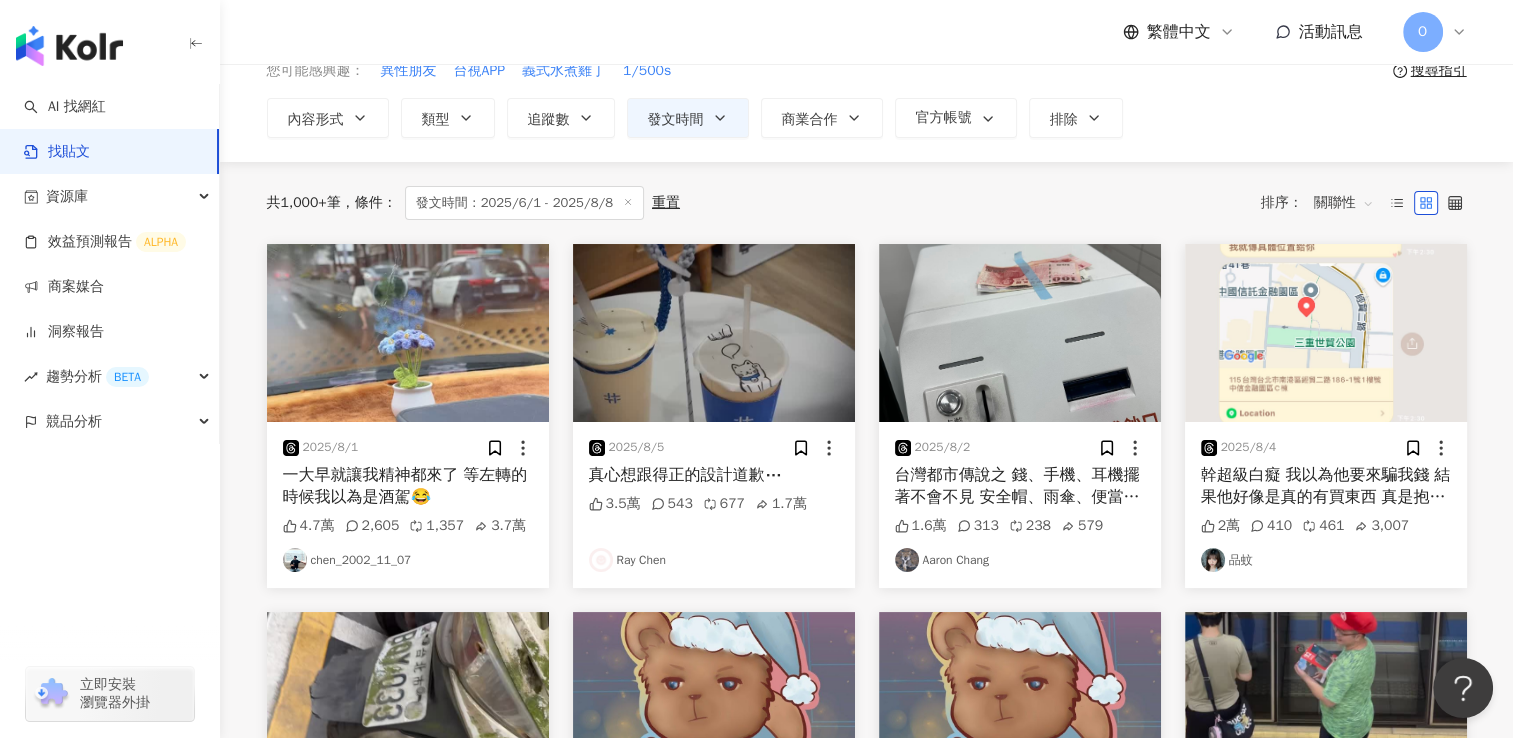 click on "一大早就讓我精神都來了
等左轉的時候我以為是酒駕😂" at bounding box center (408, 486) 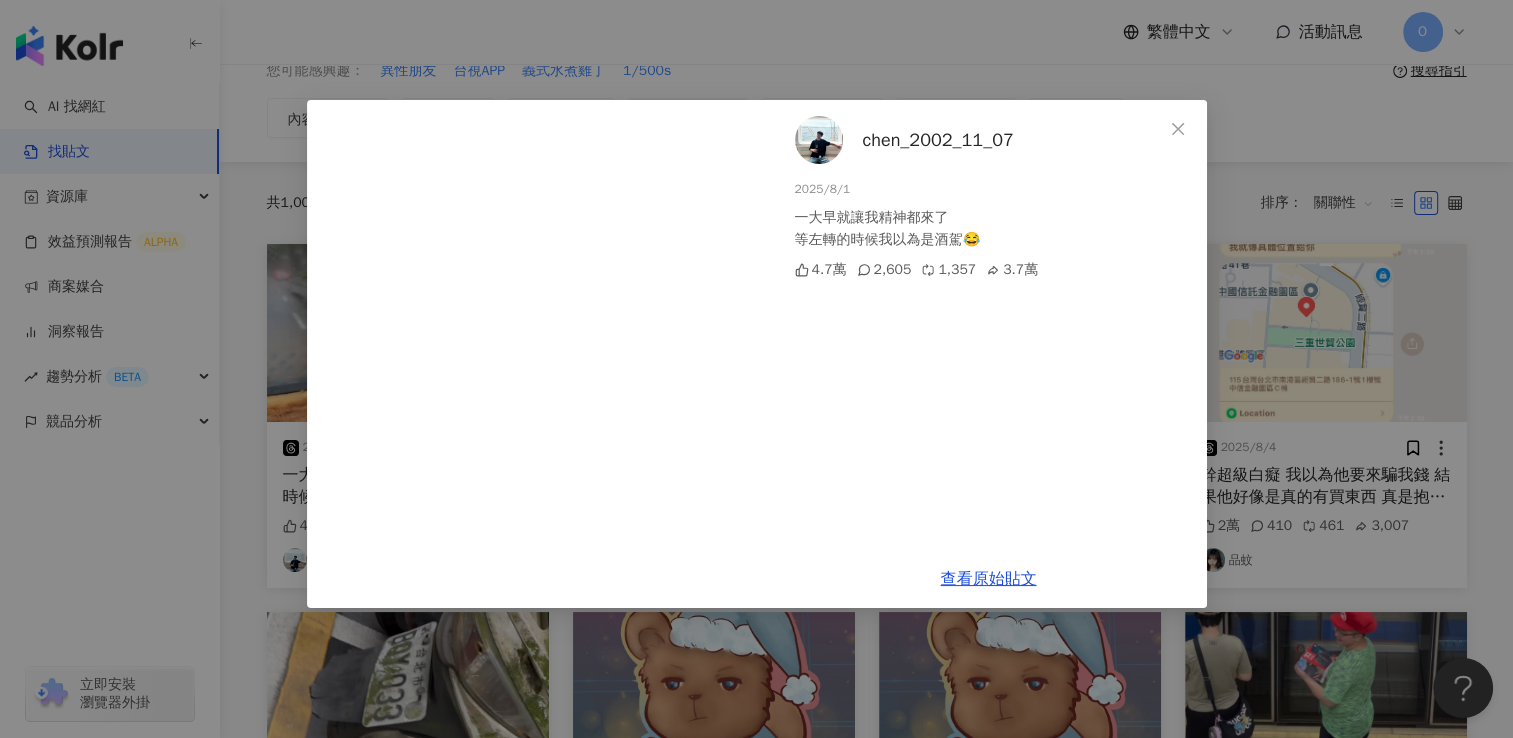 click on "chen_2002_11_07 2025/8/1 一大早就讓我精神都來了
等左轉的時候我以為是酒駕😂 4.7萬 2,605 1,357 3.7萬 查看原始貼文" at bounding box center [756, 369] 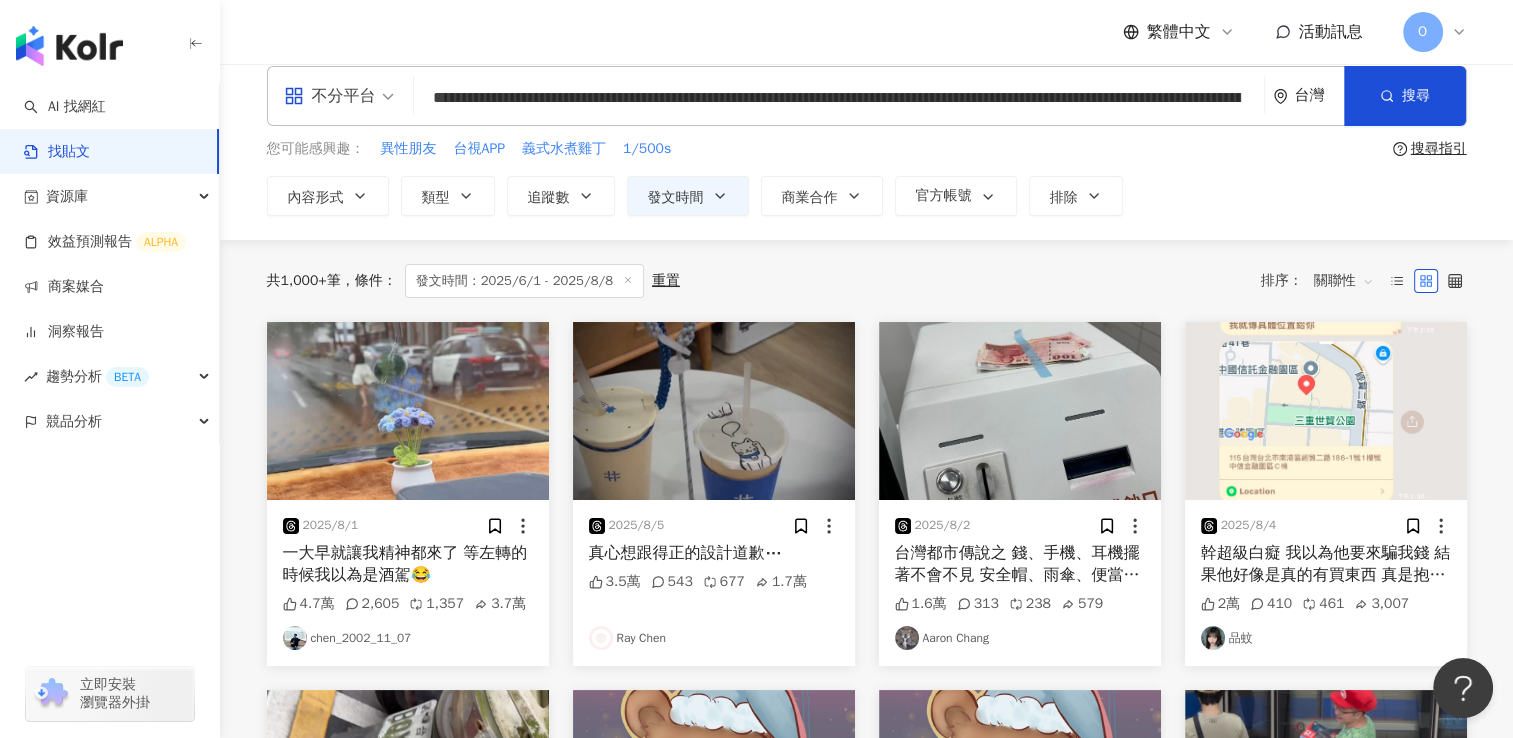 scroll, scrollTop: 0, scrollLeft: 0, axis: both 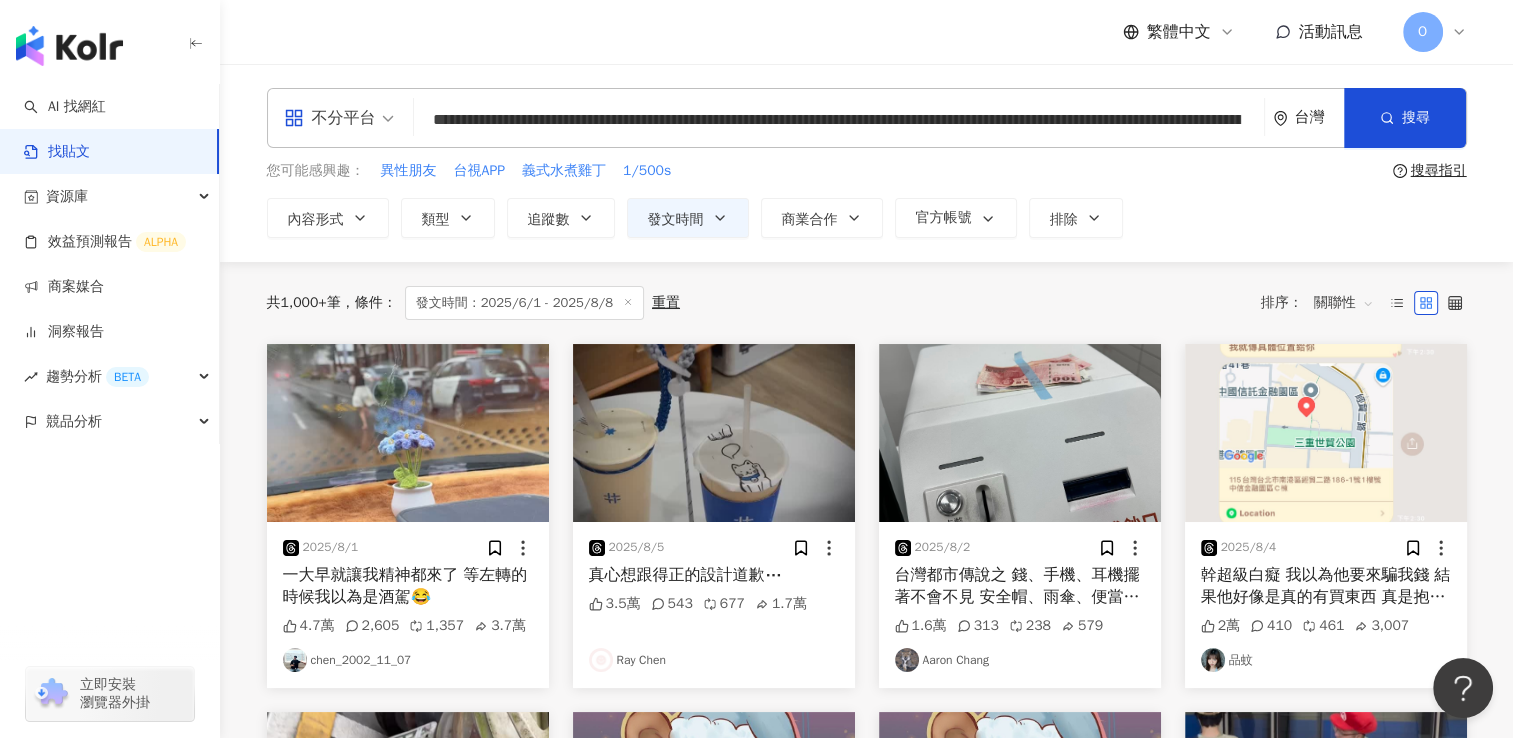 click on "**********" at bounding box center [839, 119] 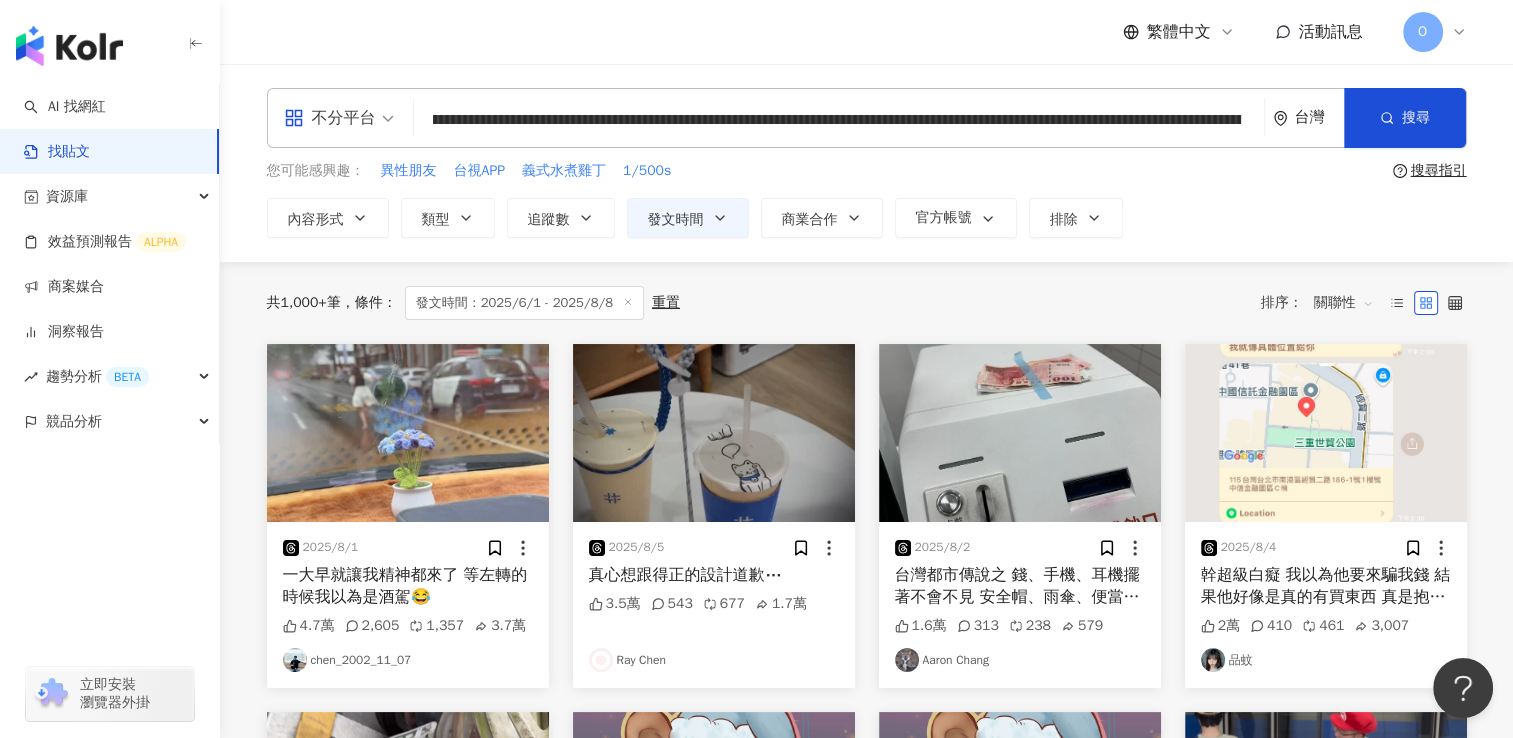 scroll, scrollTop: 0, scrollLeft: 0, axis: both 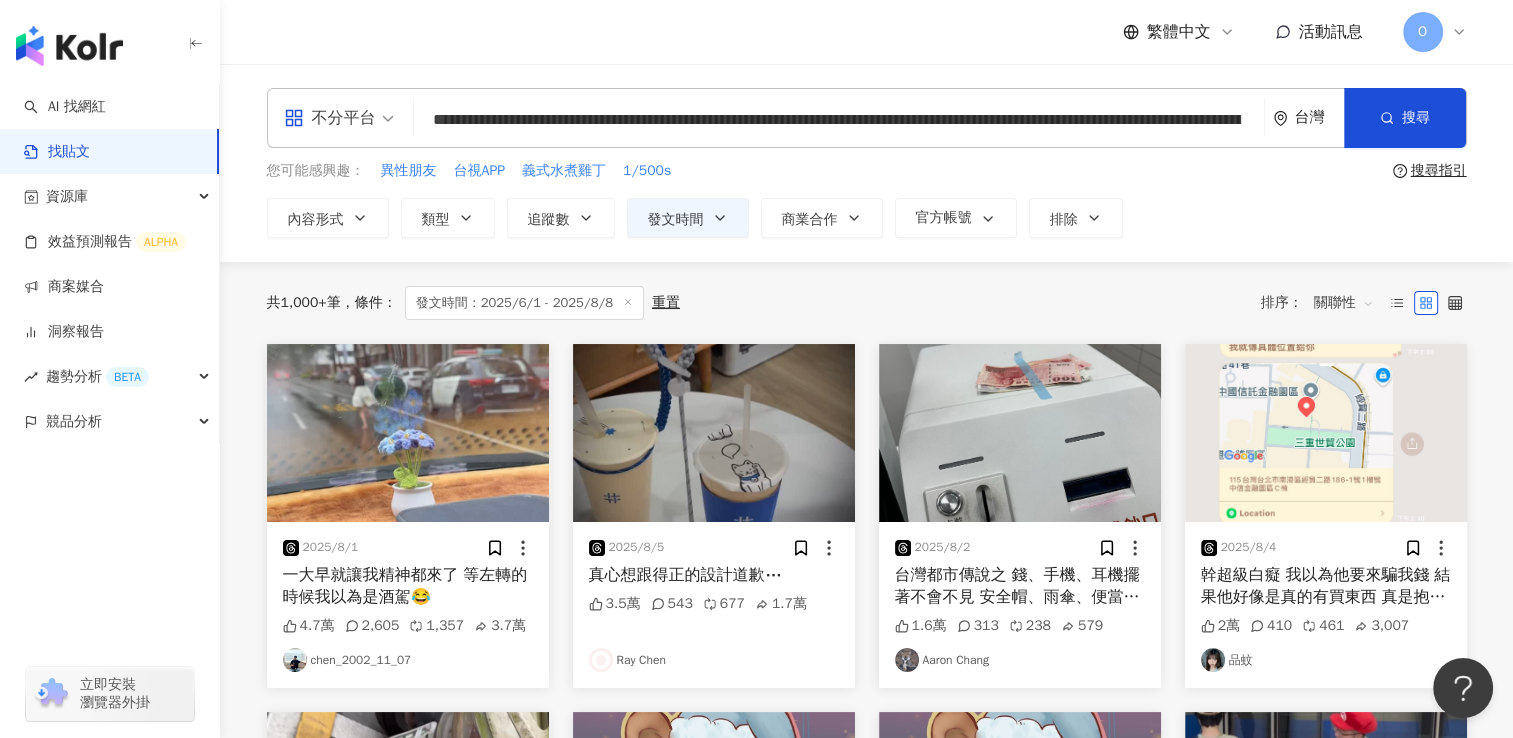 click on "一大早就讓我精神都來了
等左轉的時候我以為是酒駕😂" at bounding box center [408, 586] 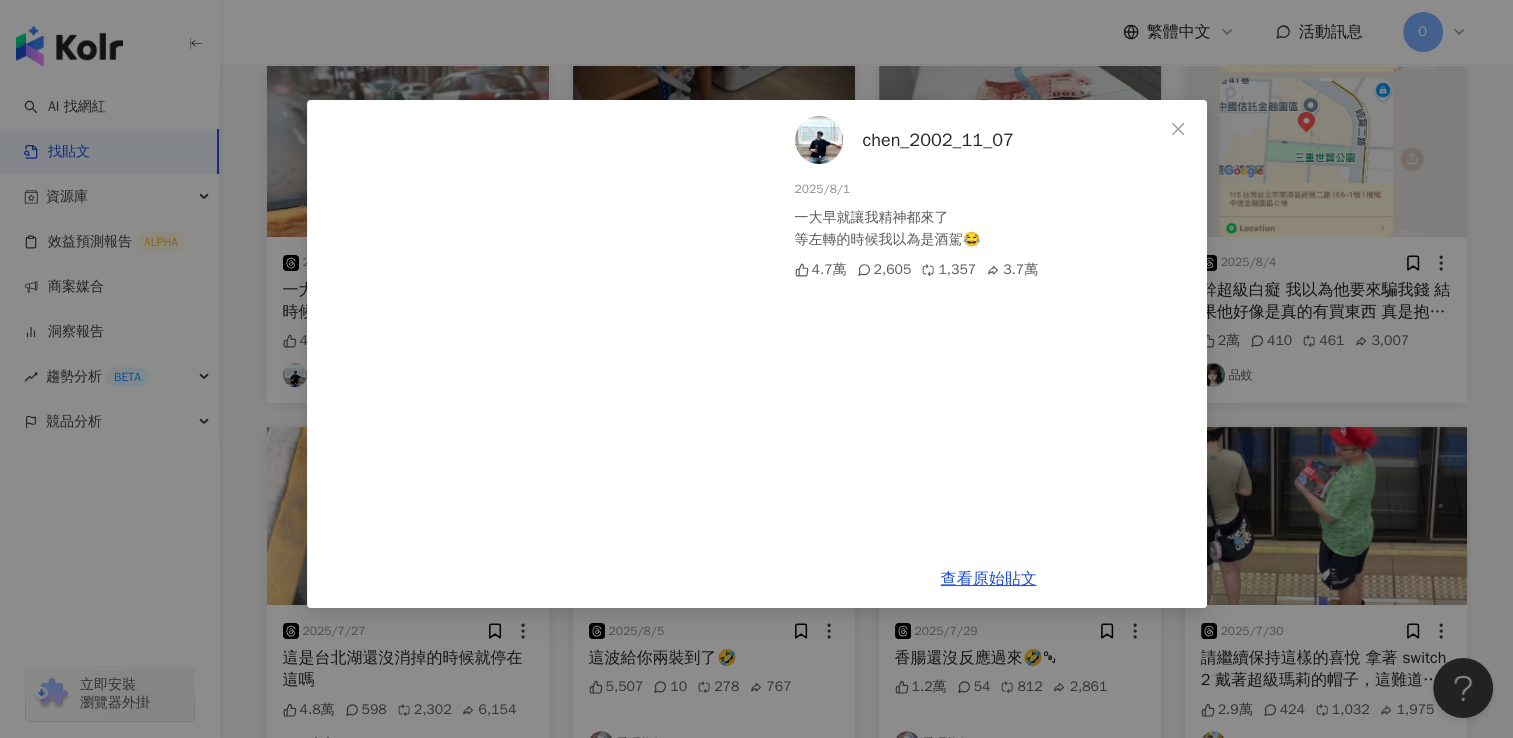 scroll, scrollTop: 400, scrollLeft: 0, axis: vertical 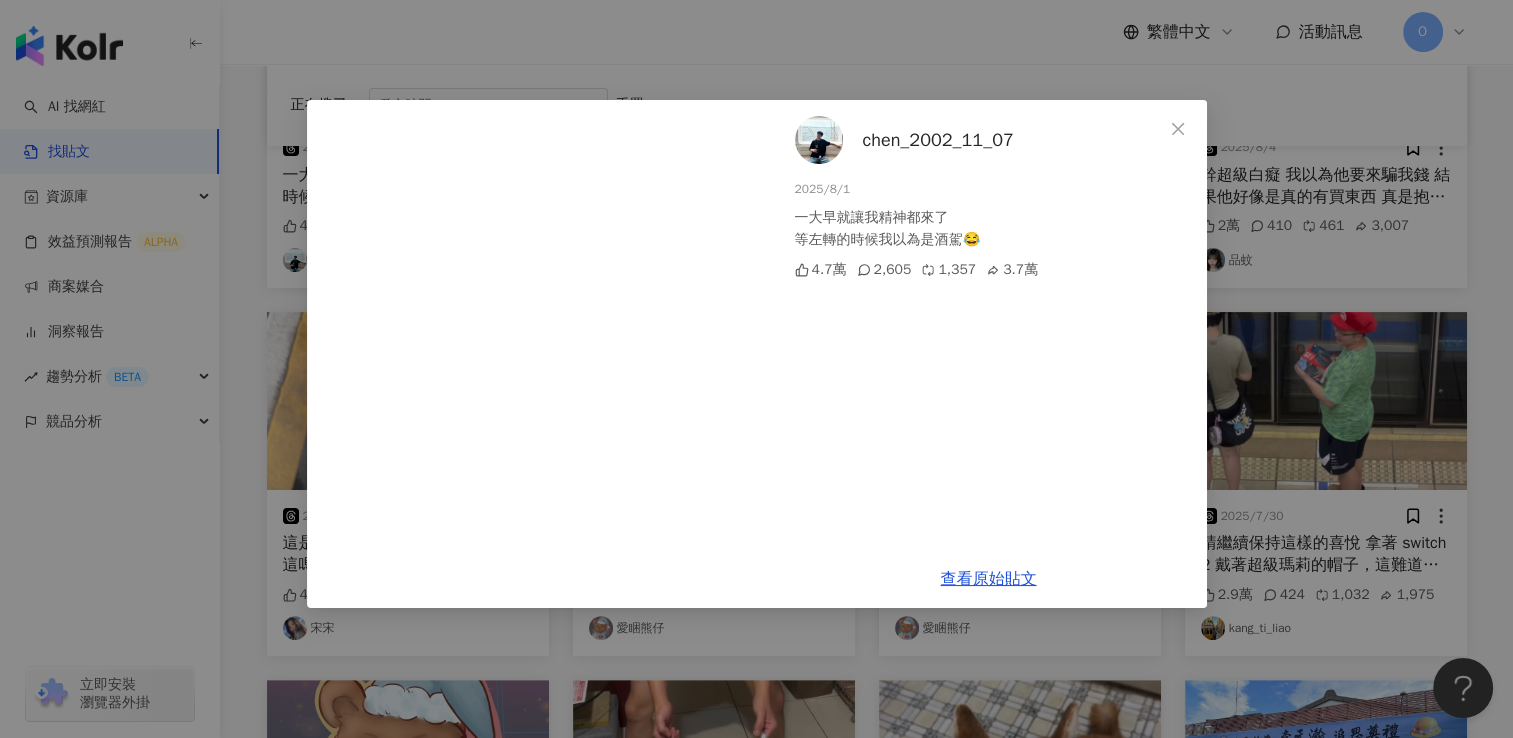 click on "chen_2002_11_07 2025/8/1 一大早就讓我精神都來了
等左轉的時候我以為是酒駕😂 4.7萬 2,605 1,357 3.7萬 查看原始貼文" at bounding box center [756, 369] 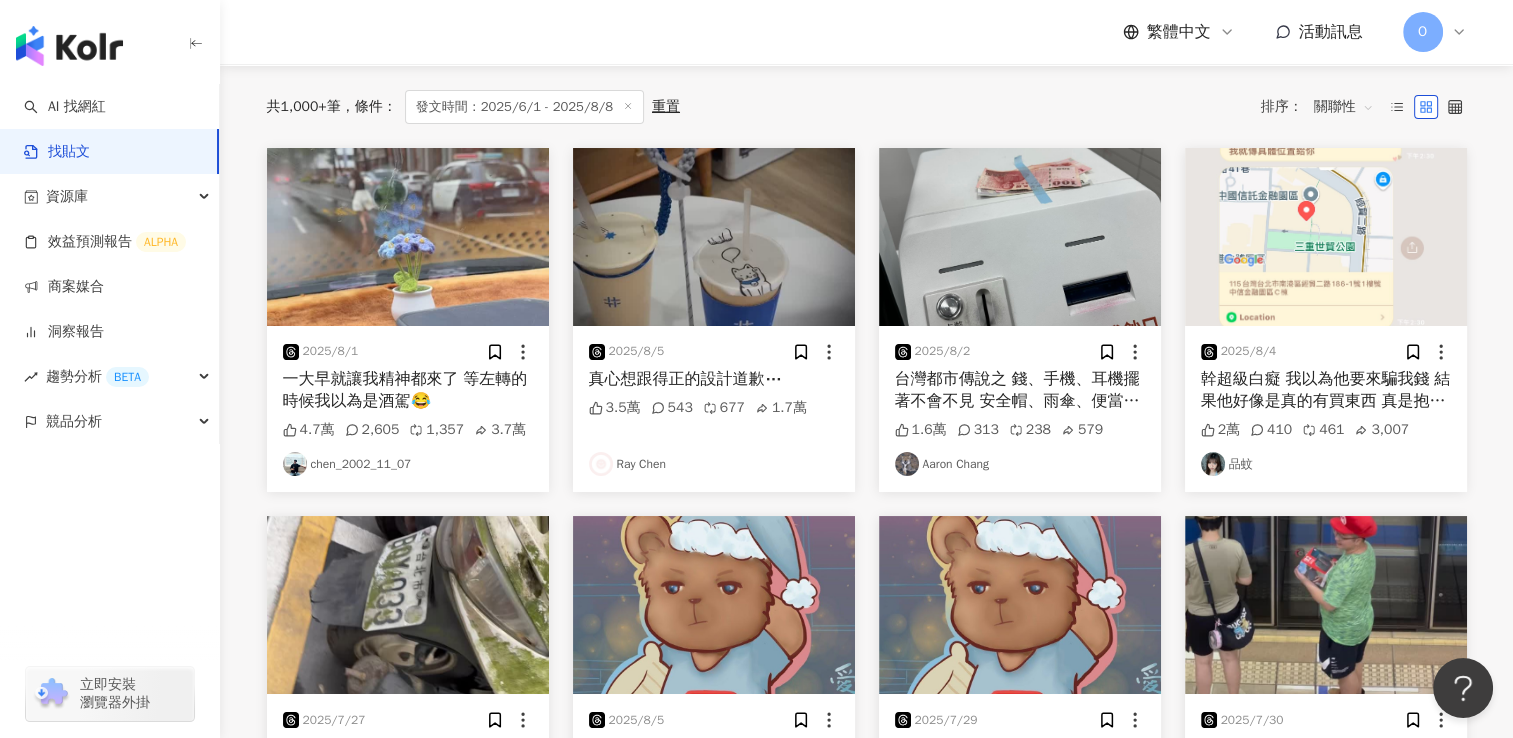 scroll, scrollTop: 200, scrollLeft: 0, axis: vertical 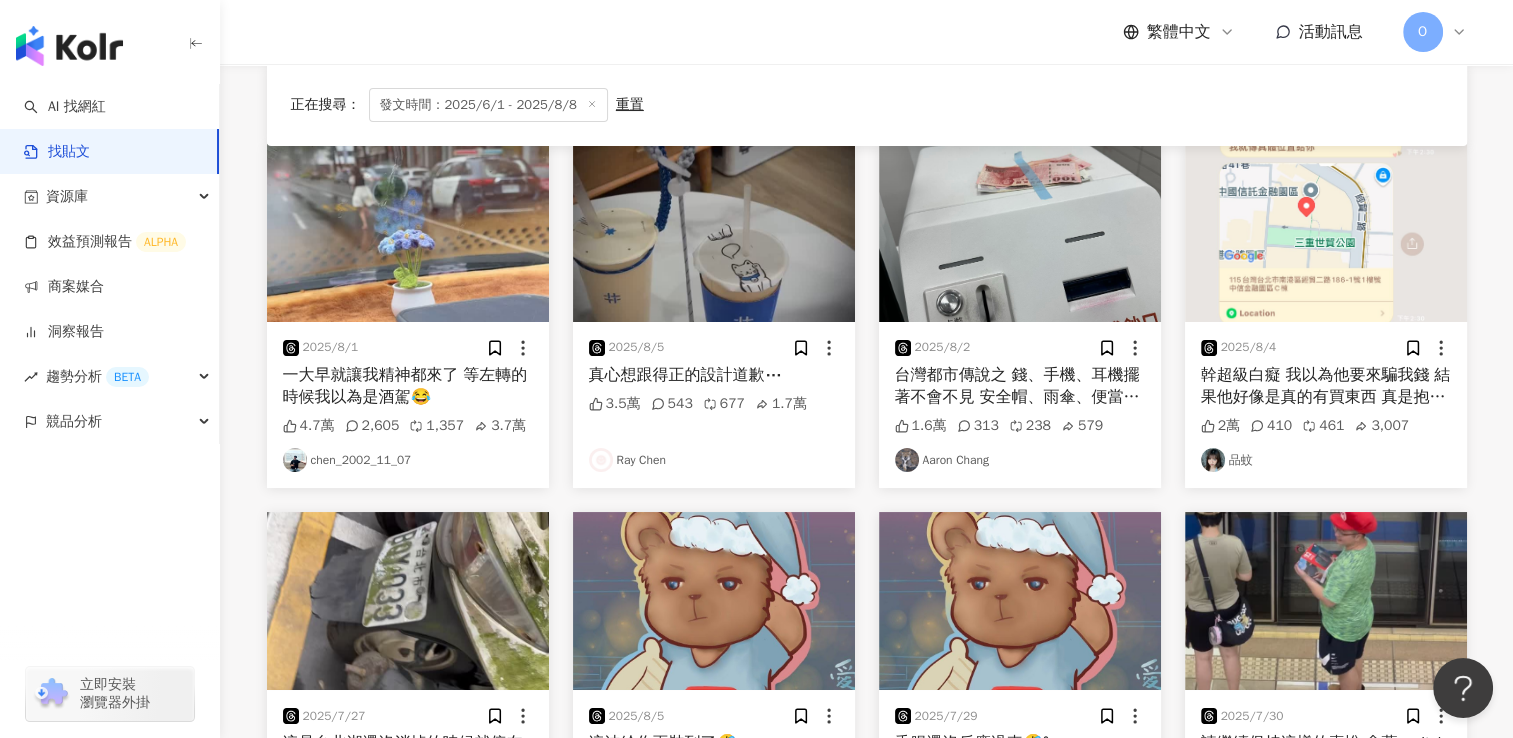 click on "真心想跟得正的設計道歉⋯" at bounding box center [714, 375] 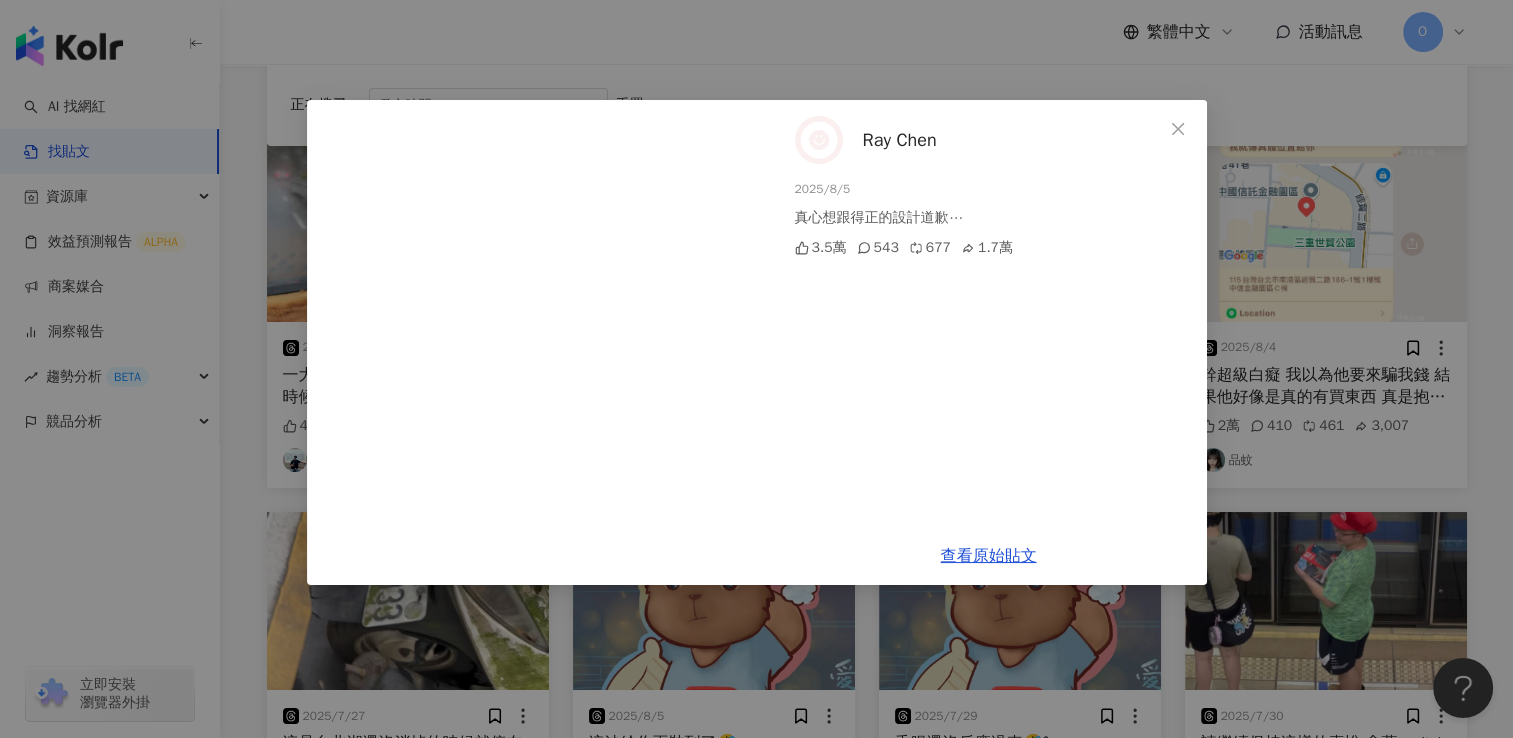click on "Ray Chen 2025/8/5 真心想跟得正的設計道歉⋯ 3.5萬 543 677 1.7萬 查看原始貼文" at bounding box center [756, 369] 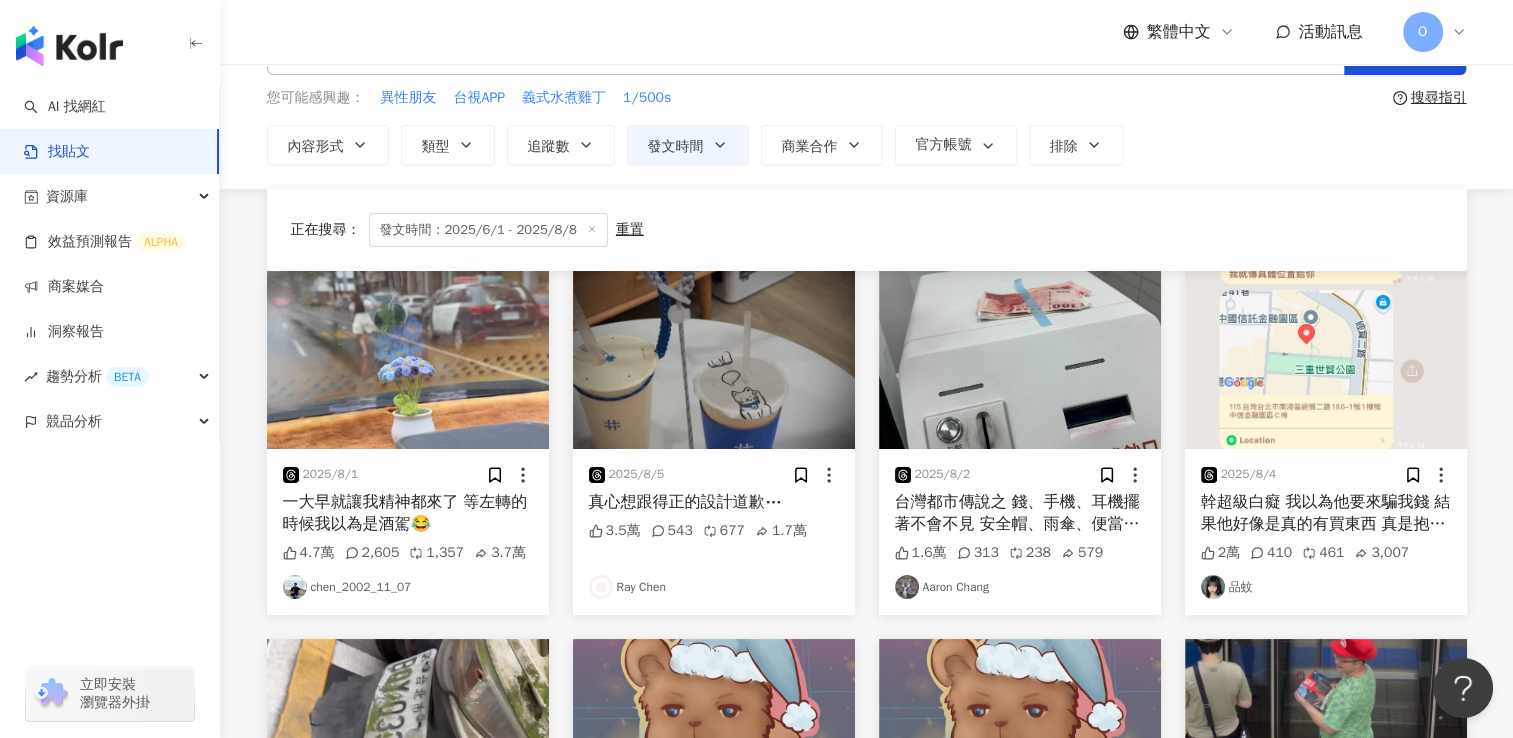 scroll, scrollTop: 0, scrollLeft: 0, axis: both 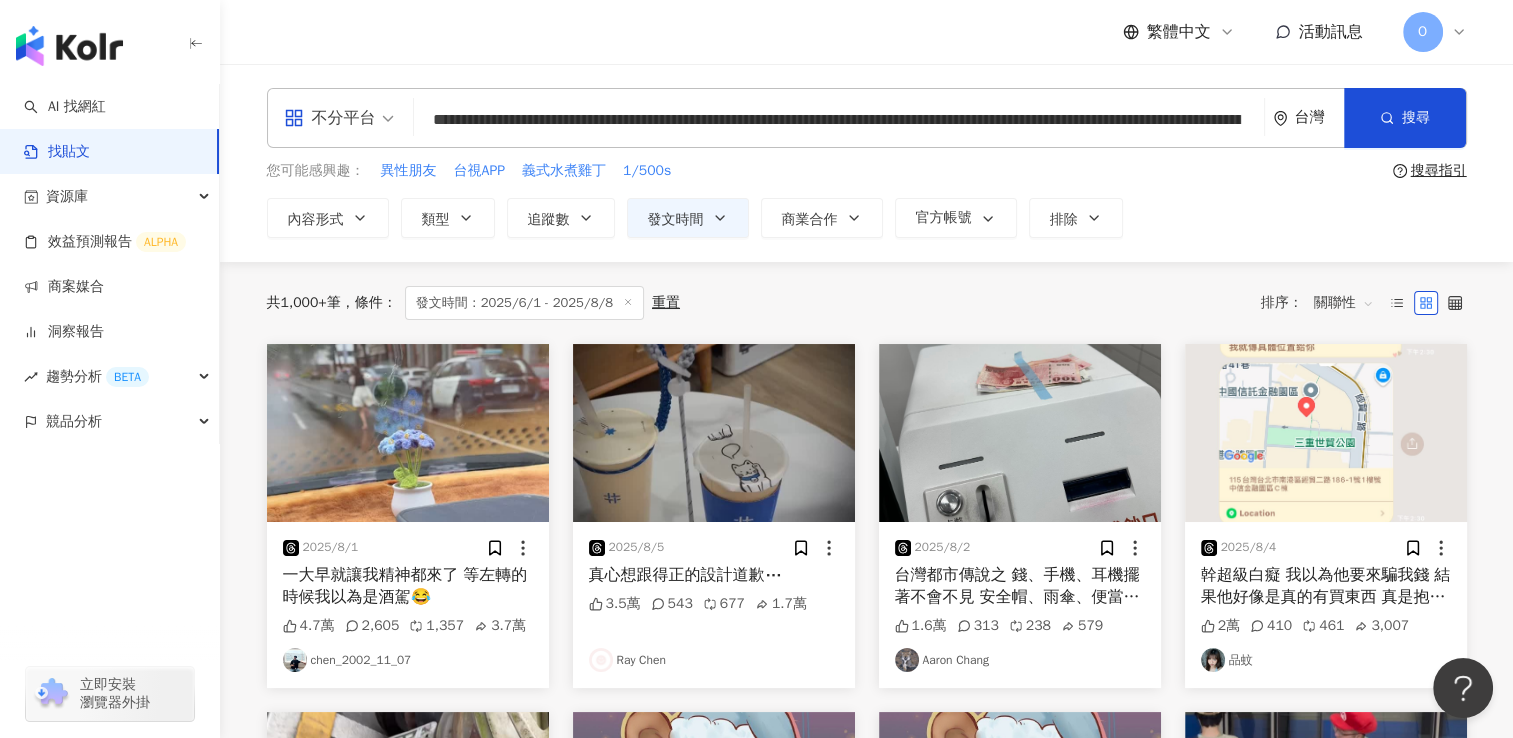 click on "**********" at bounding box center [839, 119] 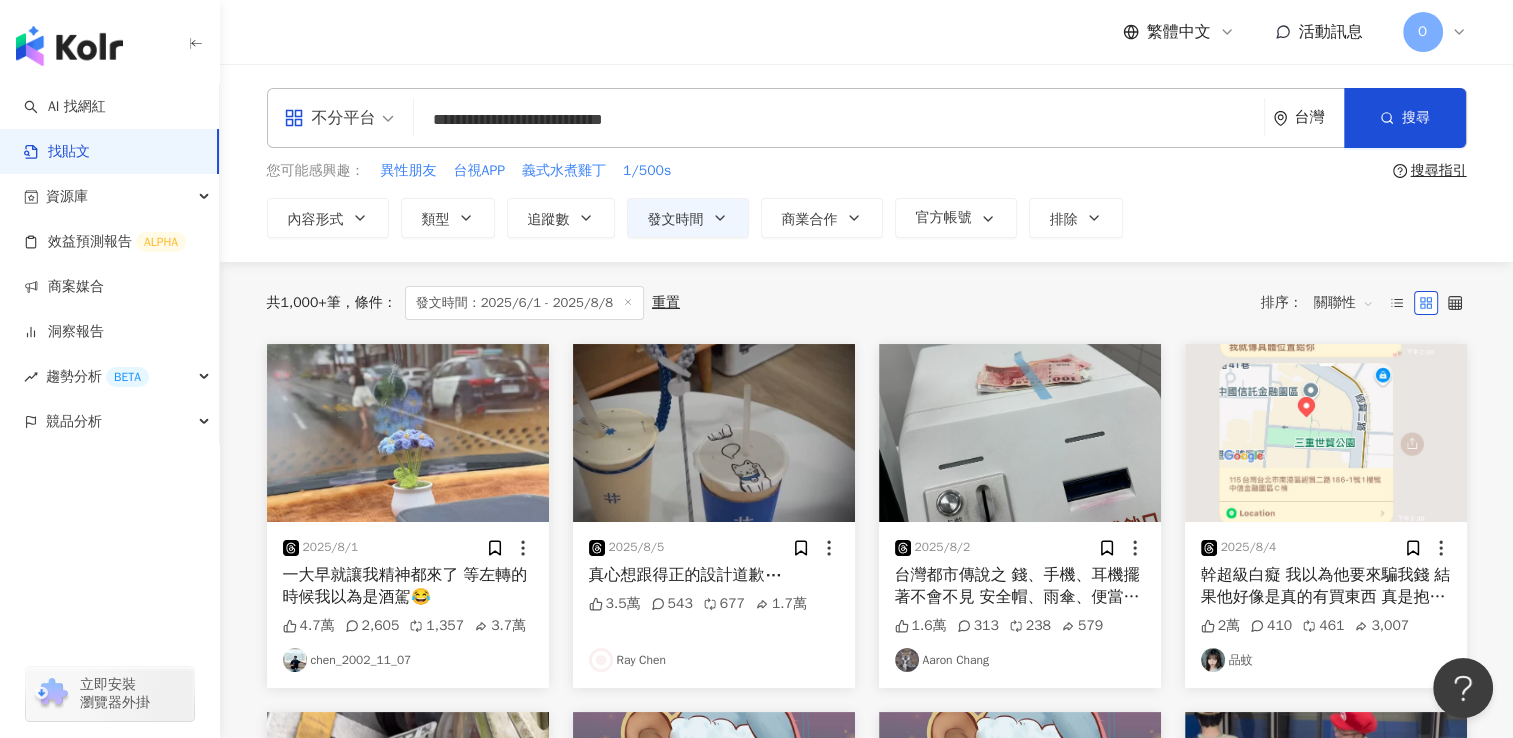 type on "**********" 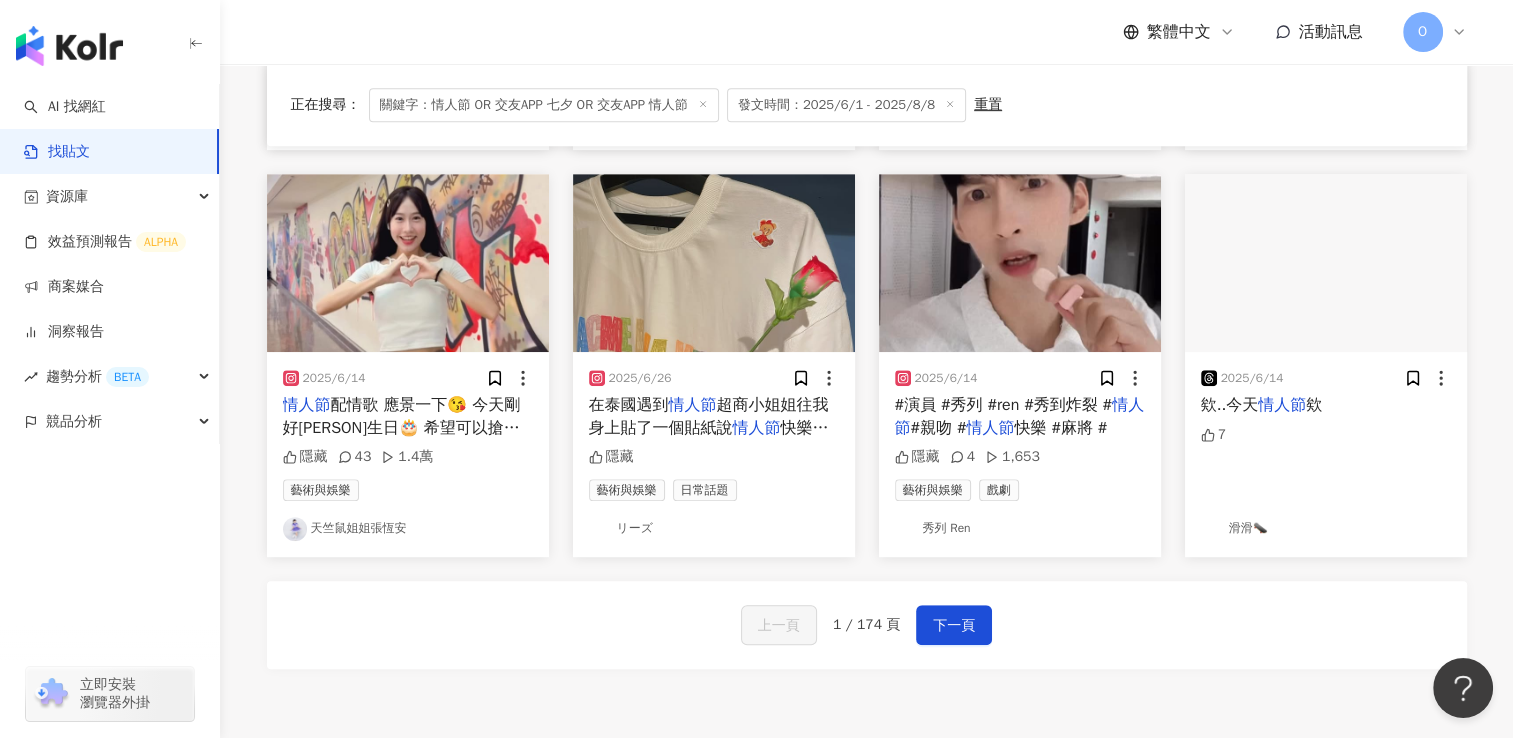 scroll, scrollTop: 1100, scrollLeft: 0, axis: vertical 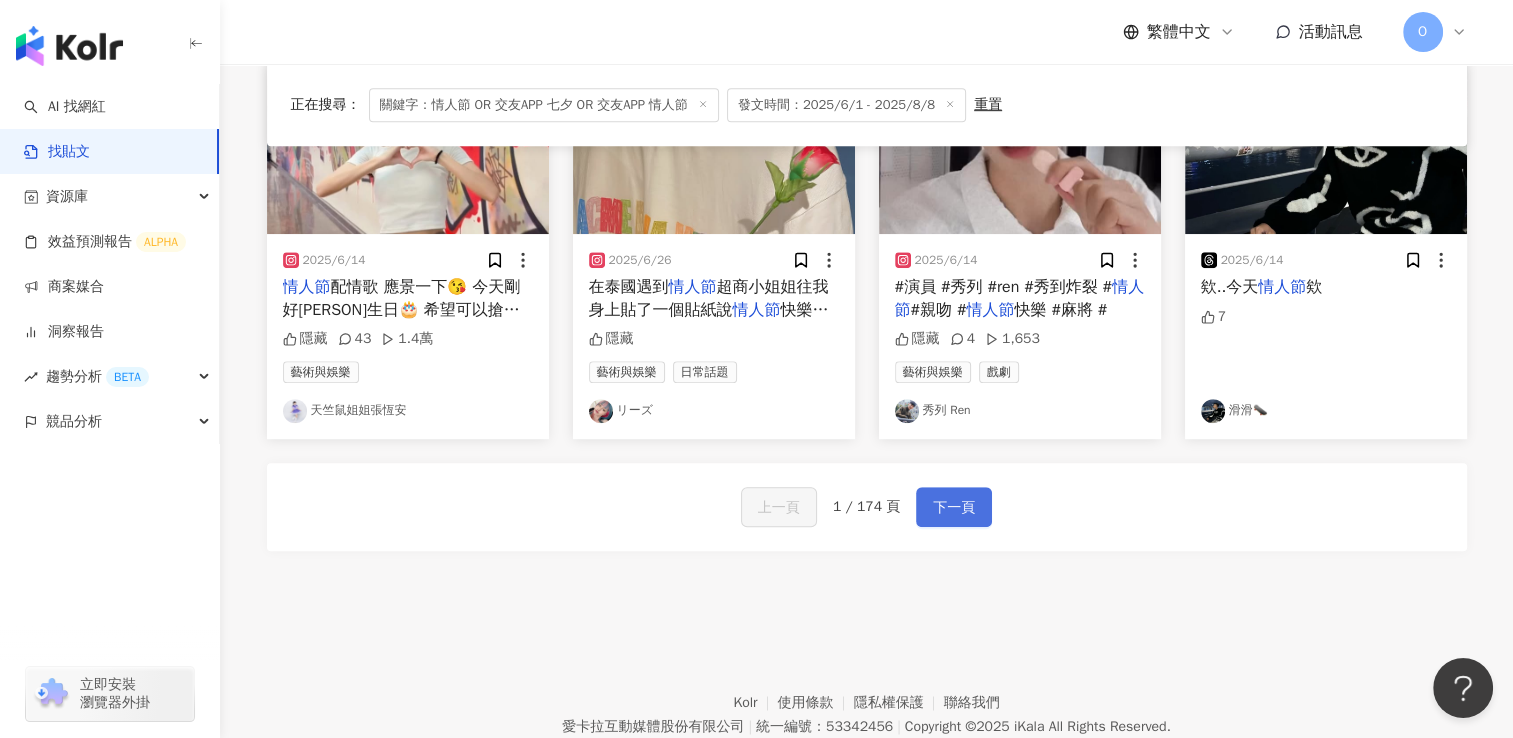click on "下一頁" at bounding box center [954, 507] 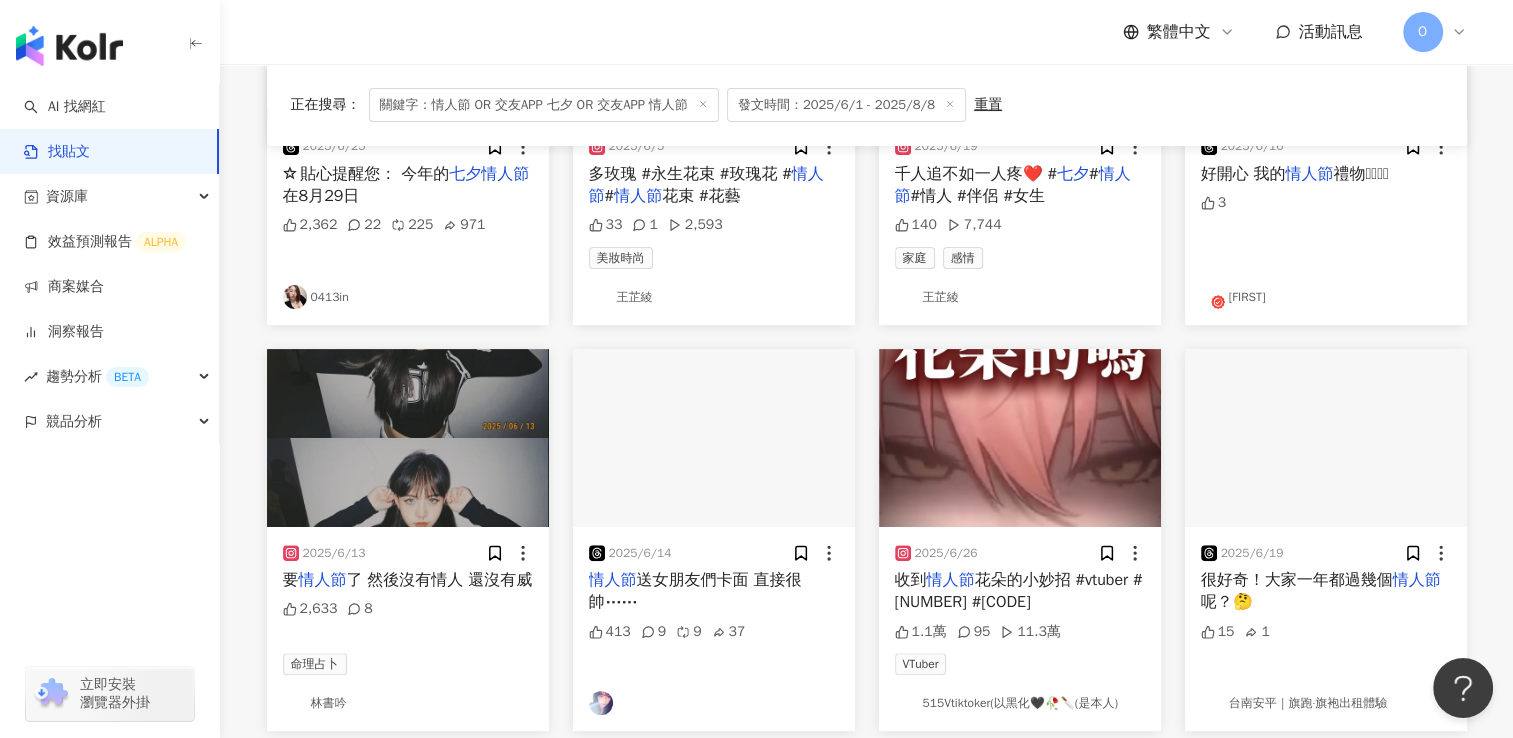 scroll, scrollTop: 400, scrollLeft: 0, axis: vertical 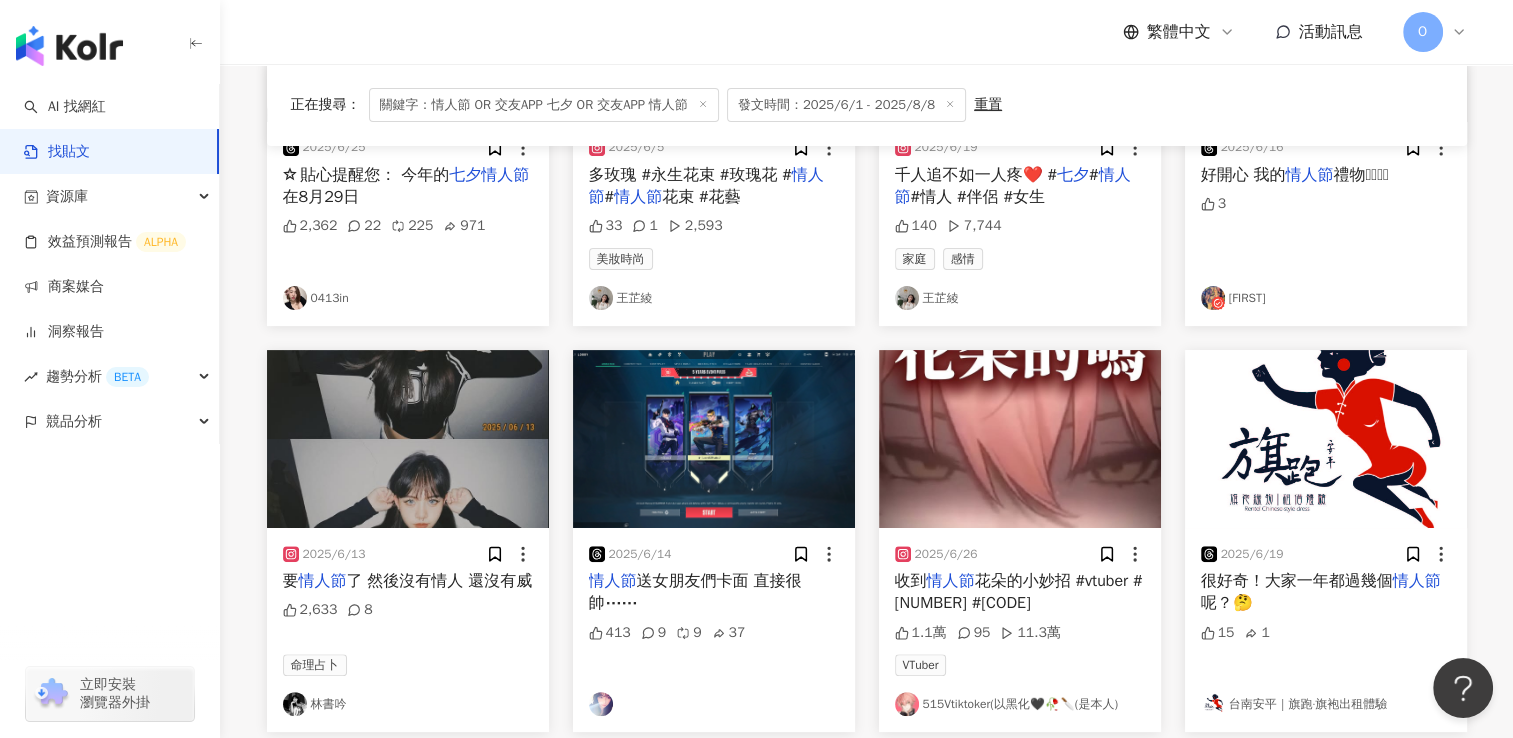 click on "2025/6/13" at bounding box center (408, 554) 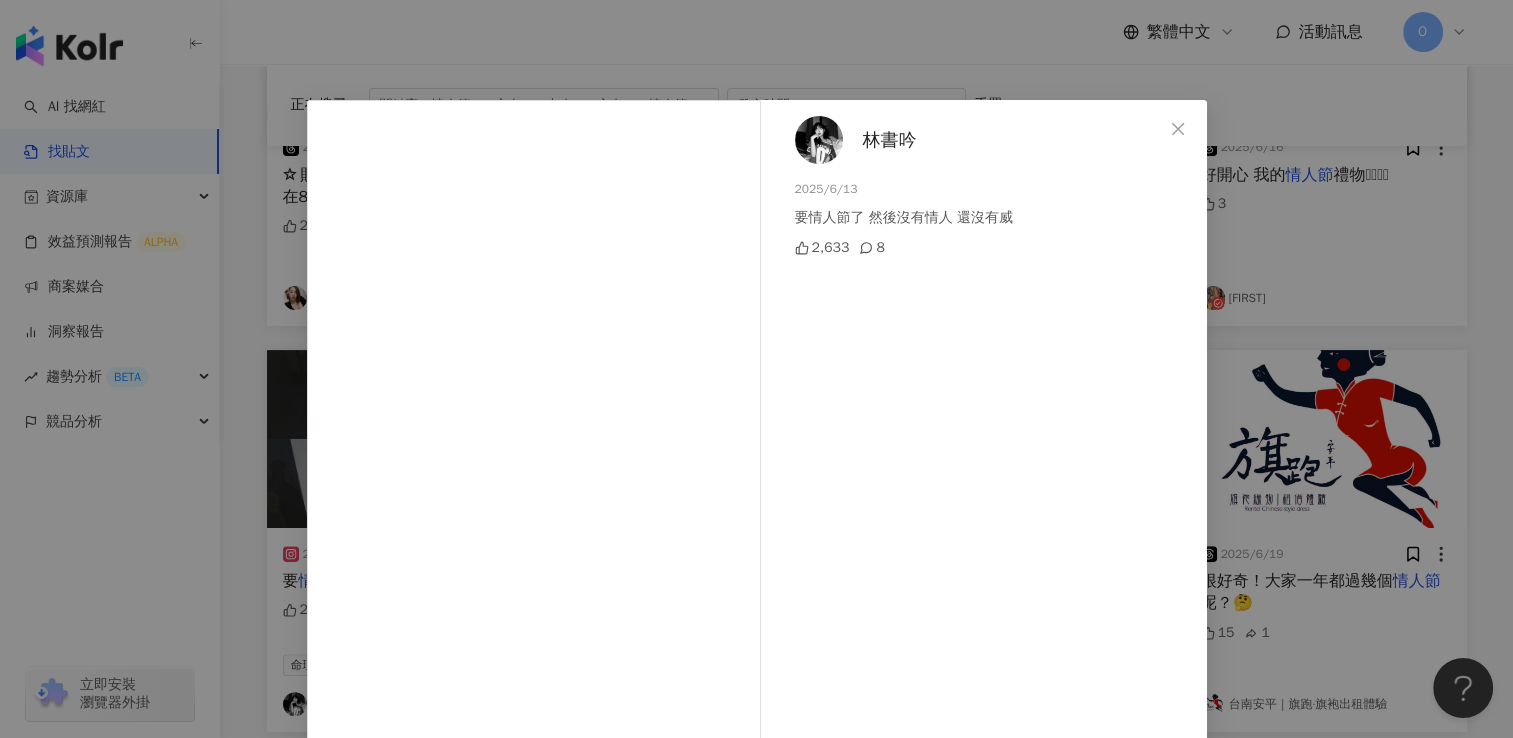scroll, scrollTop: 197, scrollLeft: 0, axis: vertical 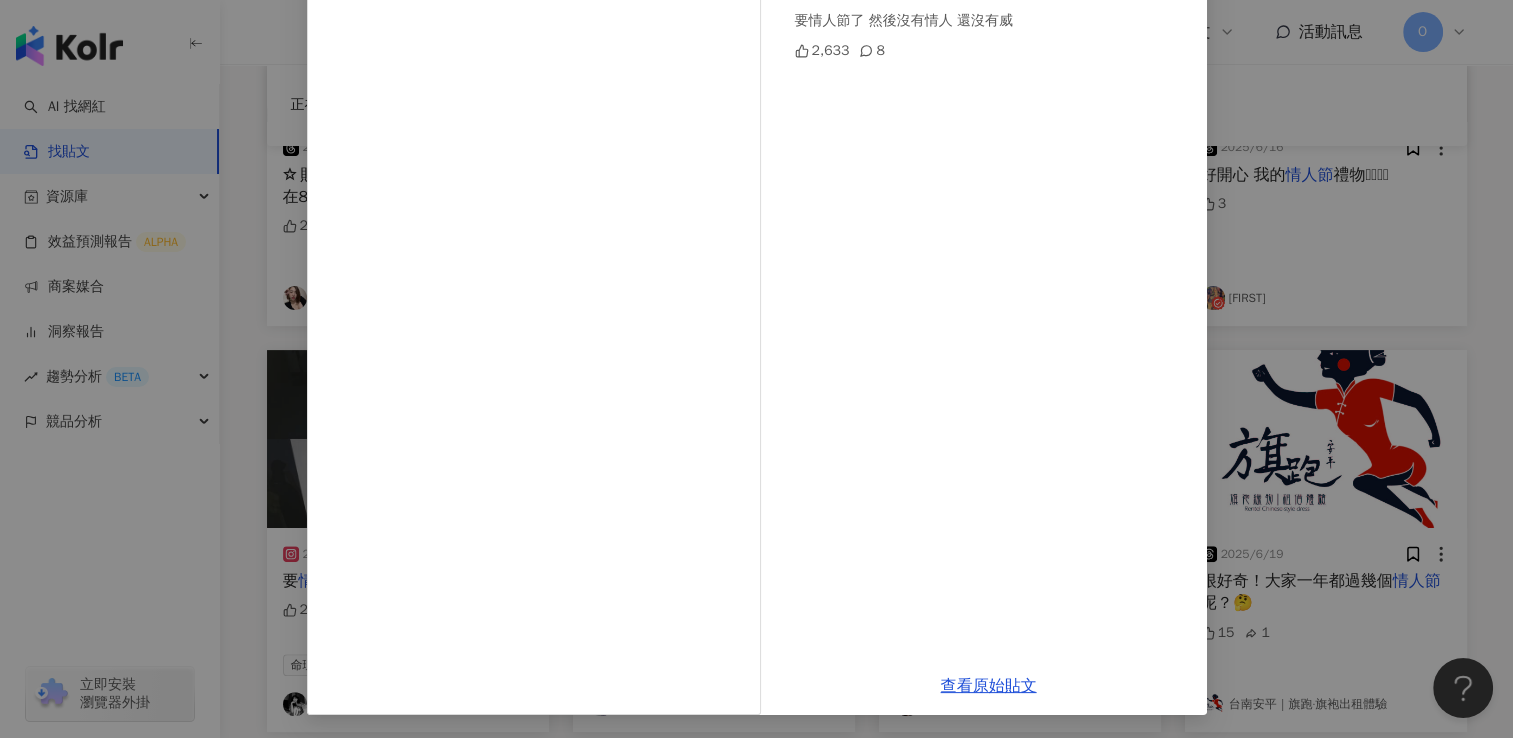 click on "[NAME] [DATE] 要情人節了 然後沒有情人 還沒有威 2,633 8 查看原始貼文" at bounding box center (756, 369) 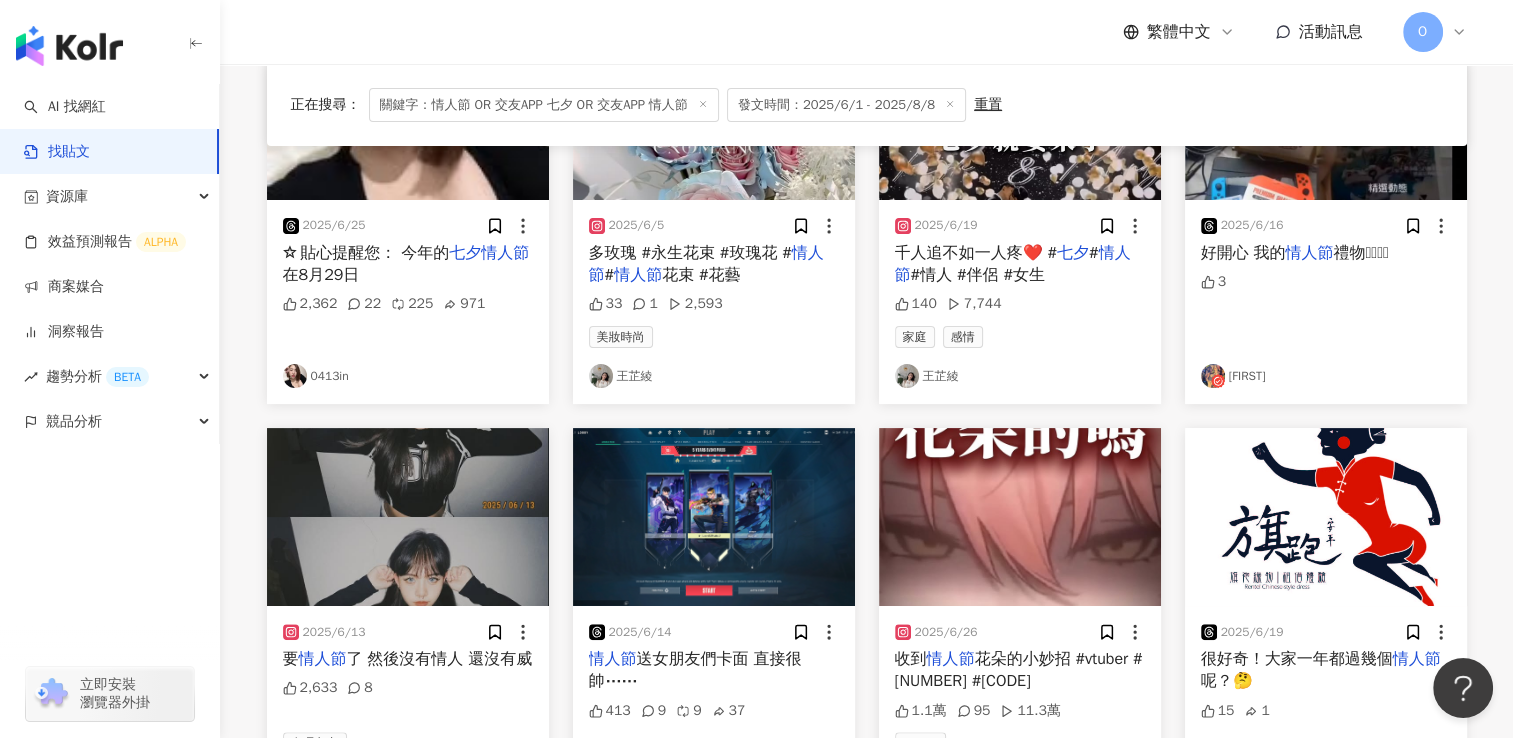 scroll, scrollTop: 100, scrollLeft: 0, axis: vertical 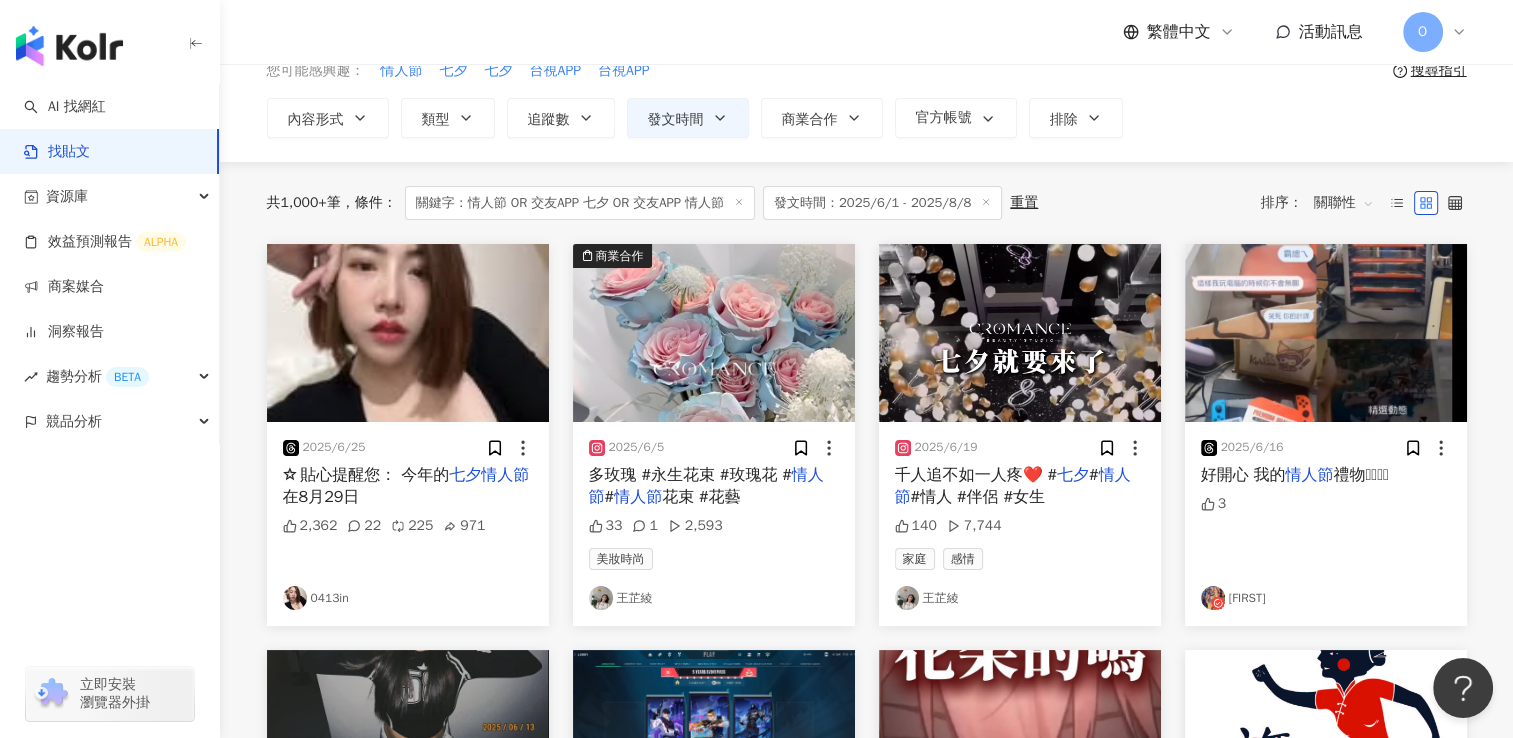 click on "✩ 貼心提醒您：
今年的" at bounding box center [366, 475] 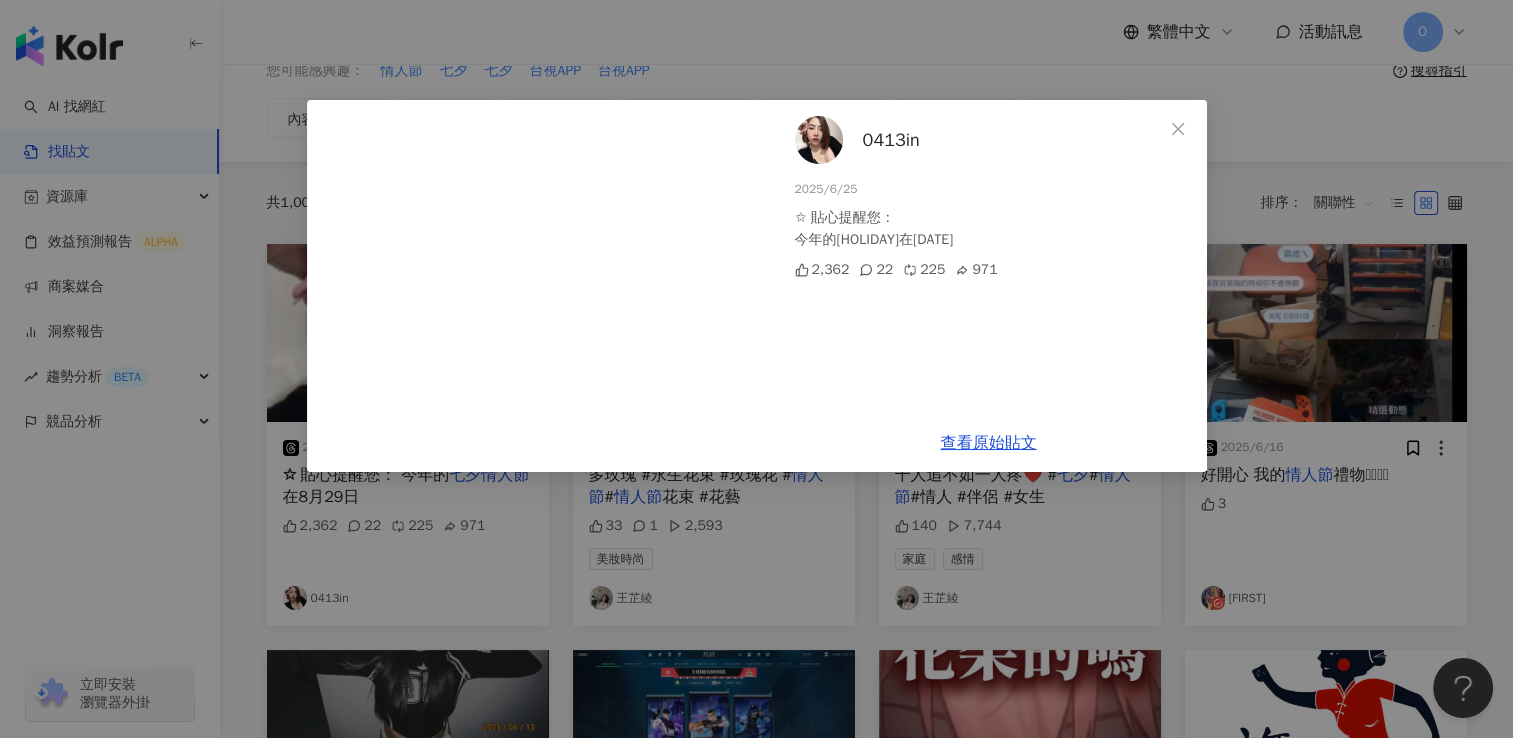 click on "0413in 2025/6/25 ✩ 貼心提醒您：
今年的七夕情人節在8月29日 2,362 22 225 971 查看原始貼文" at bounding box center (756, 369) 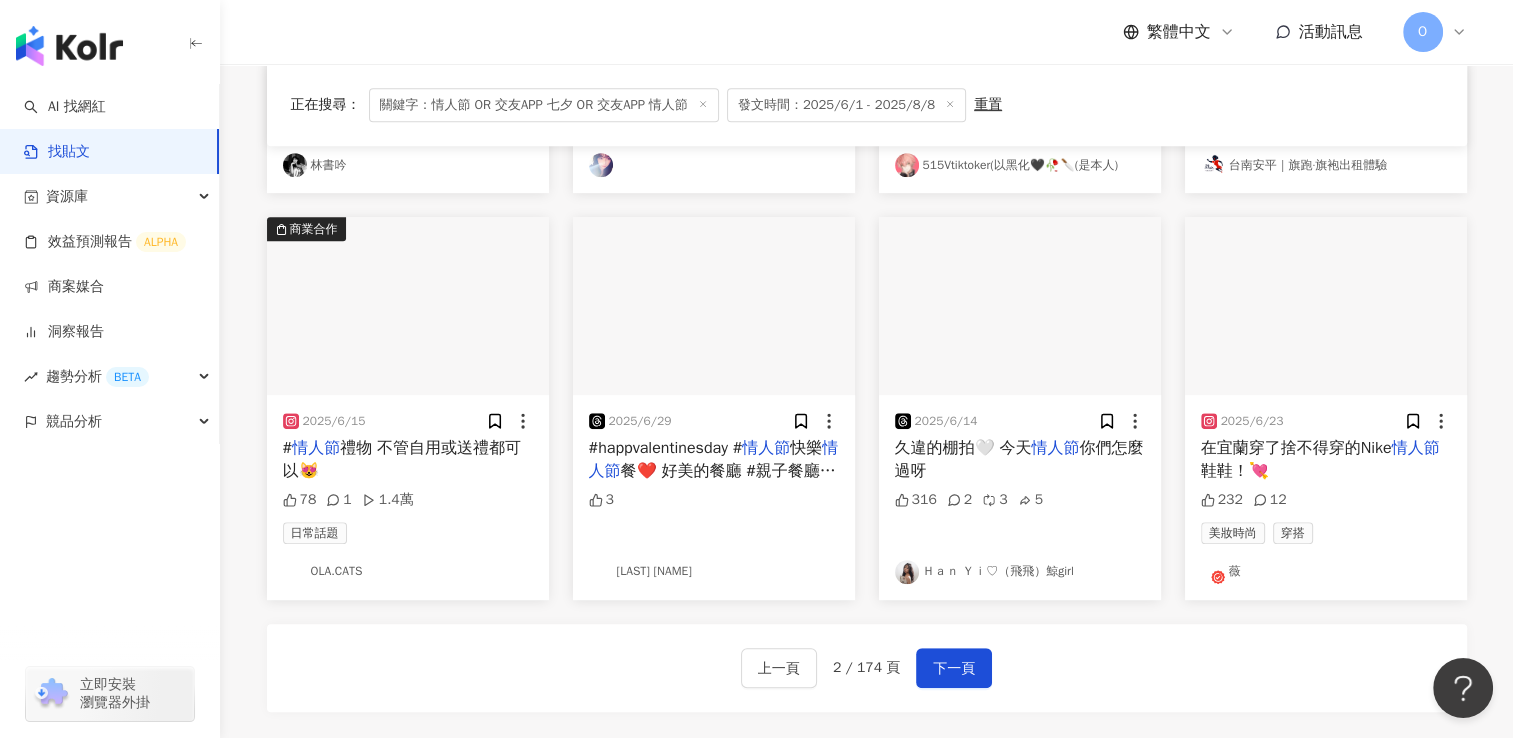 scroll, scrollTop: 1182, scrollLeft: 0, axis: vertical 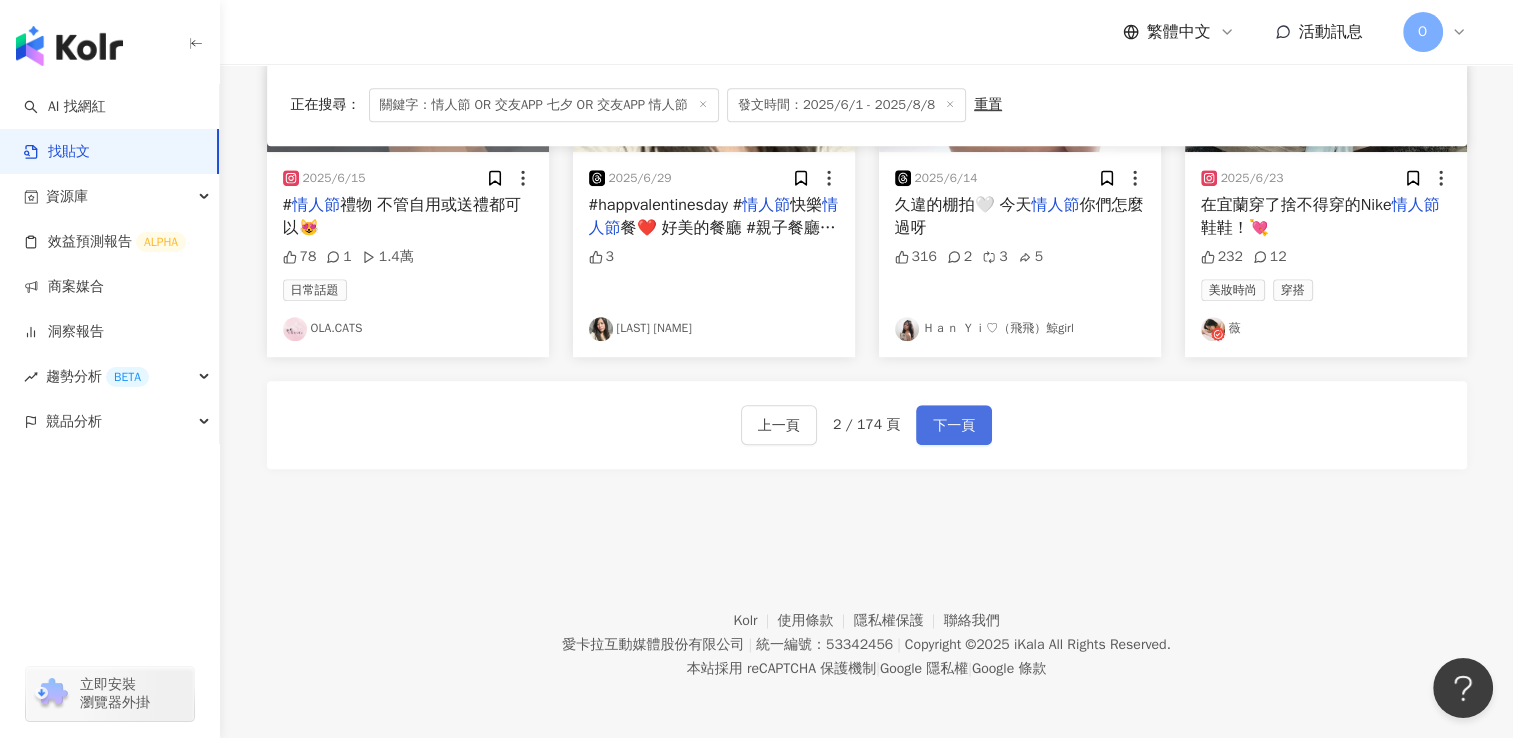click on "下一頁" at bounding box center [954, 425] 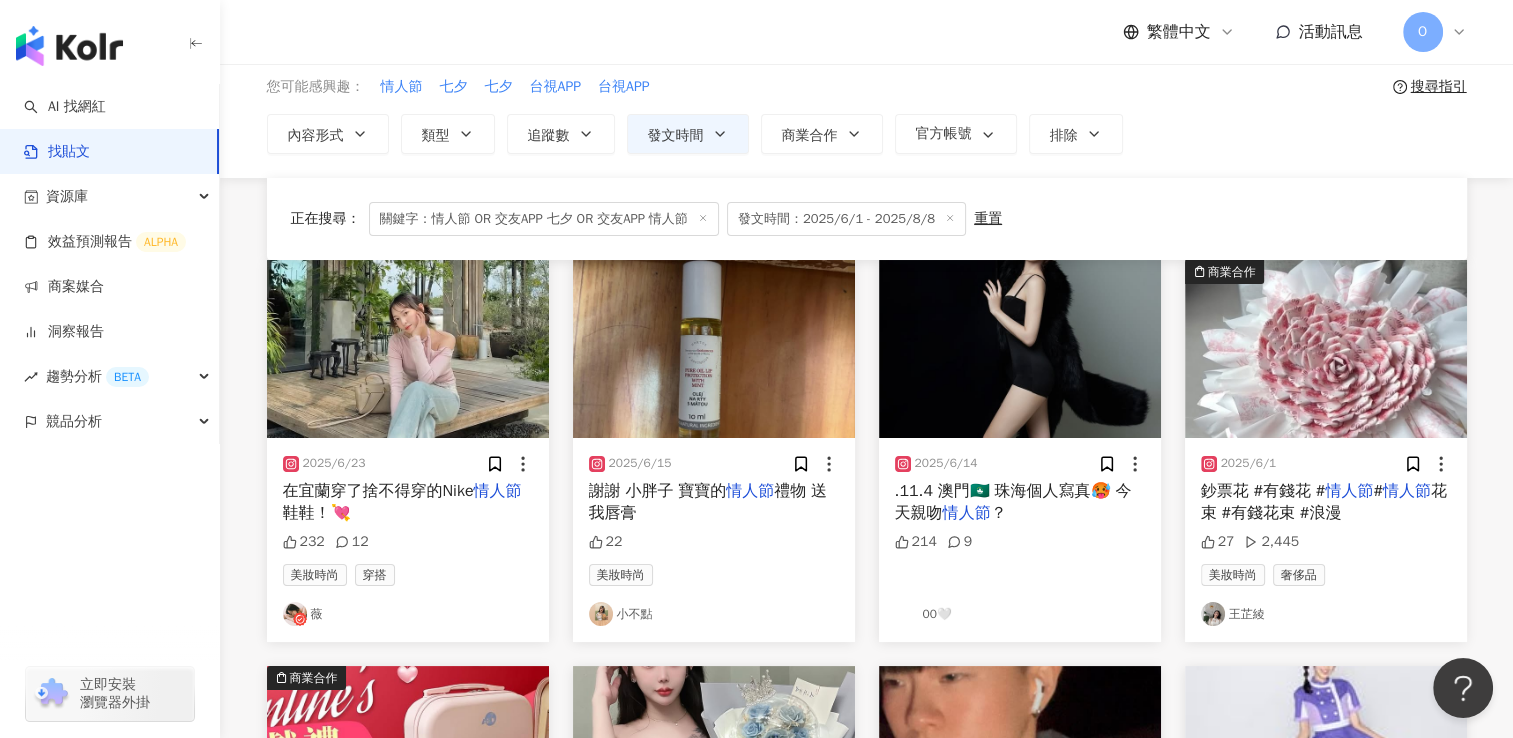 scroll, scrollTop: 82, scrollLeft: 0, axis: vertical 